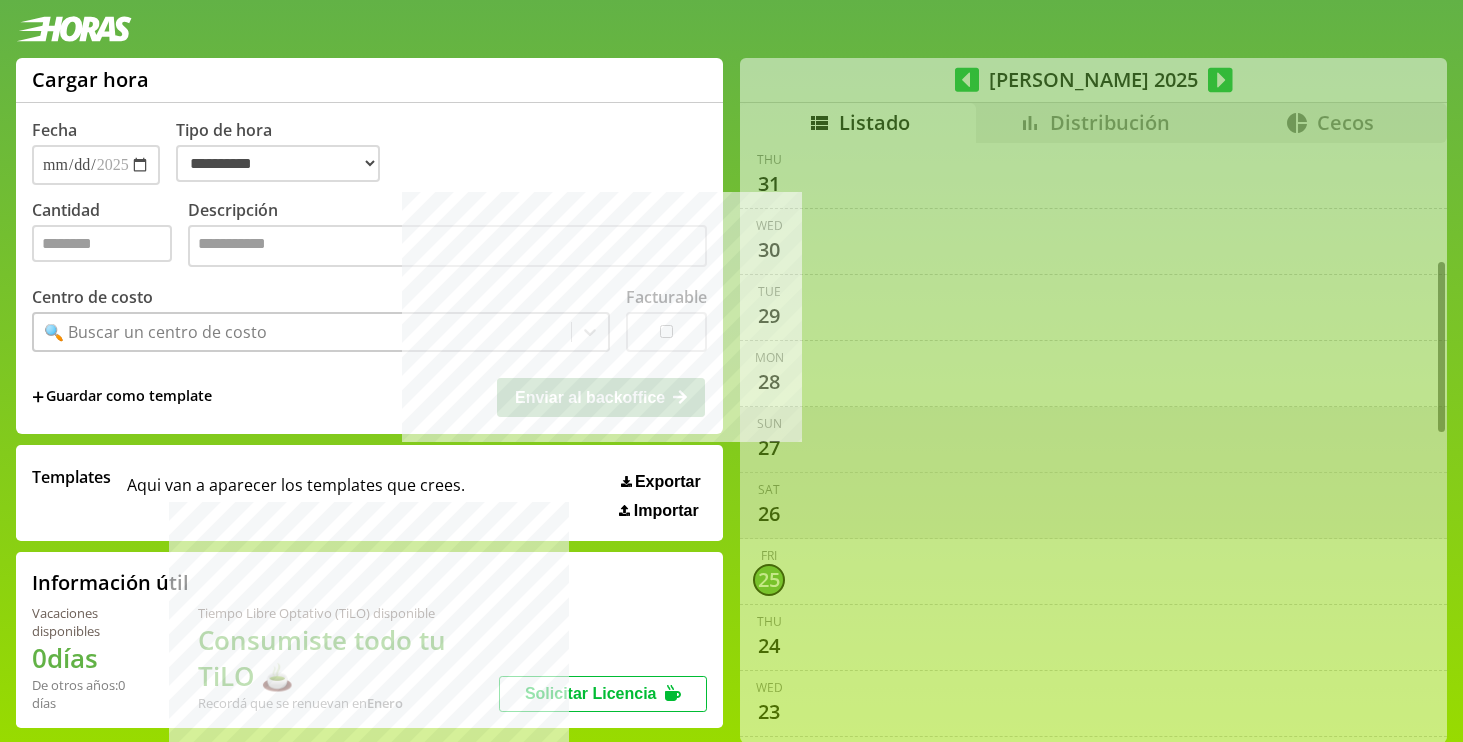 select on "**********" 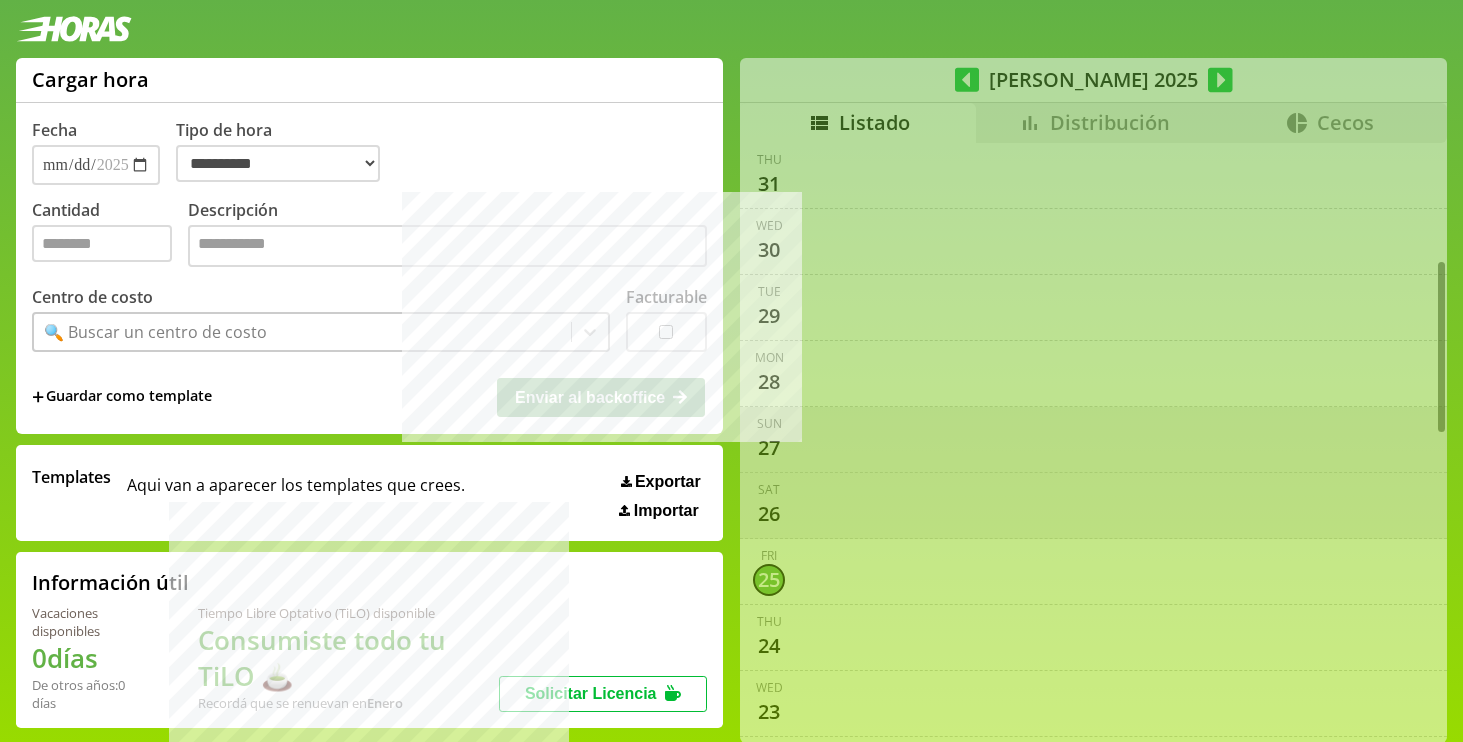 scroll, scrollTop: 18, scrollLeft: 0, axis: vertical 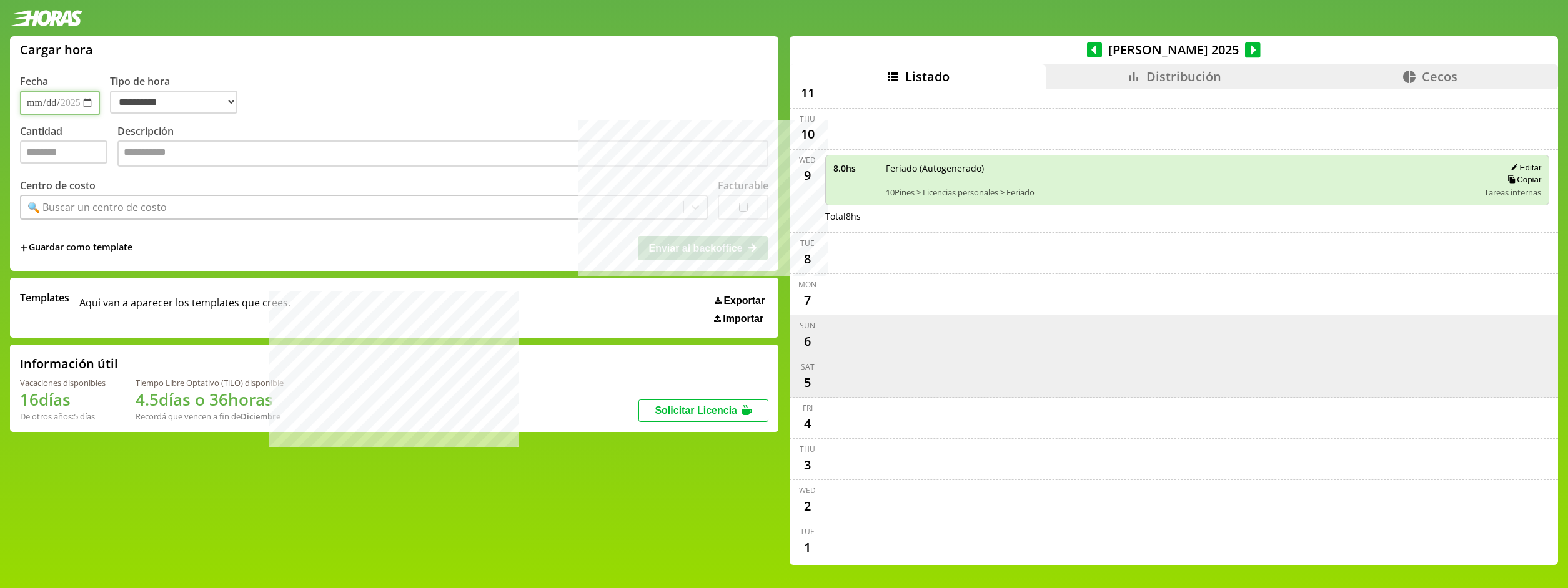 click on "**********" at bounding box center (60, 103) 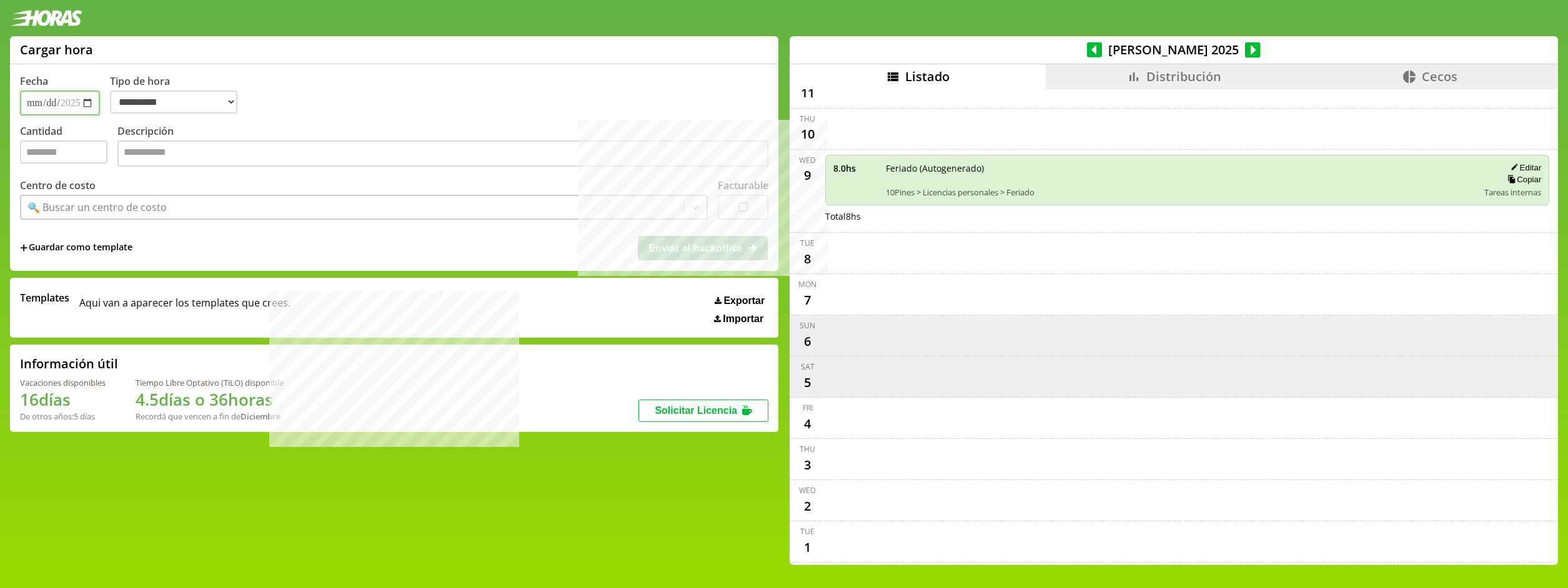 type on "**********" 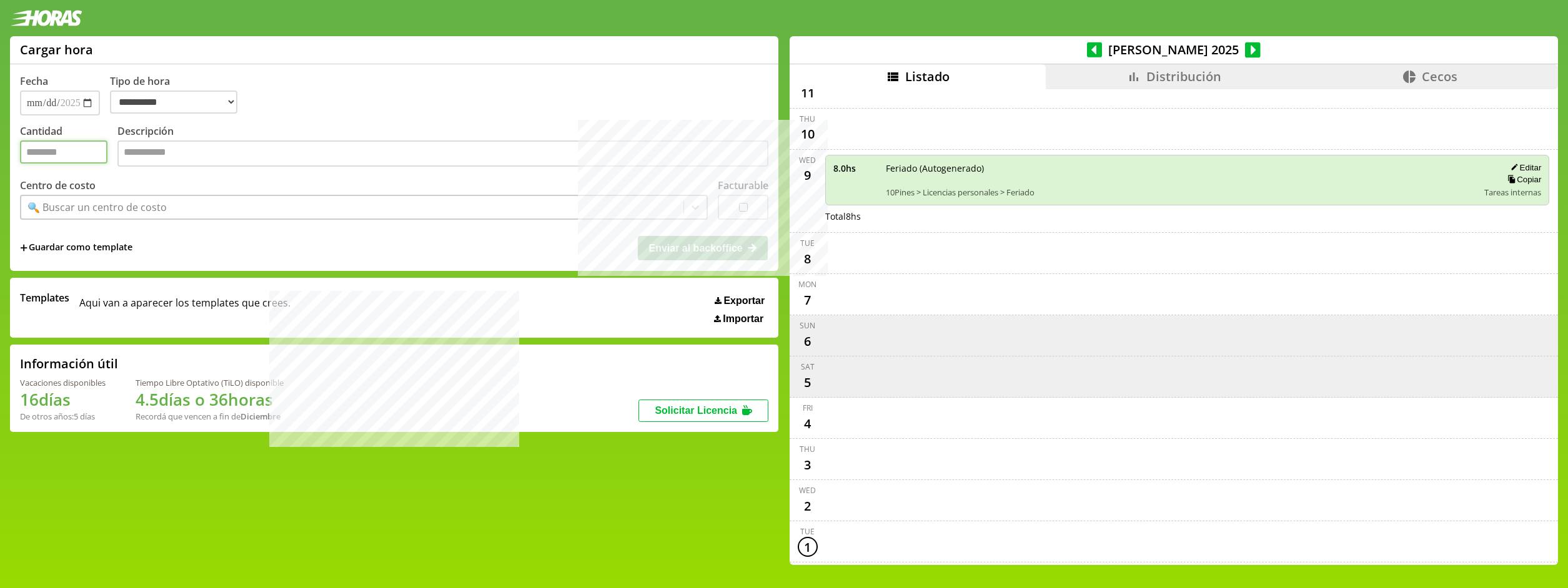 click on "Cantidad" at bounding box center (64, 152) 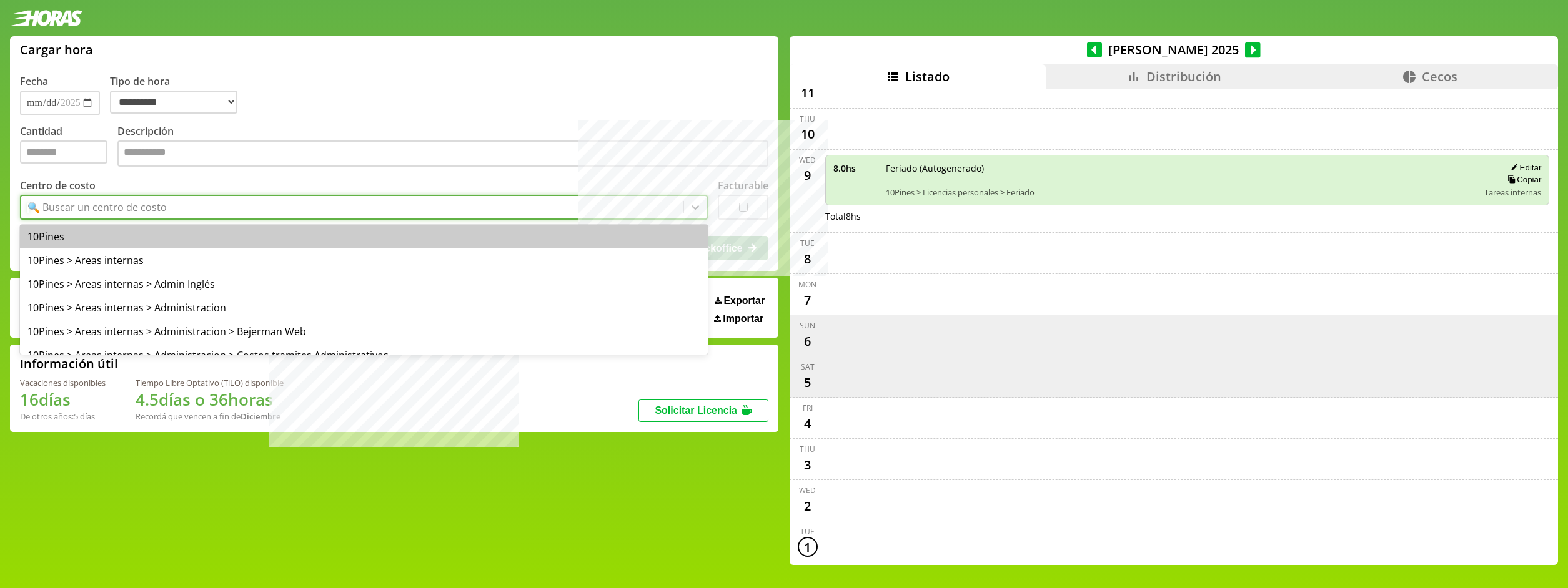 click on "🔍 Buscar un centro de costo" at bounding box center [97, 207] 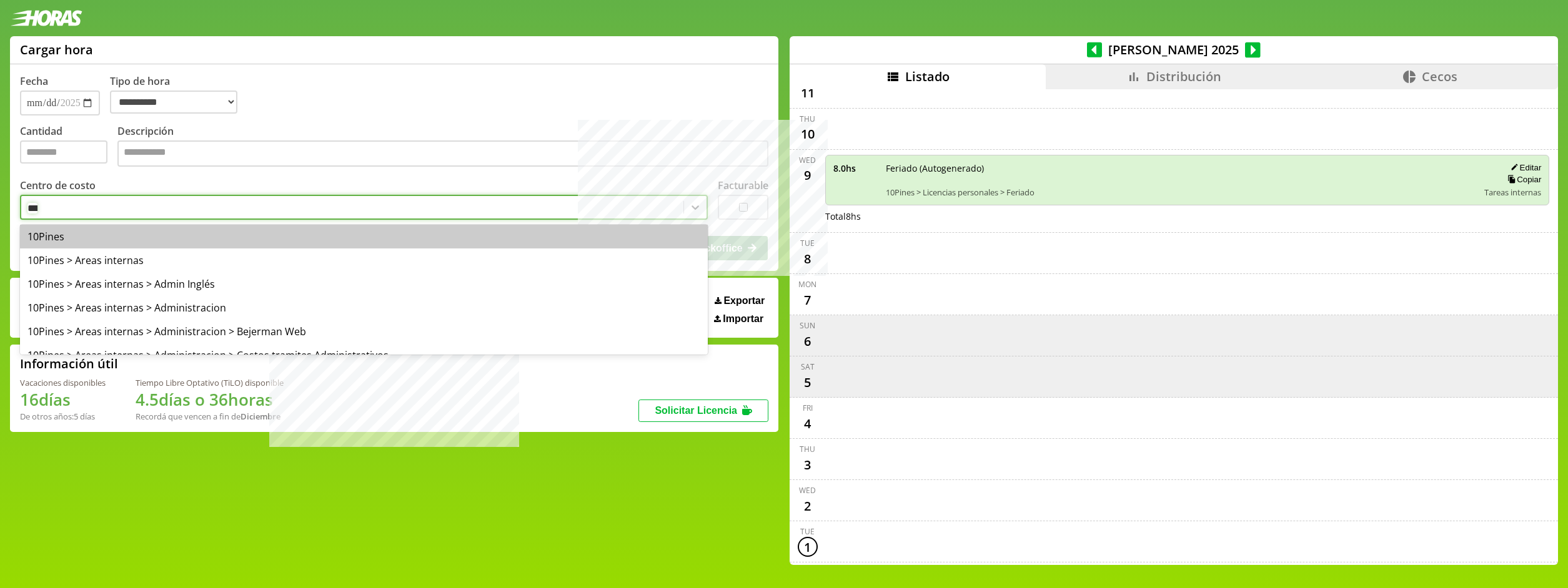 type on "****" 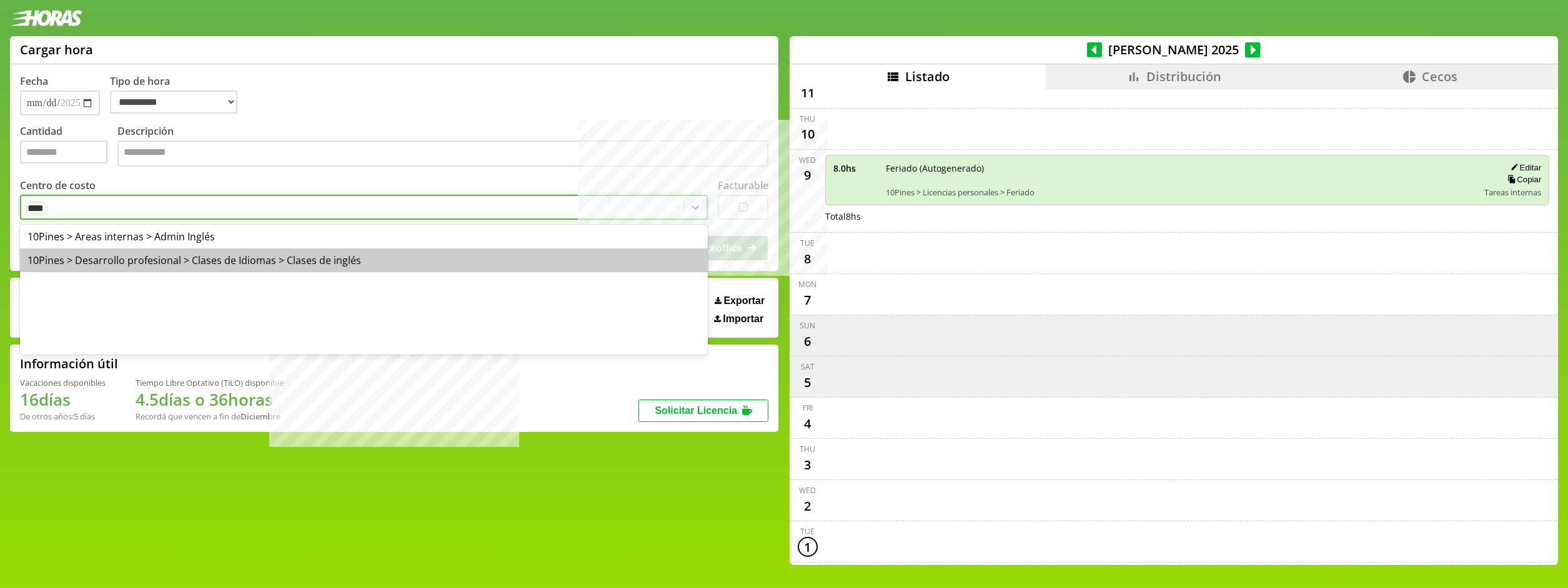 click on "10Pines > Desarrollo profesional > Clases de Idiomas > Clases de inglés" at bounding box center [364, 260] 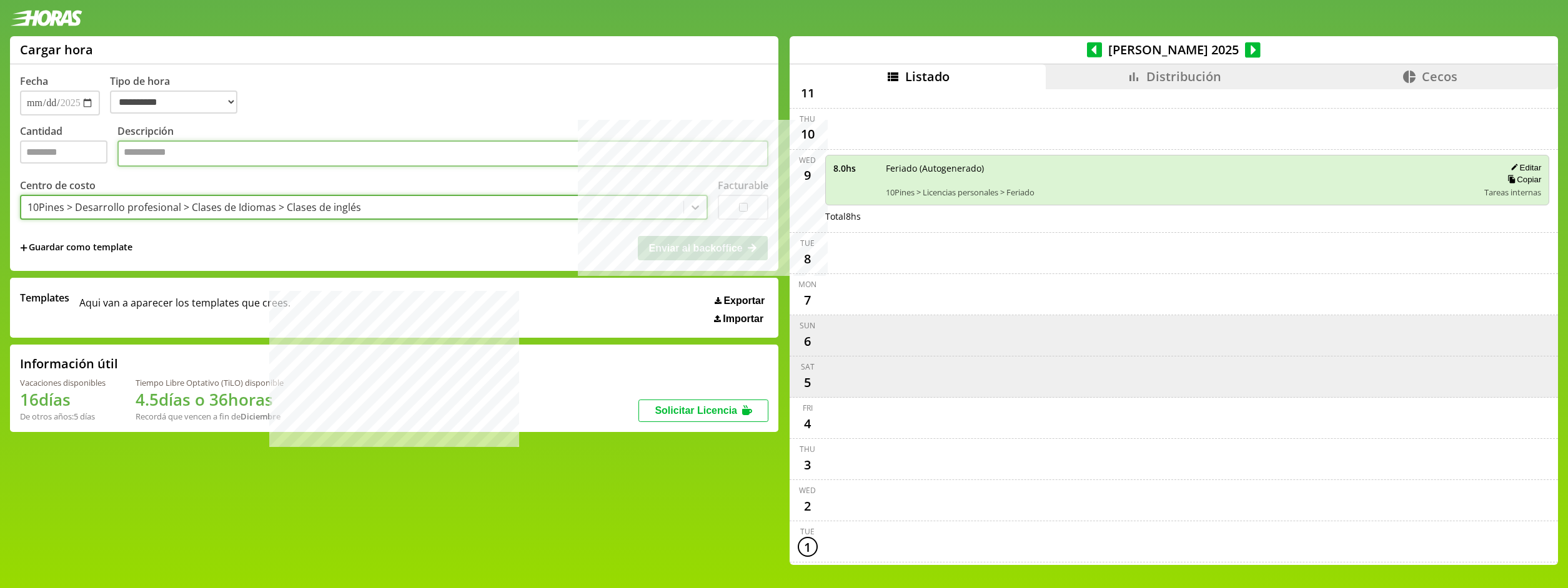 click on "Descripción" at bounding box center [443, 154] 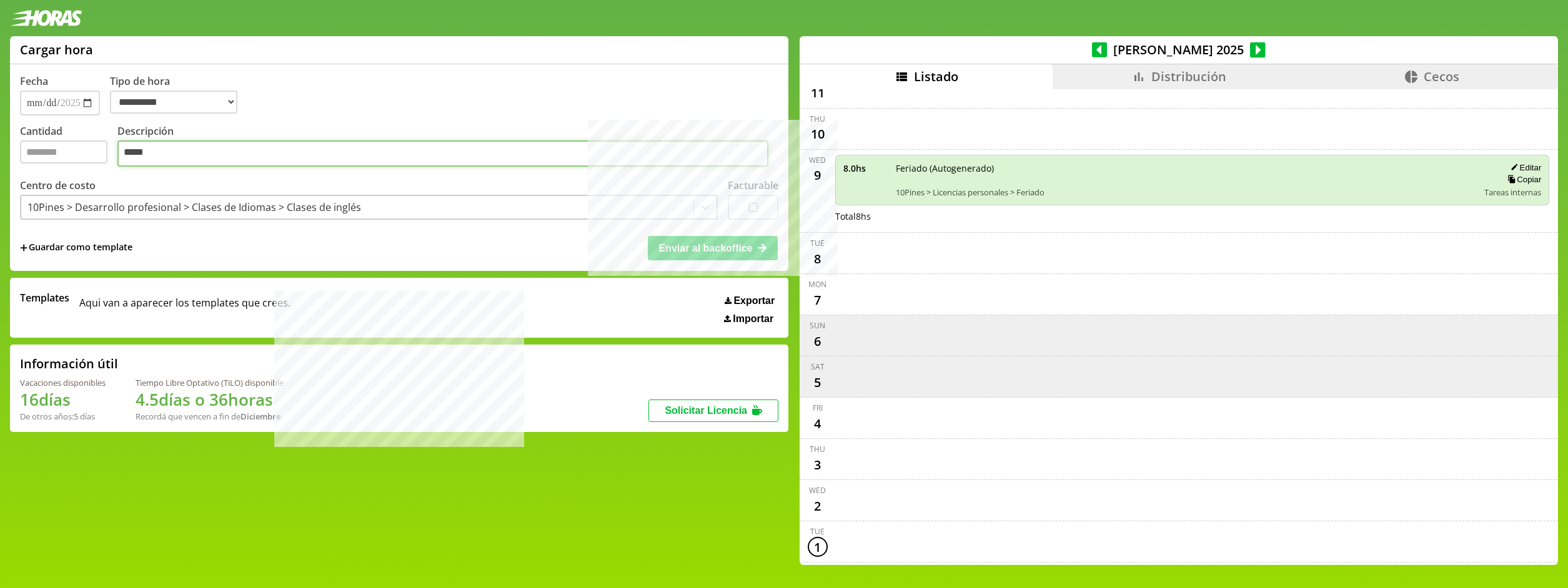 type on "*****" 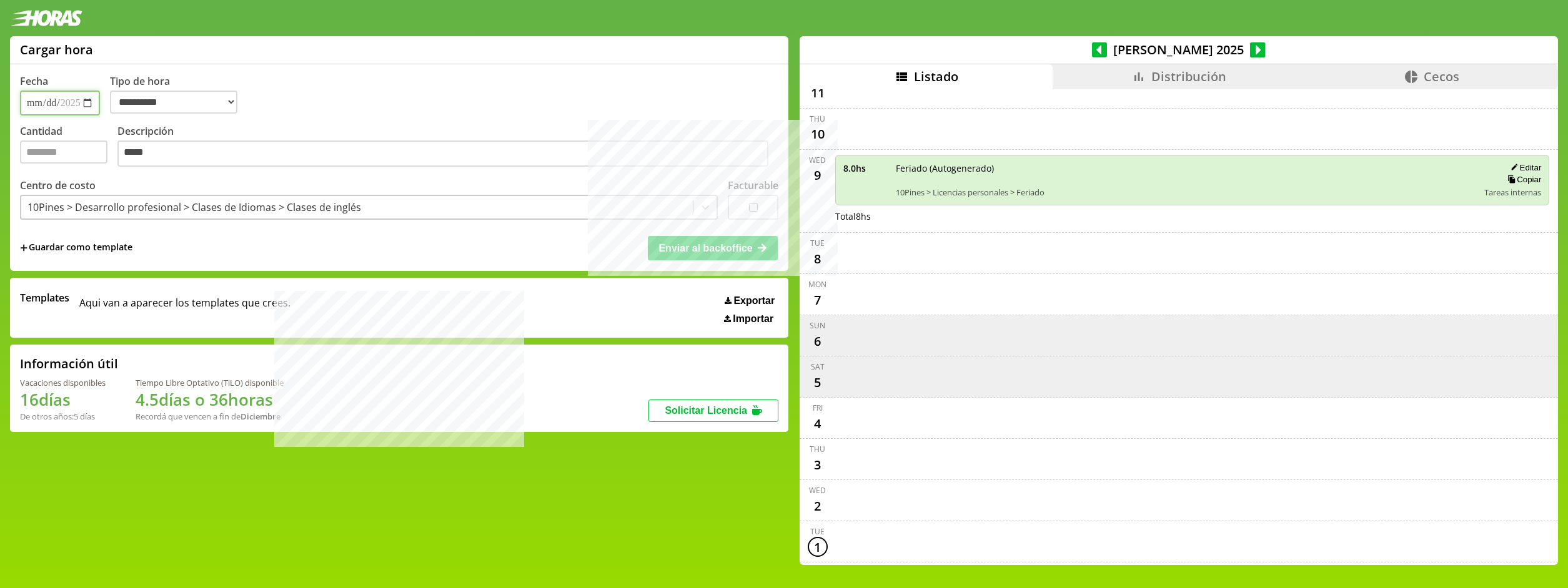 click on "**********" at bounding box center (60, 103) 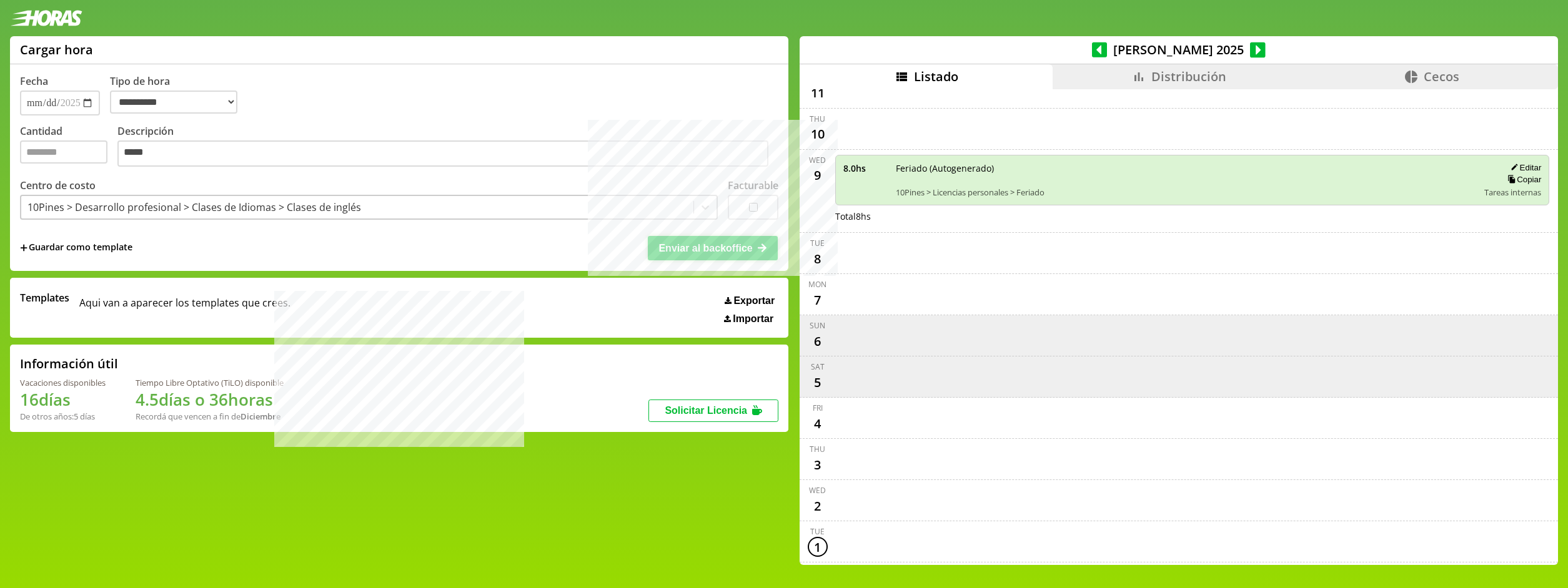 click on "Enviar al backoffice" at bounding box center (705, 248) 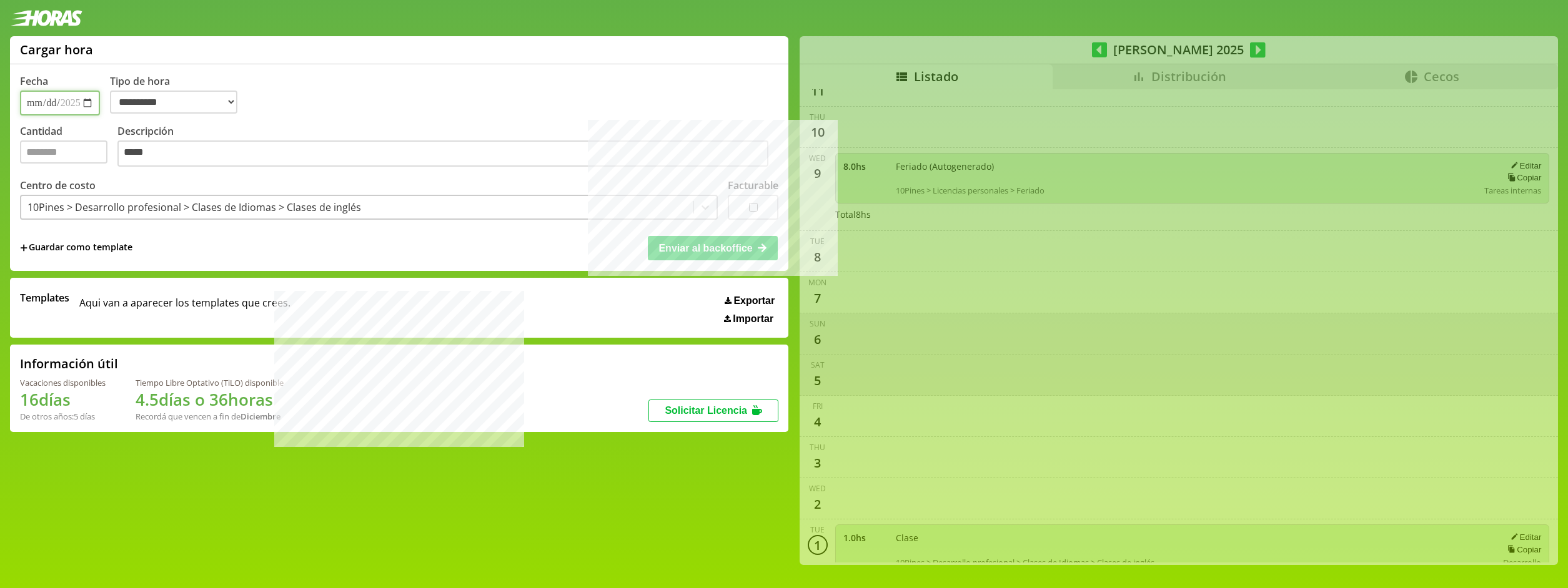 type 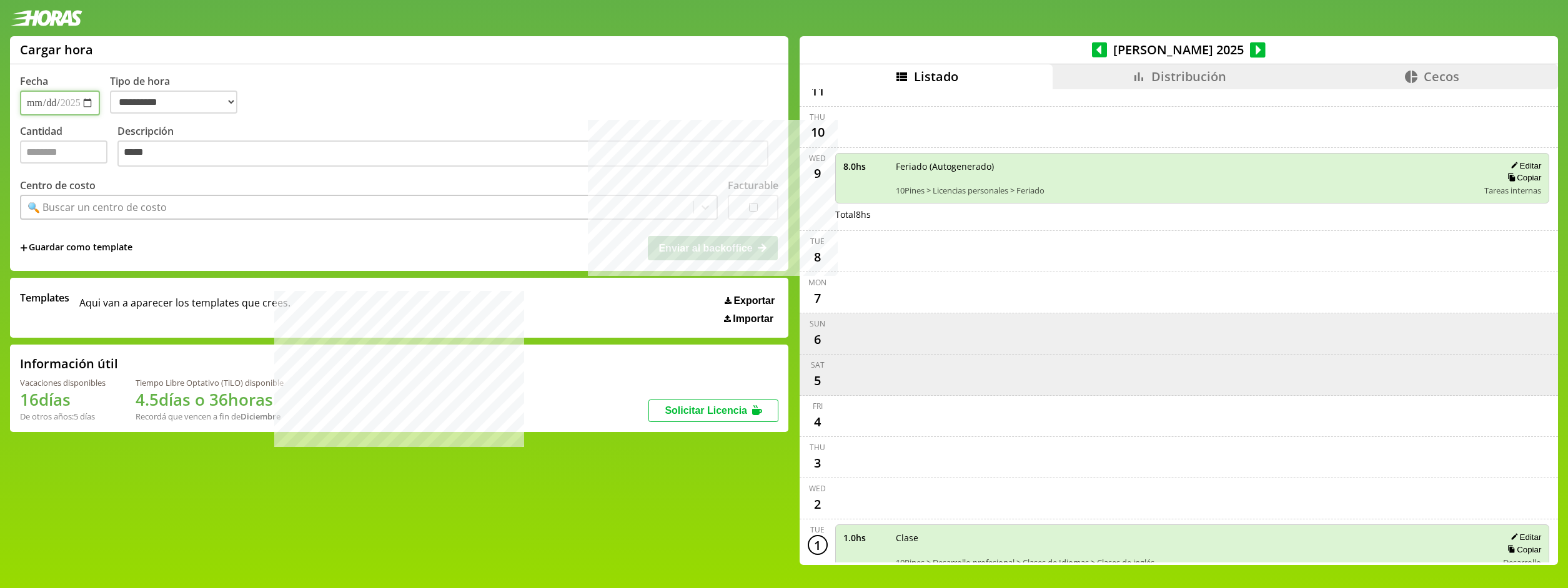 click on "**********" at bounding box center (60, 103) 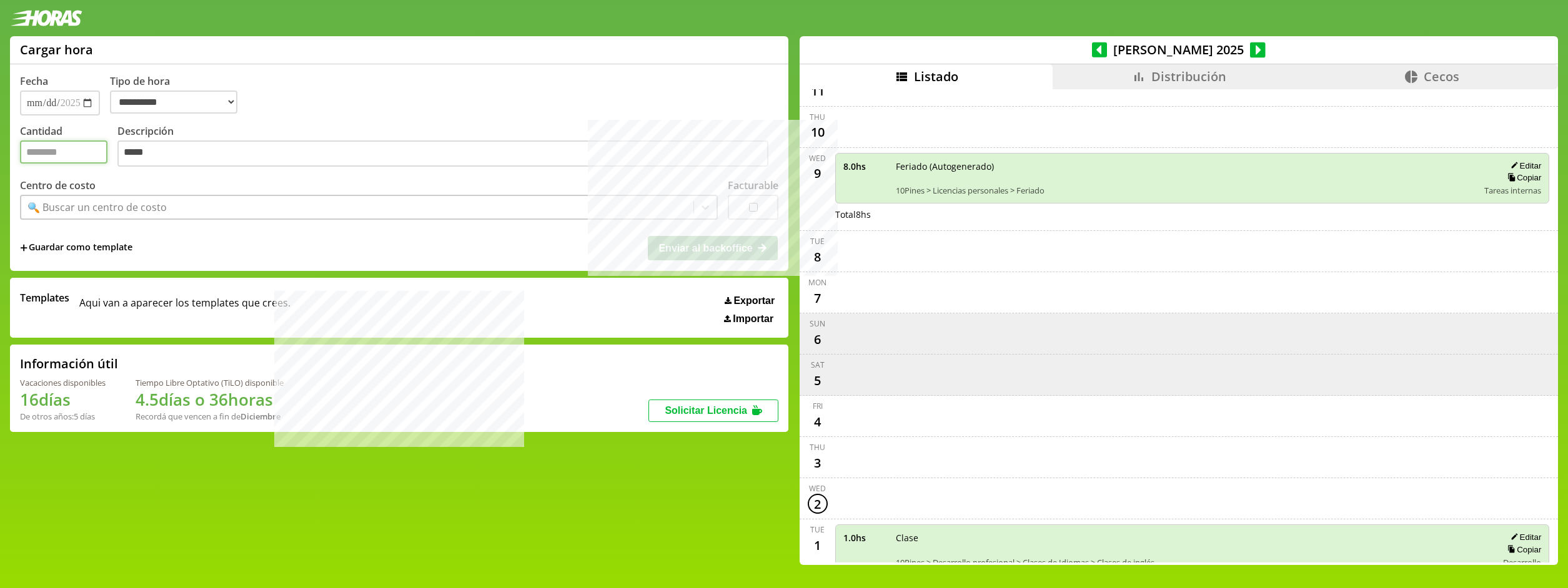 click on "*" at bounding box center [64, 152] 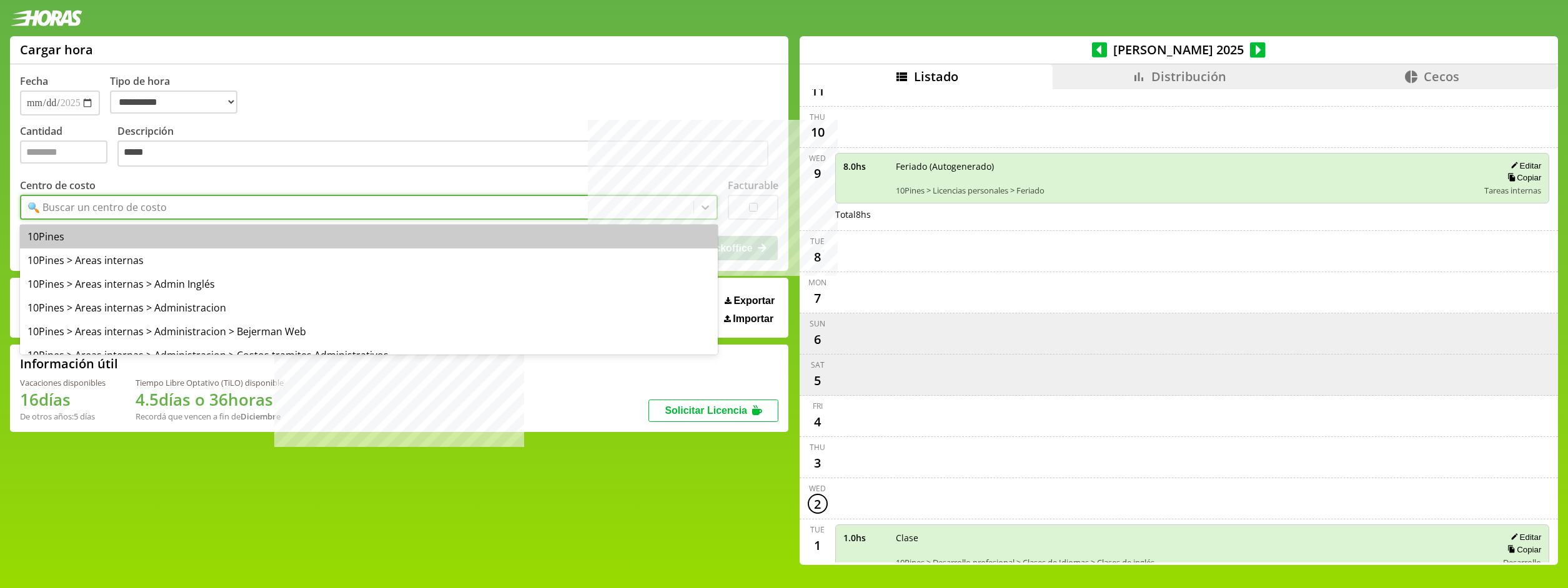 click on "🔍 Buscar un centro de costo" at bounding box center (357, 207) 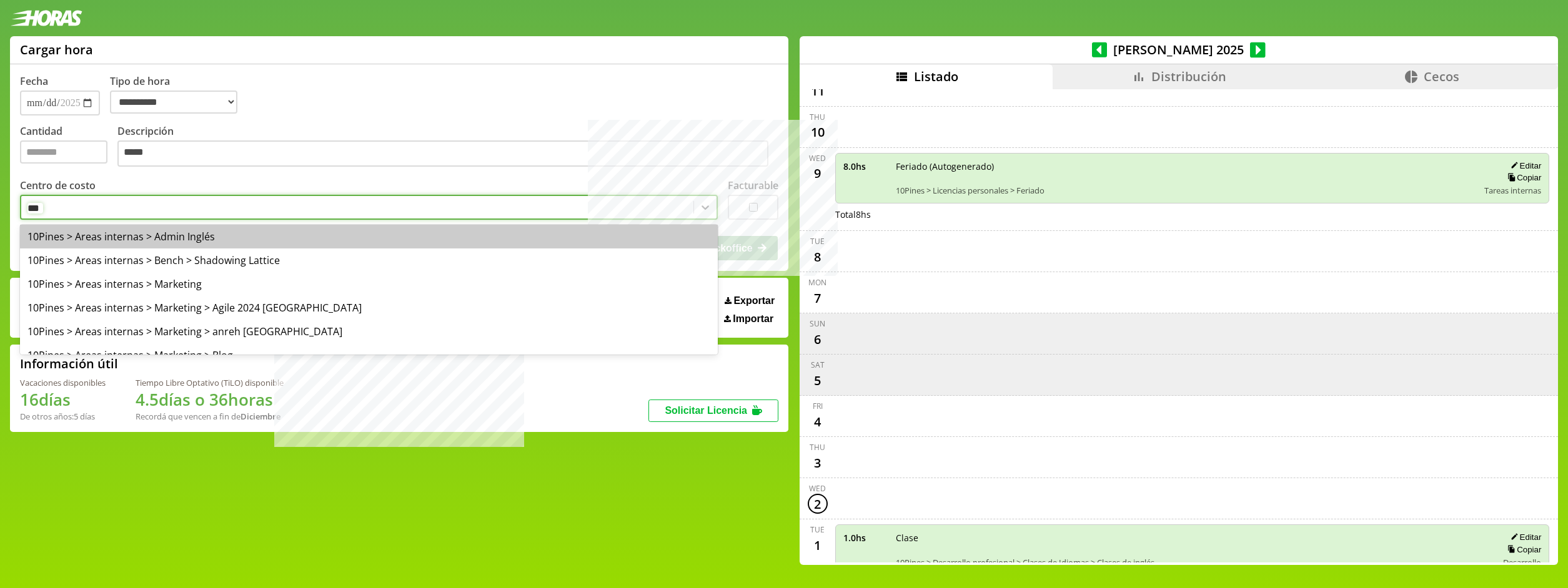 type on "****" 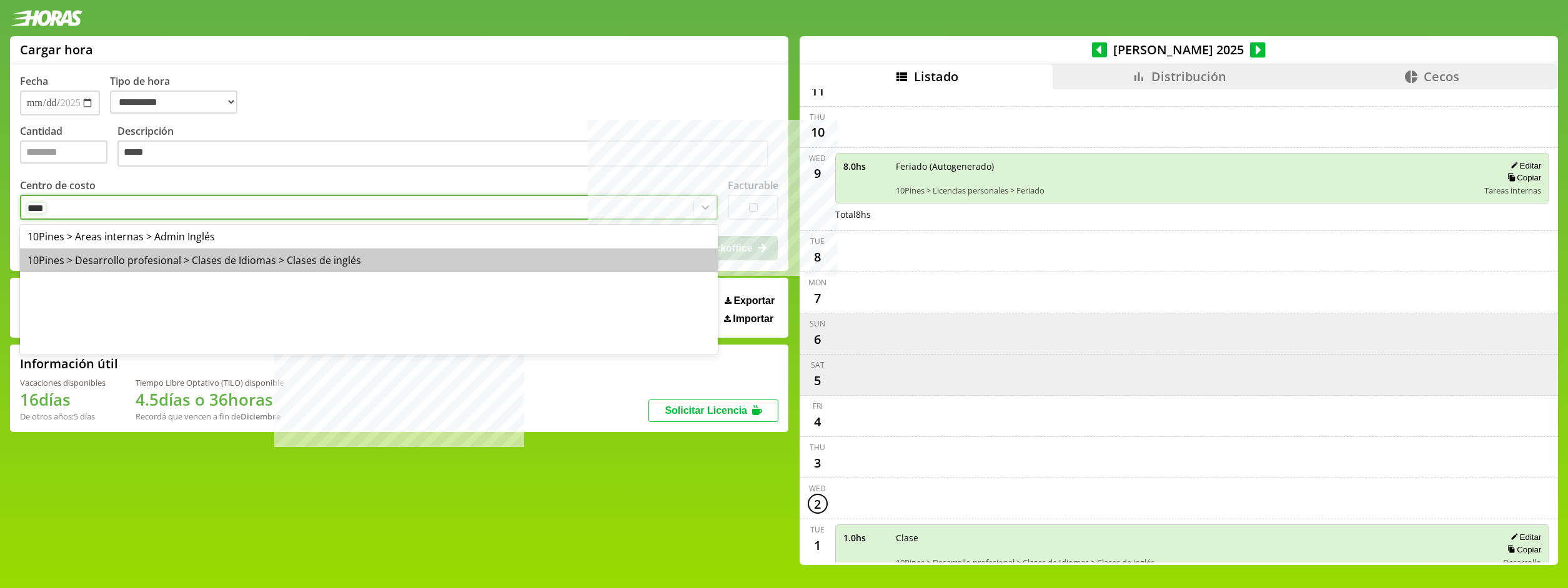 click on "10Pines > Desarrollo profesional > Clases de Idiomas > Clases de inglés" at bounding box center [369, 260] 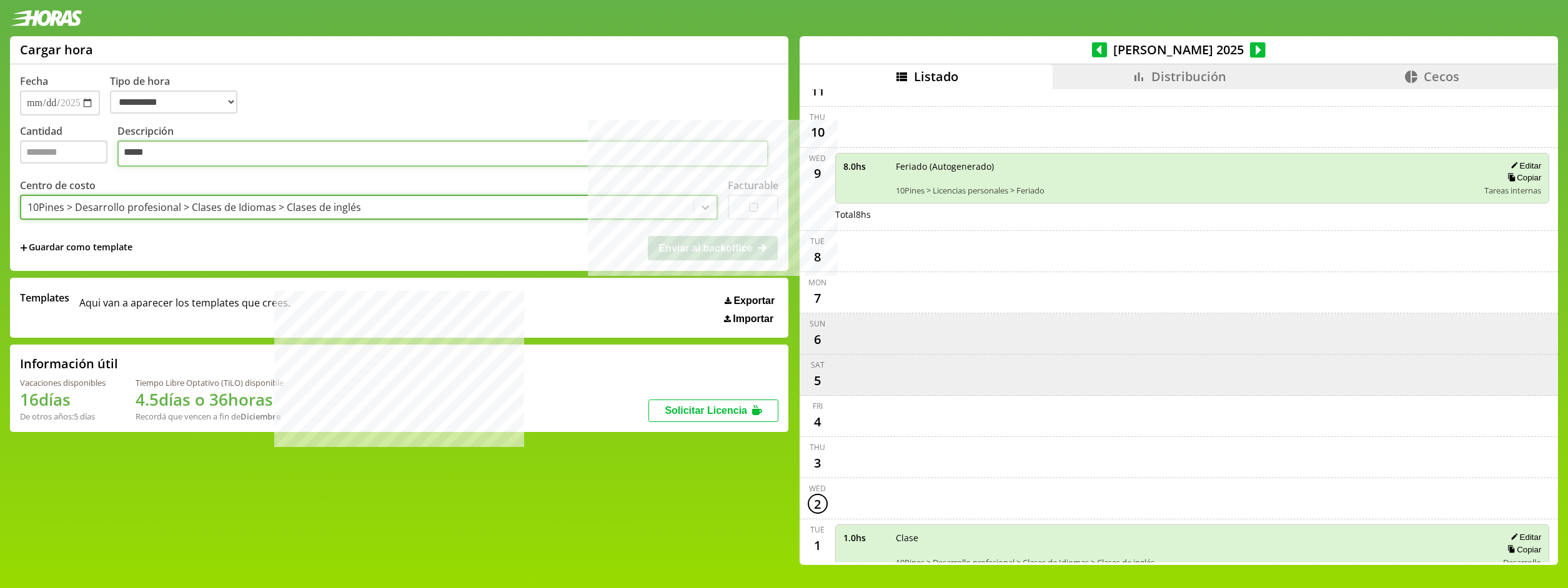 click on "*****" at bounding box center (443, 154) 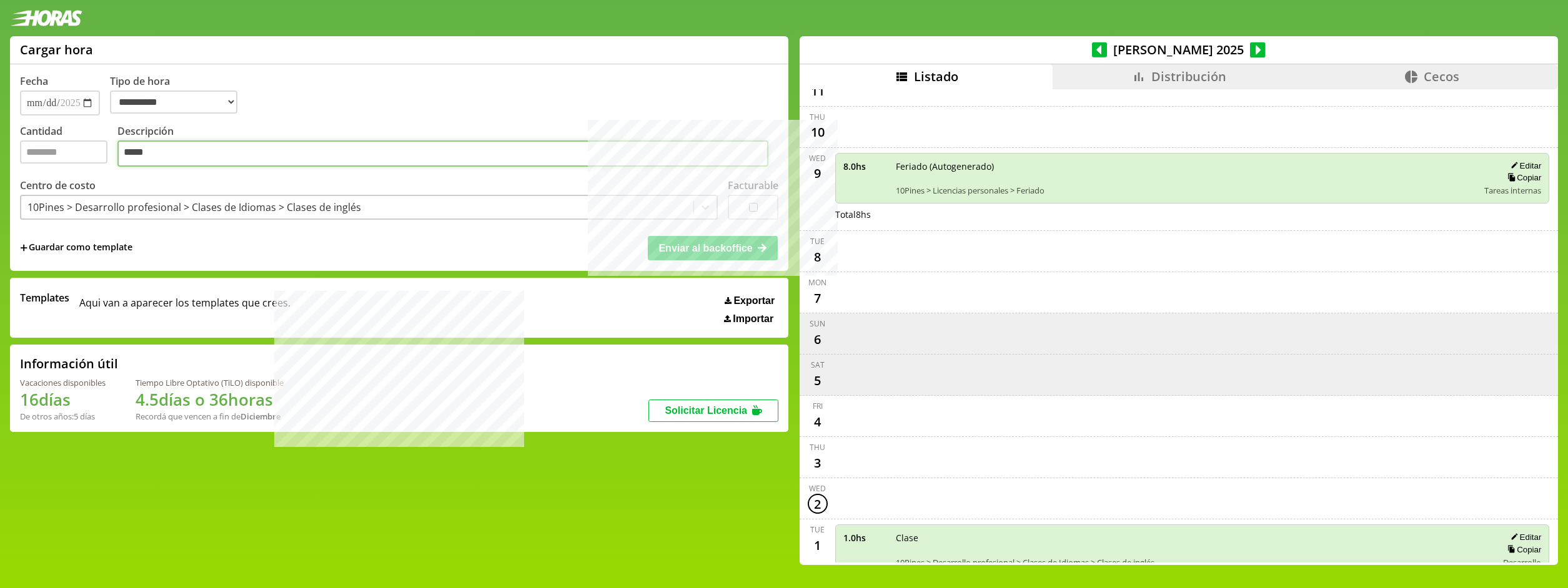 type on "*****" 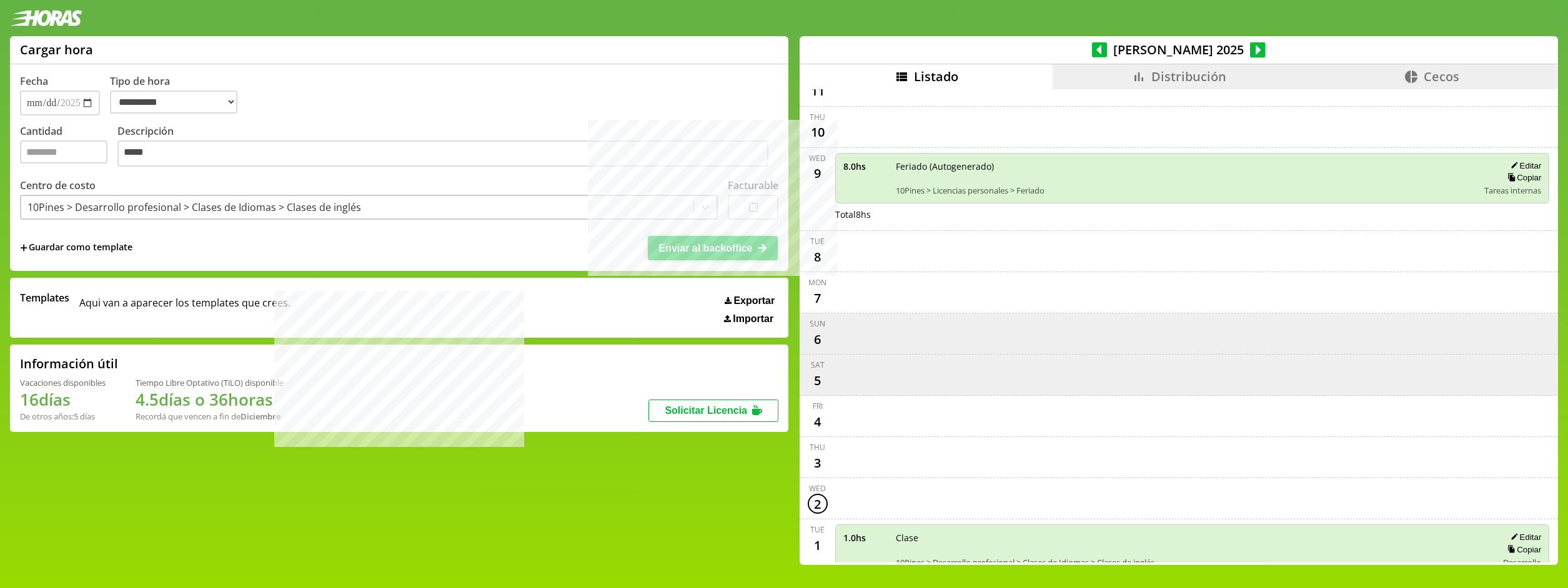 click on "Enviar al backoffice" at bounding box center (705, 248) 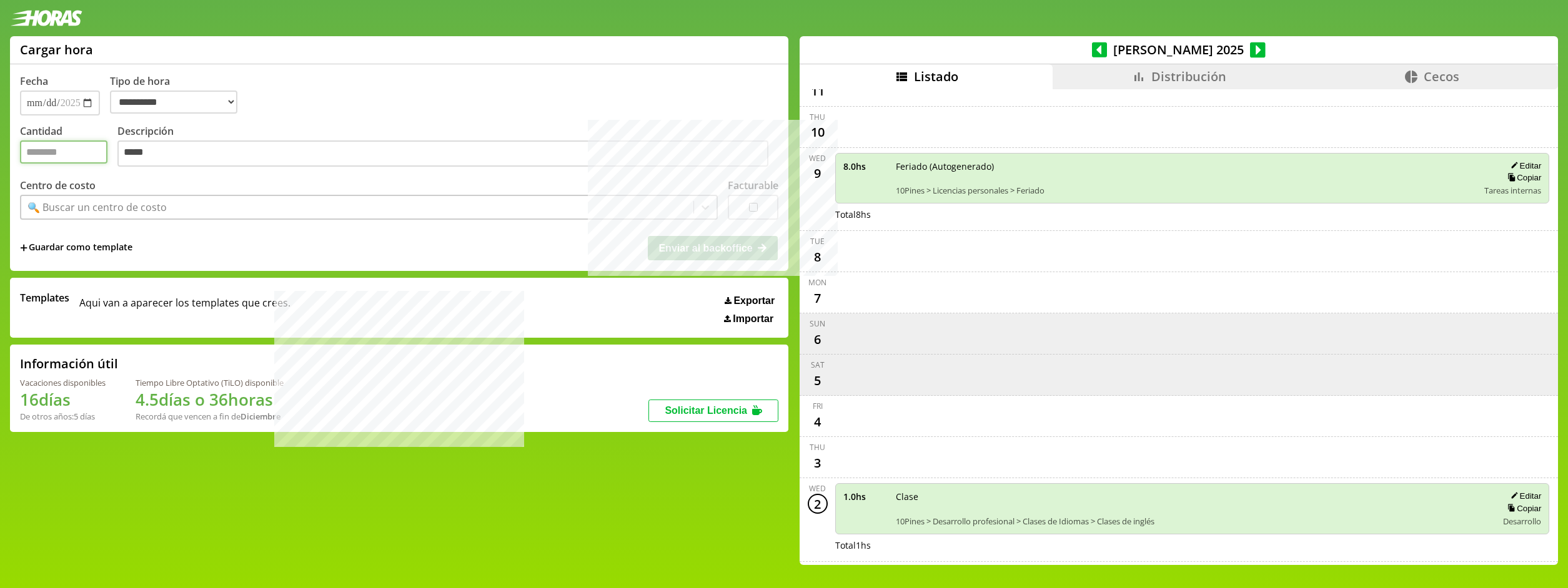 click on "Cantidad" at bounding box center (64, 152) 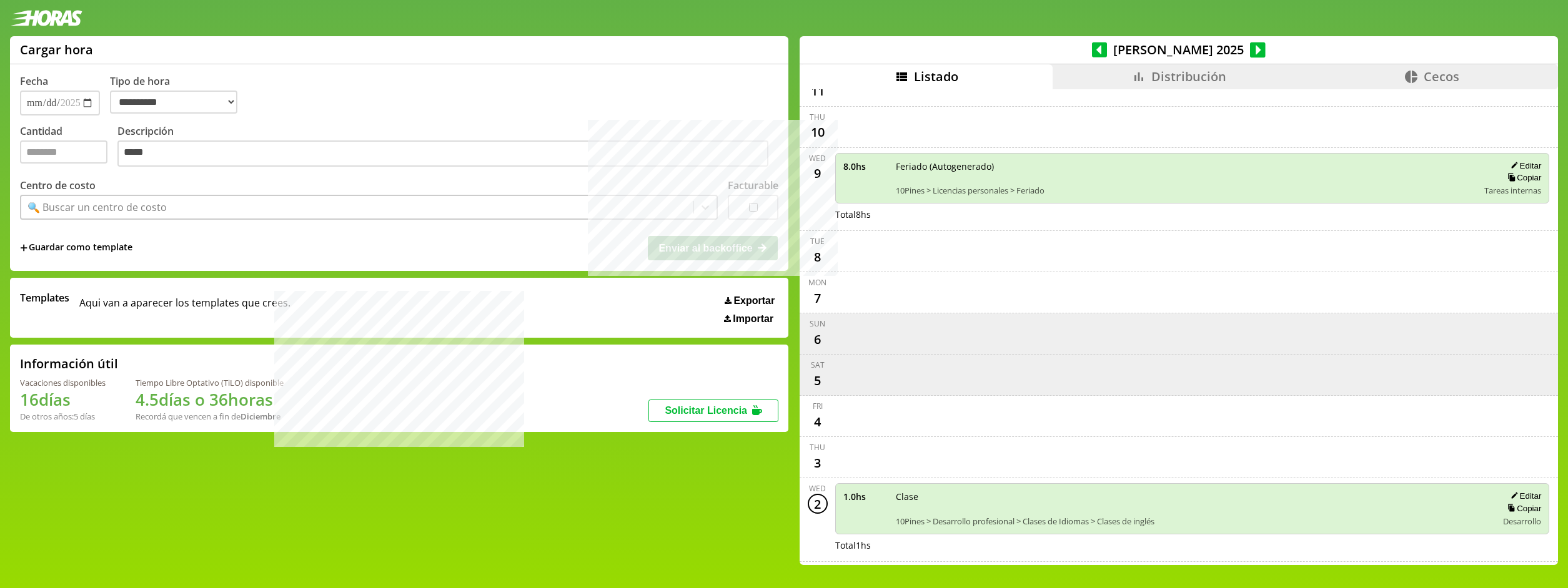click on "🔍 Buscar un centro de costo" at bounding box center [97, 207] 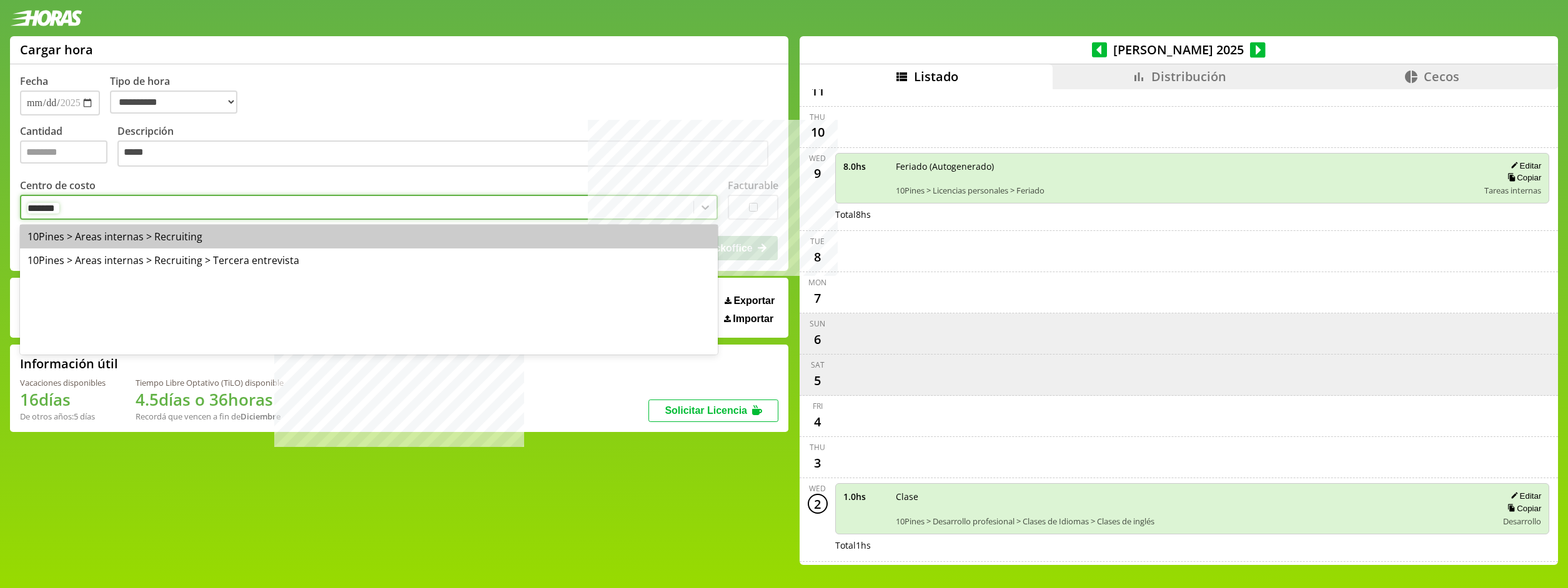 type on "********" 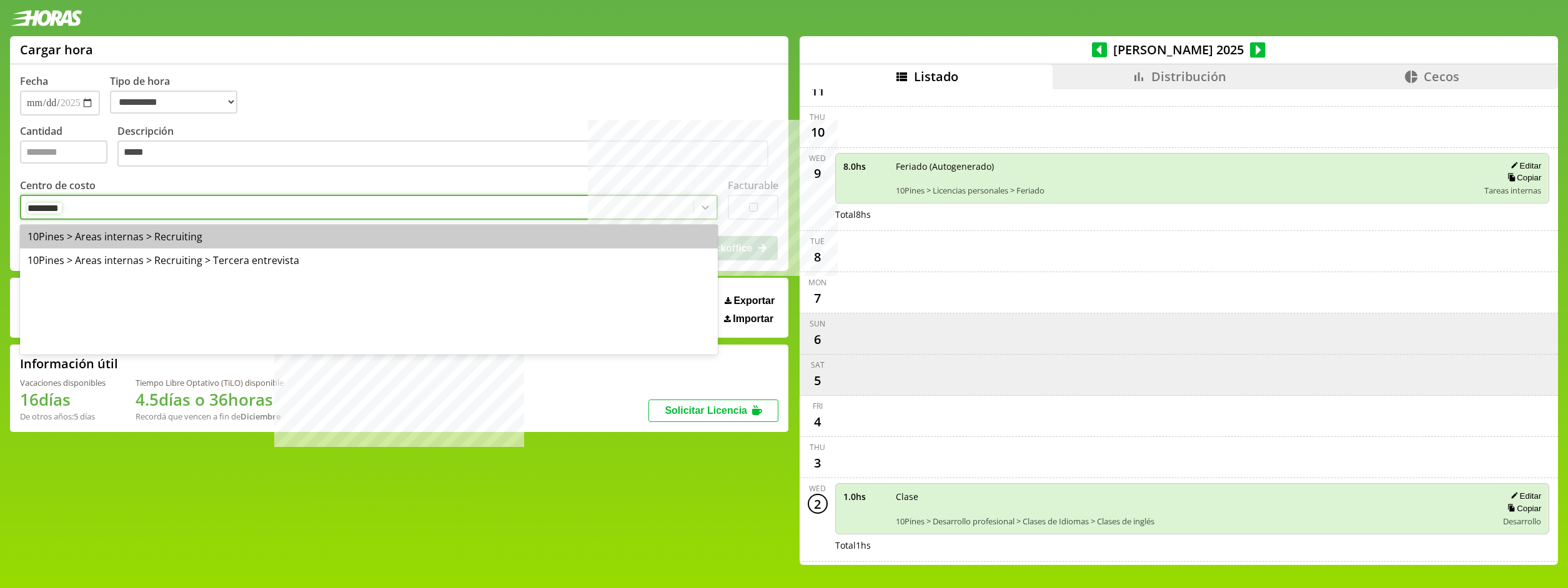 click on "10Pines > Areas internas > Recruiting" at bounding box center (369, 237) 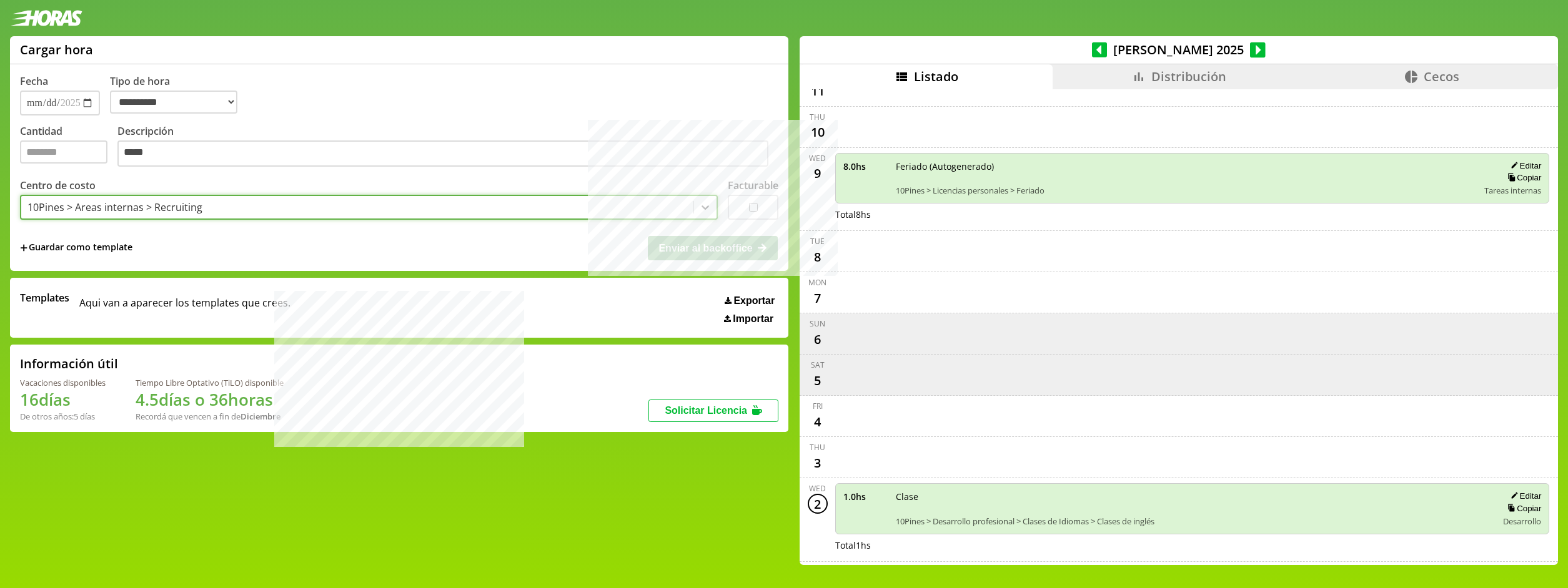 type 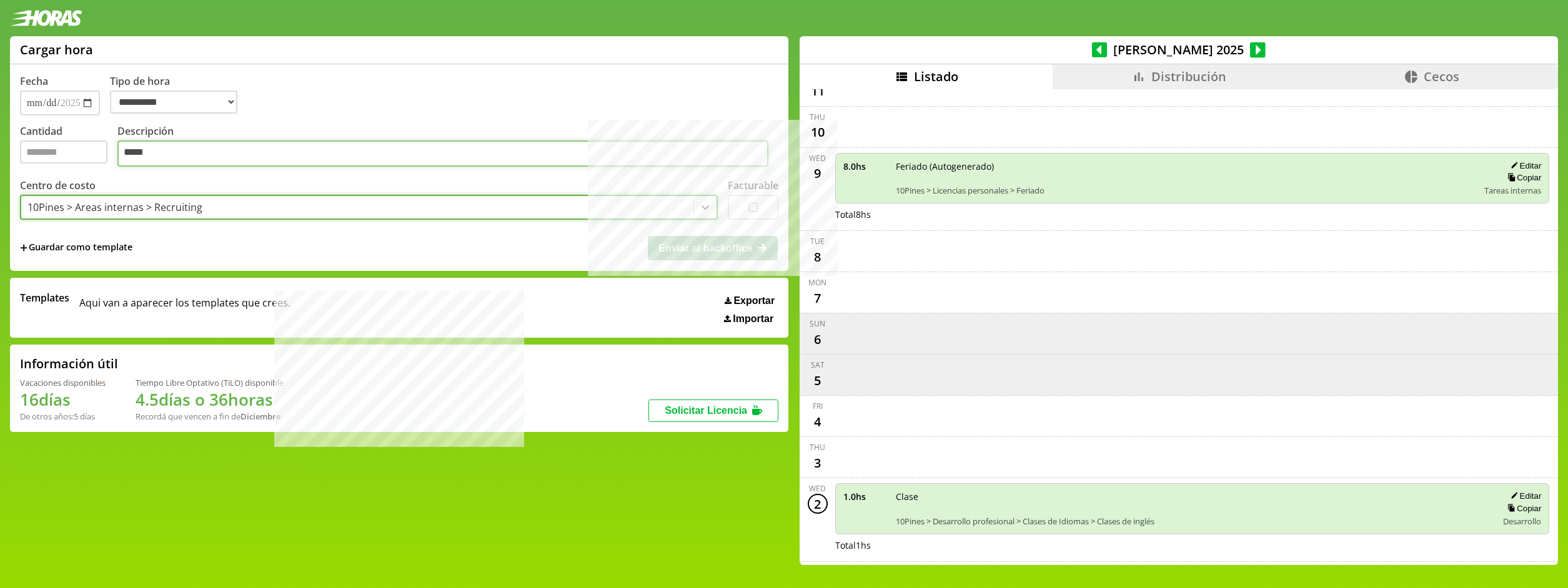 click on "*****" at bounding box center [443, 154] 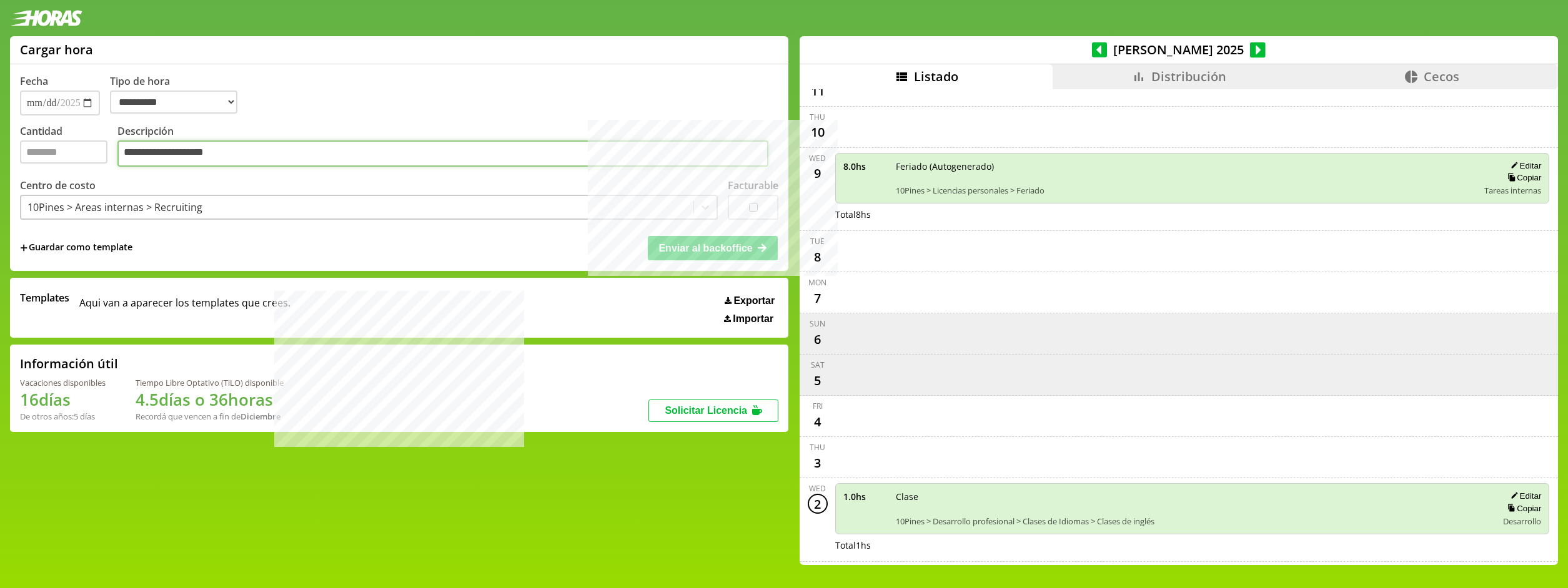 type on "**********" 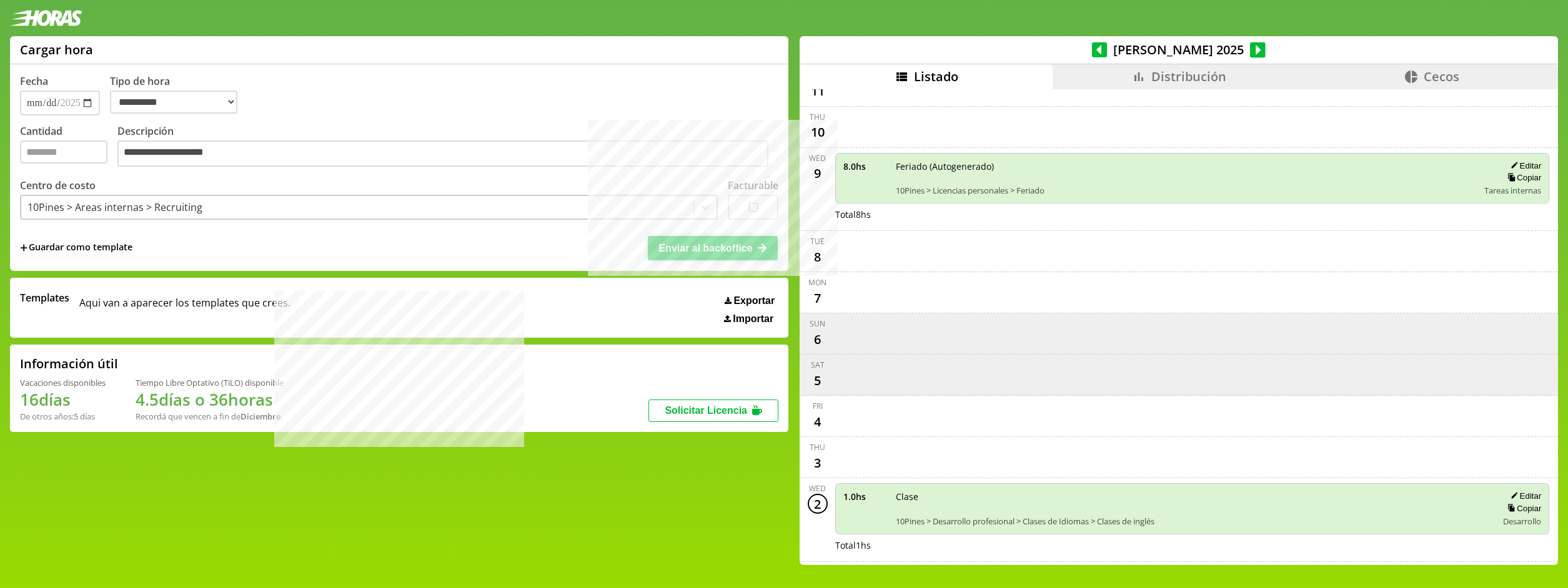click on "Enviar al backoffice" at bounding box center (705, 248) 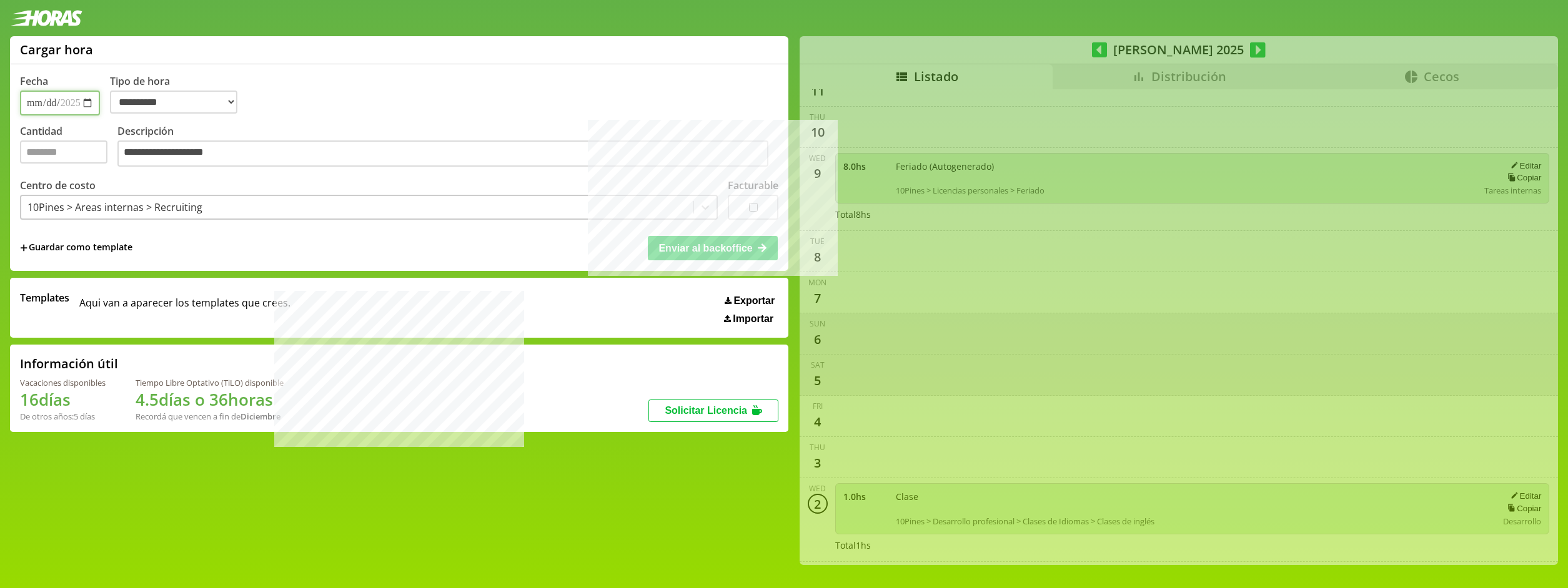 type 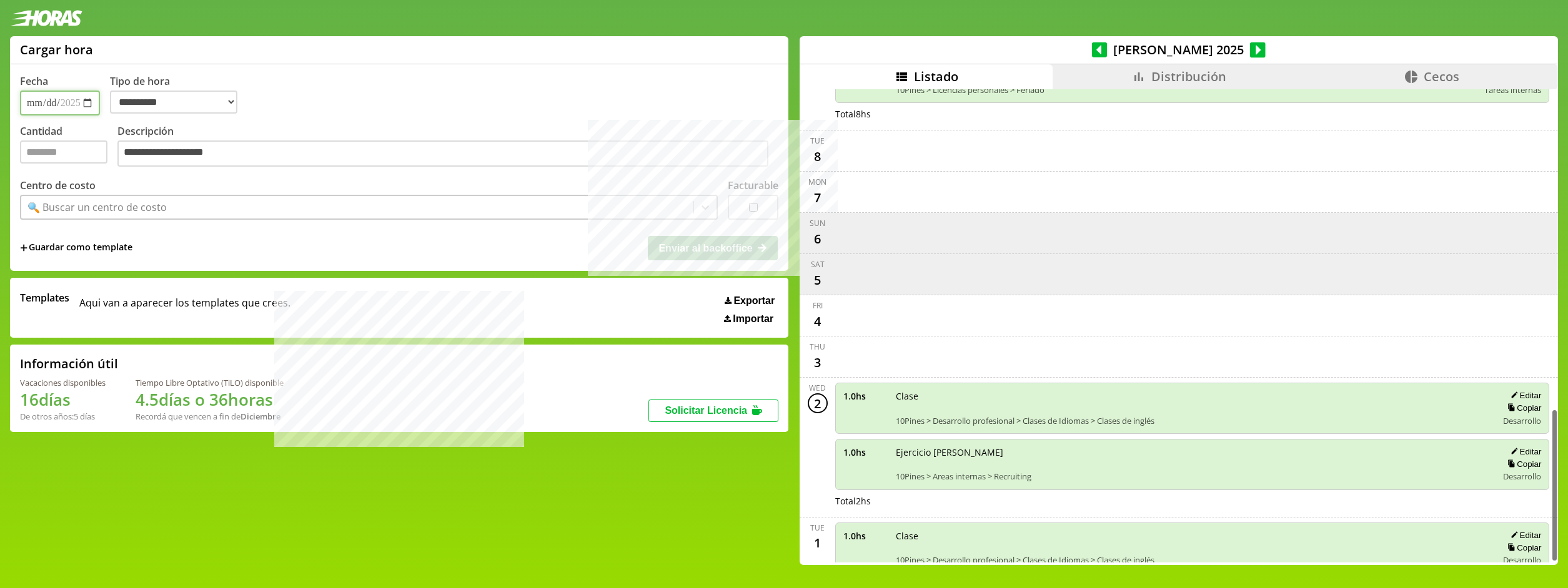 scroll, scrollTop: 994, scrollLeft: 0, axis: vertical 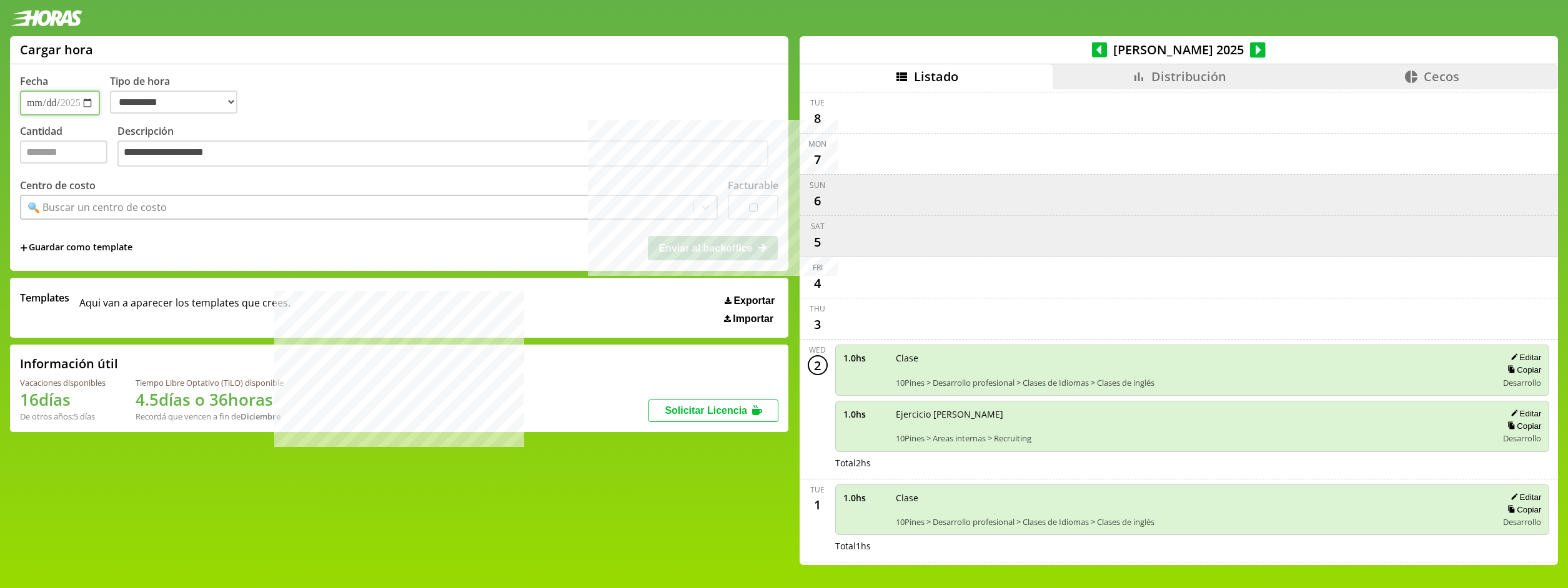 click on "**********" at bounding box center [60, 103] 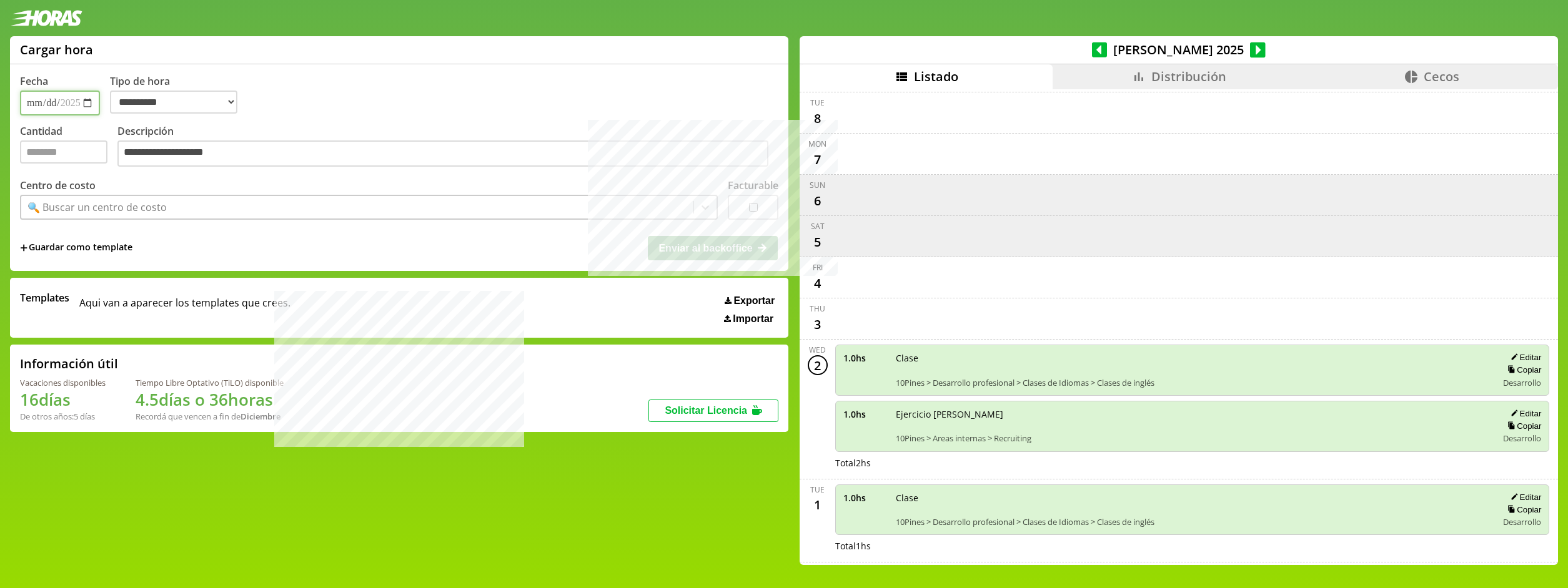 type on "**********" 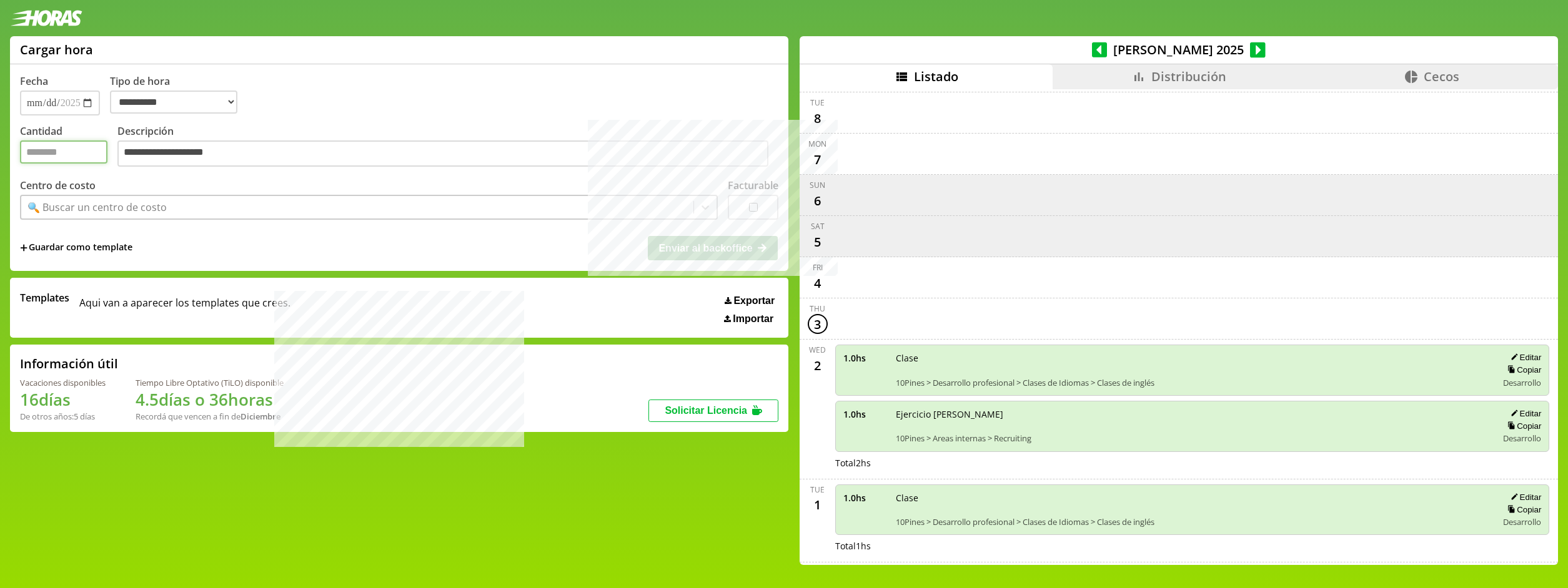 click on "Cantidad" at bounding box center (64, 152) 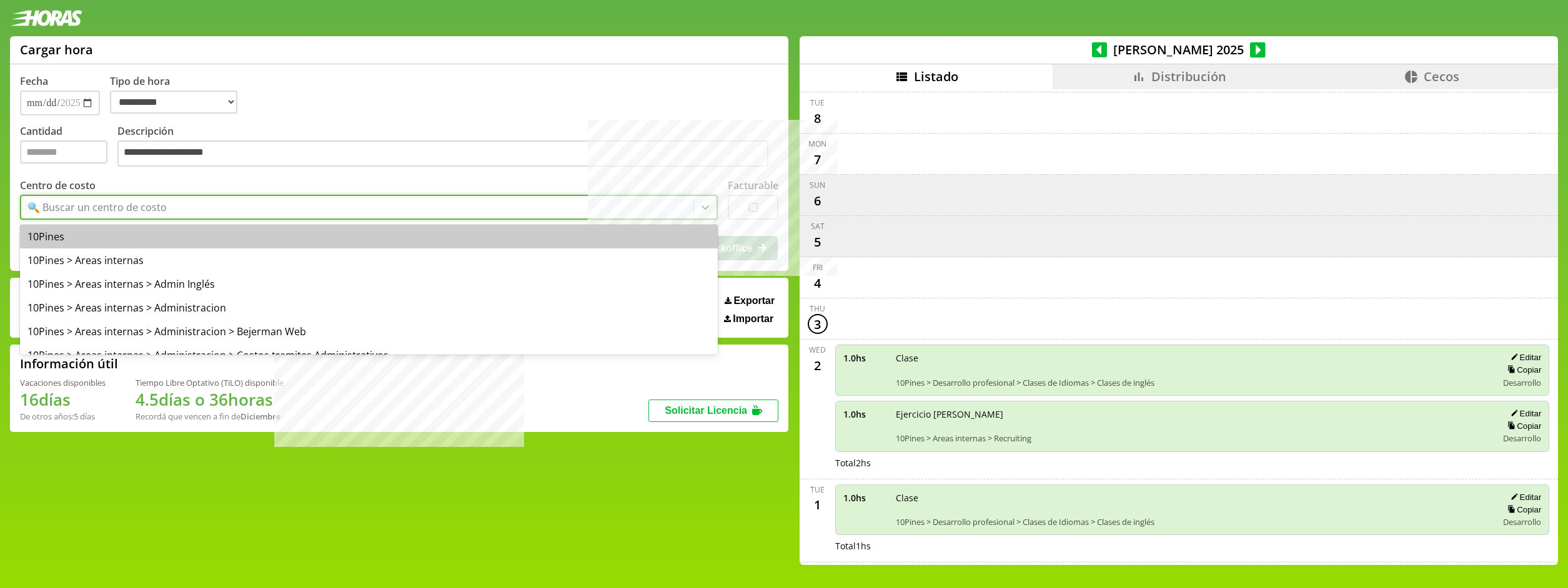 click on "🔍 Buscar un centro de costo" at bounding box center (97, 207) 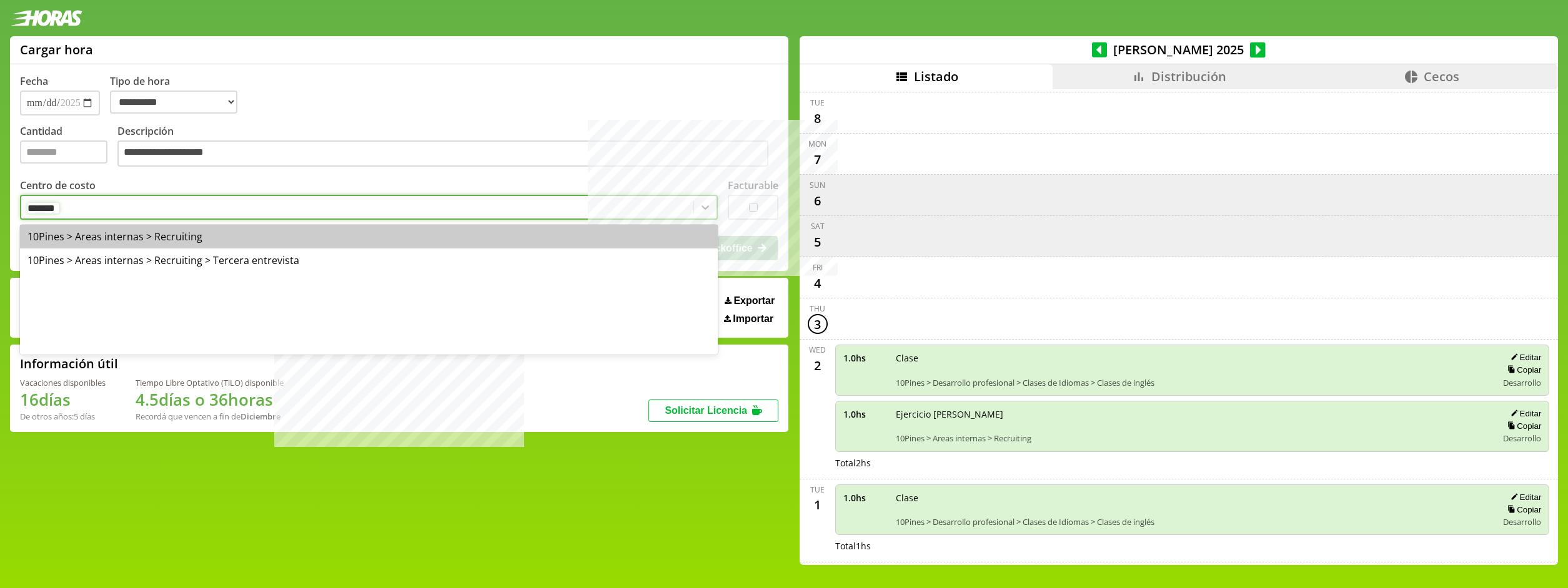 type on "********" 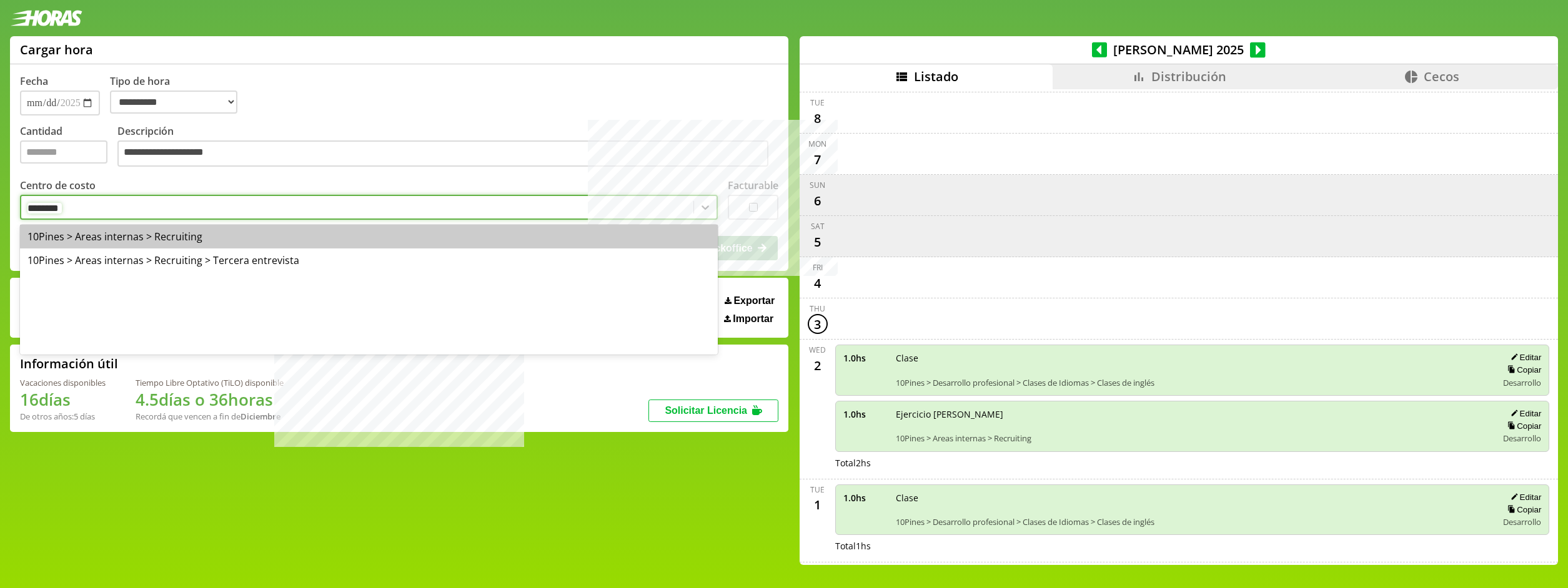 click on "10Pines > Areas internas > Recruiting" at bounding box center [369, 237] 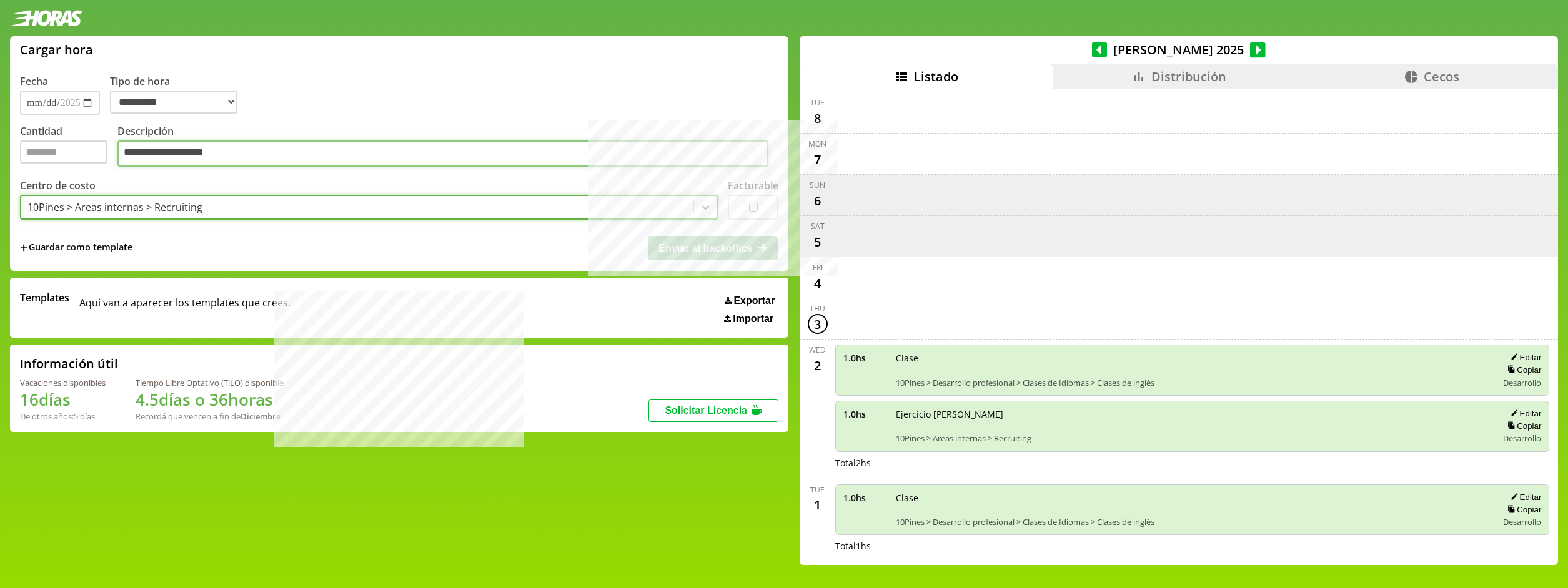 click on "**********" at bounding box center [443, 154] 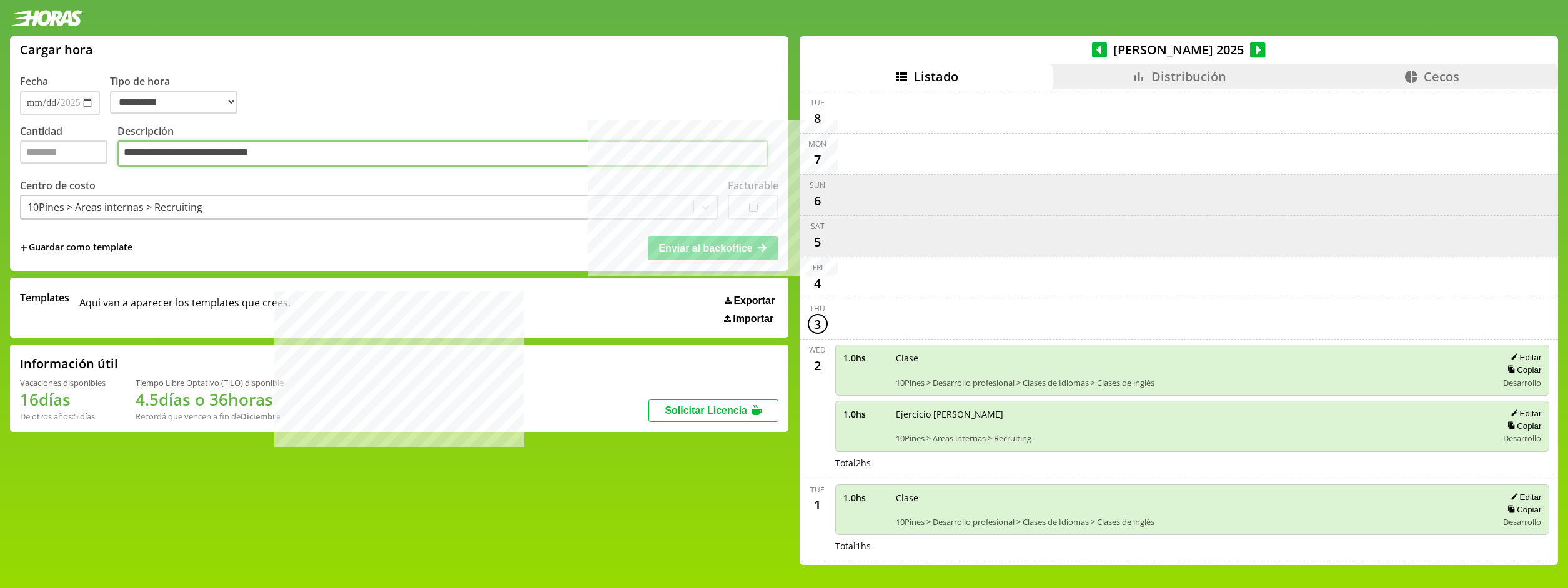 drag, startPoint x: 244, startPoint y: 156, endPoint x: 244, endPoint y: 149, distance: 7 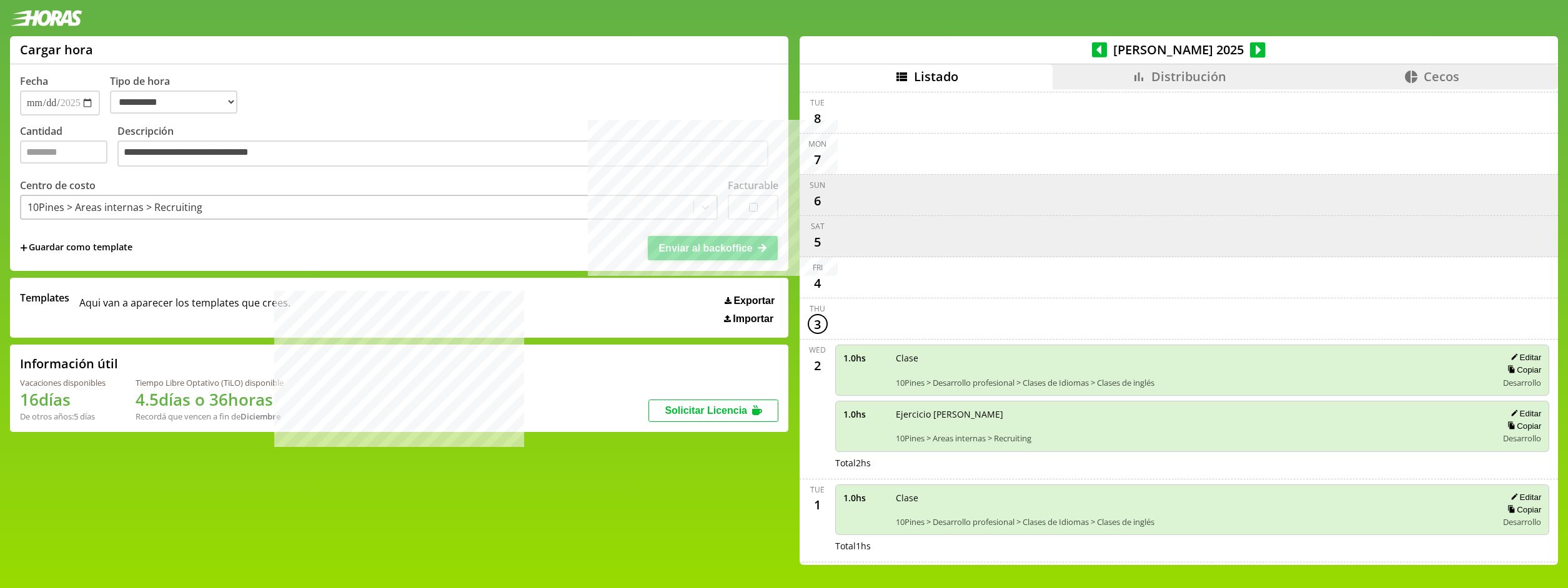 click on "Enviar al backoffice" at bounding box center [705, 248] 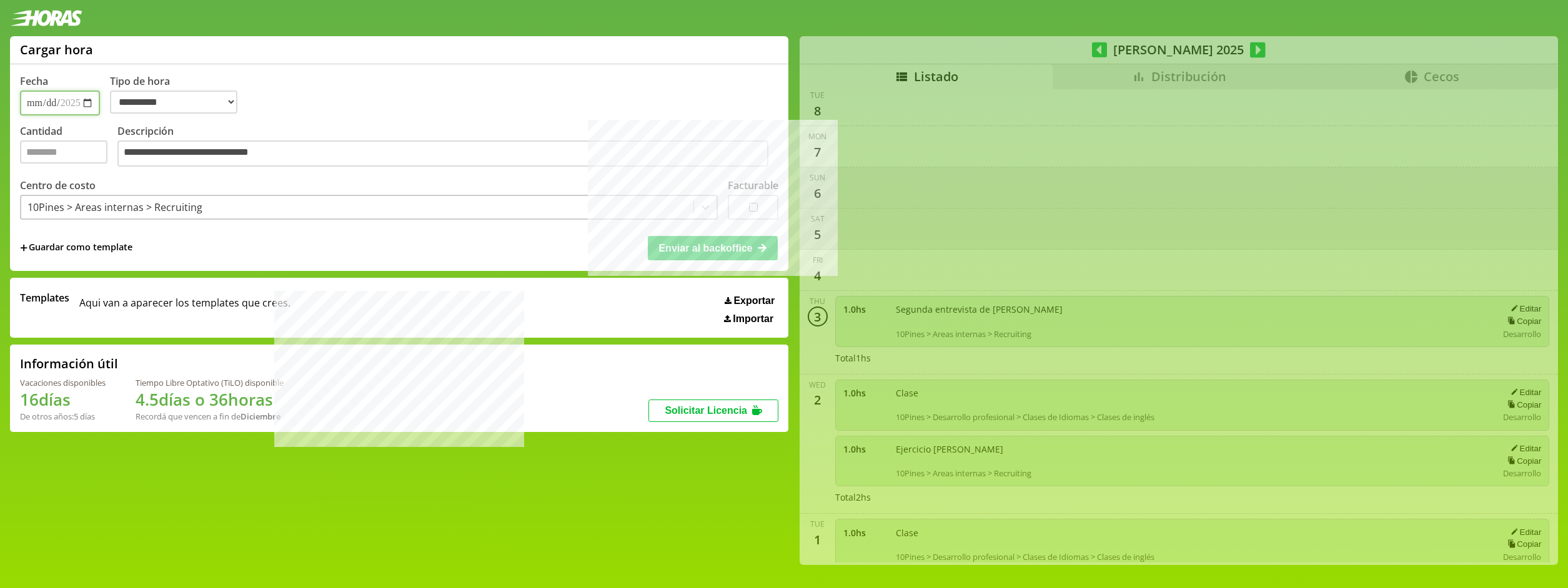 type 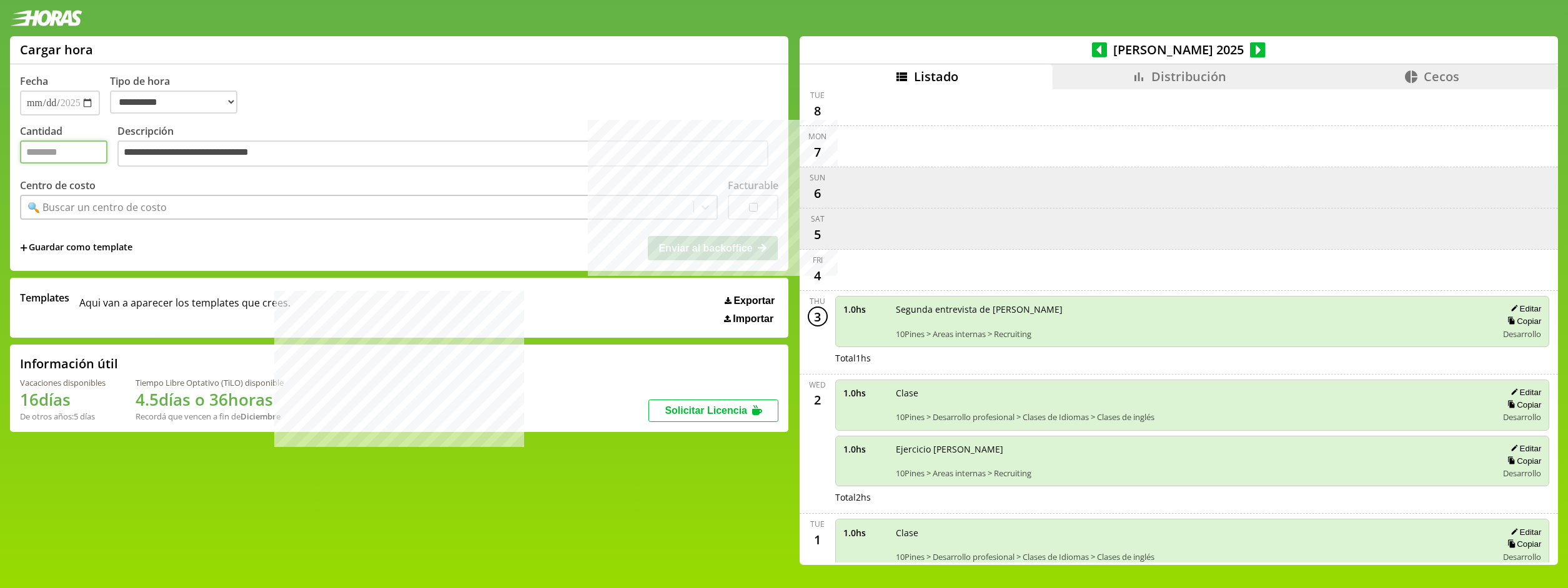click on "Cantidad" at bounding box center (64, 152) 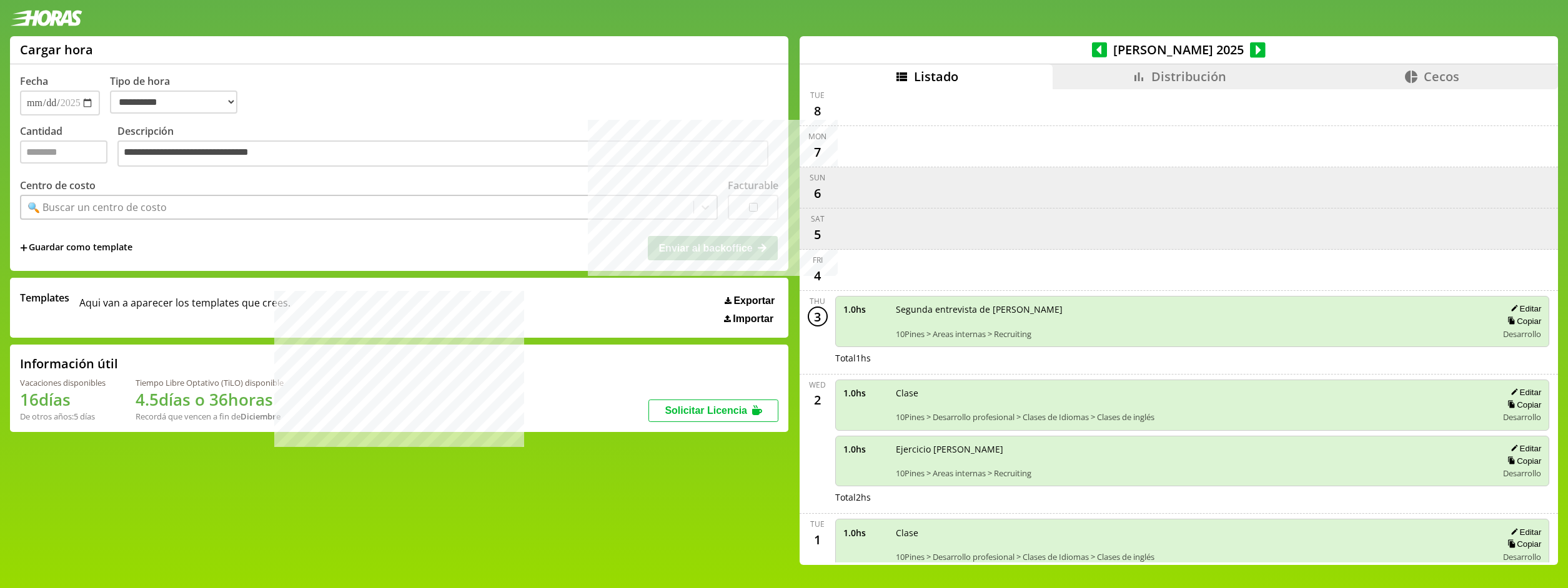 click on "🔍 Buscar un centro de costo" at bounding box center (97, 207) 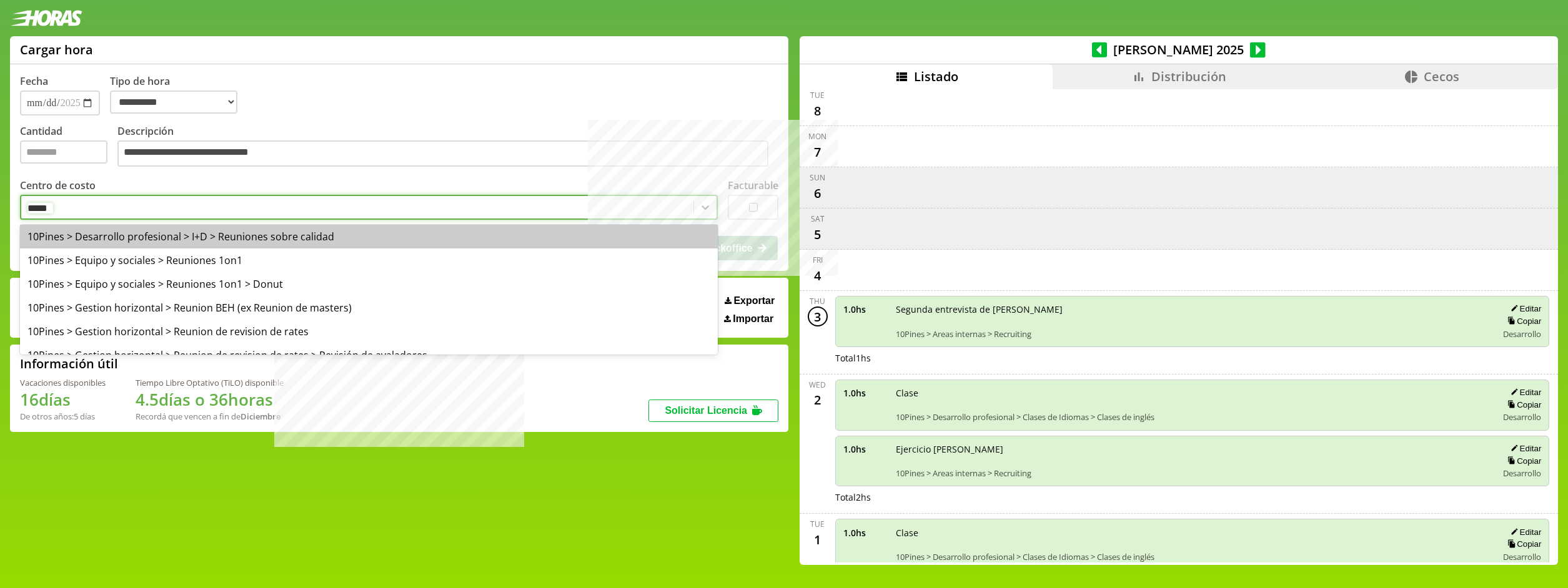 type on "******" 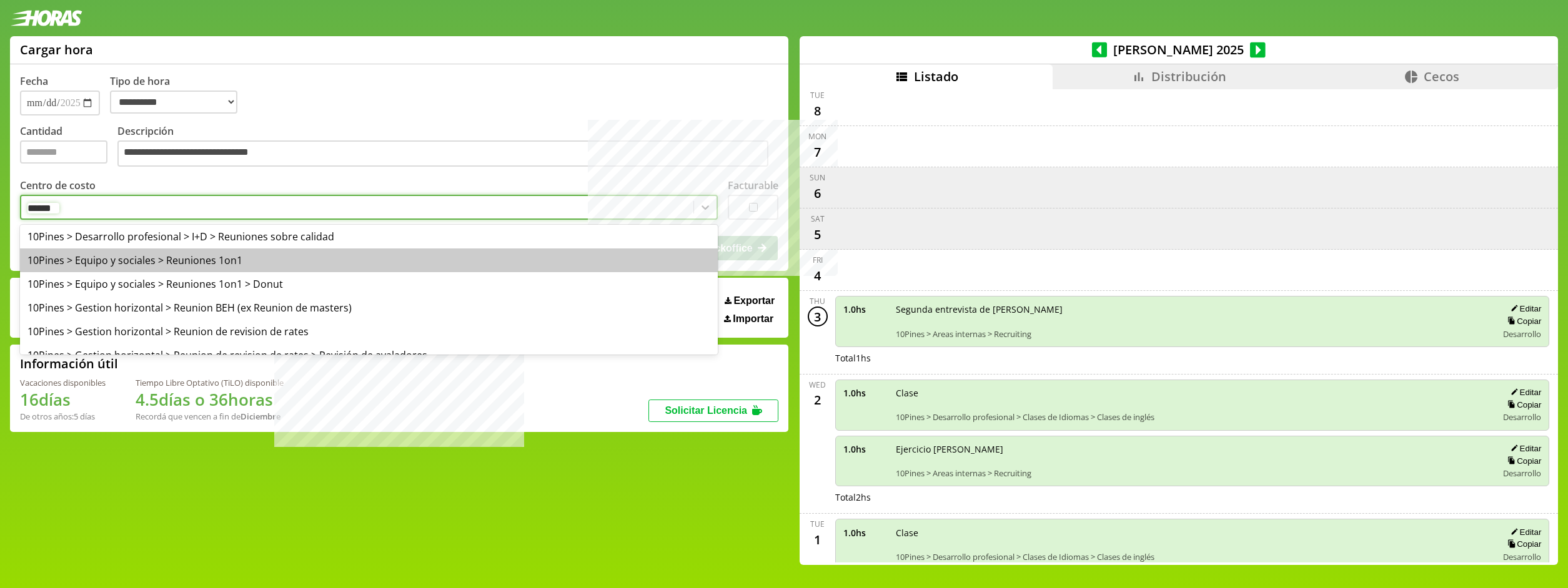 click on "10Pines > Equipo y sociales > Reuniones 1on1" at bounding box center [369, 260] 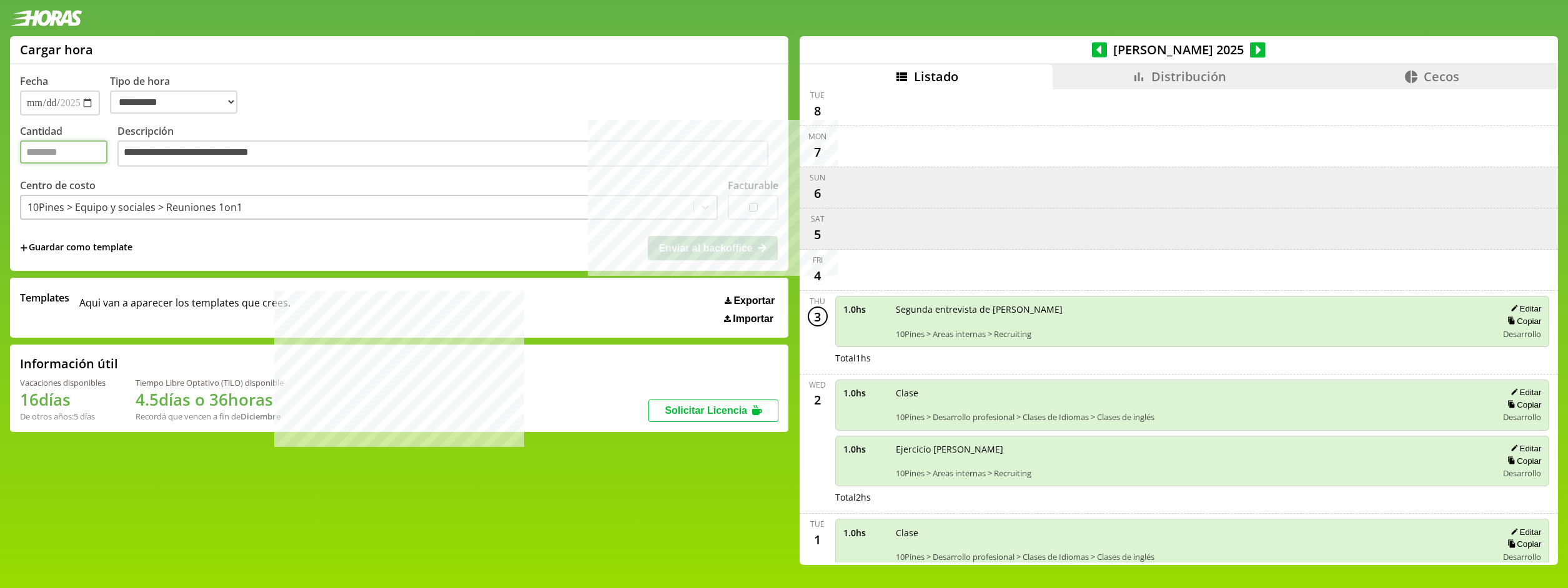 click on "Cantidad" at bounding box center (64, 152) 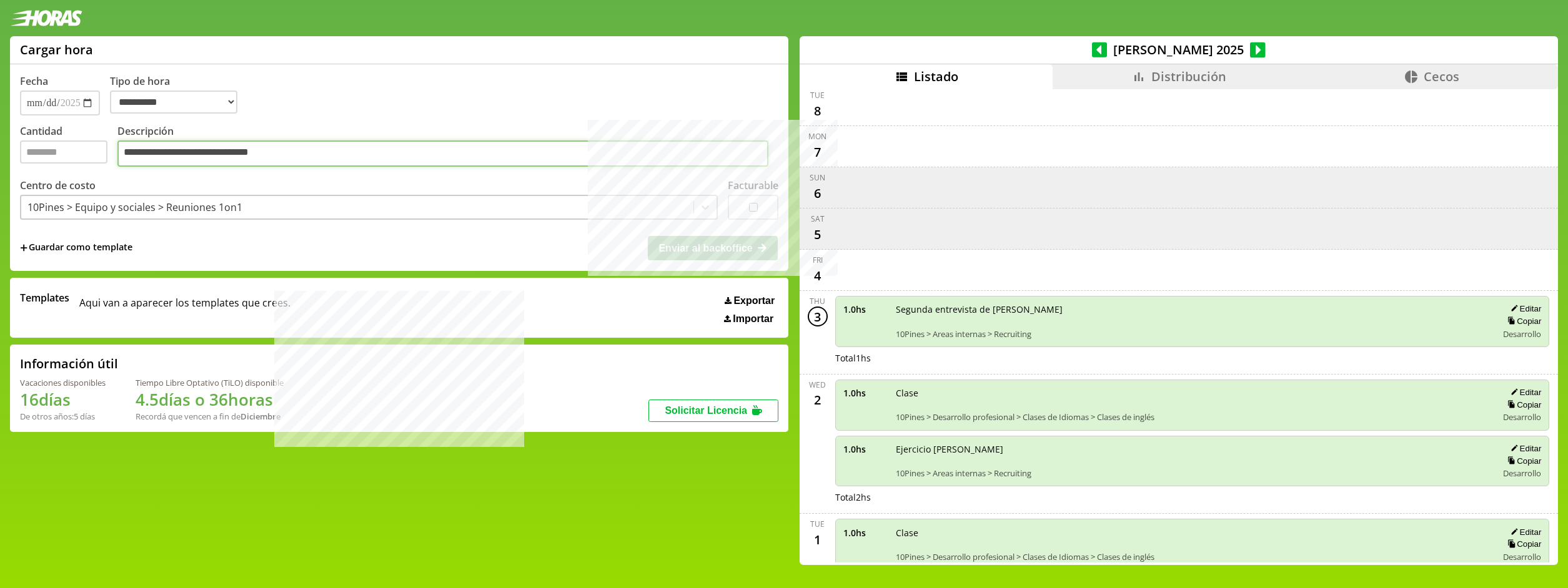 click on "**********" at bounding box center [443, 154] 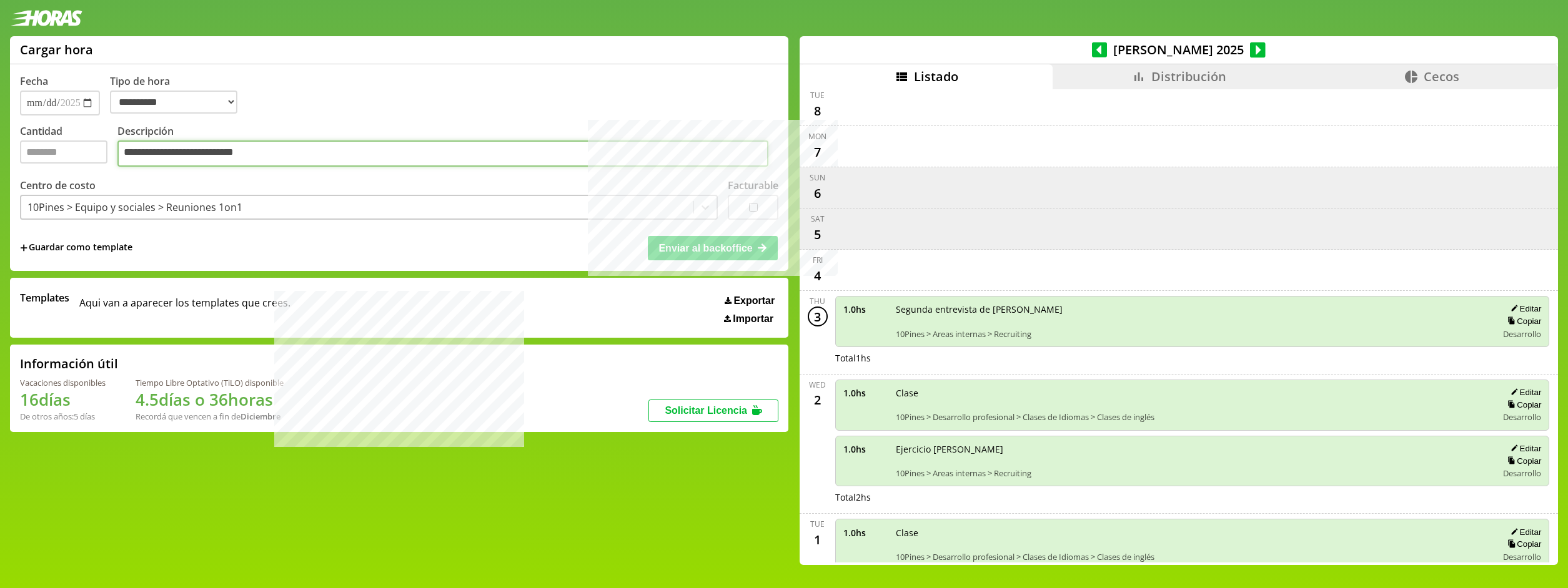 type on "**********" 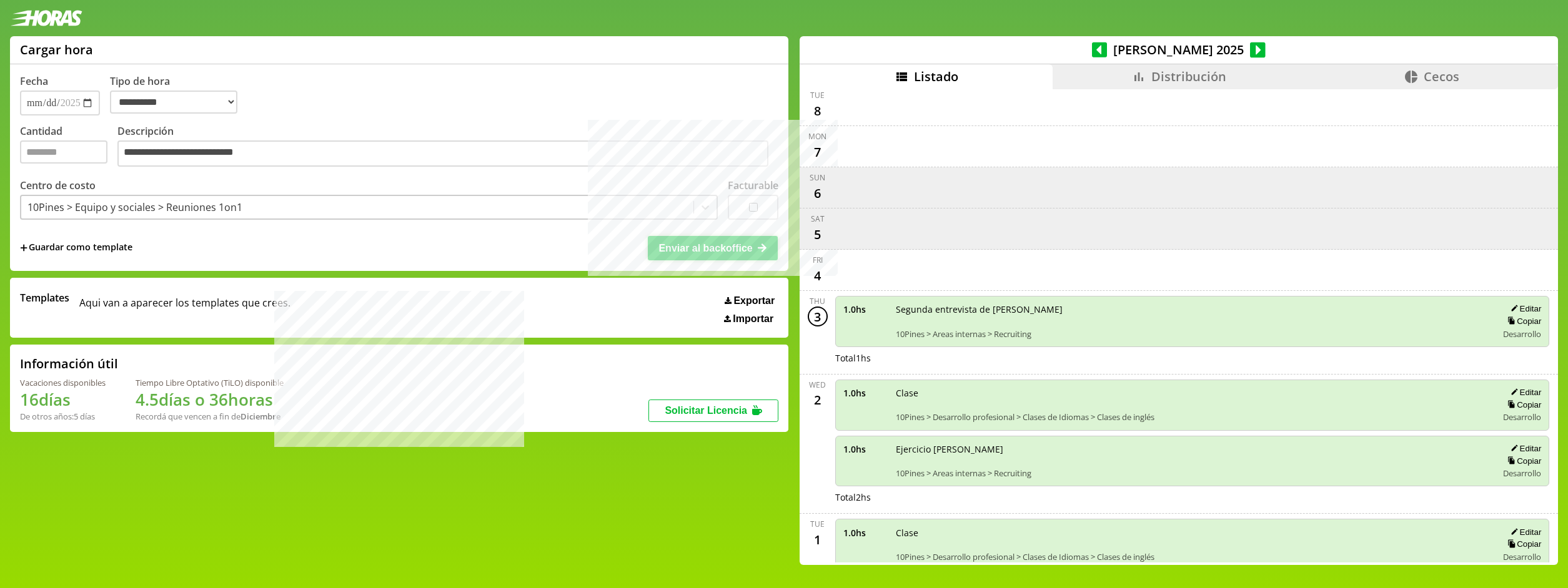 click on "Enviar al backoffice" at bounding box center [705, 248] 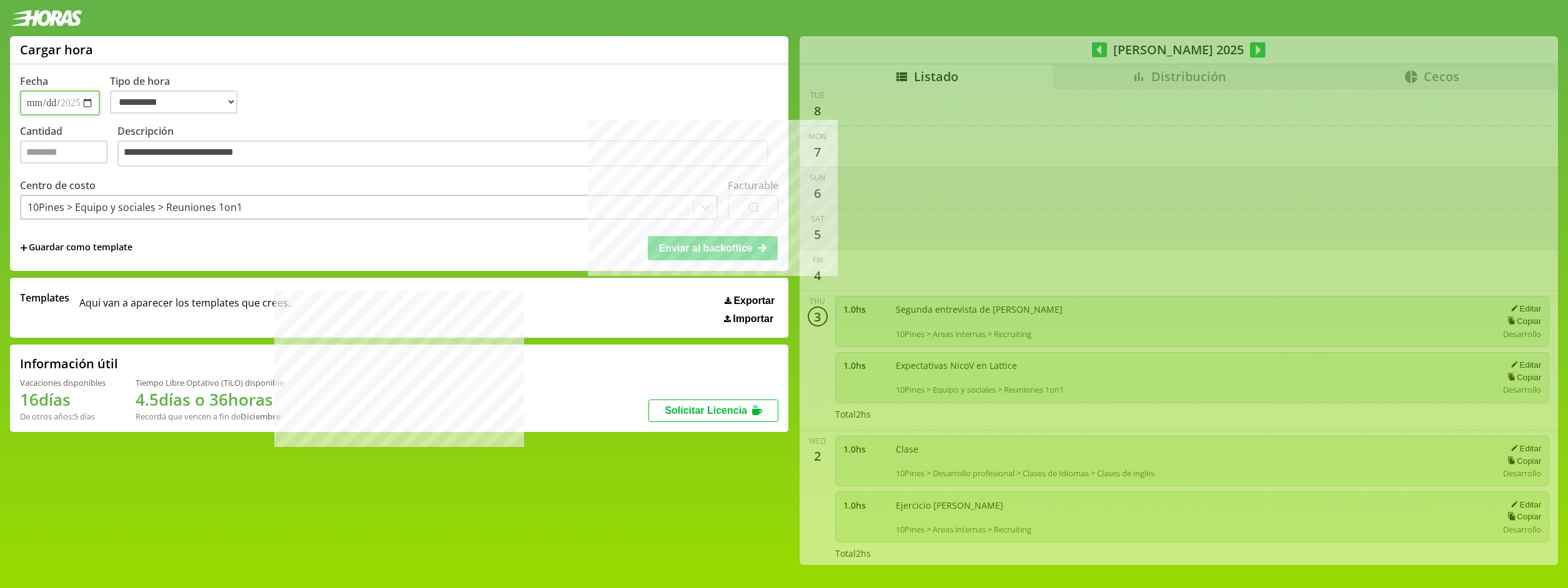 type 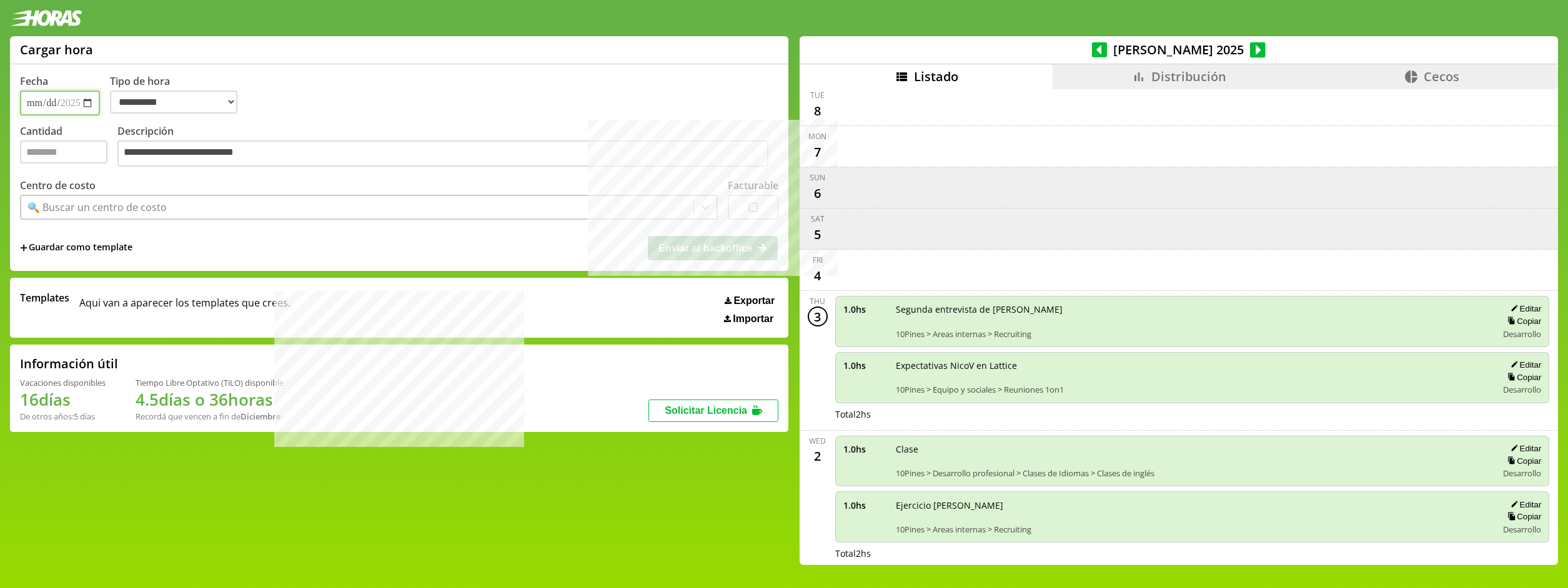 click on "**********" at bounding box center [60, 103] 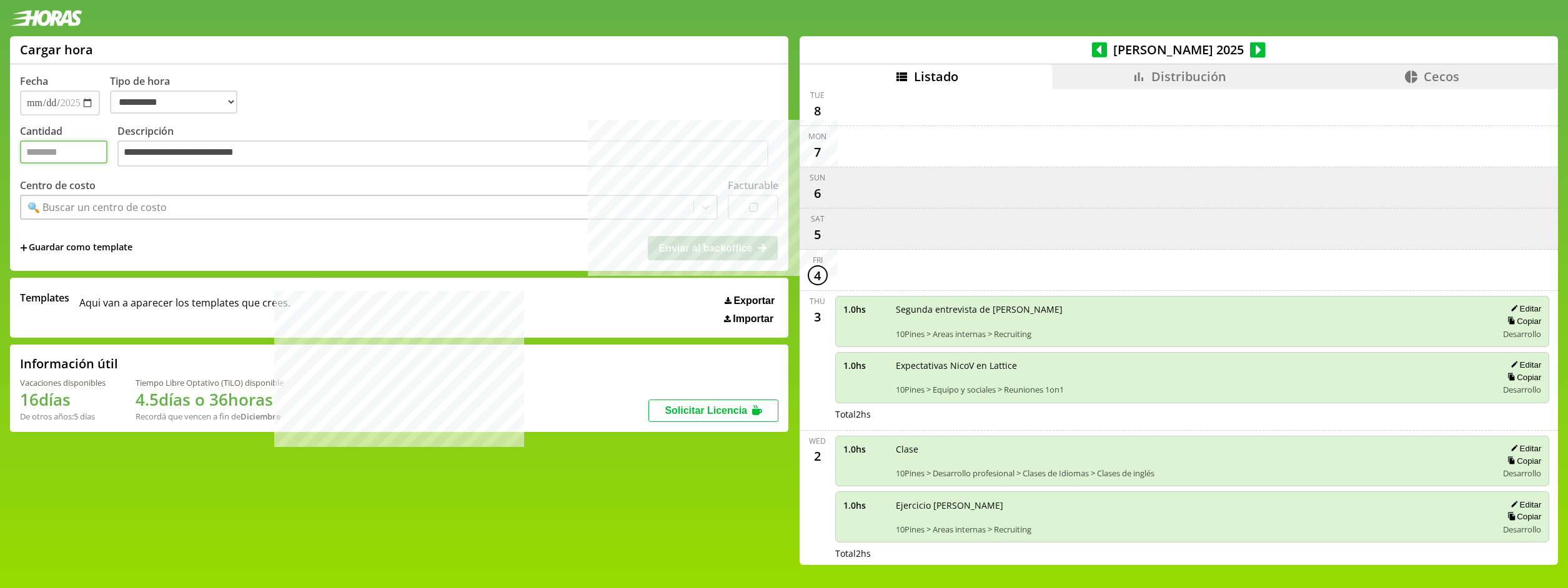 click on "Cantidad" at bounding box center (64, 152) 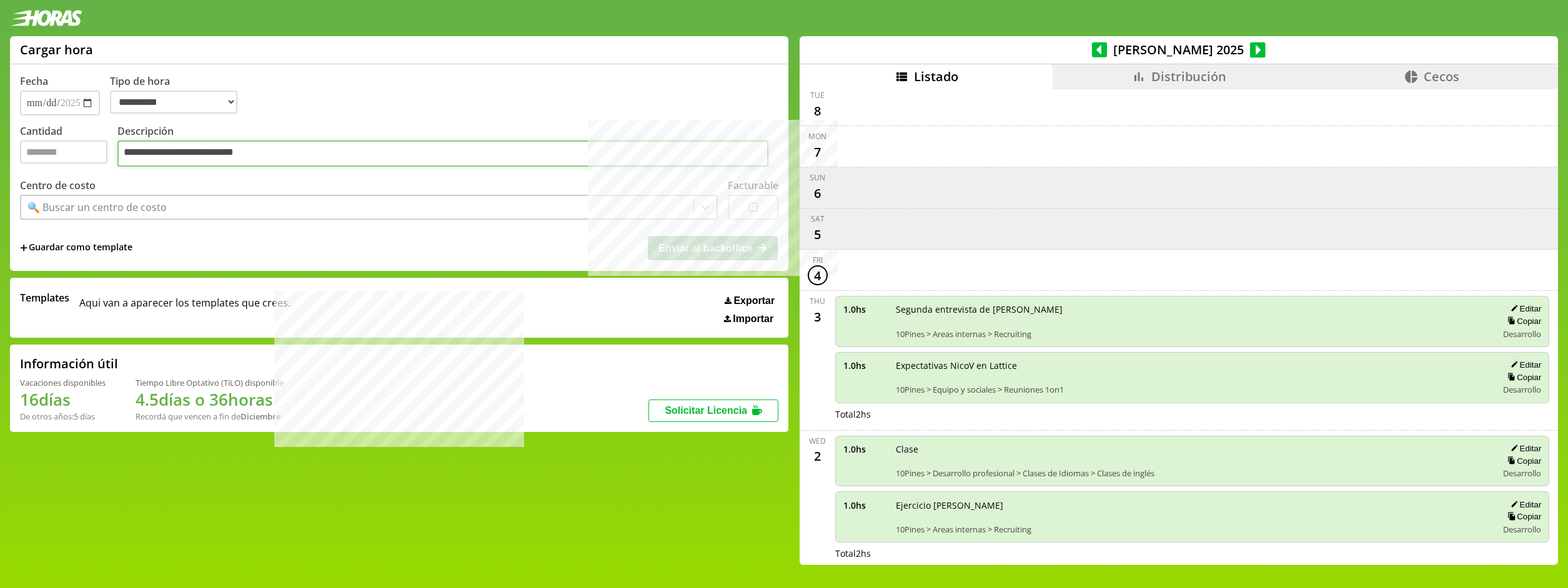 click on "**********" at bounding box center (443, 154) 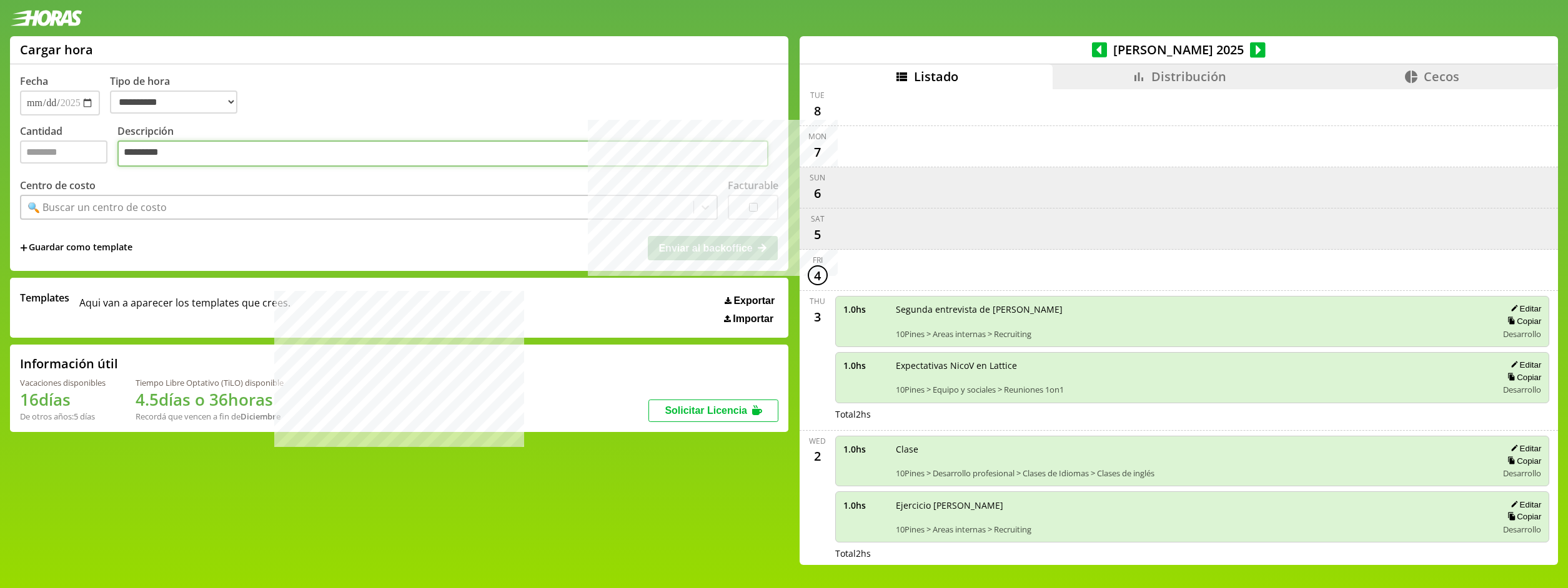 type on "*********" 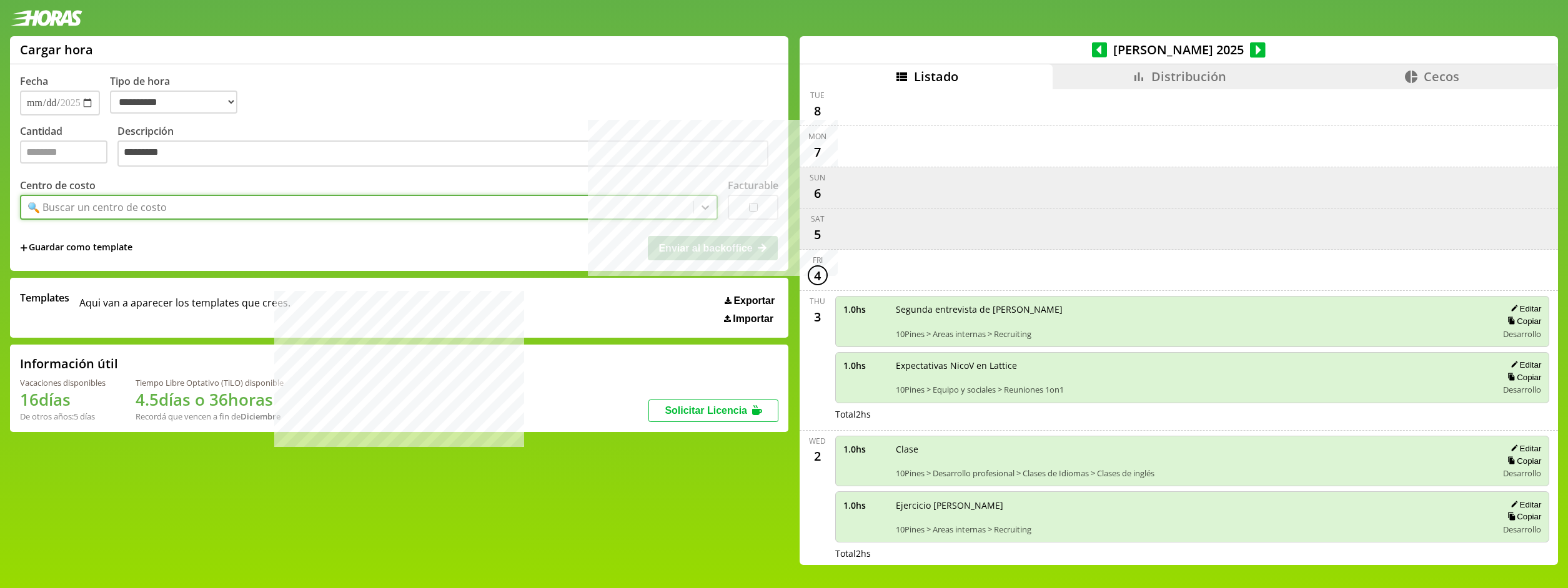 click on "🔍 Buscar un centro de costo" at bounding box center [97, 207] 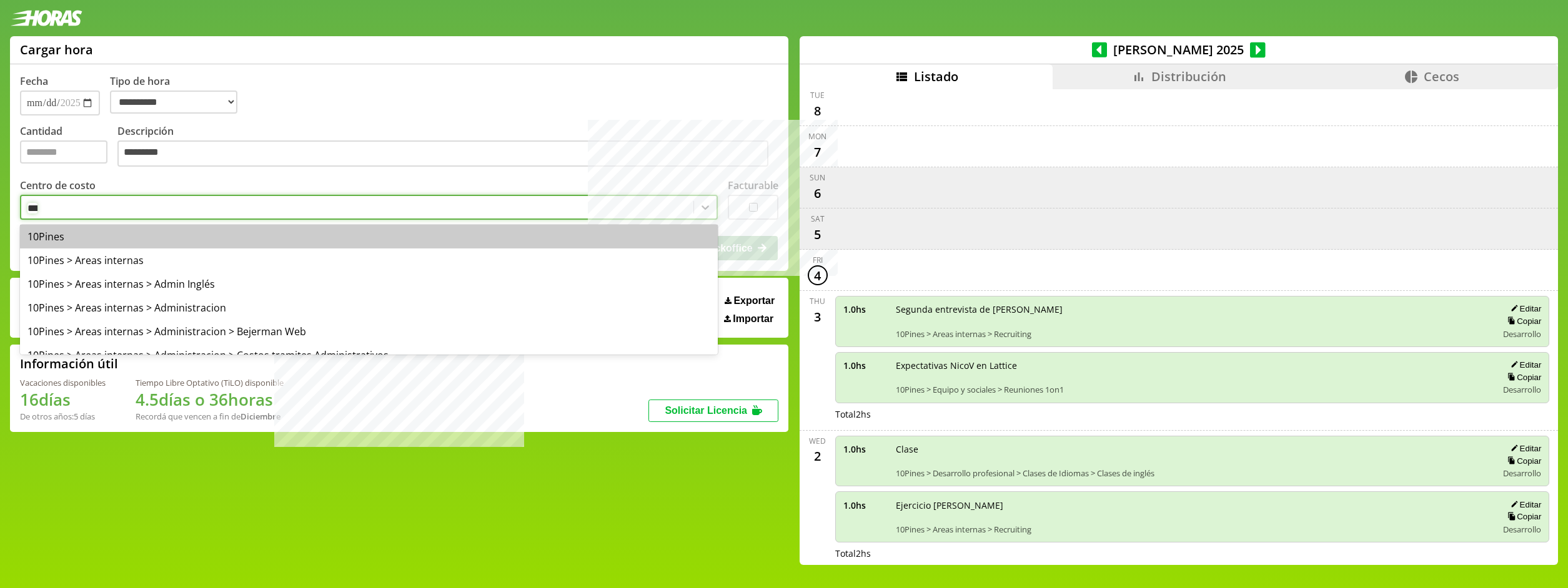 type on "****" 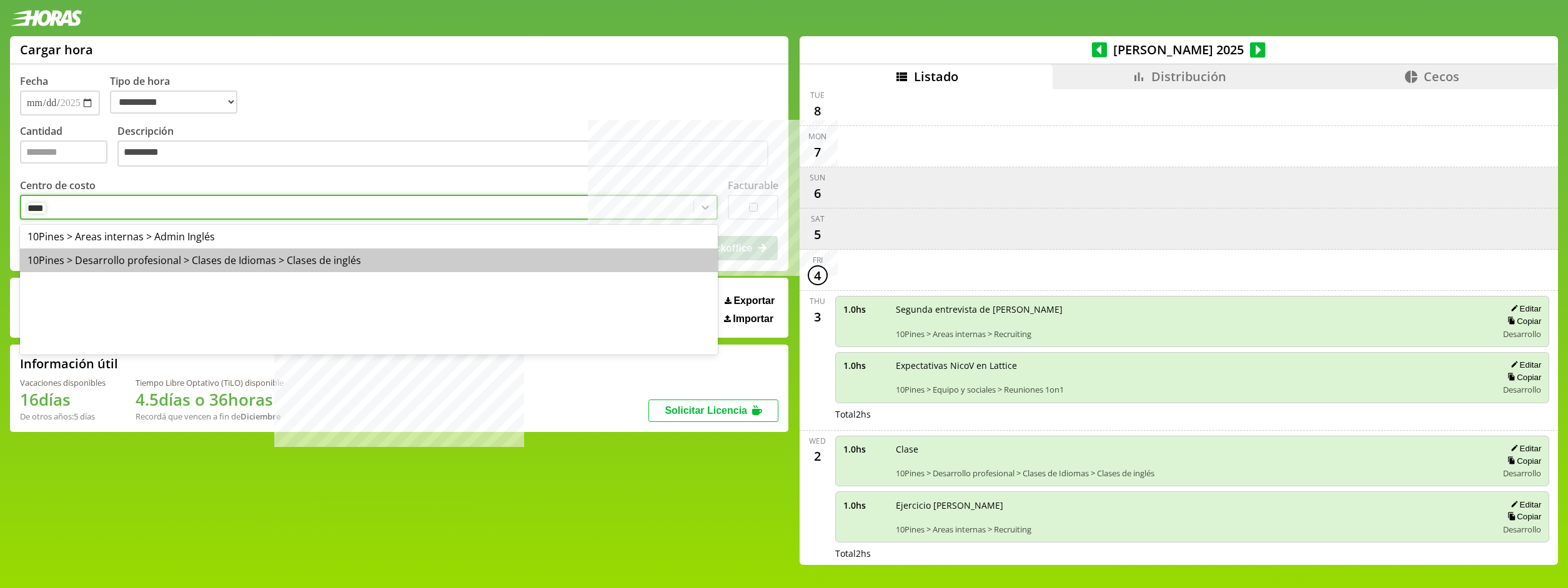 click on "10Pines > Desarrollo profesional > Clases de Idiomas > Clases de inglés" at bounding box center (369, 260) 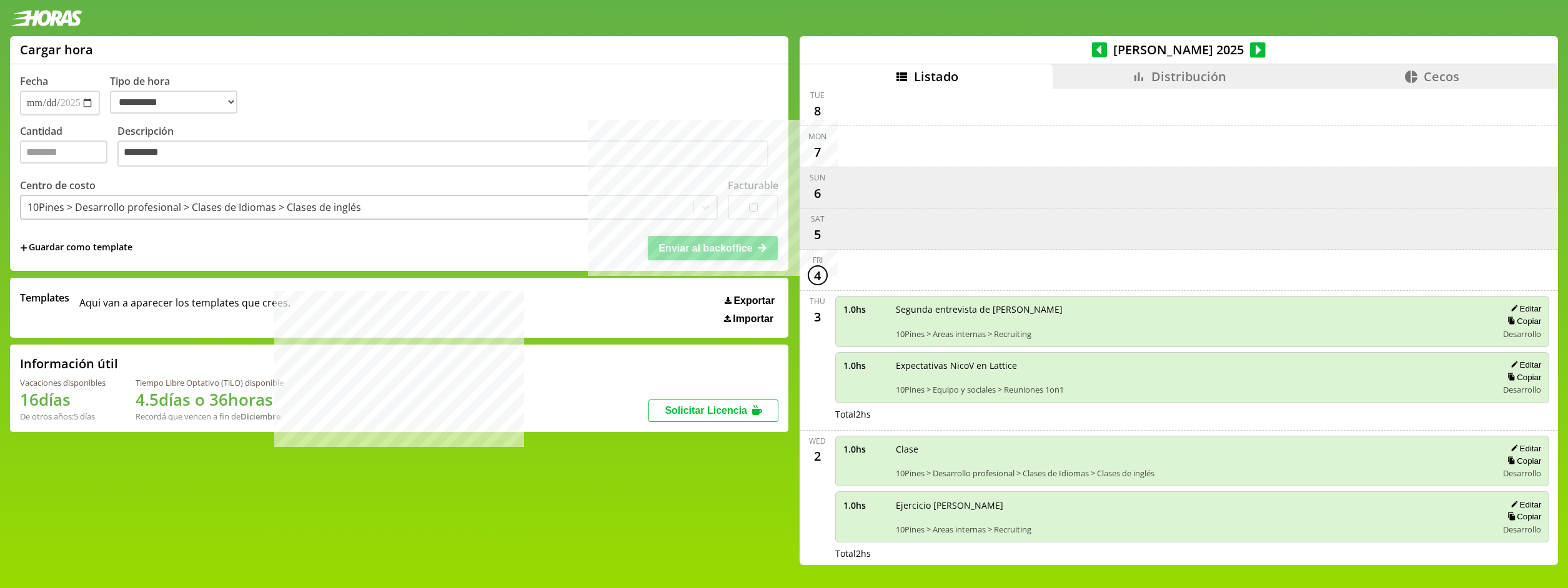click on "Enviar al backoffice" at bounding box center (705, 248) 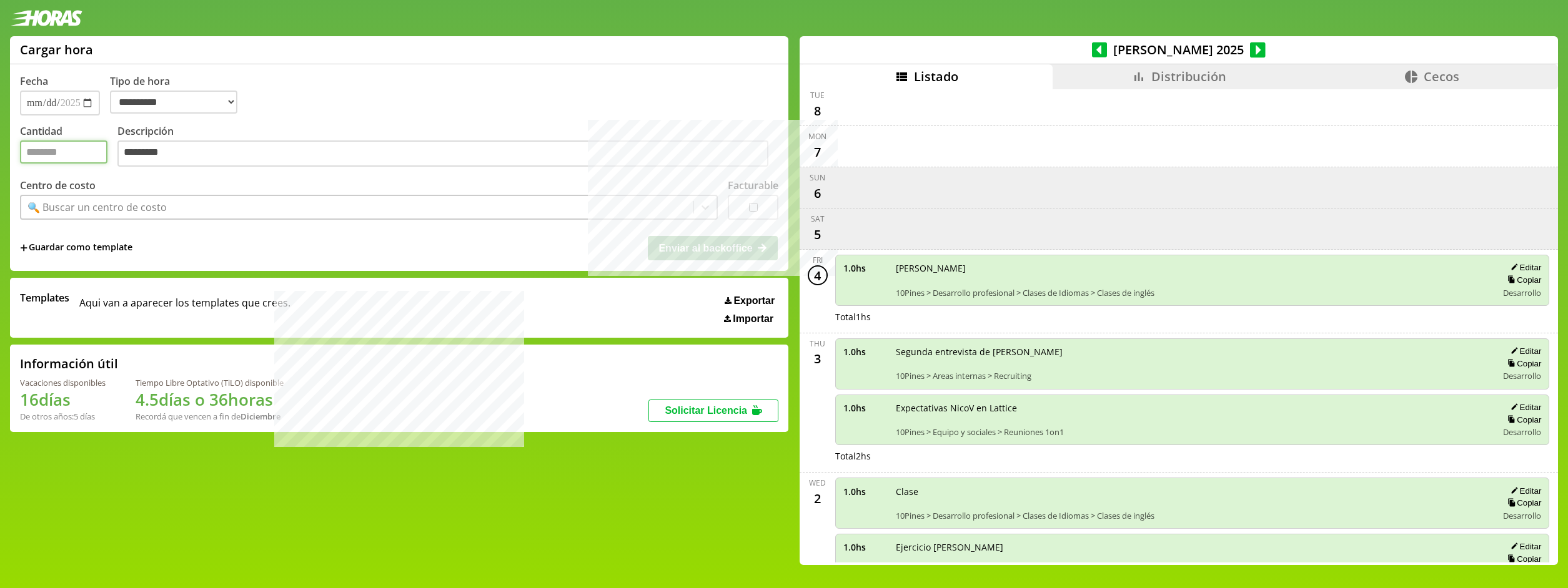 click on "Cantidad" at bounding box center [64, 152] 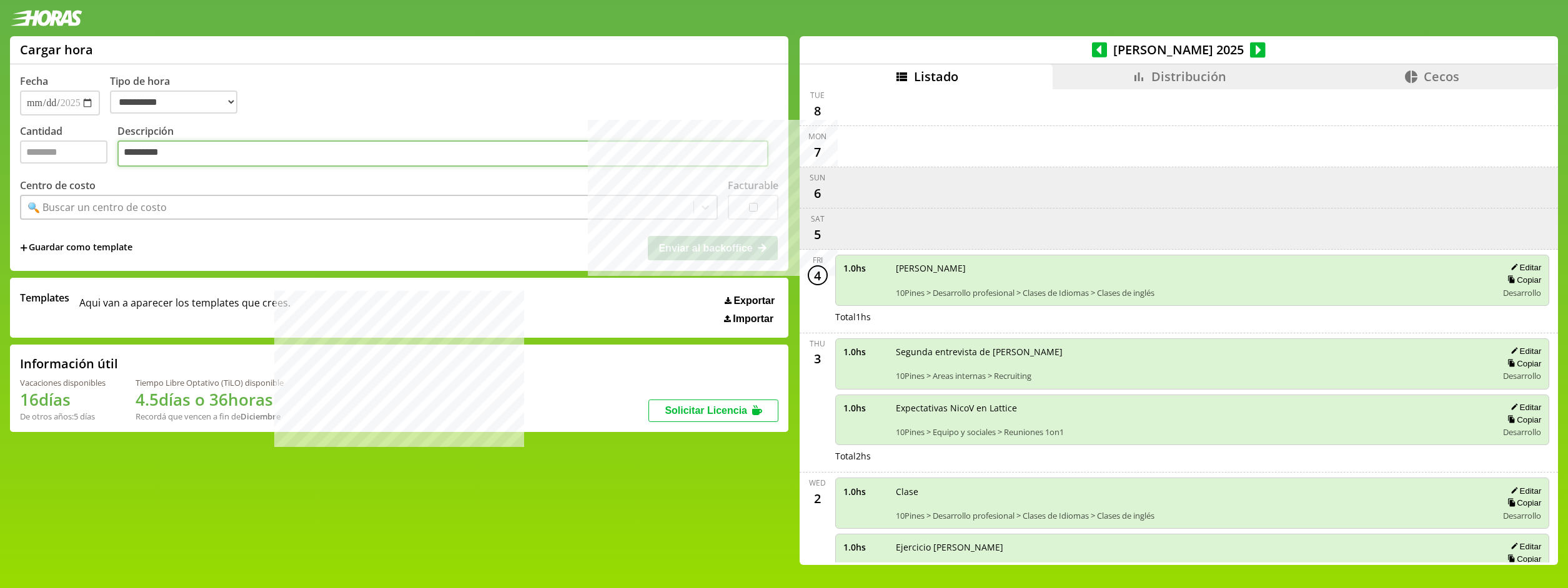 click on "*********" at bounding box center (443, 154) 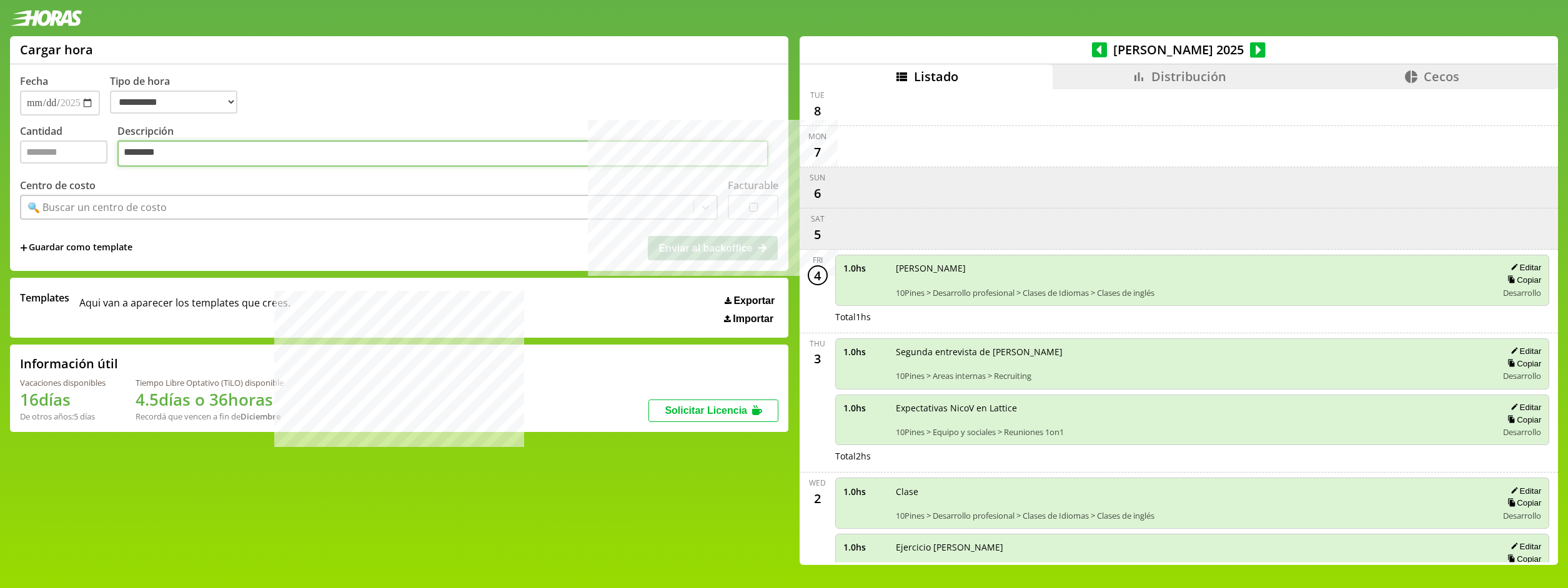 type on "********" 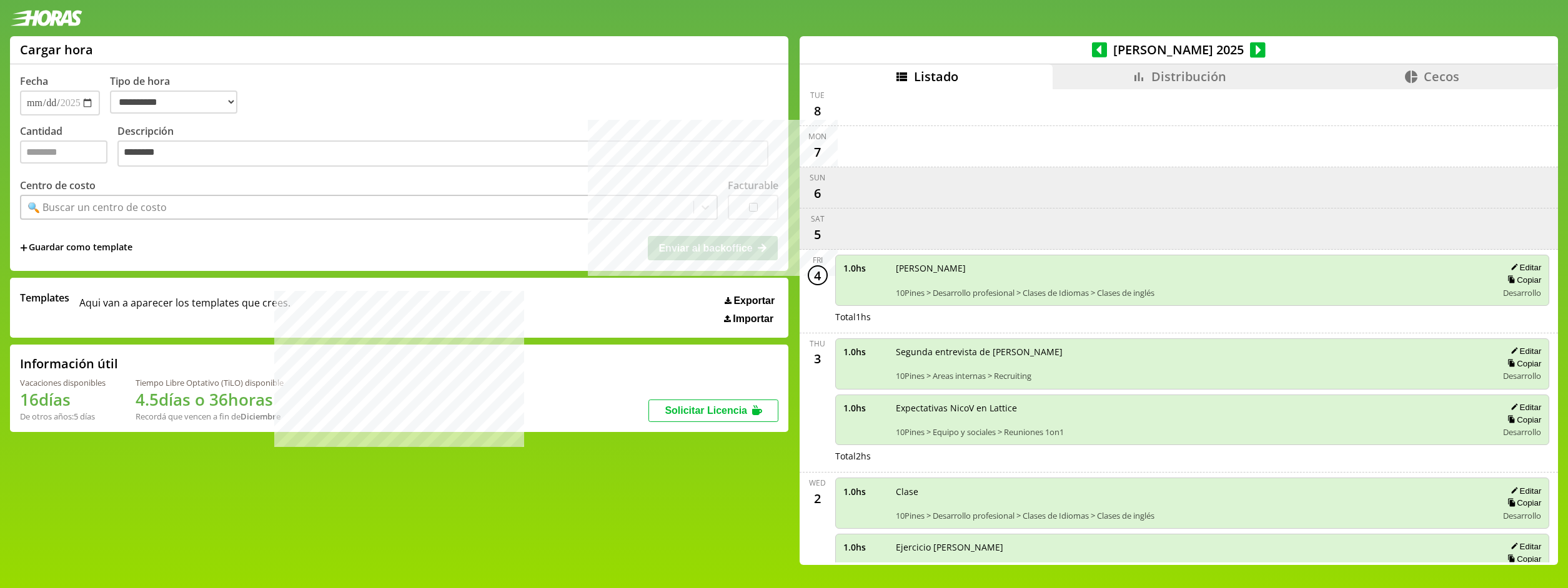 click on "🔍 Buscar un centro de costo" at bounding box center [97, 207] 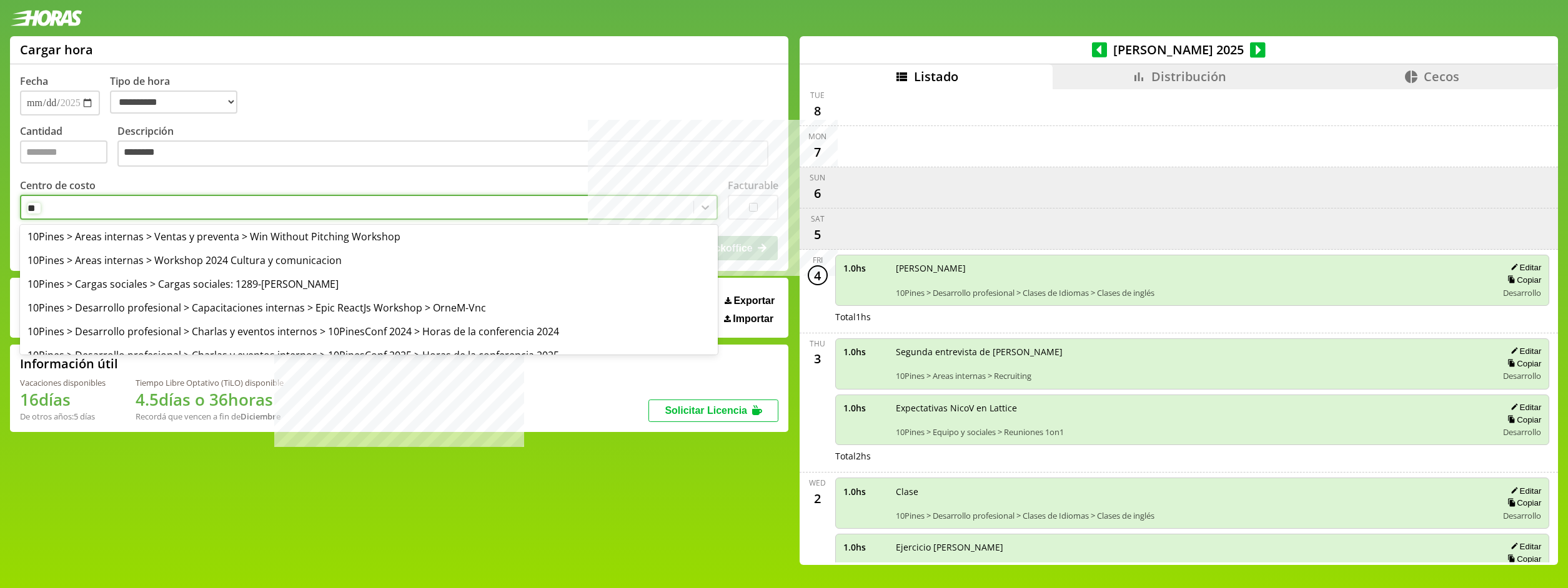 type on "*" 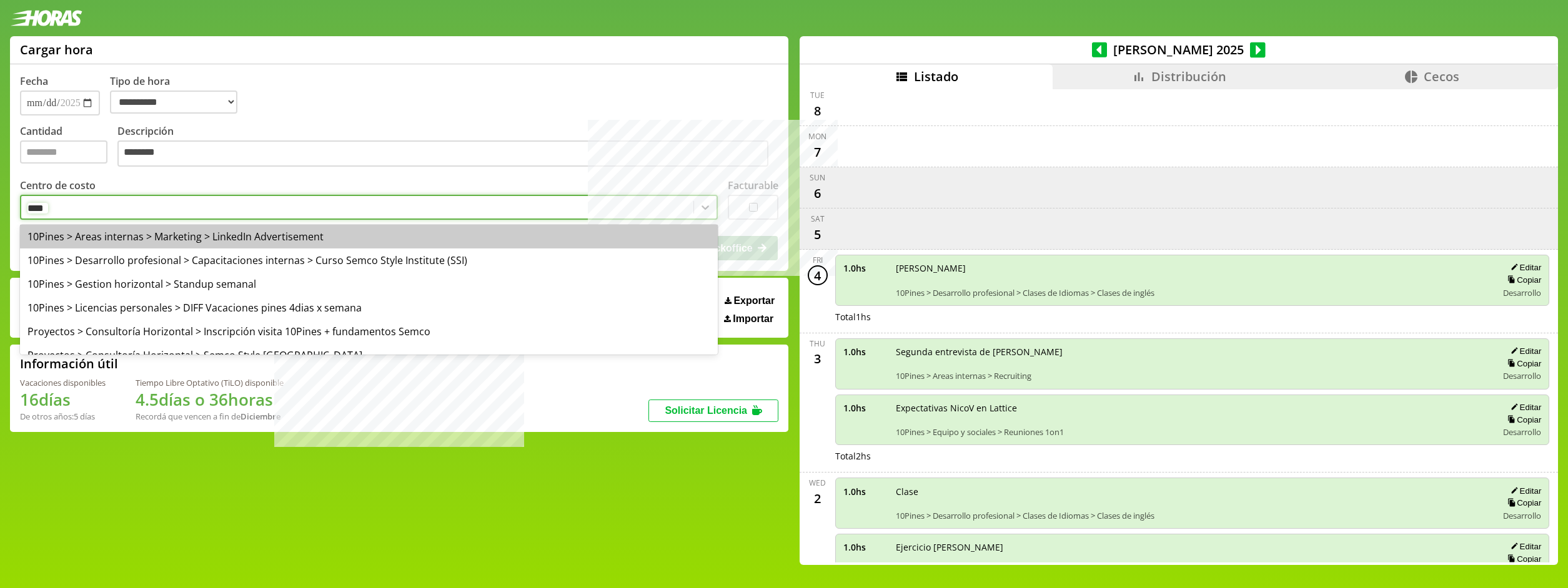type on "*****" 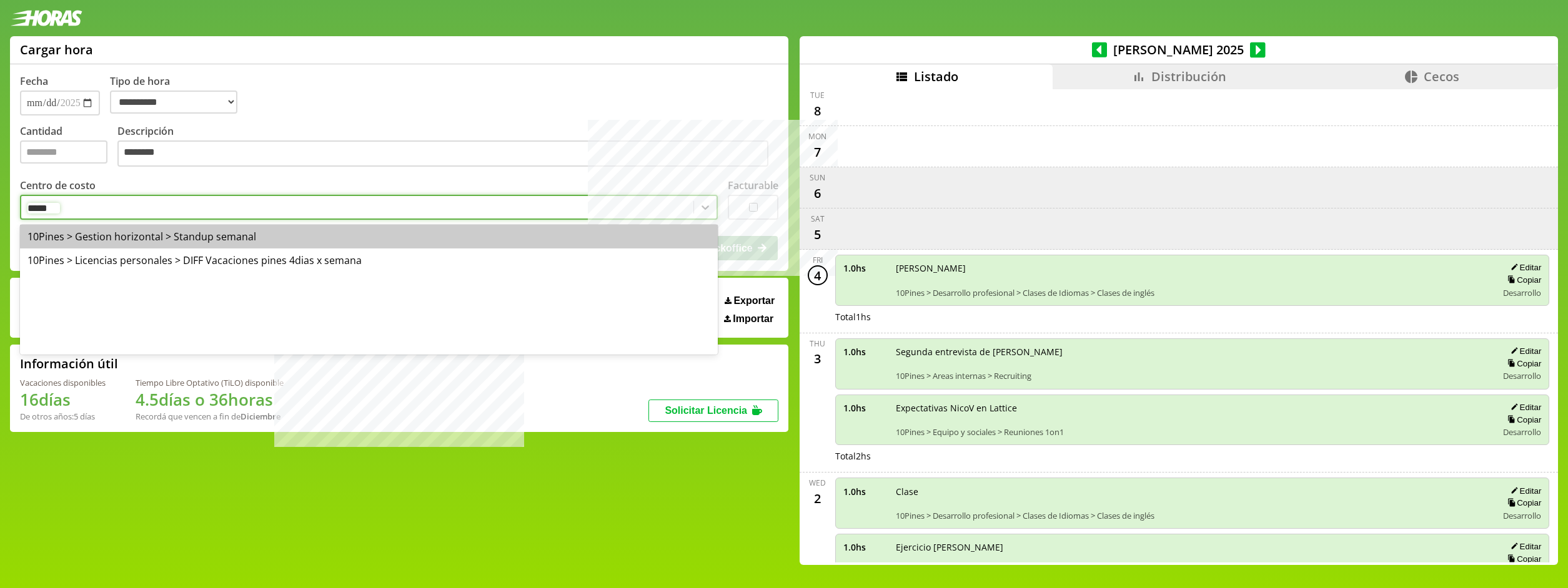 click on "10Pines > Gestion horizontal > Standup semanal" at bounding box center (369, 237) 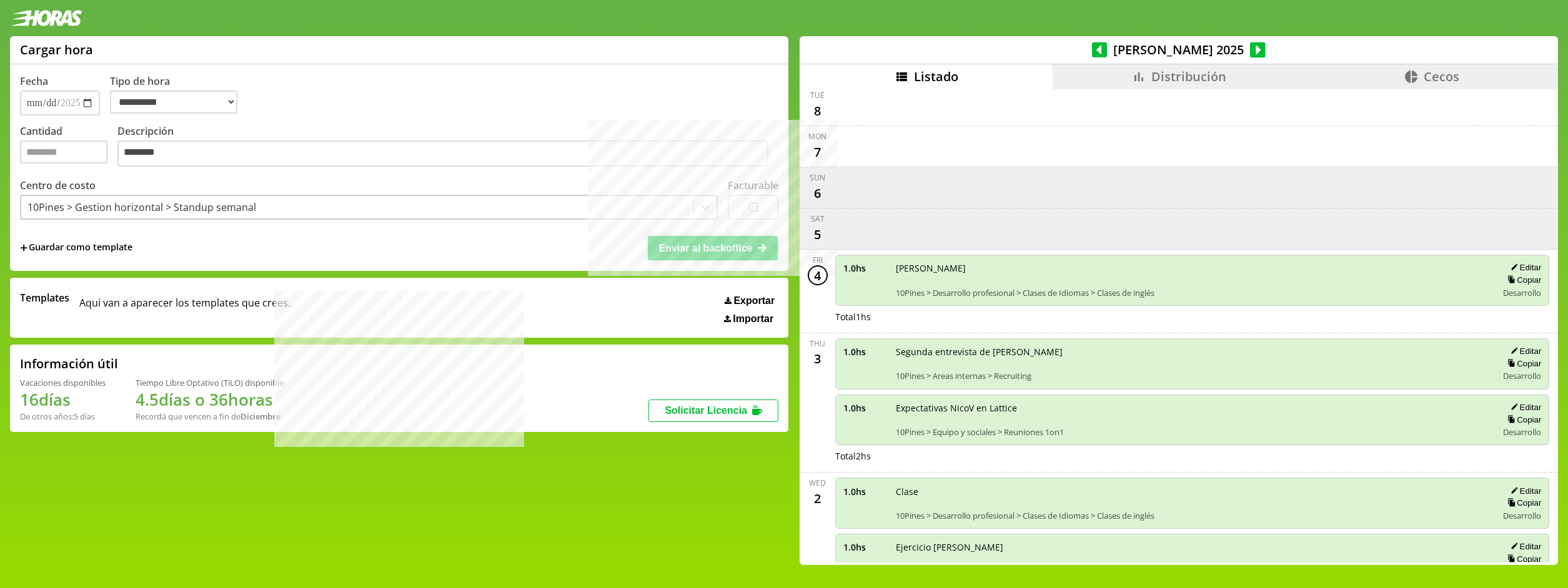 click on "Enviar al backoffice" at bounding box center [705, 248] 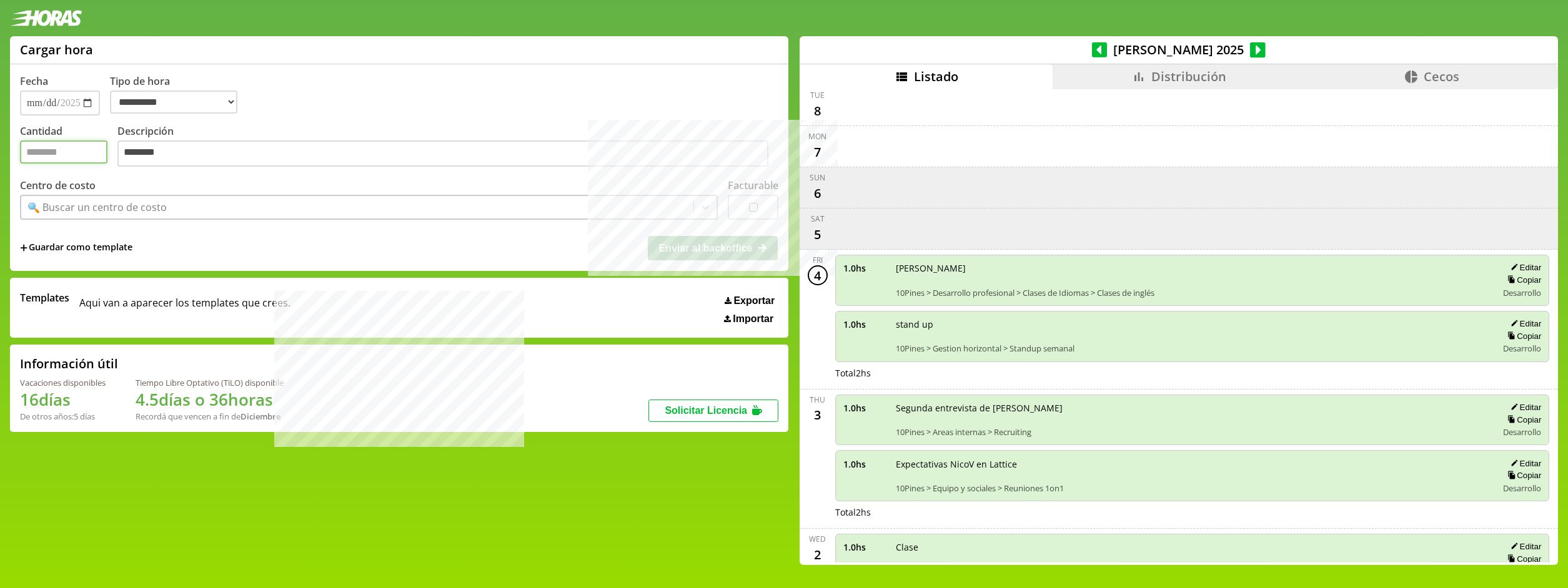 click on "Cantidad" at bounding box center (64, 152) 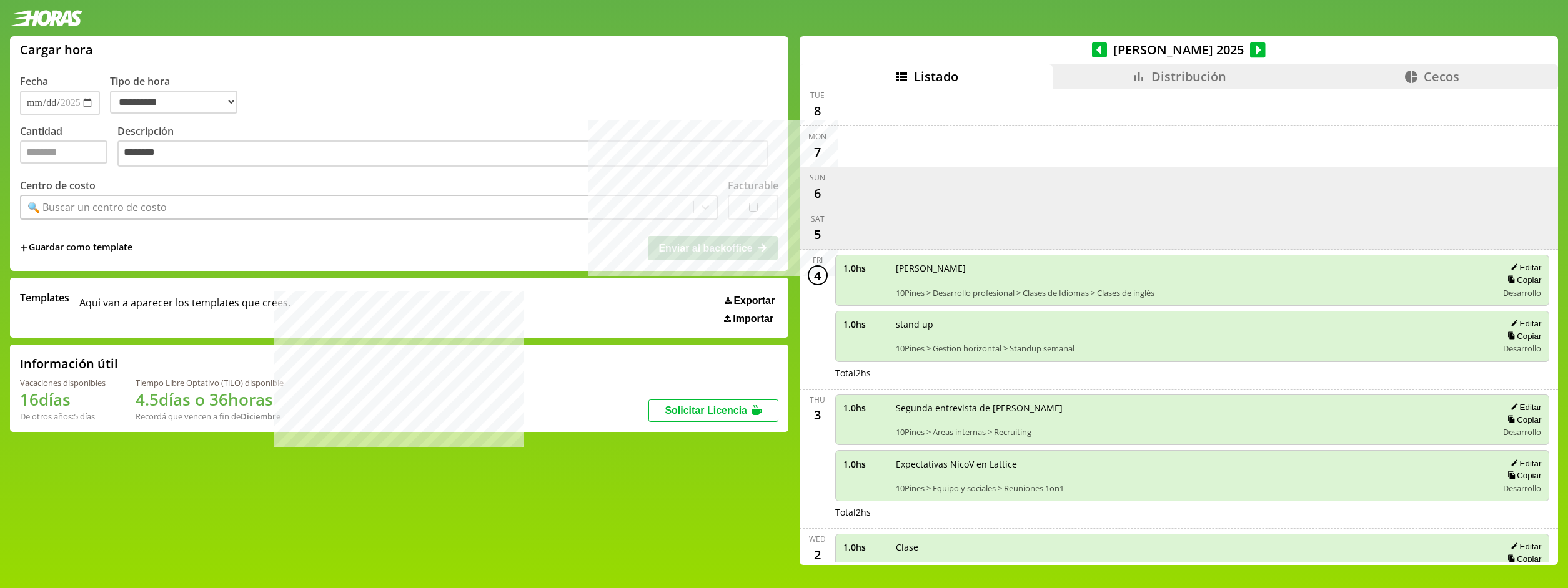 click on "🔍 Buscar un centro de costo" at bounding box center (97, 207) 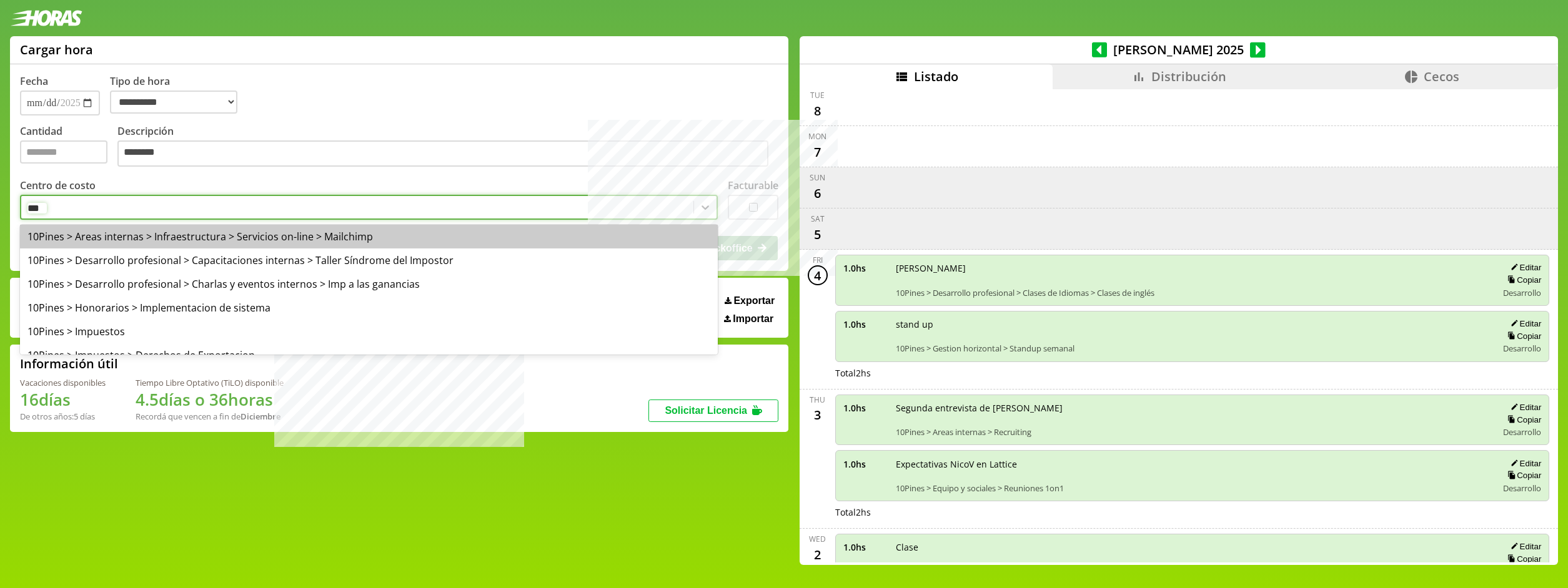 type on "****" 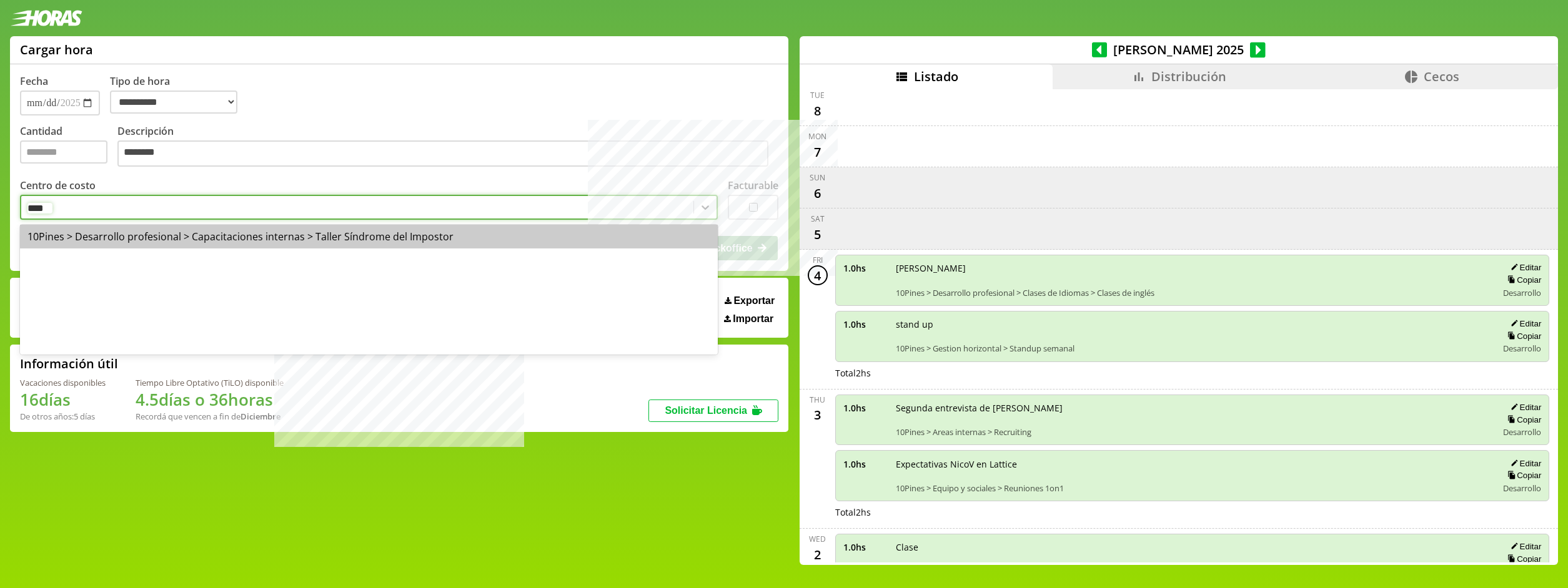 click on "10Pines > Desarrollo profesional > Capacitaciones internas > Taller Síndrome del Impostor" at bounding box center (369, 237) 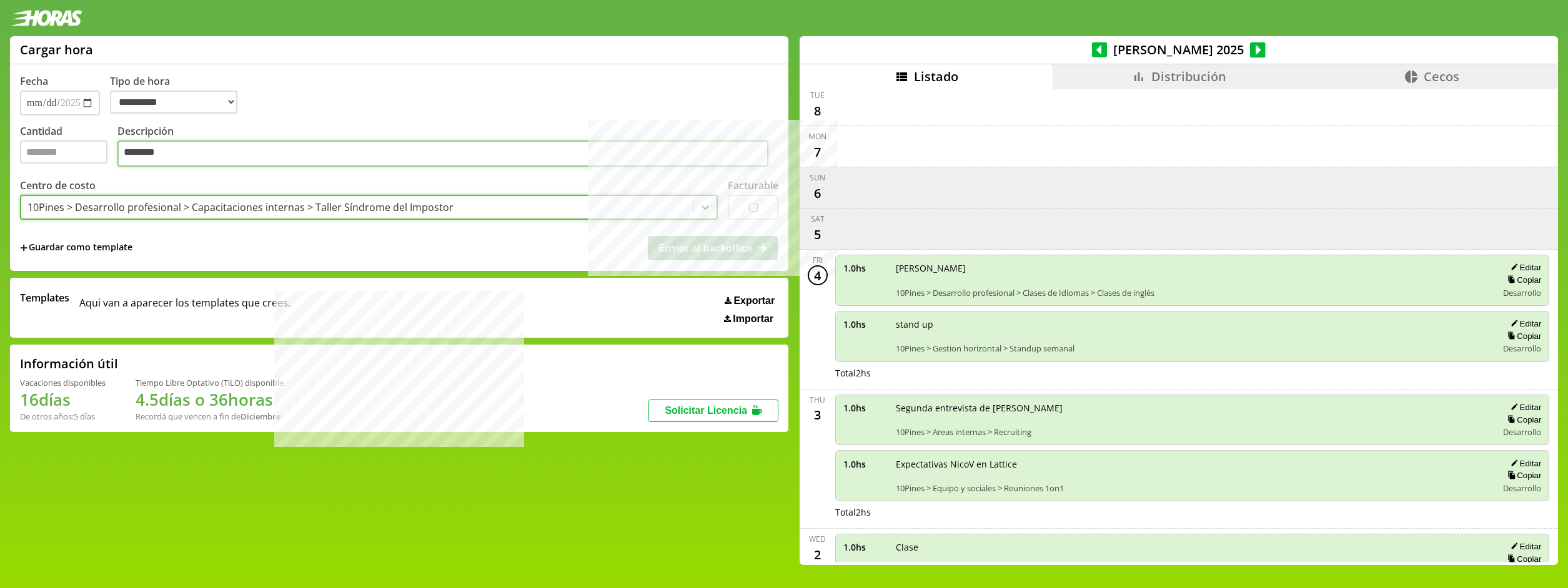 click on "********" at bounding box center (443, 154) 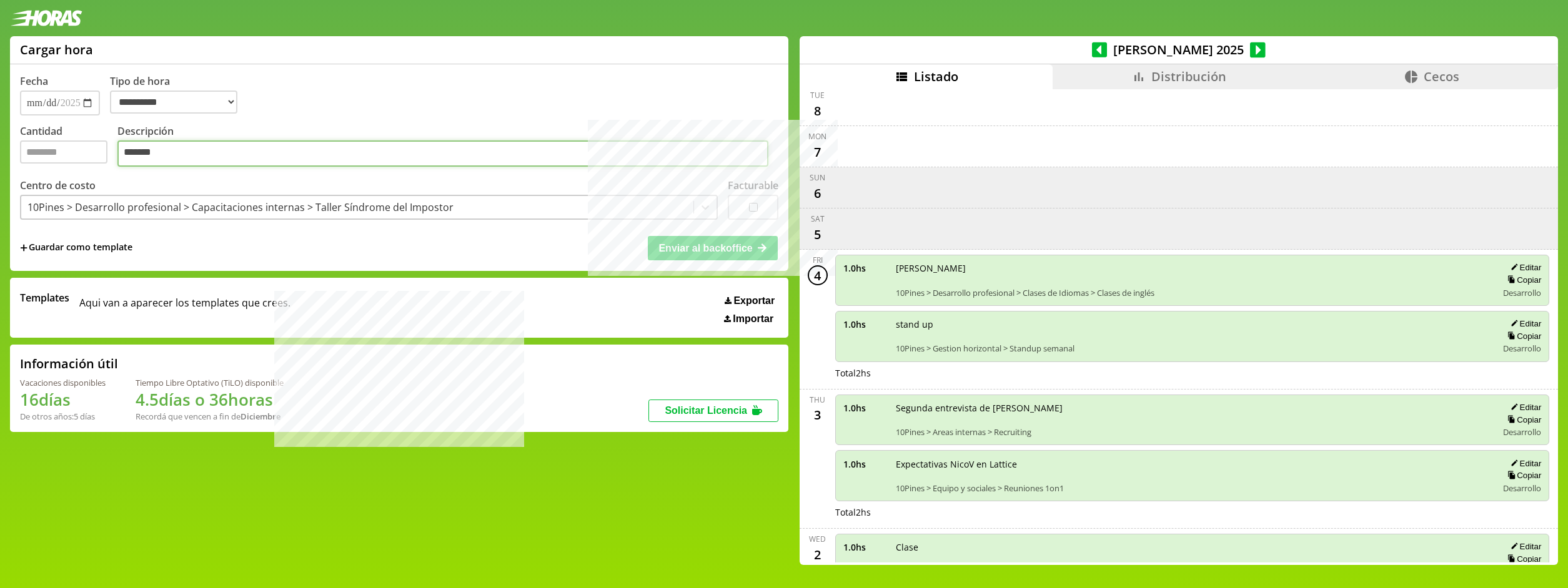 type on "*******" 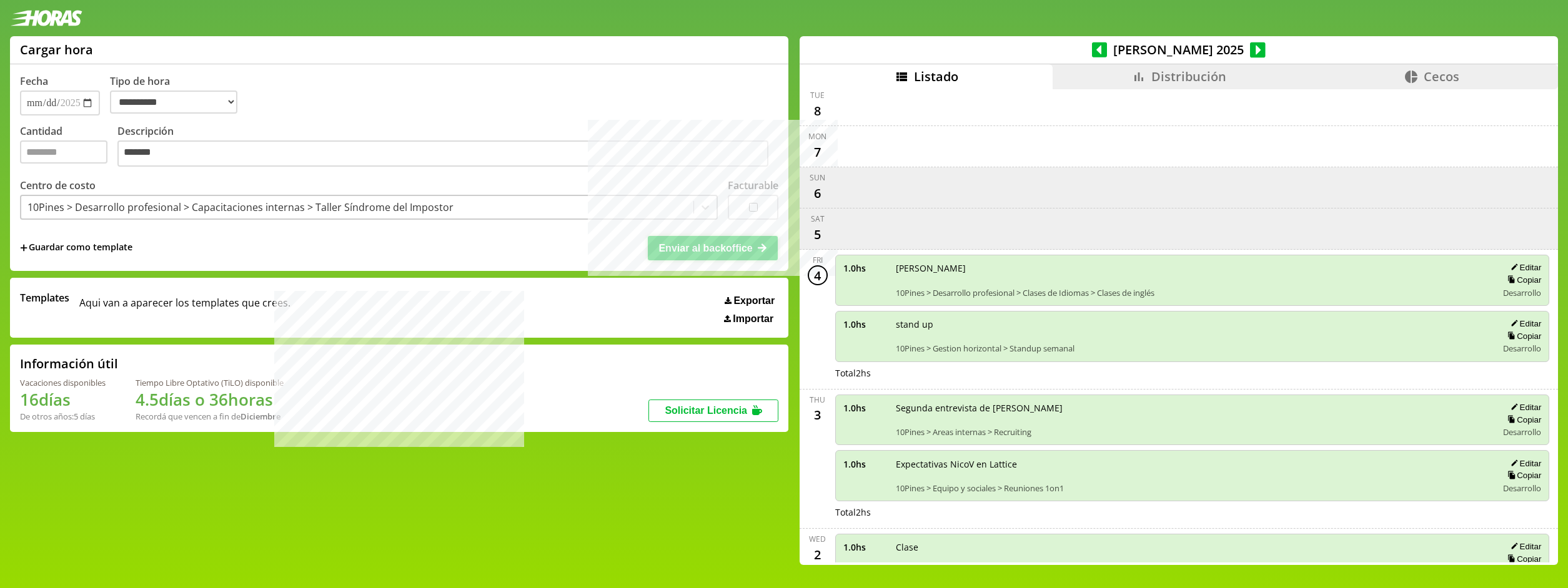 click on "Enviar al backoffice" at bounding box center (705, 248) 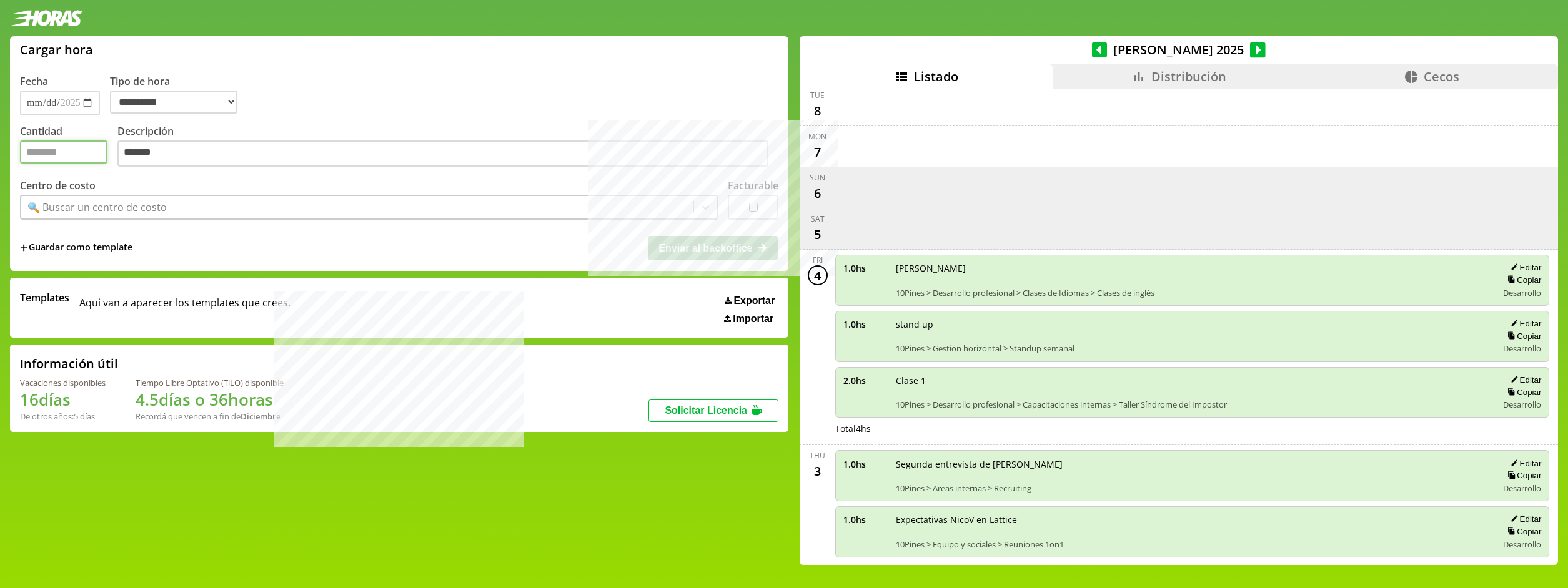 click on "Cantidad" at bounding box center (64, 152) 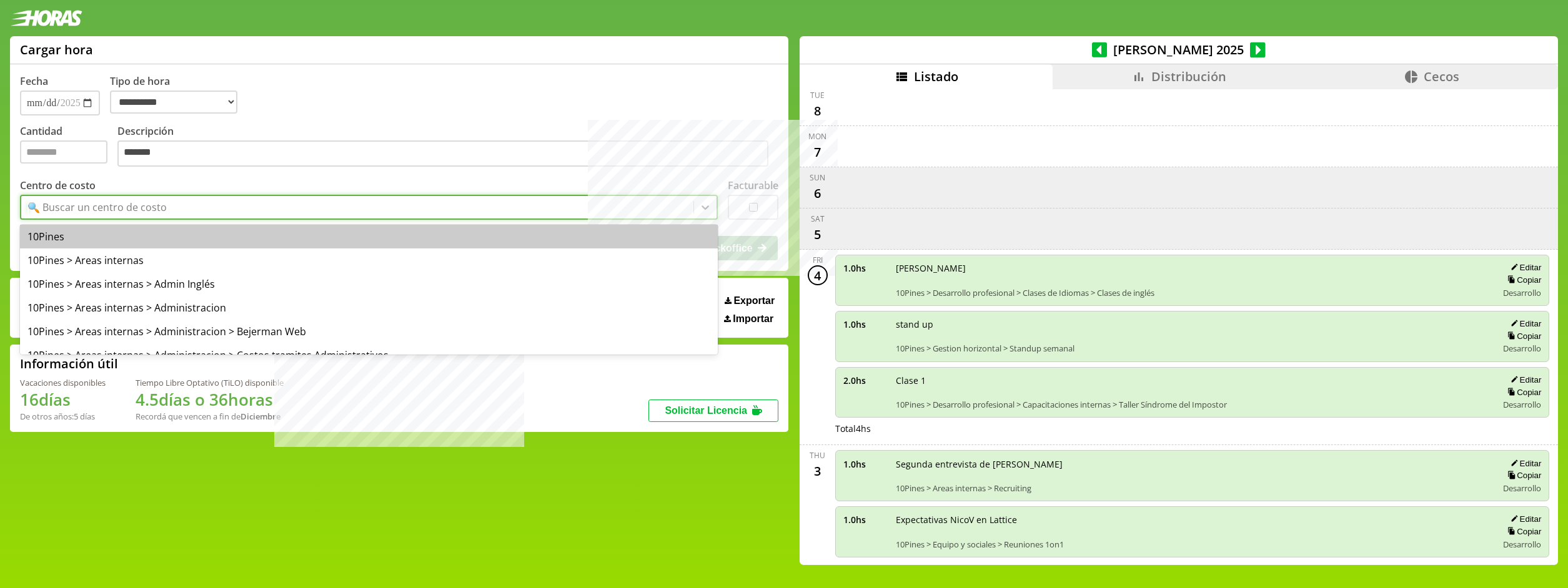 click on "🔍 Buscar un centro de costo" at bounding box center (357, 207) 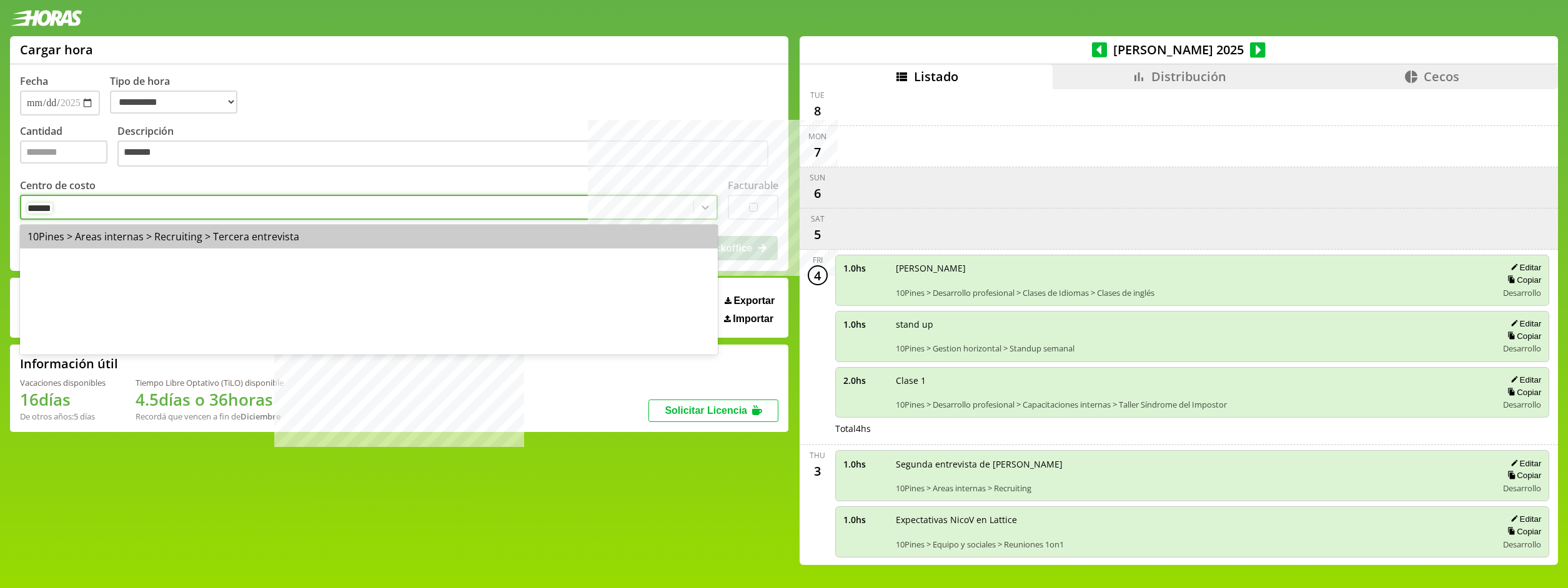 type on "*******" 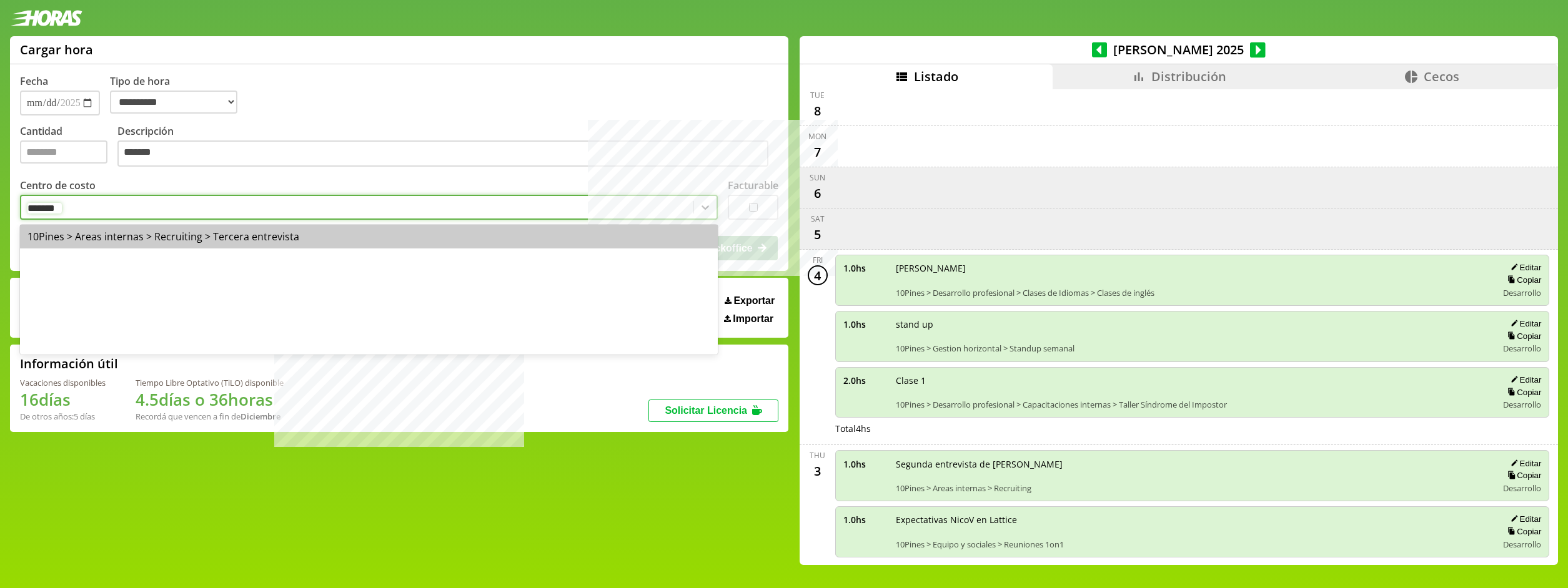 click on "10Pines > Areas internas > Recruiting > Tercera entrevista" at bounding box center (369, 237) 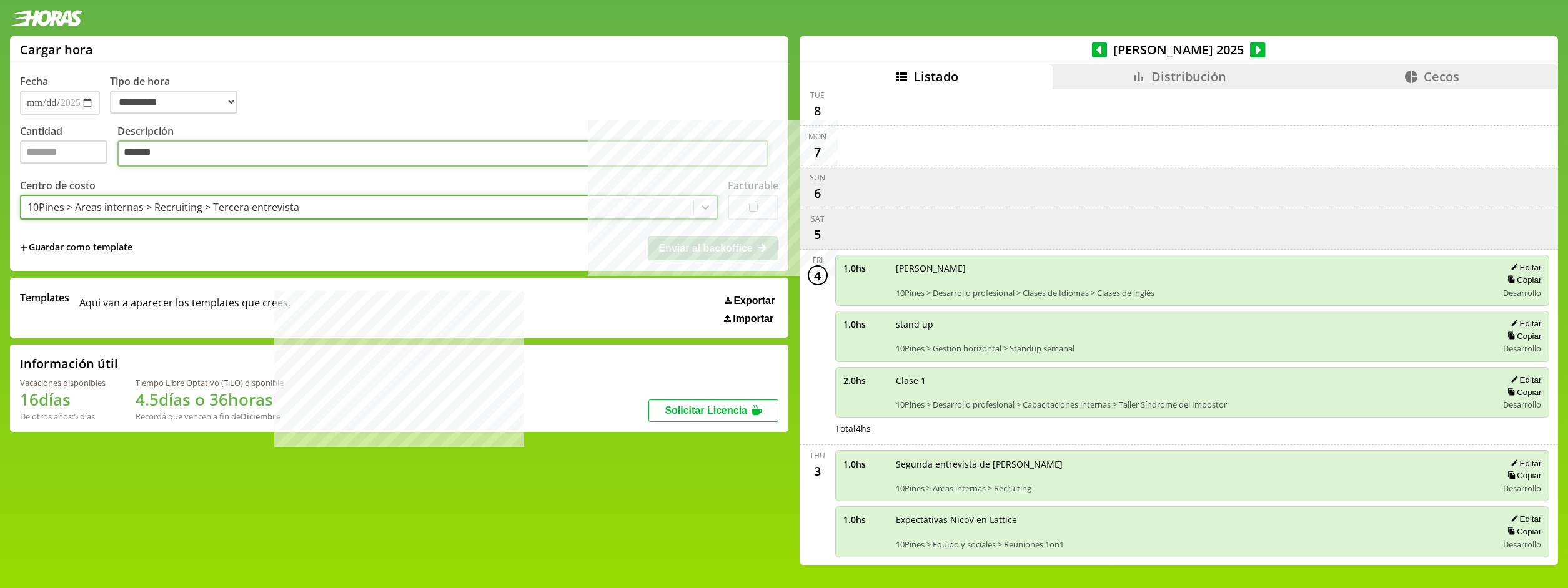click on "*******" at bounding box center [443, 154] 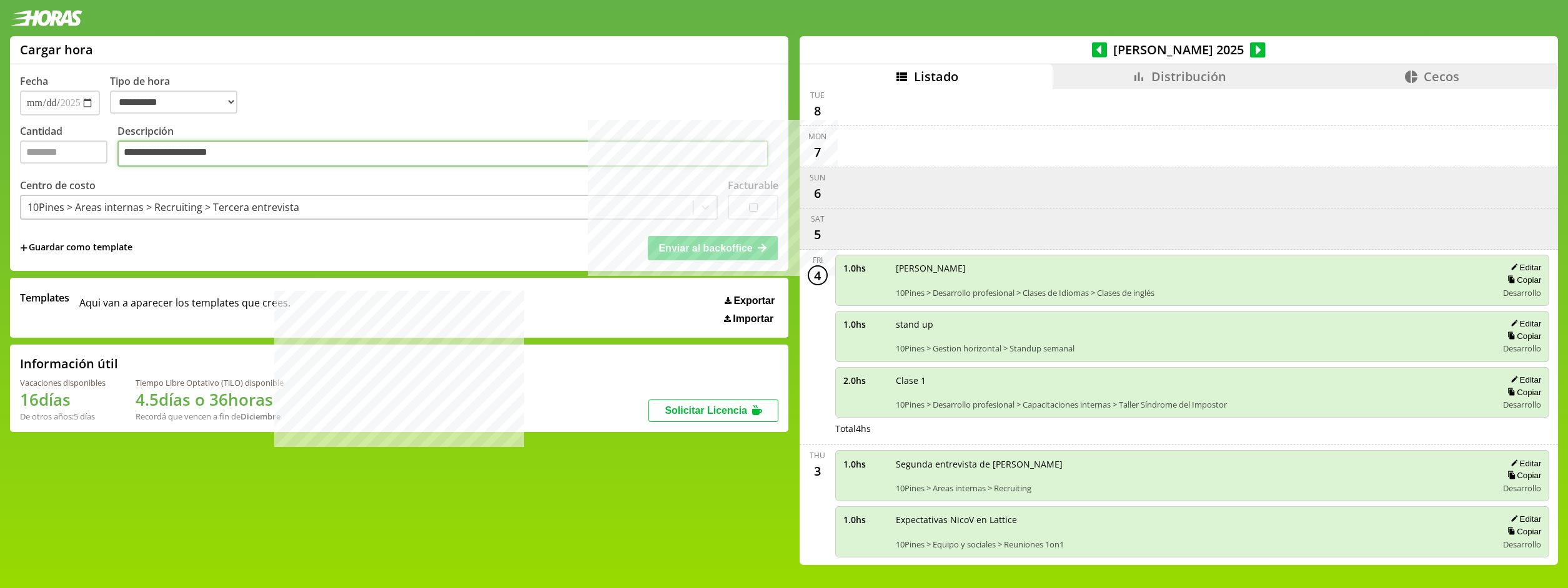 click on "**********" at bounding box center (443, 154) 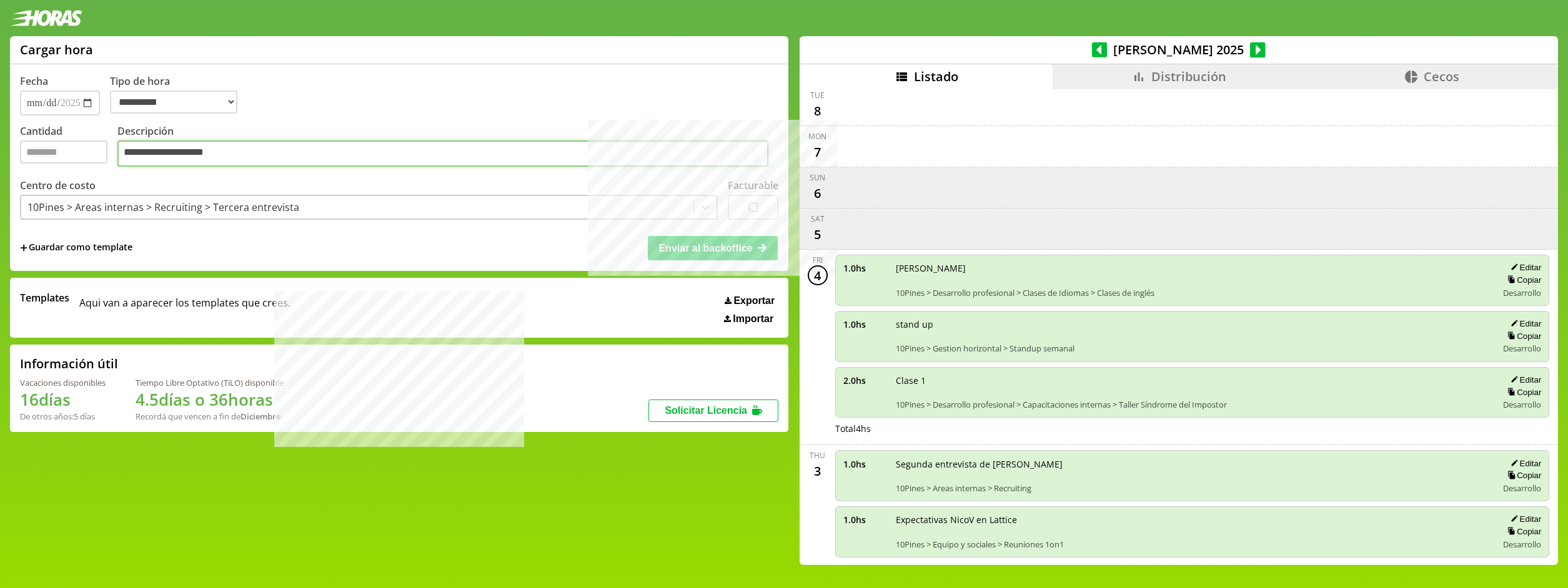 type on "**********" 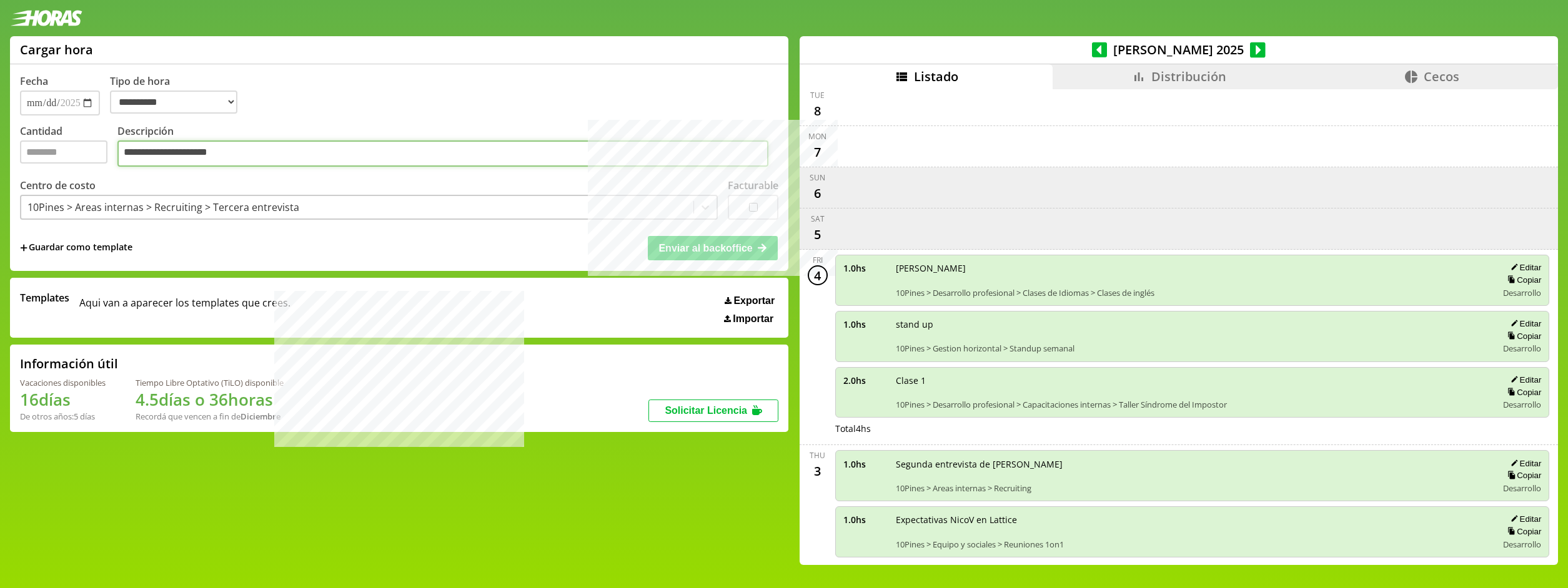 type on "**********" 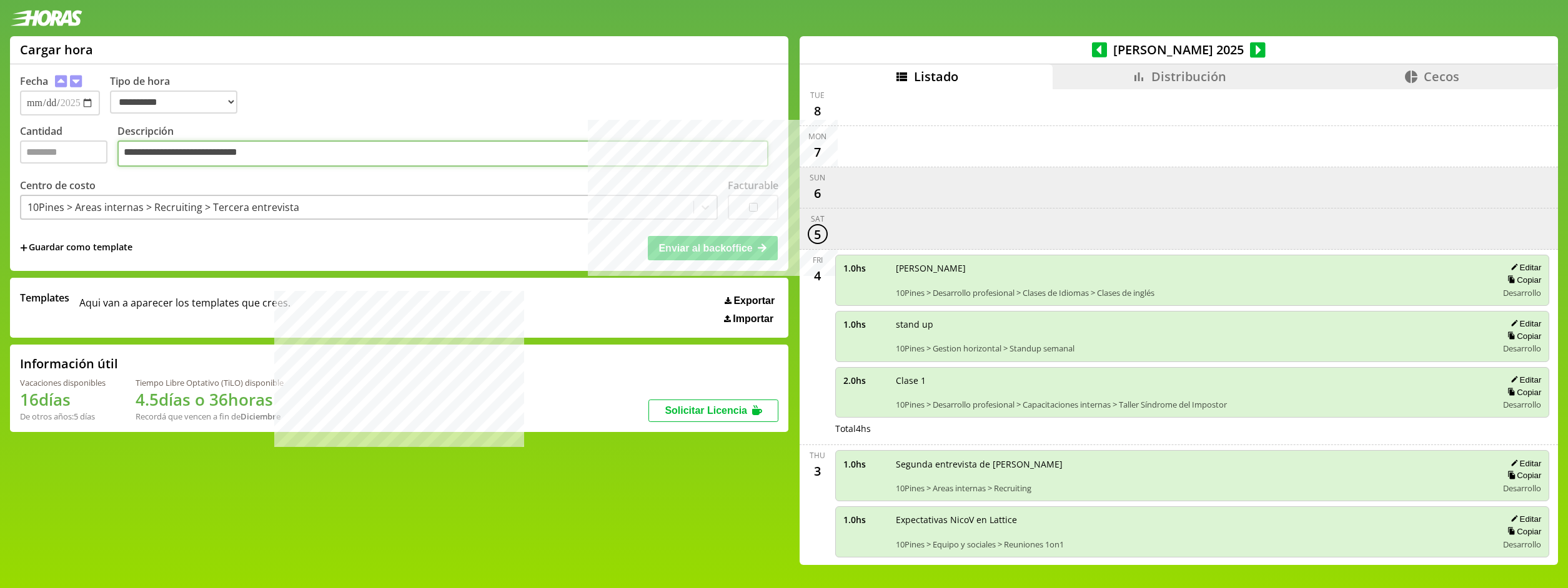 click on "**********" at bounding box center (443, 154) 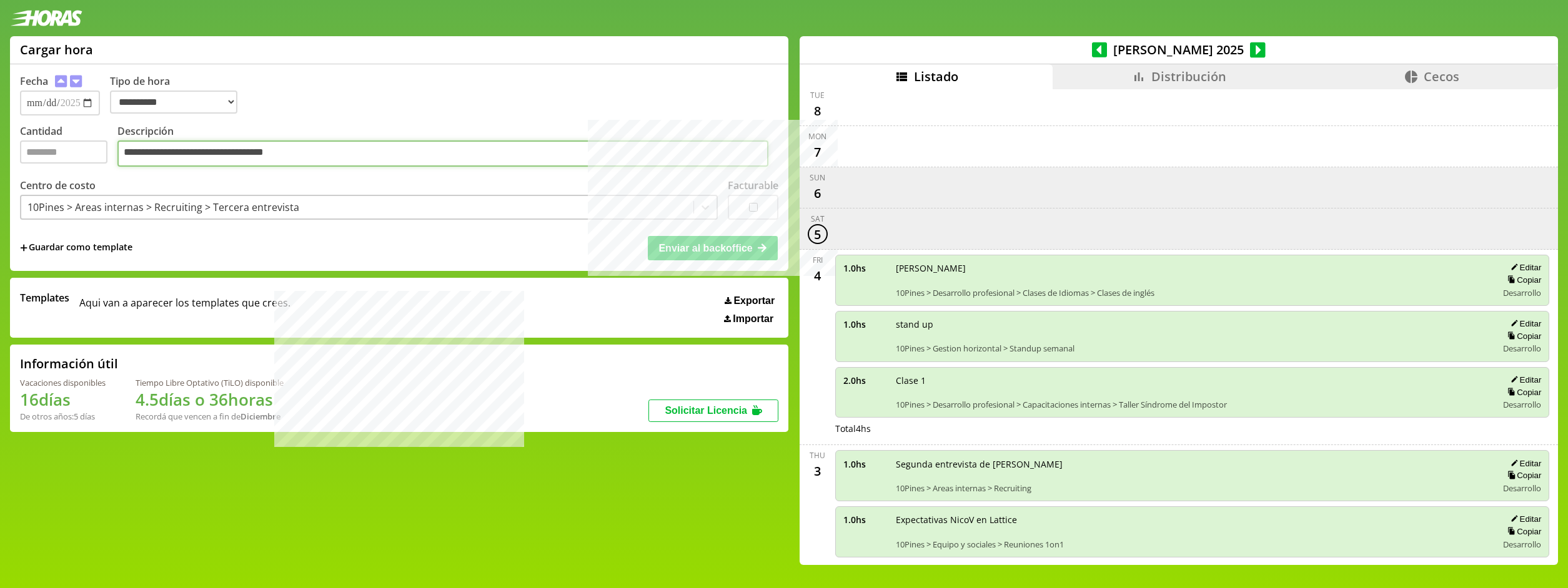 type on "**********" 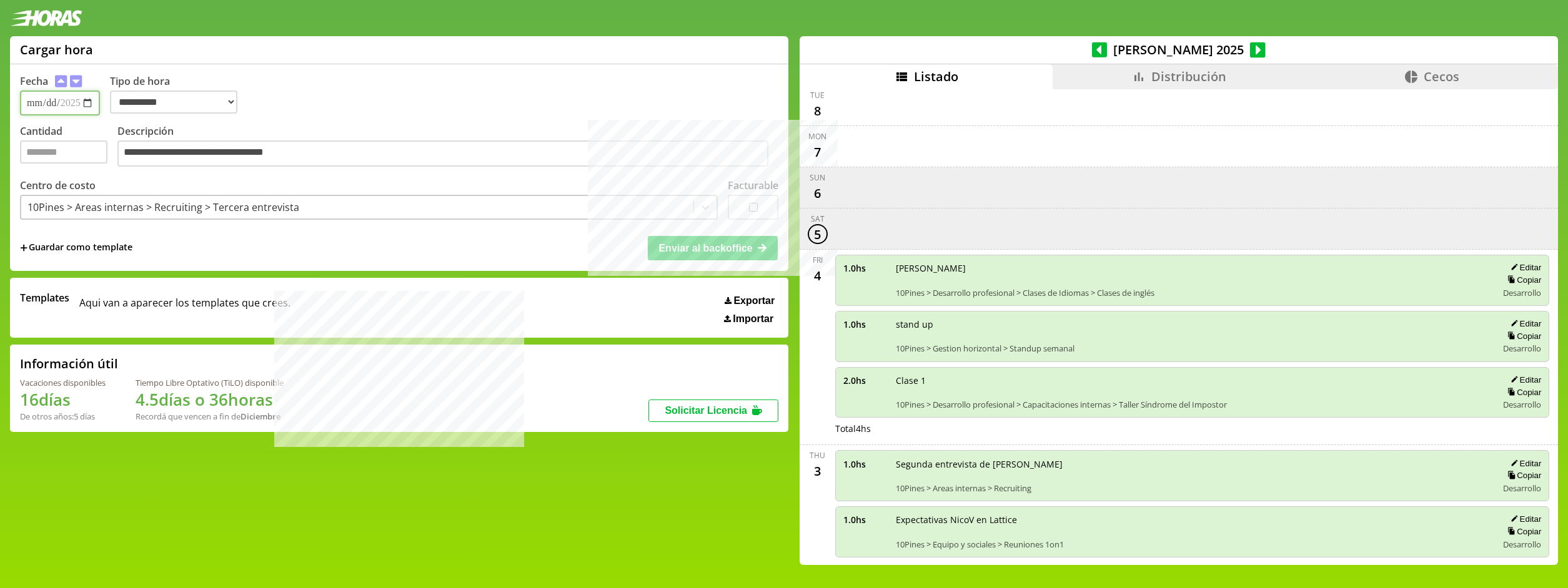 click on "**********" at bounding box center (60, 103) 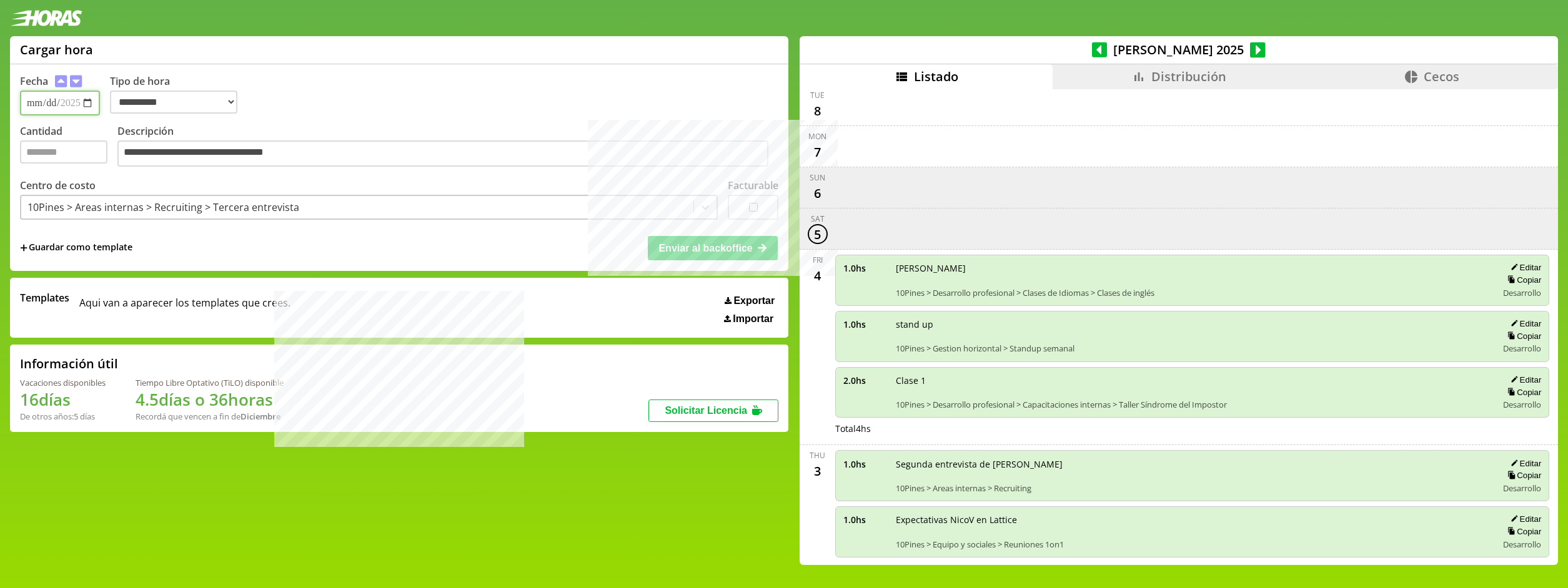 type on "**********" 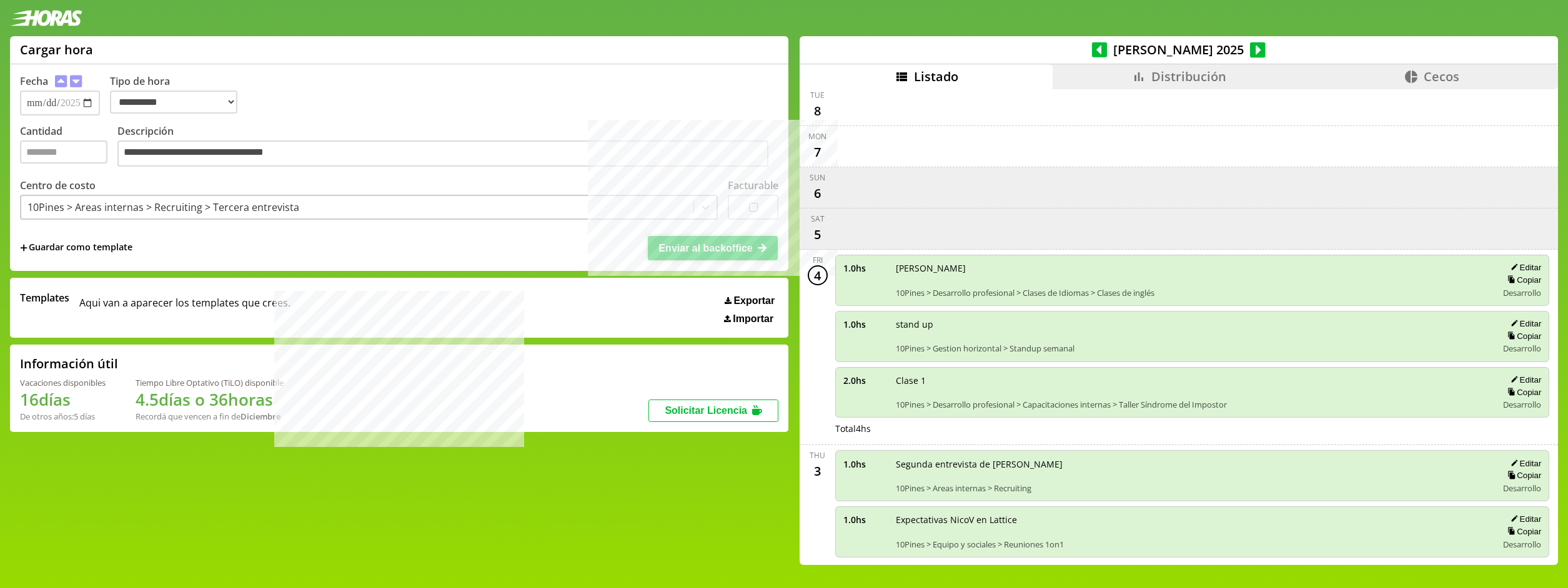 click 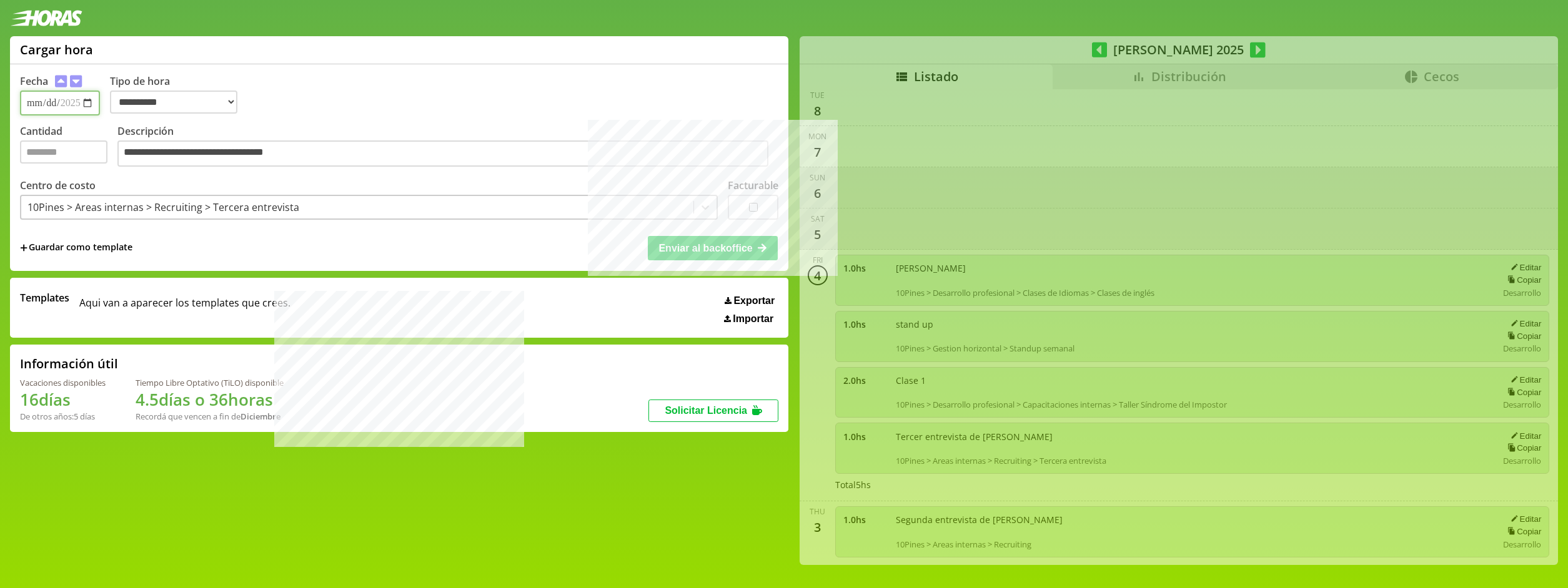 type 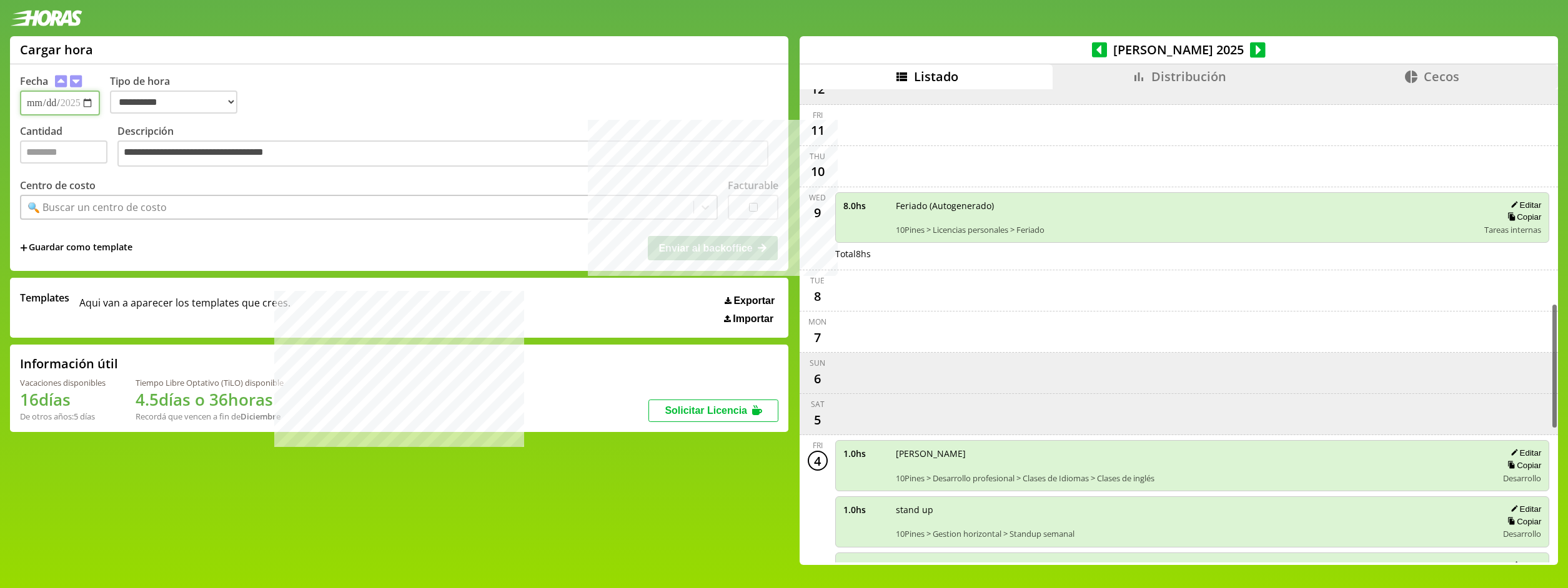 scroll, scrollTop: 808, scrollLeft: 0, axis: vertical 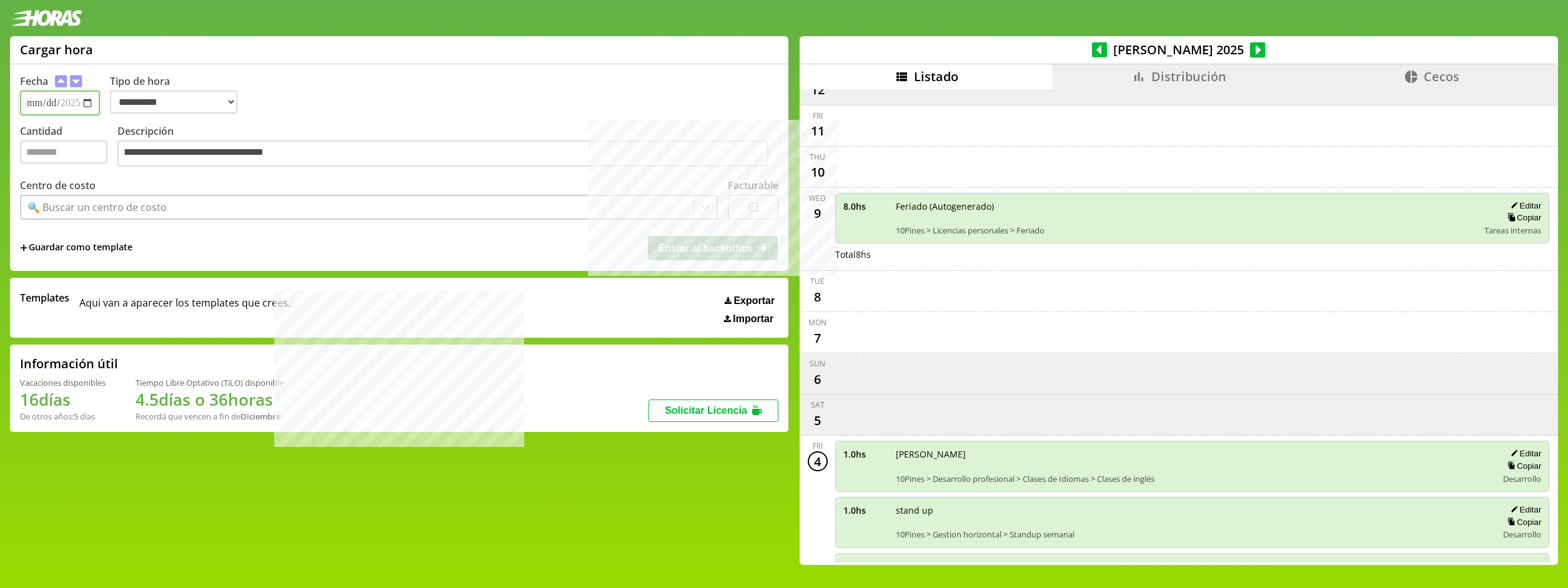 click on "**********" at bounding box center (60, 103) 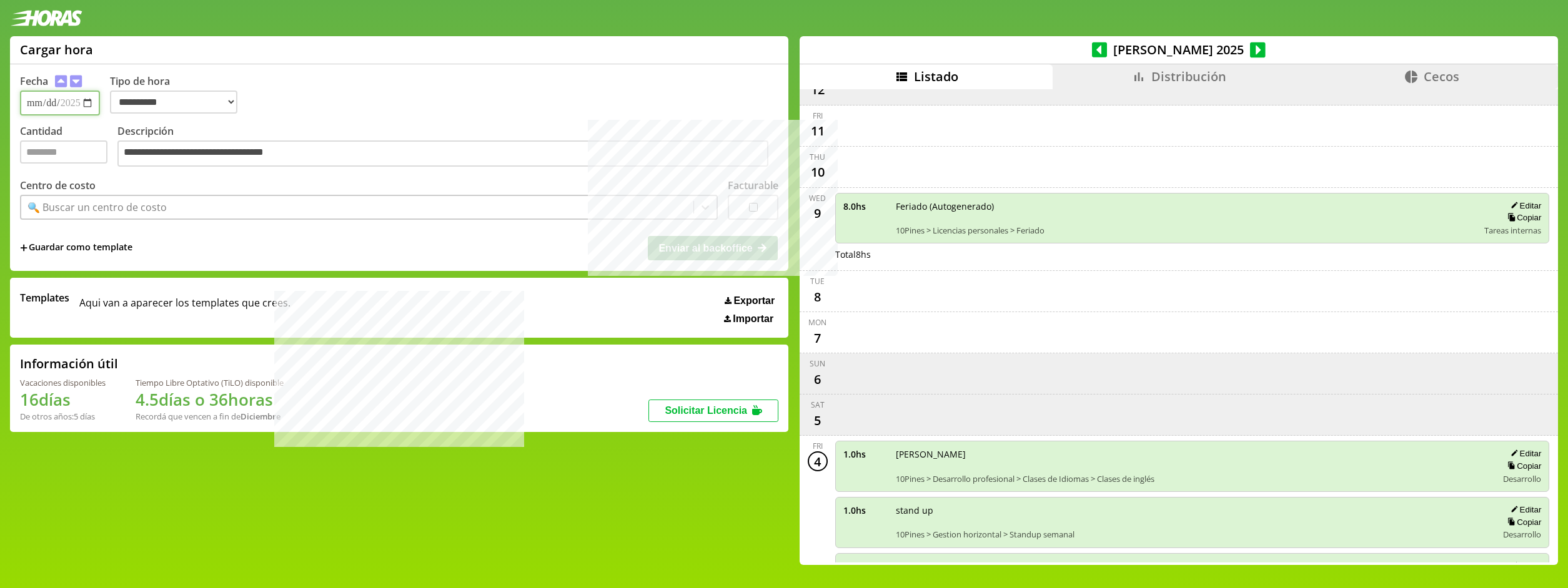 type on "**********" 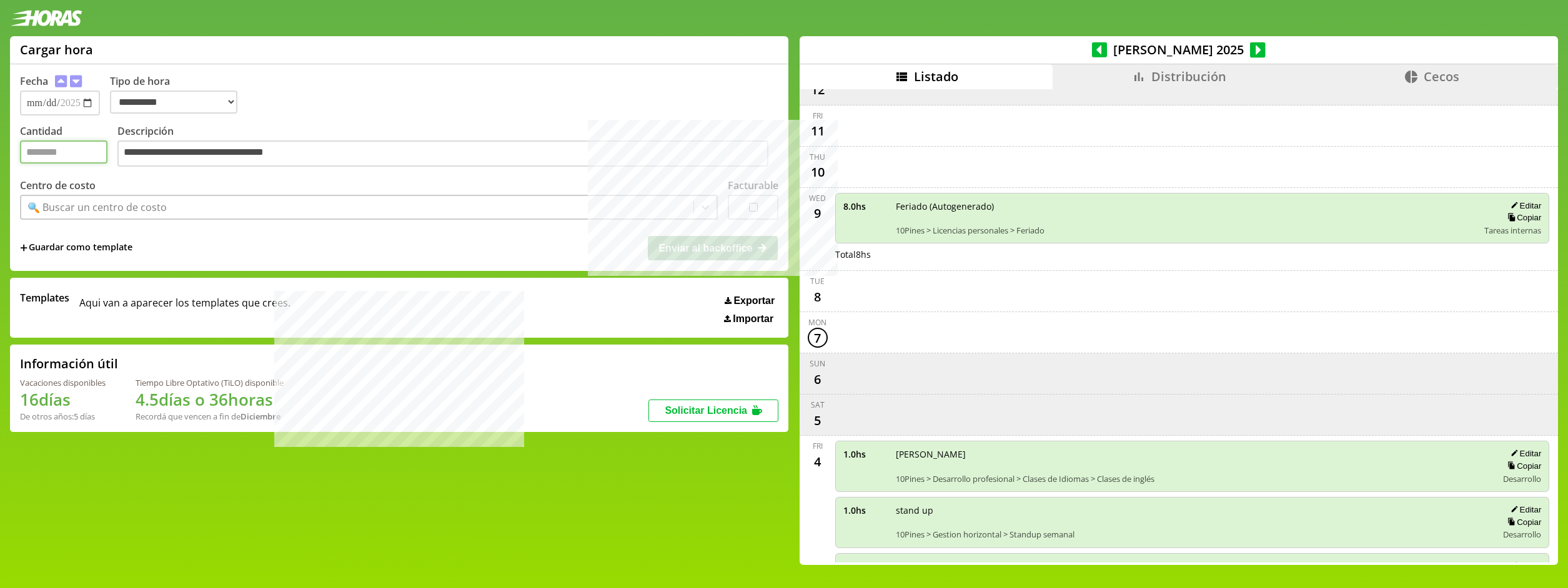 click on "Cantidad" at bounding box center (64, 152) 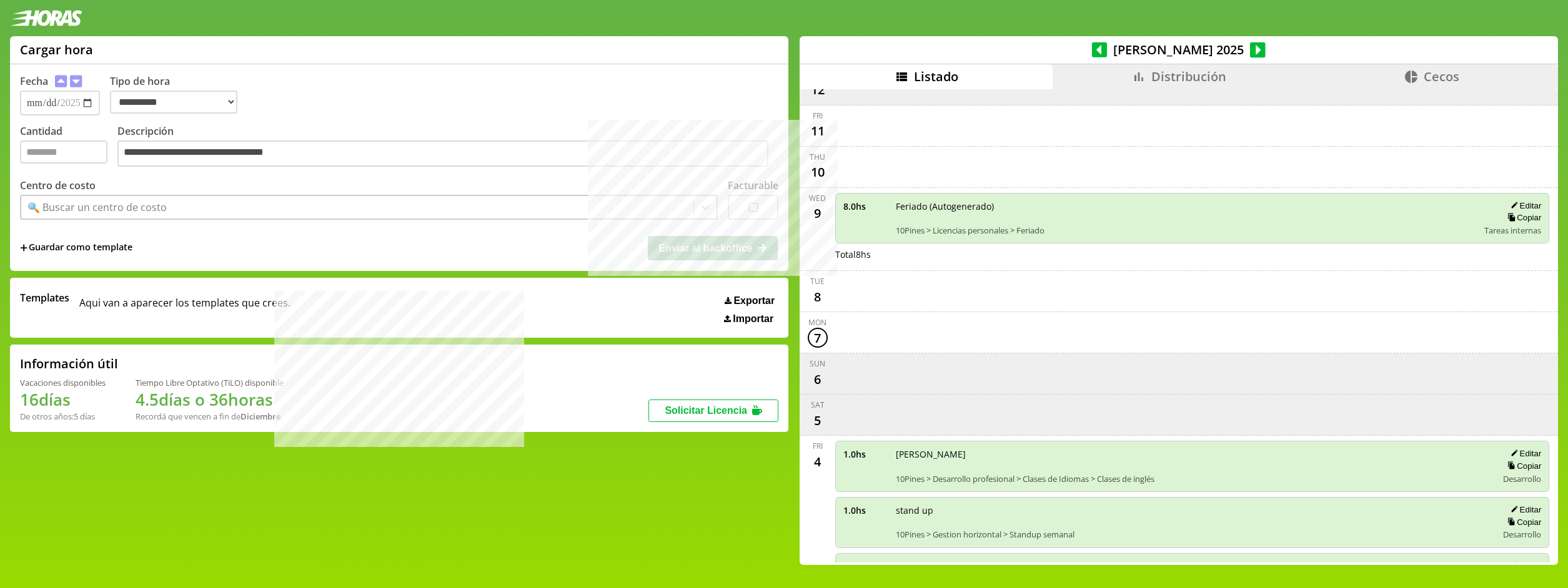 click on "🔍 Buscar un centro de costo" at bounding box center (97, 207) 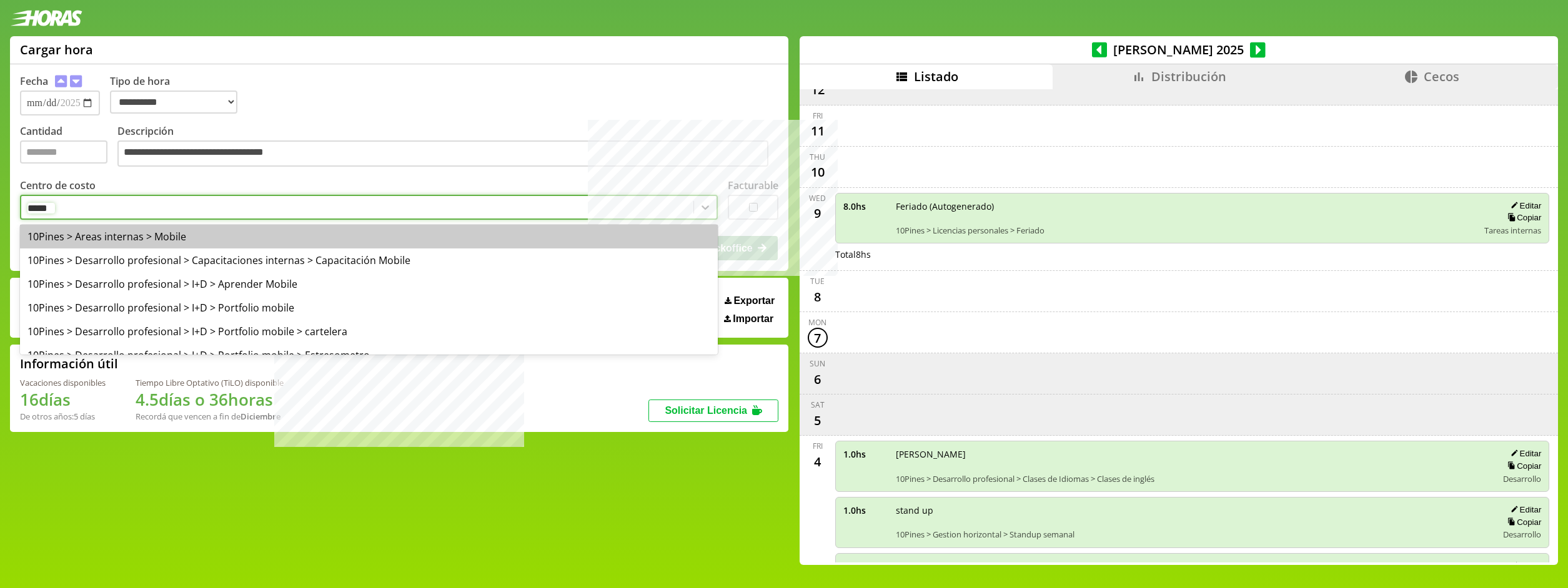 type on "******" 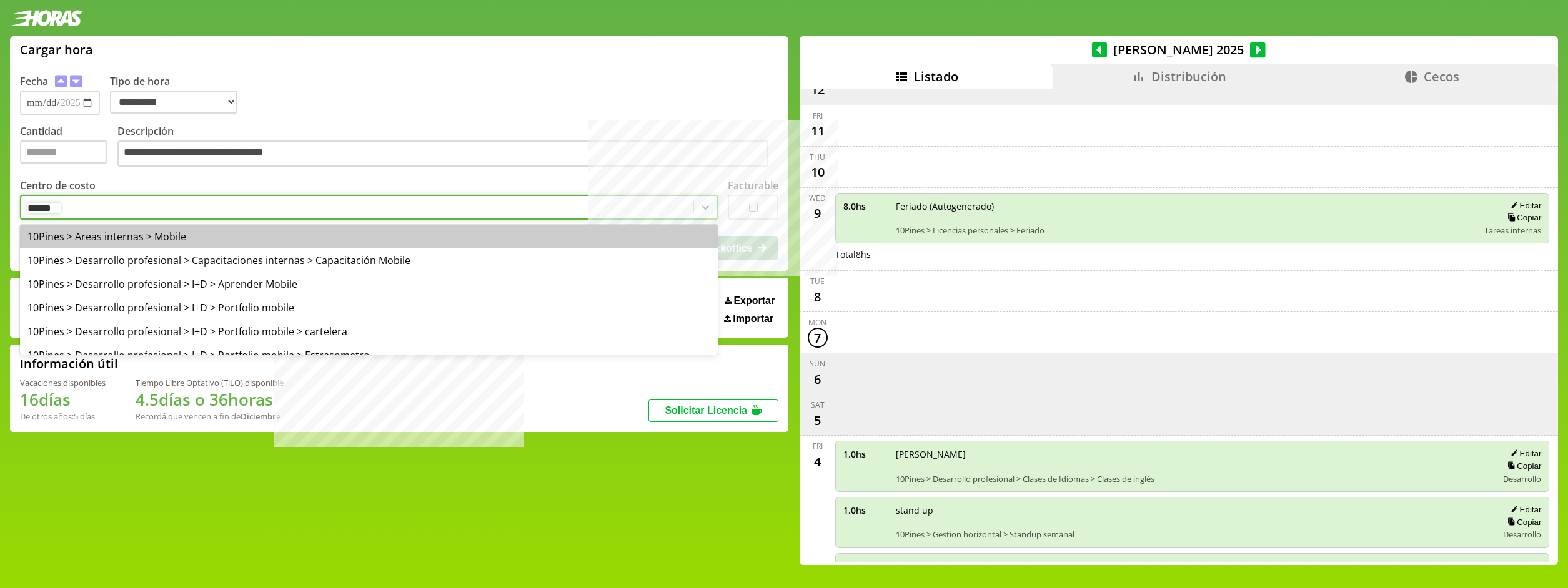 click on "10Pines > Areas internas > Mobile" at bounding box center [369, 237] 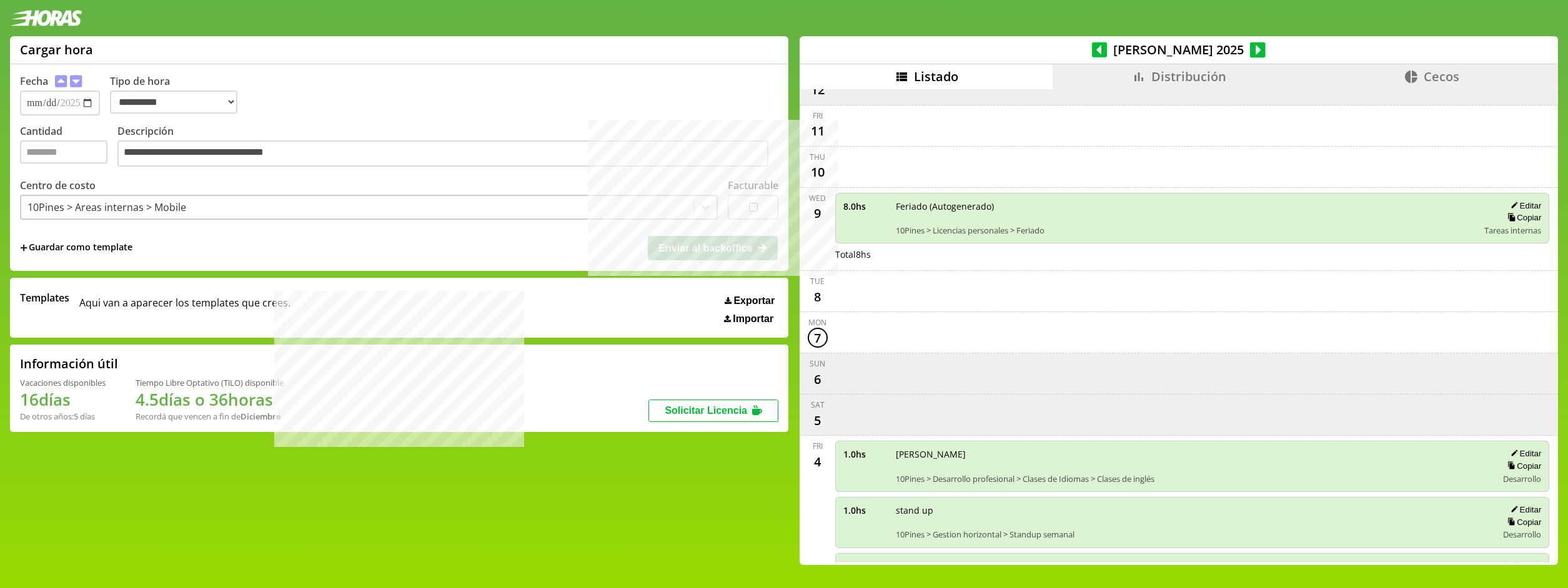click on "**********" at bounding box center (448, 147) 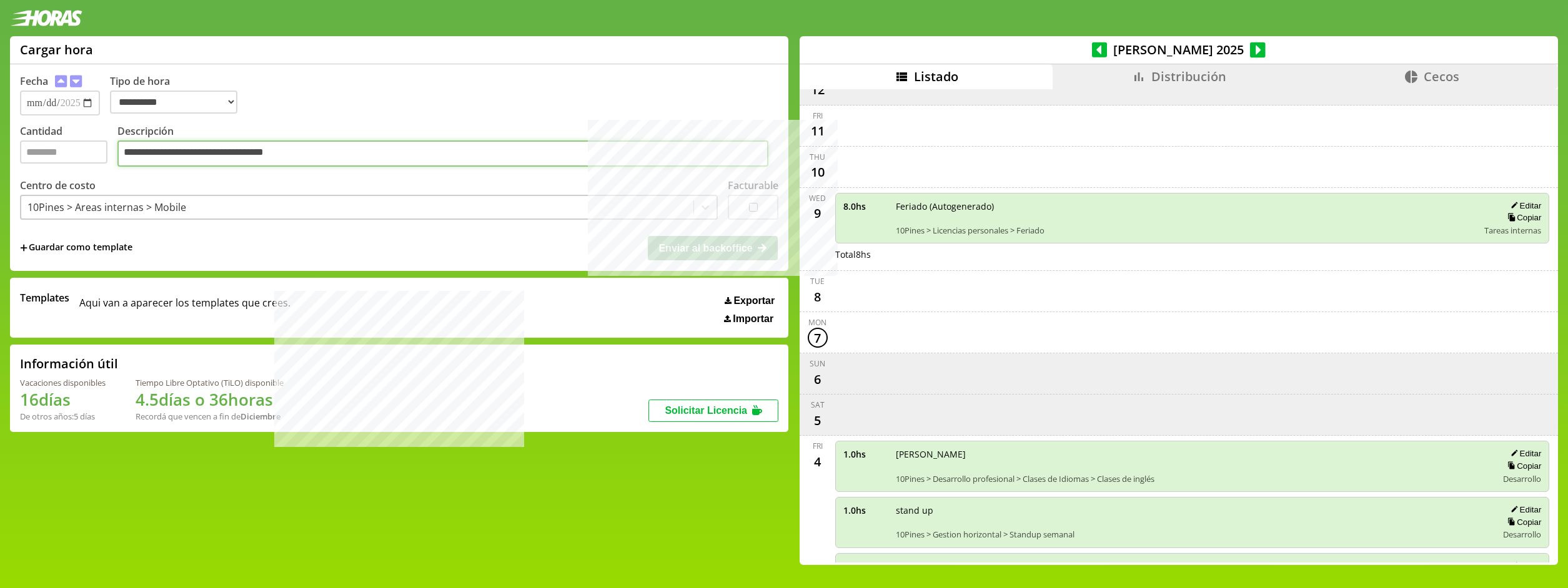 click on "**********" at bounding box center [443, 154] 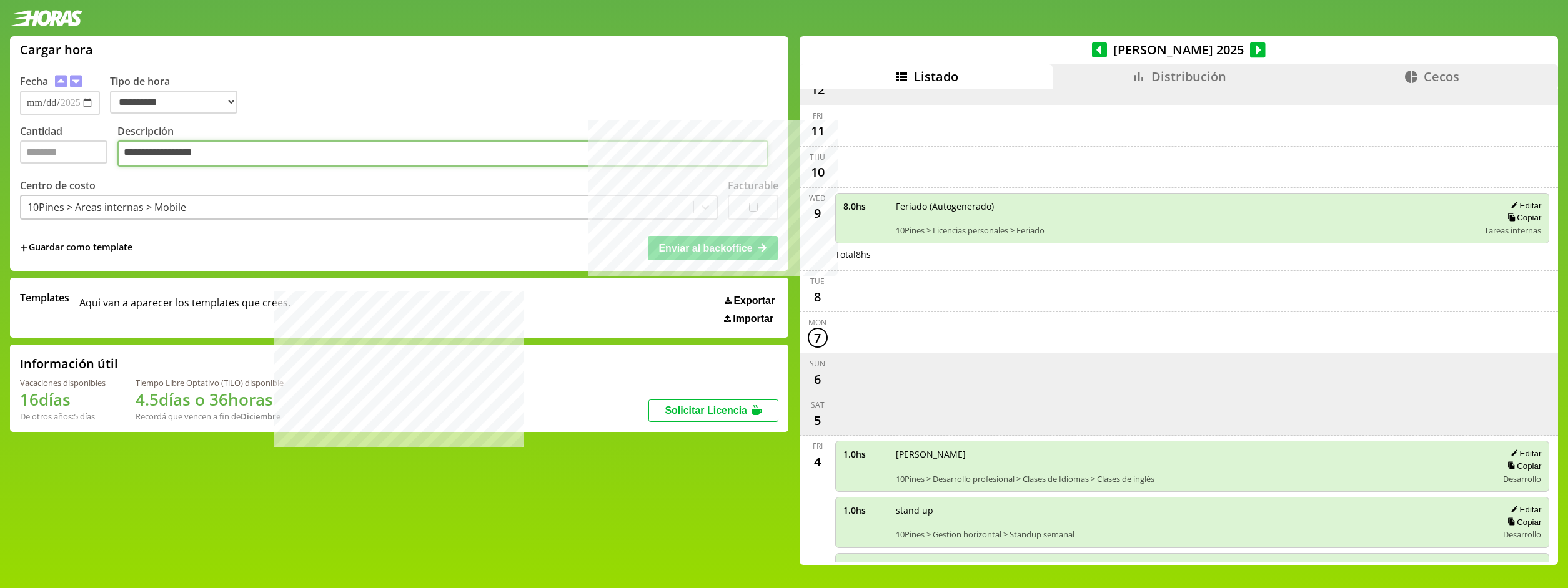 type on "**********" 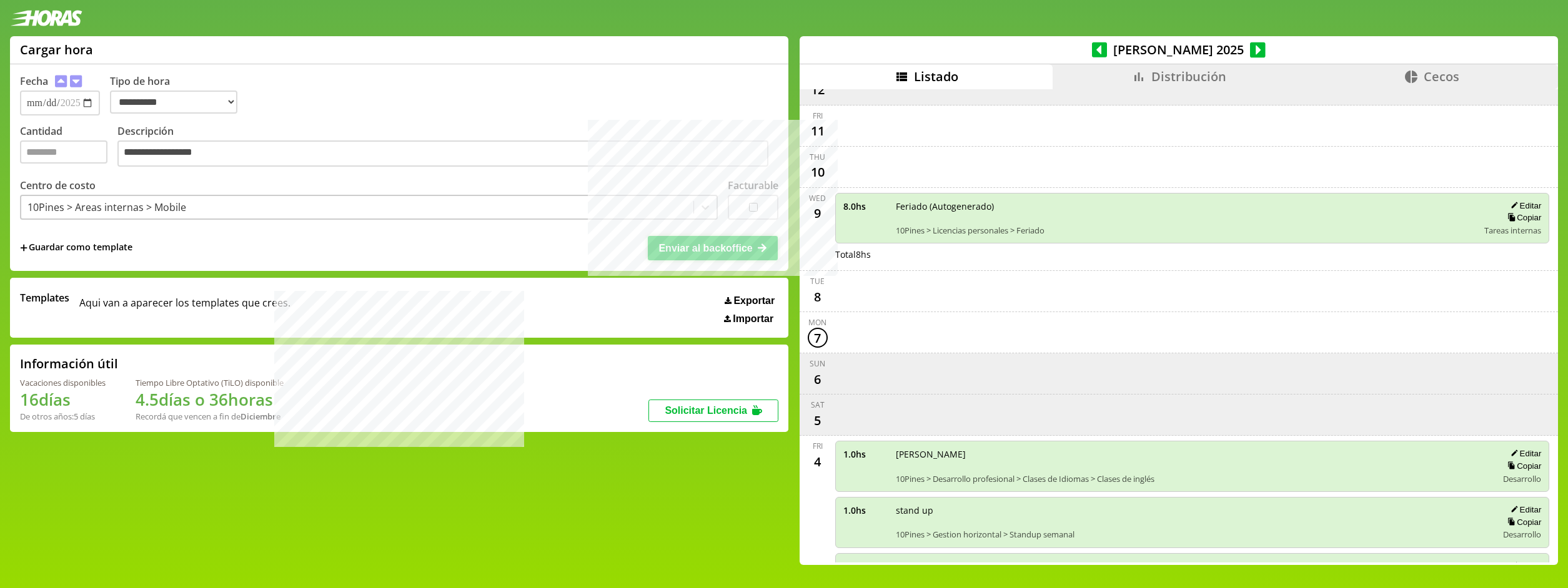 click 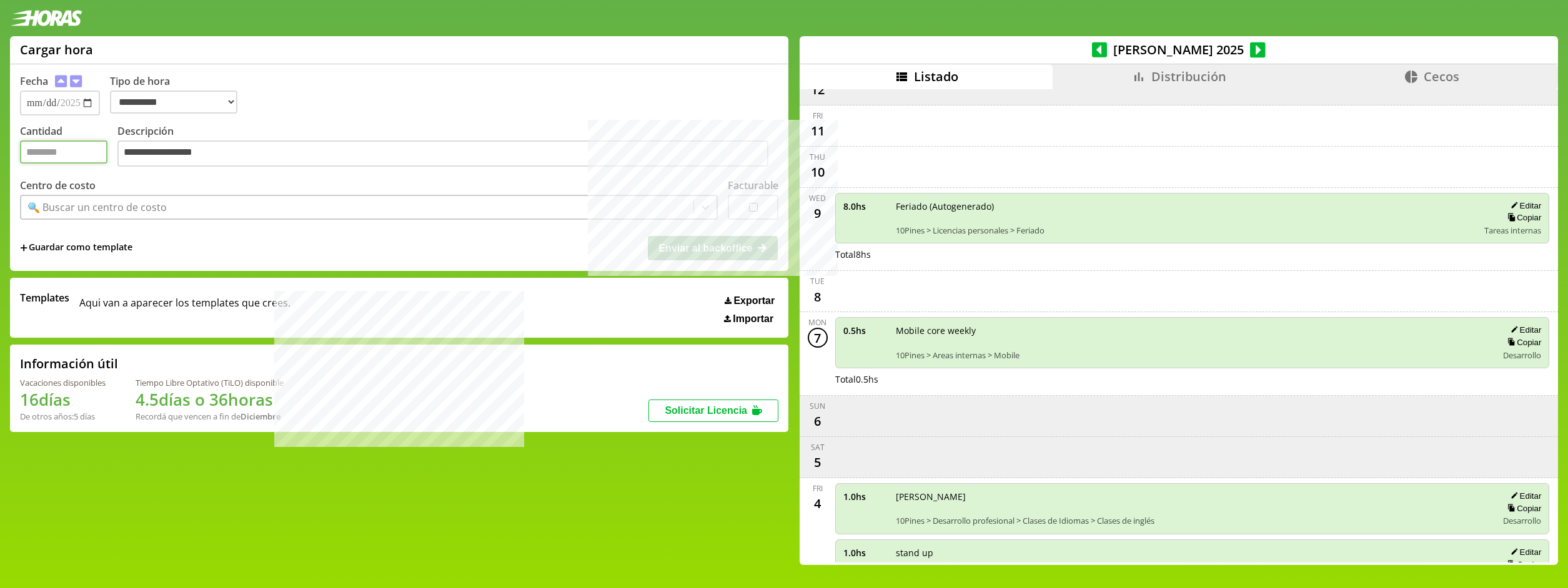 click on "Cantidad" at bounding box center [64, 152] 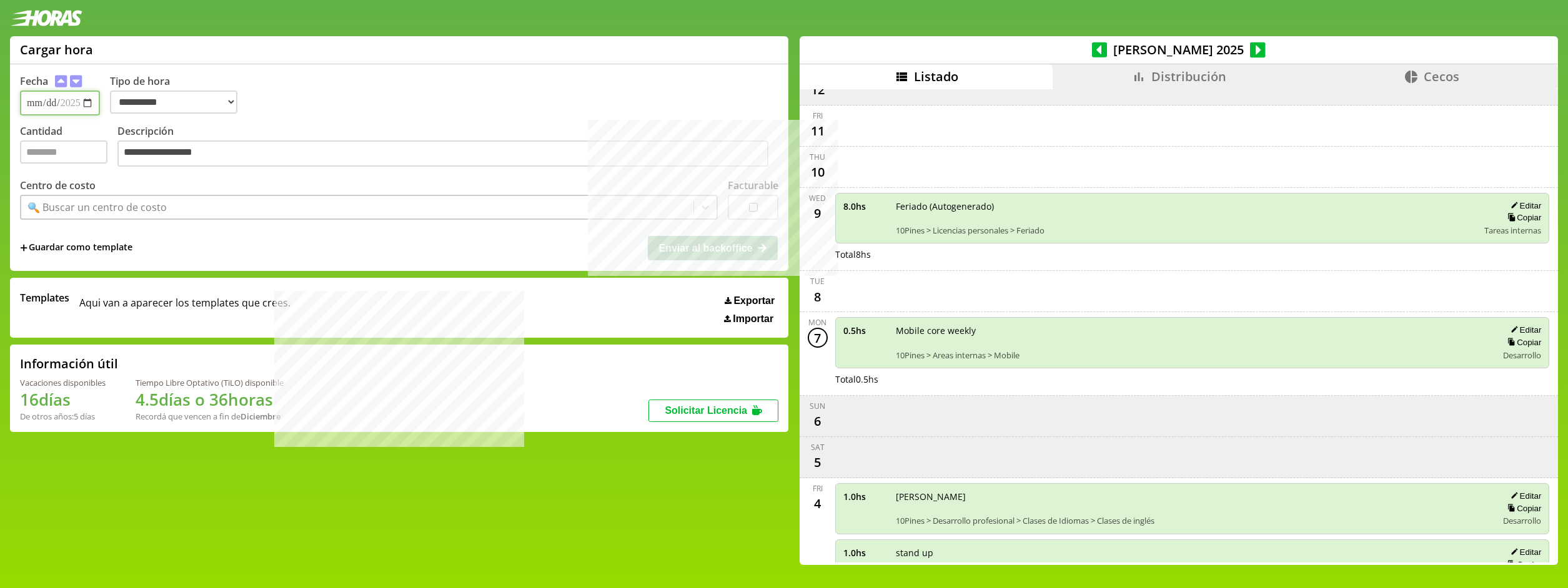 click on "**********" at bounding box center (60, 103) 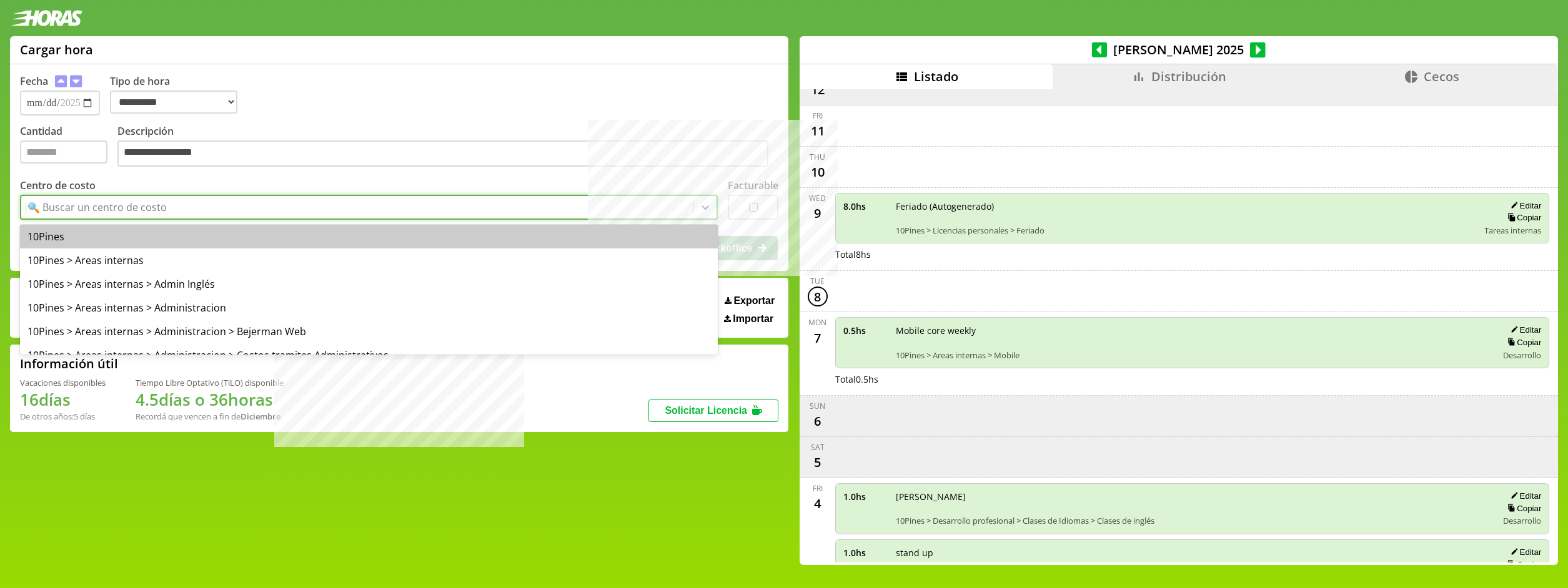 click on "🔍 Buscar un centro de costo" at bounding box center [97, 207] 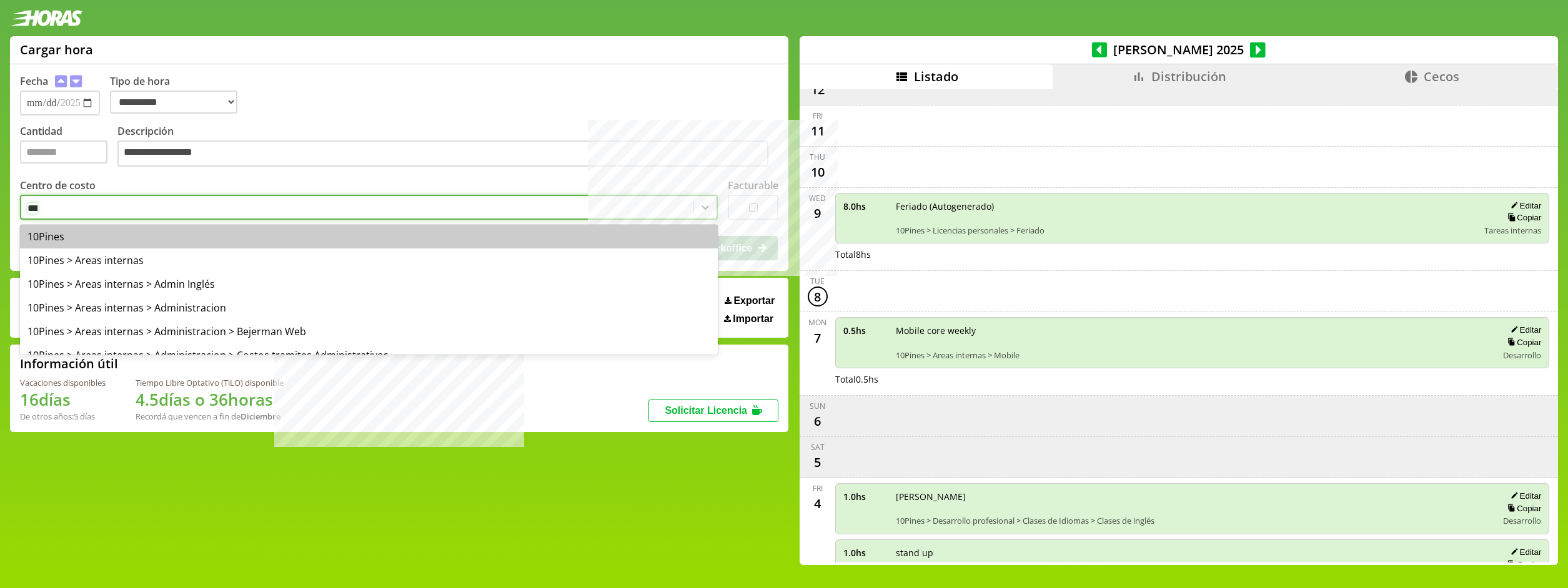 type on "****" 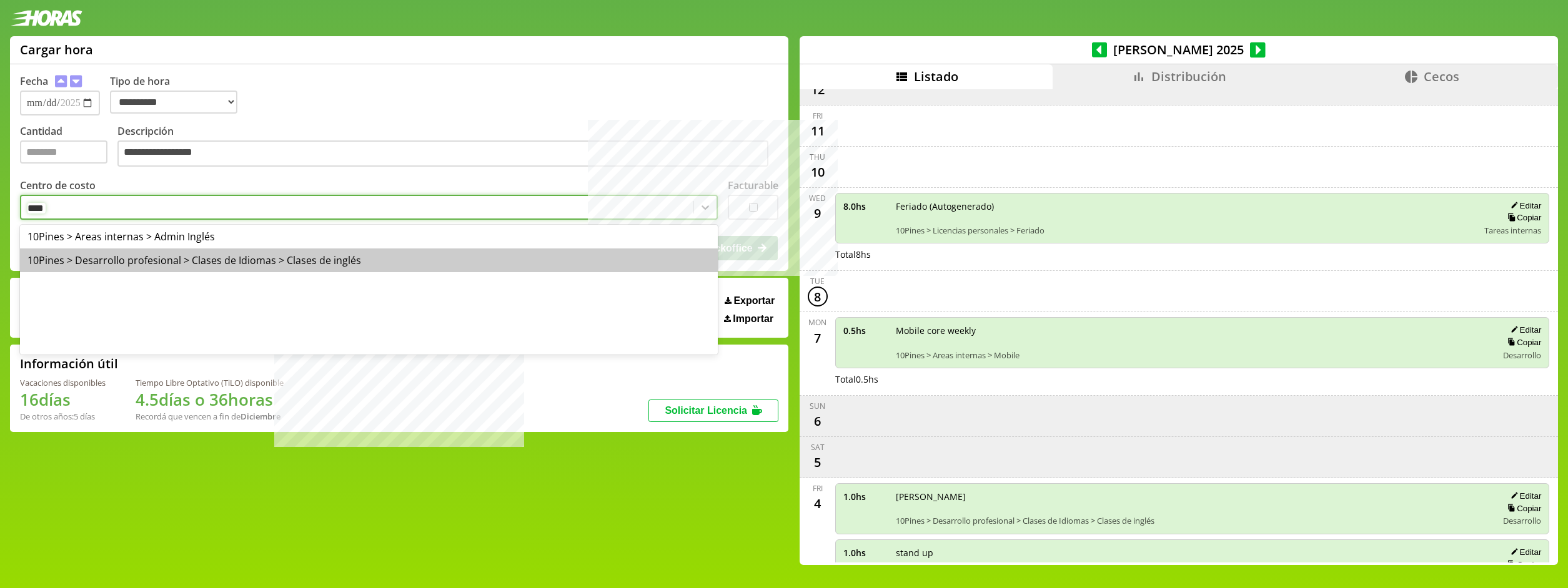 click on "10Pines > Desarrollo profesional > Clases de Idiomas > Clases de inglés" at bounding box center [369, 260] 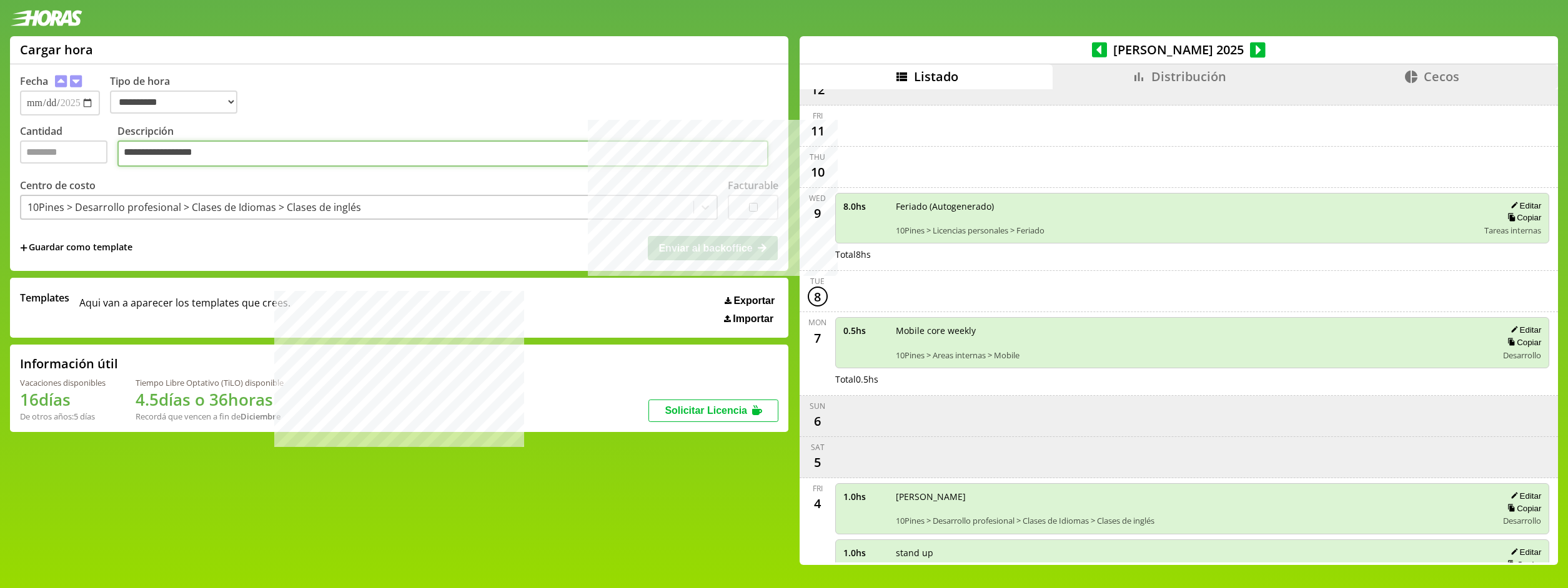 click on "**********" at bounding box center [443, 154] 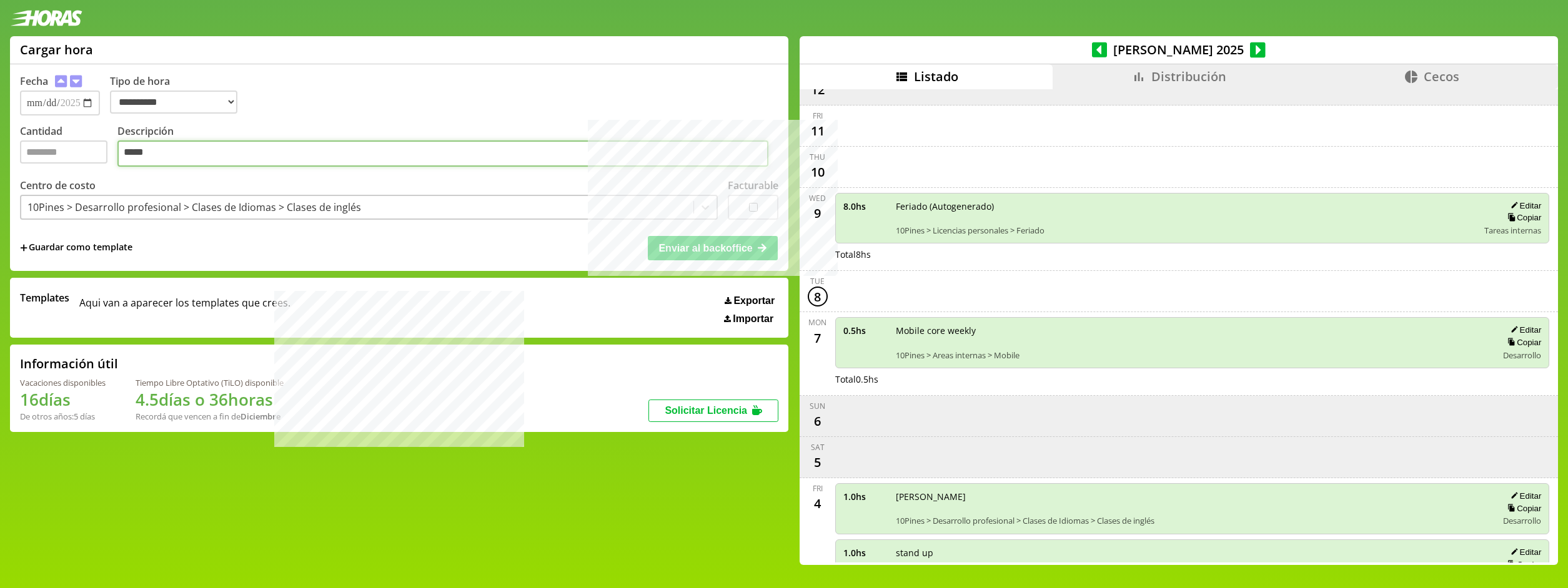 type on "*****" 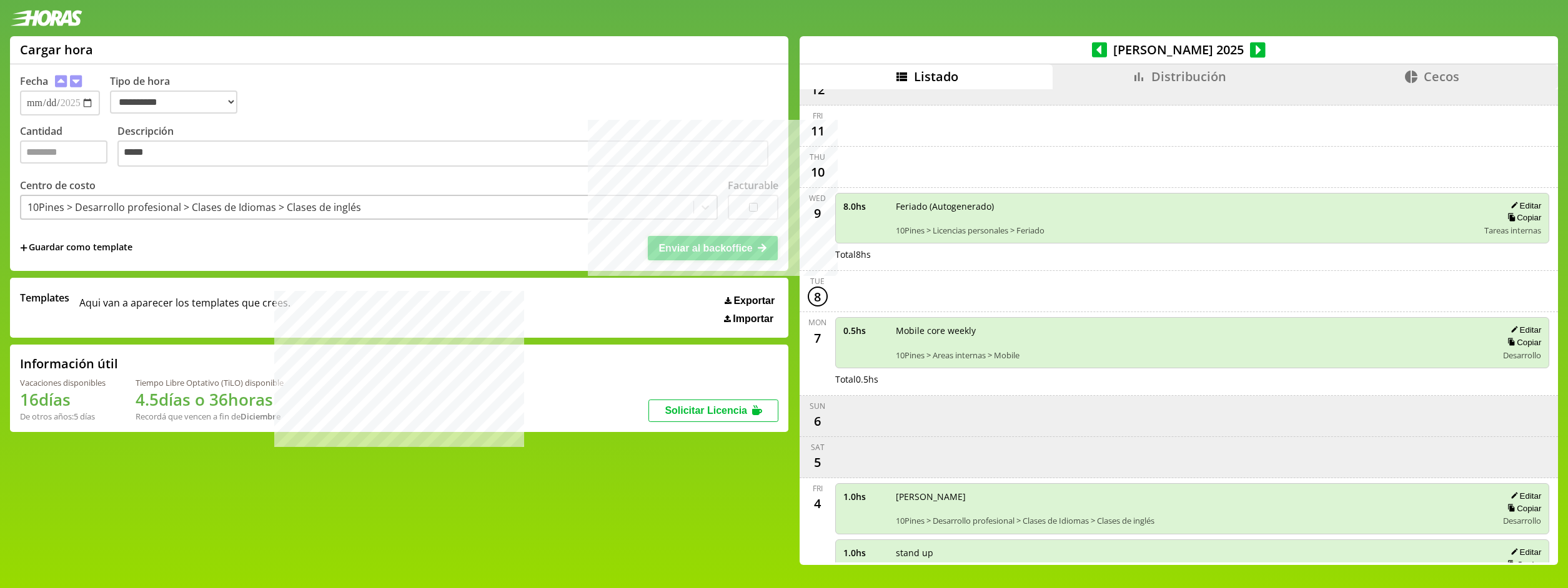 click on "Enviar al backoffice" at bounding box center [705, 248] 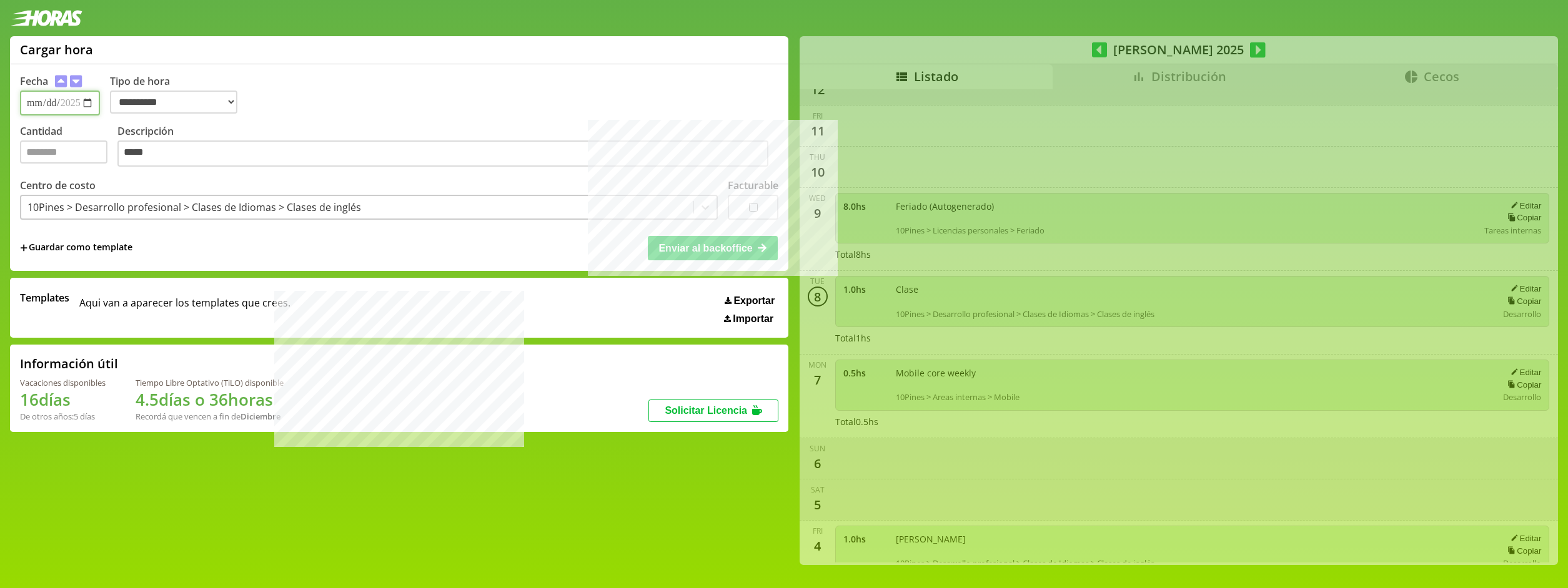 type 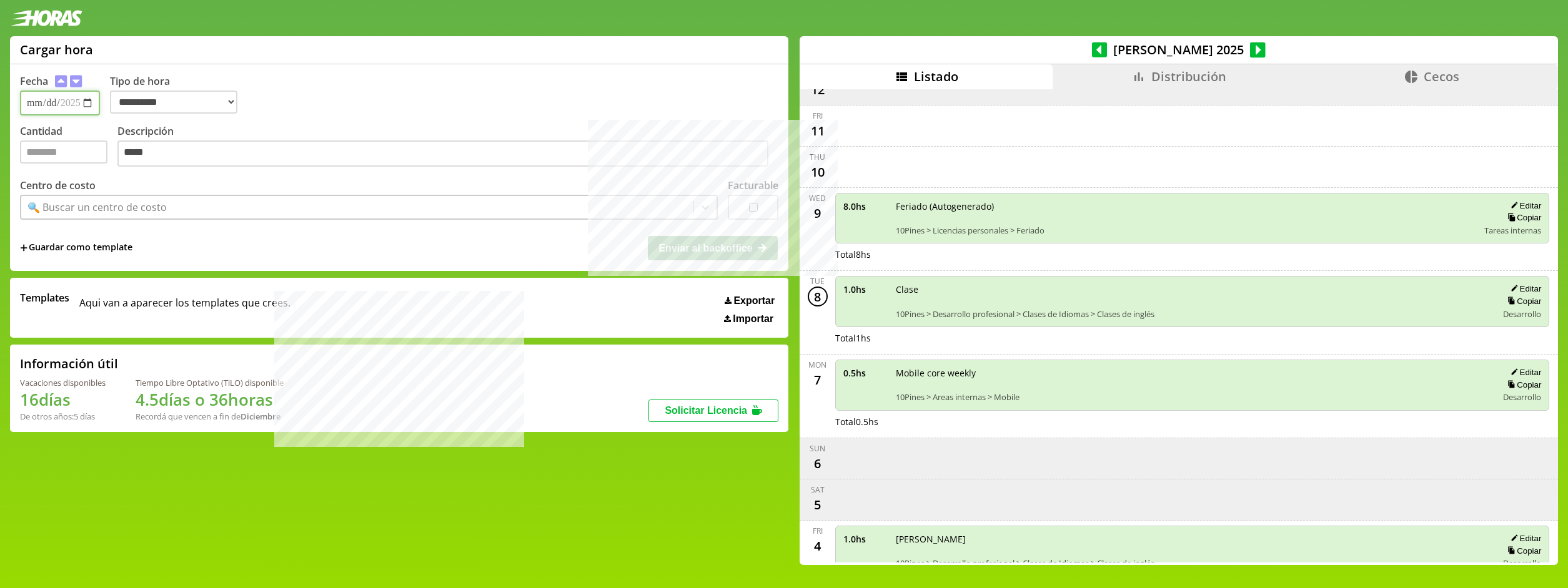 click on "**********" at bounding box center [60, 103] 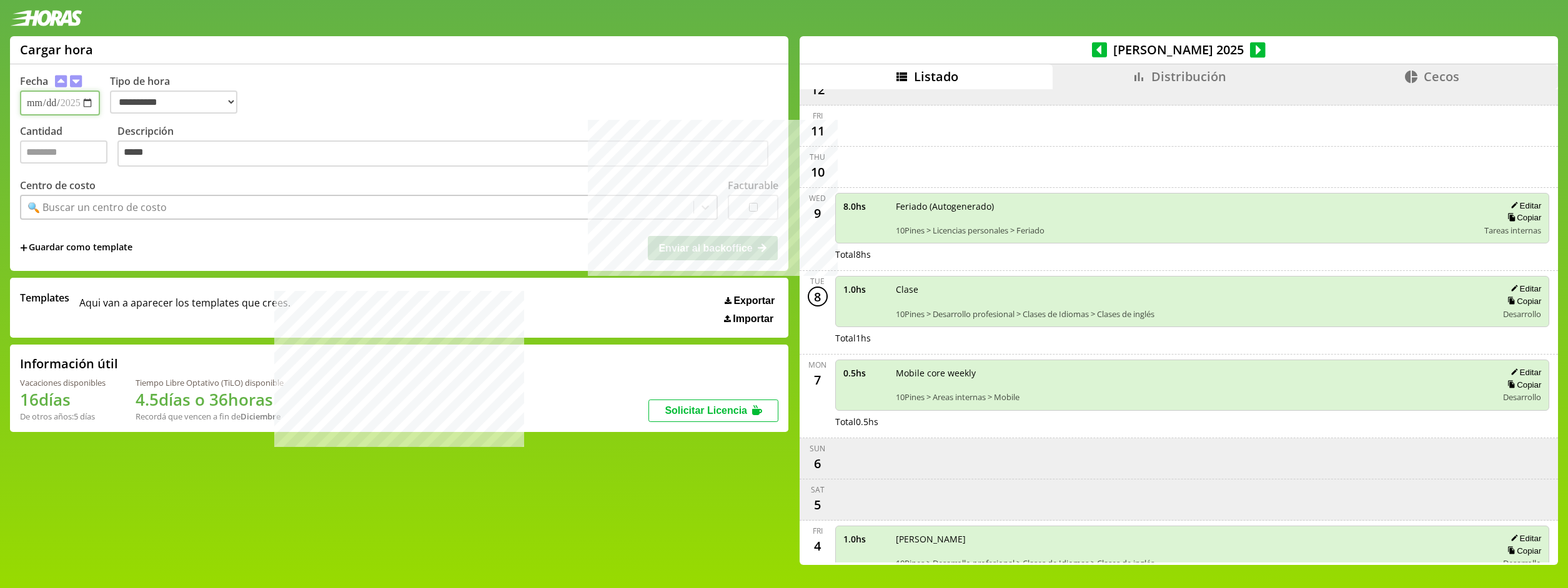 type on "**********" 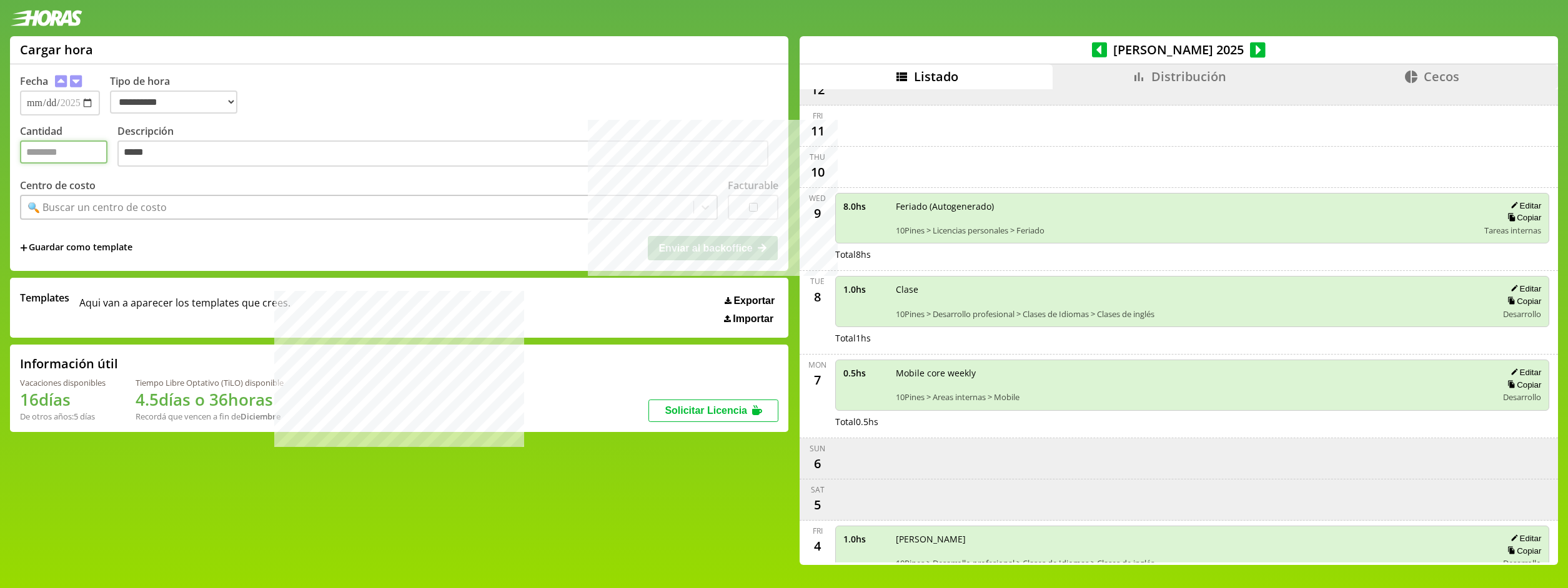 click on "Cantidad" at bounding box center (64, 152) 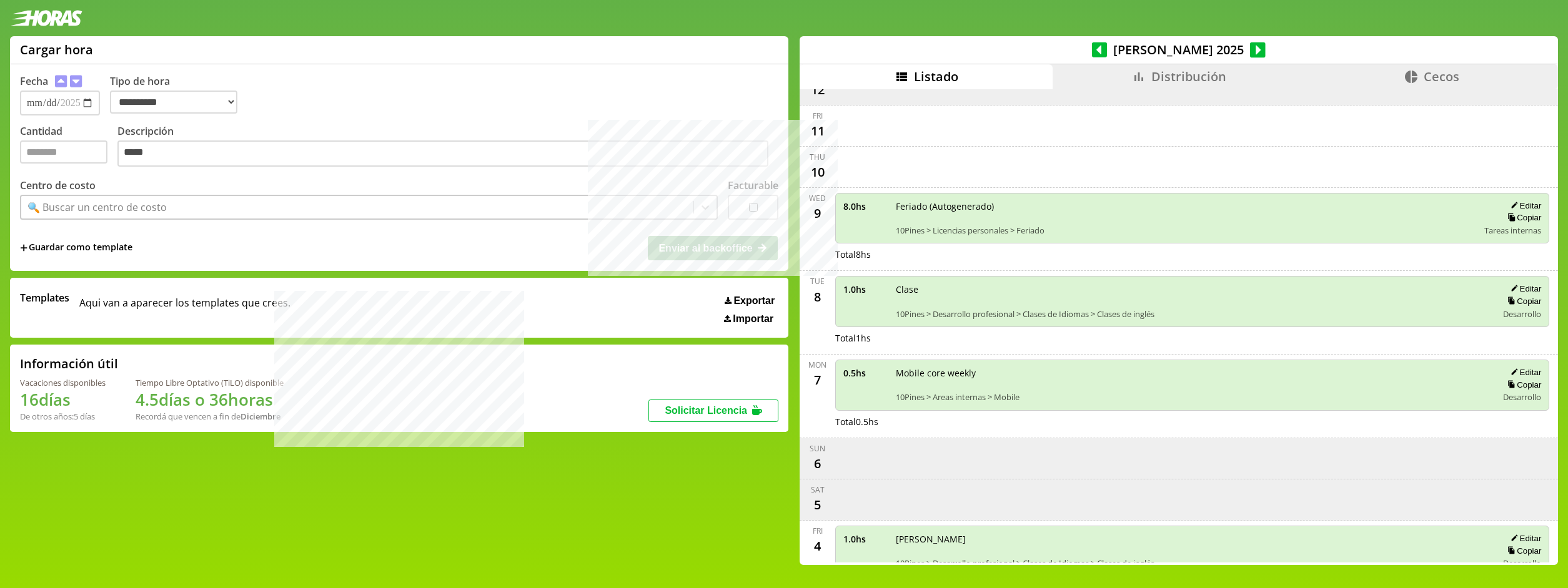 click on "🔍 Buscar un centro de costo" at bounding box center (97, 207) 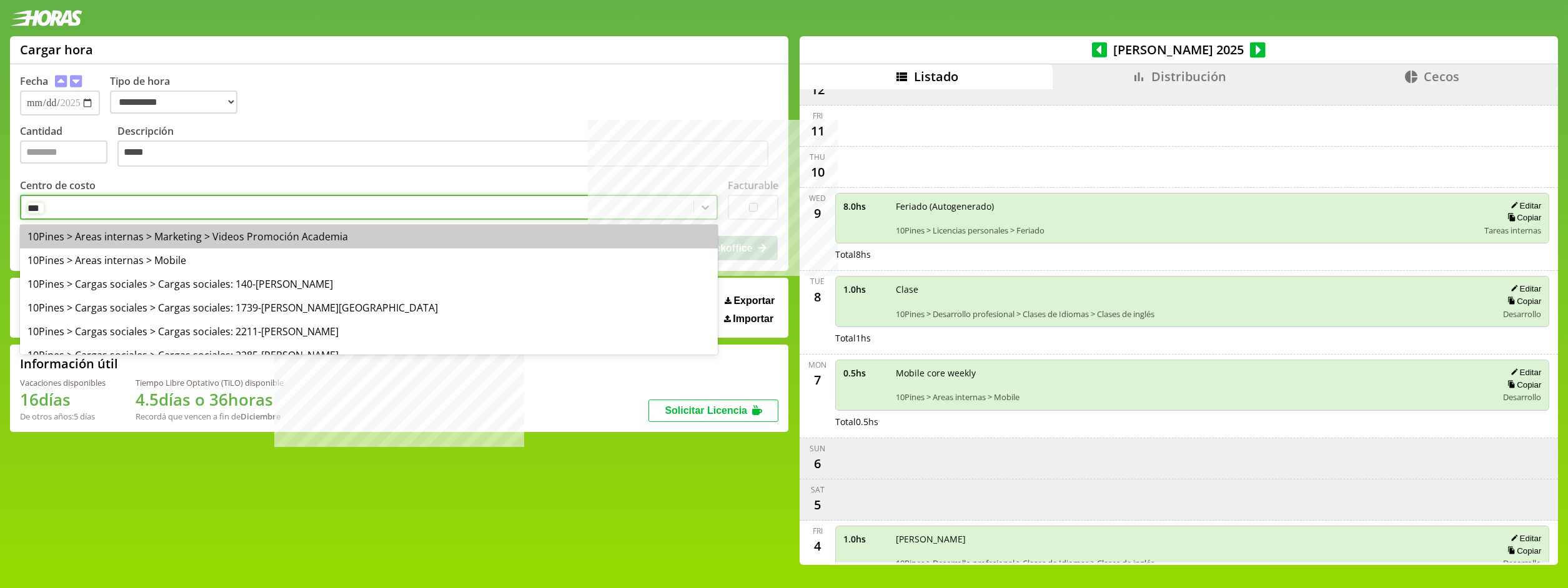 type on "****" 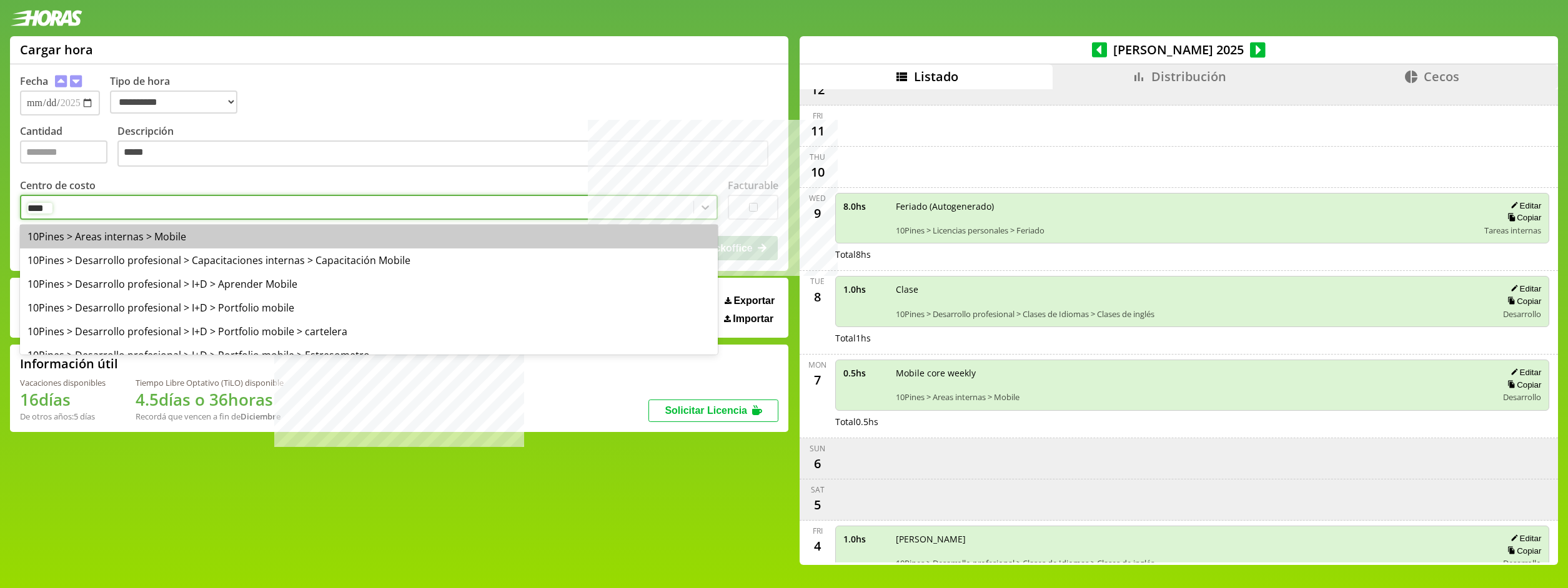 click on "10Pines > Areas internas > Mobile" at bounding box center (369, 237) 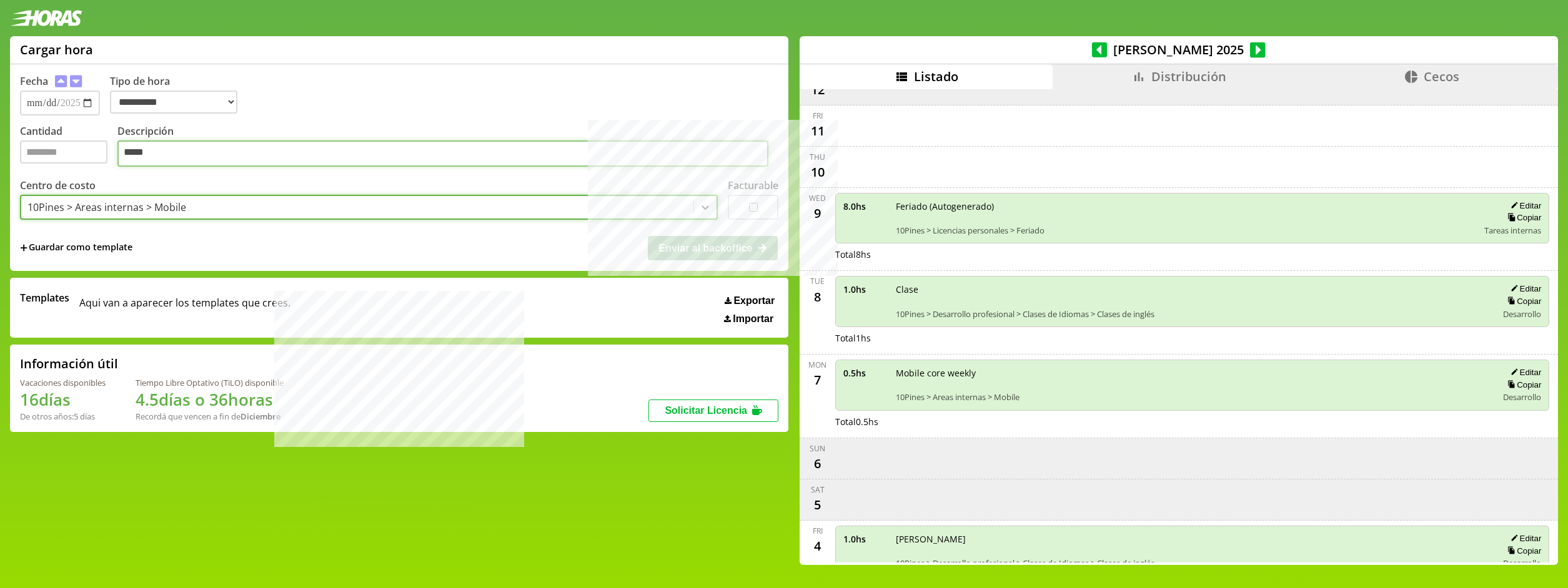 click on "*****" at bounding box center (443, 154) 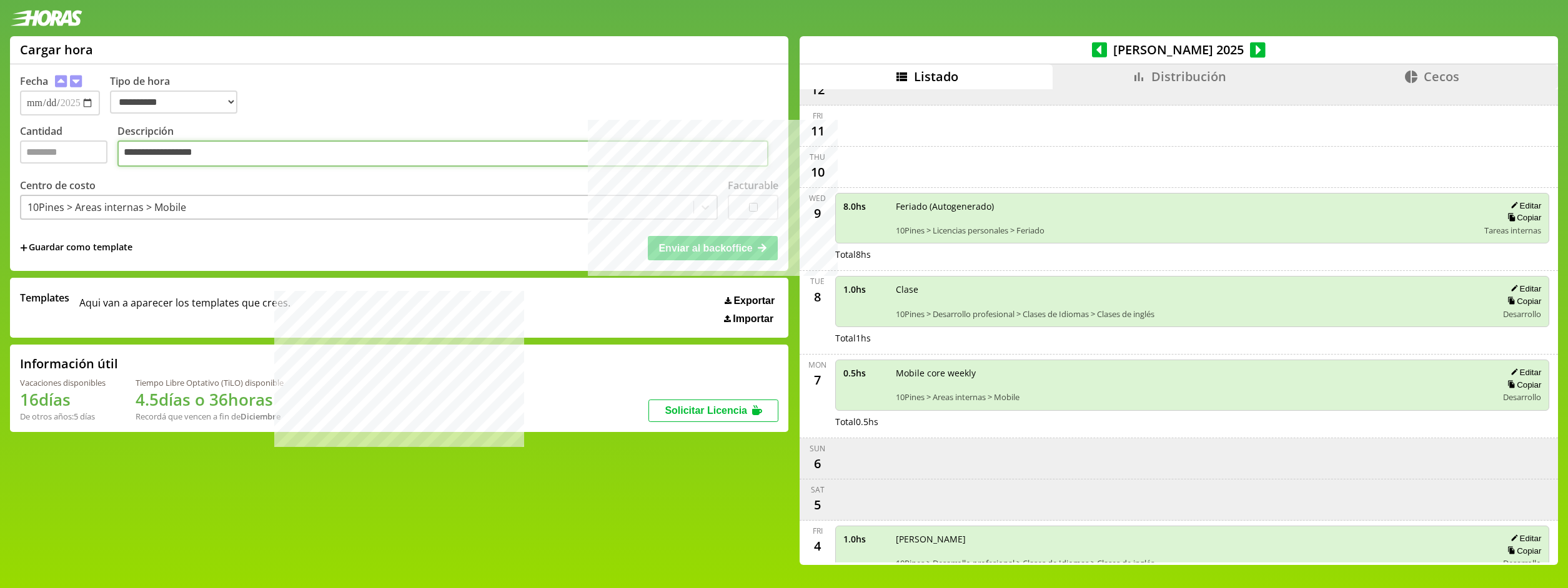 type on "**********" 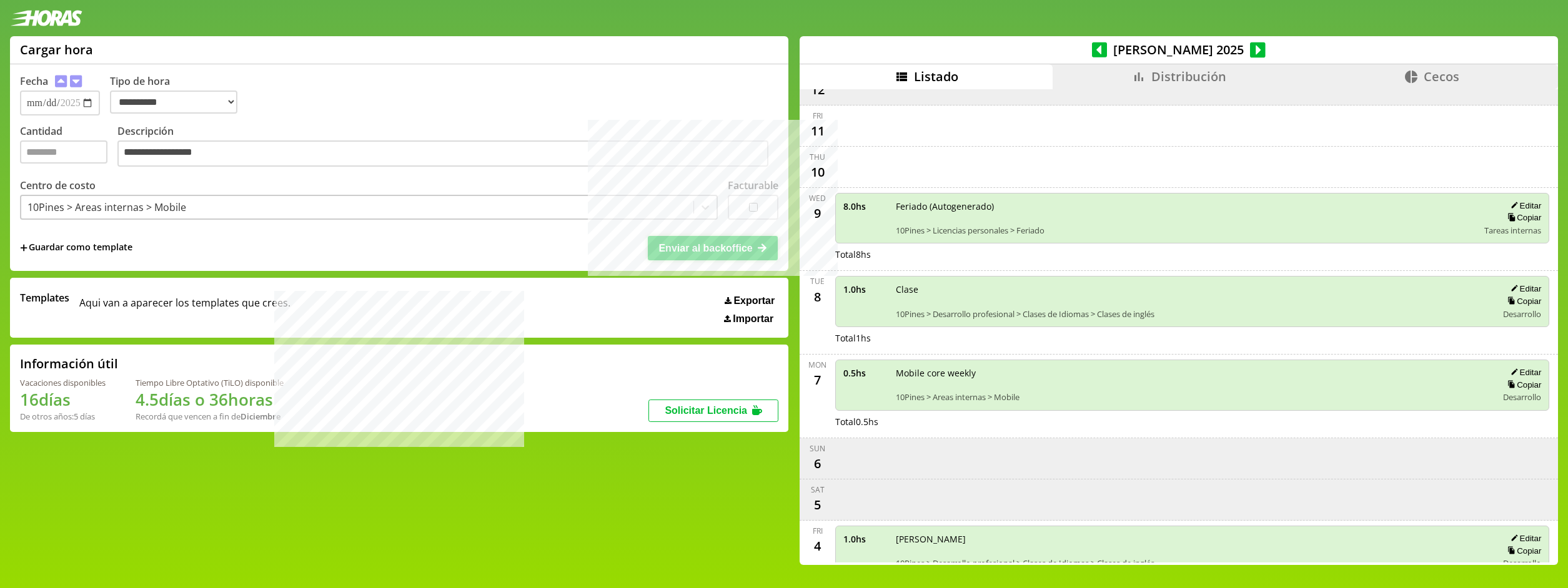 click on "Enviar al backoffice" at bounding box center (705, 248) 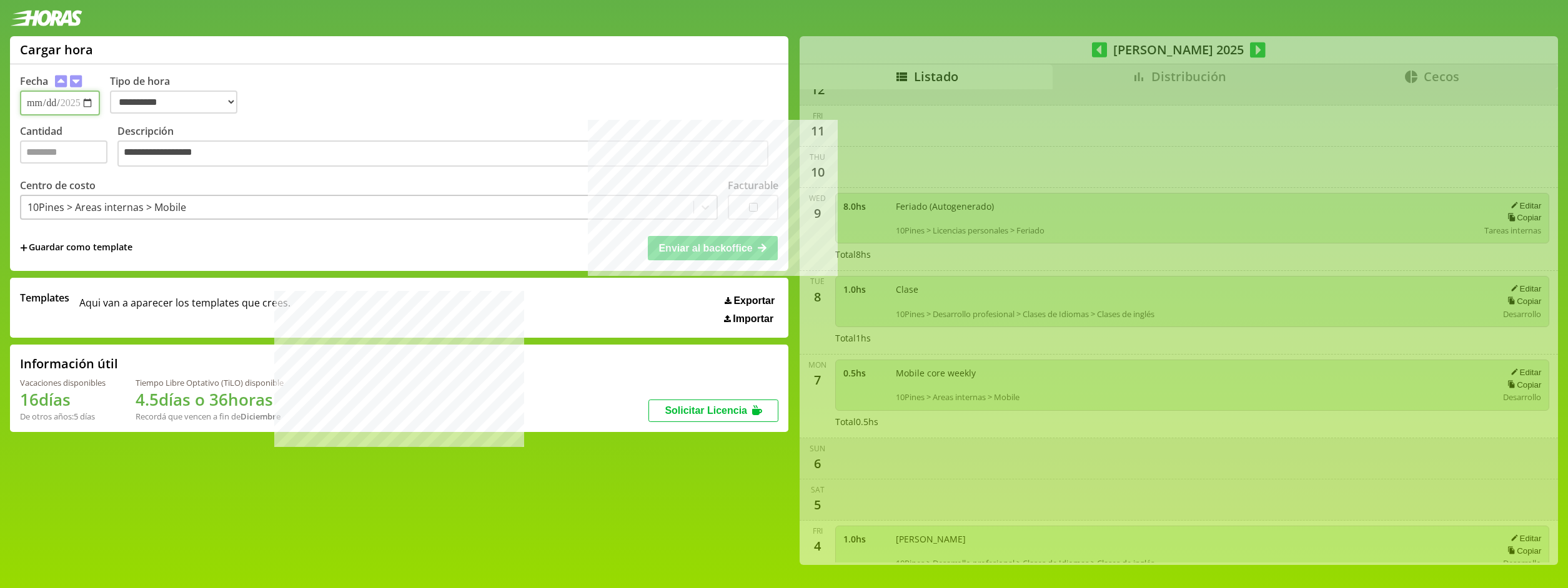 type 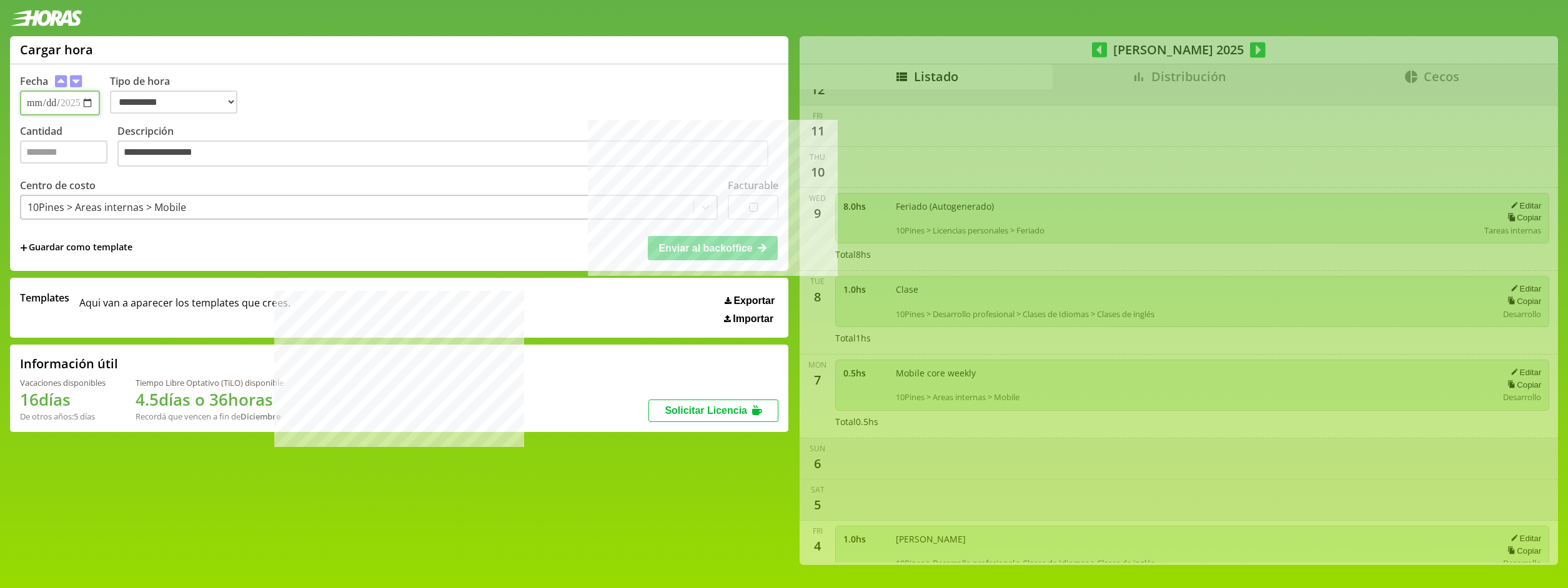 scroll, scrollTop: 852, scrollLeft: 0, axis: vertical 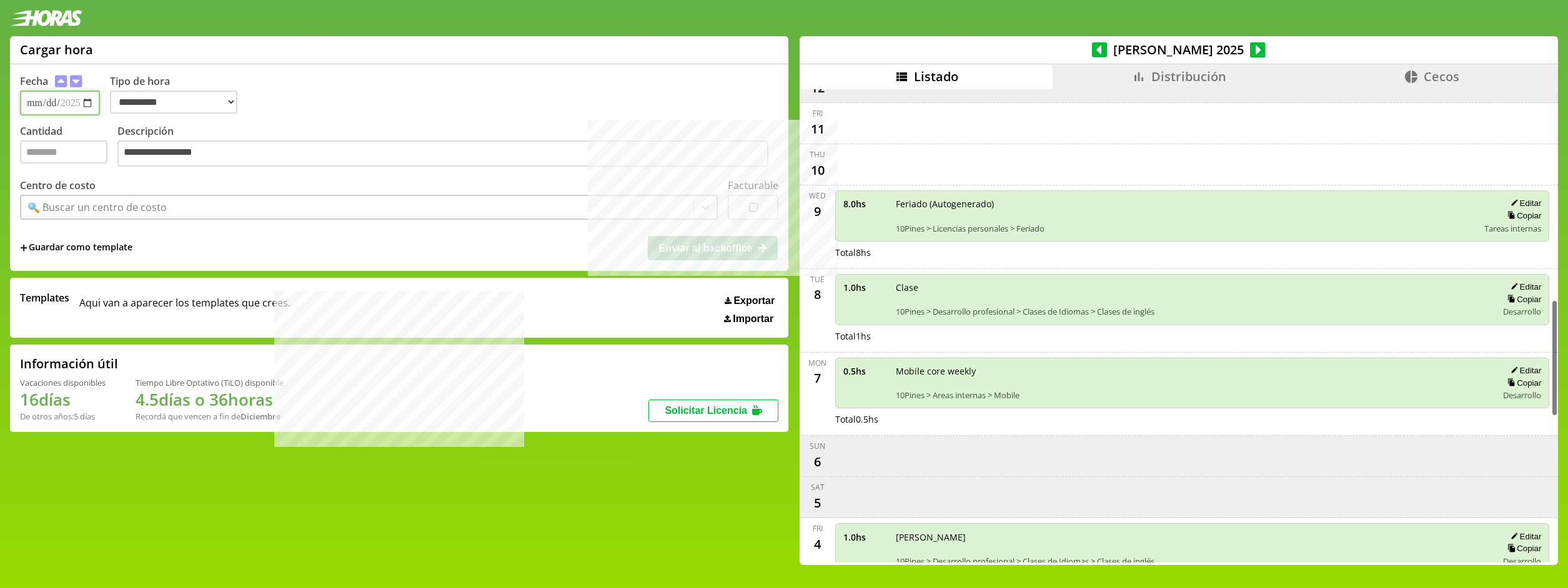 click on "**********" at bounding box center (60, 103) 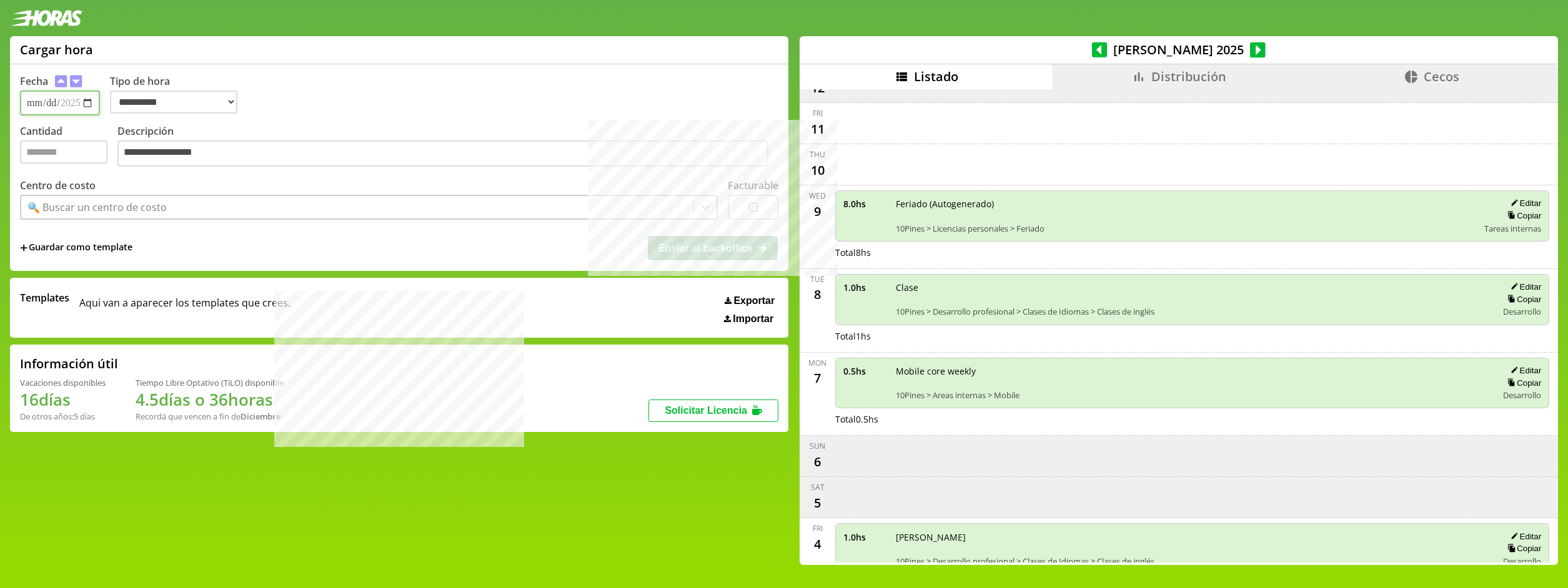 type on "**********" 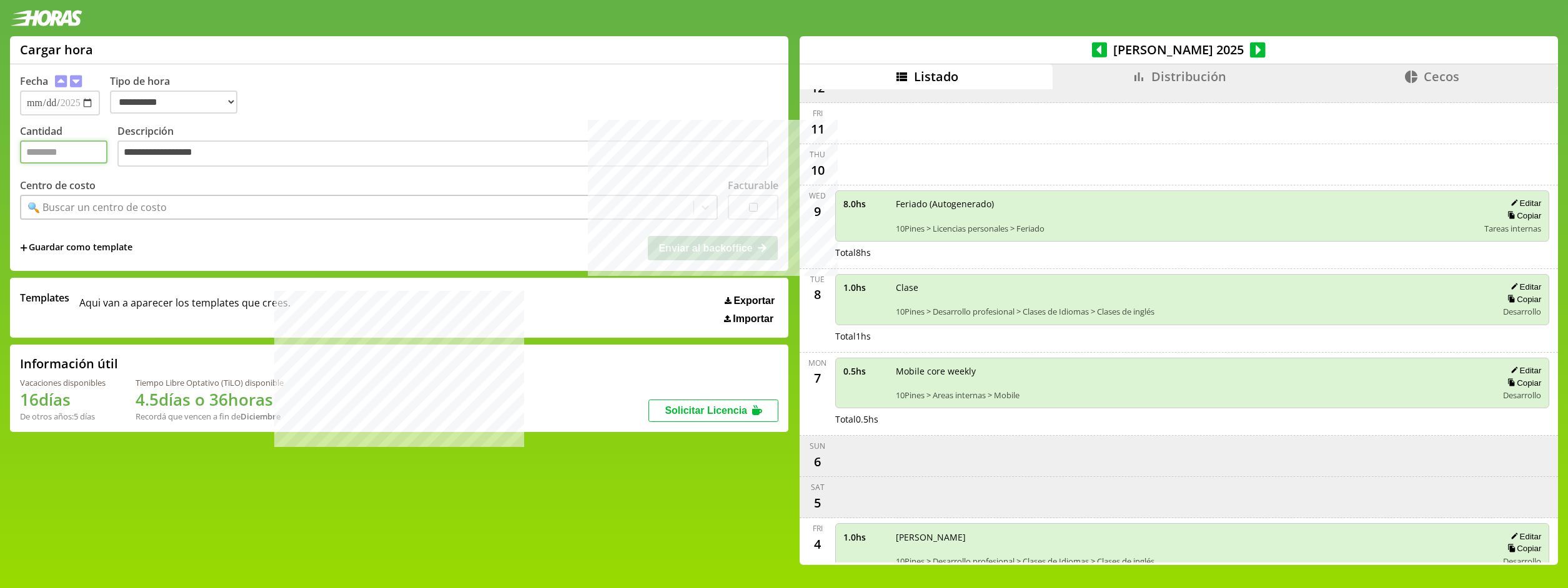 click on "Cantidad" at bounding box center [64, 152] 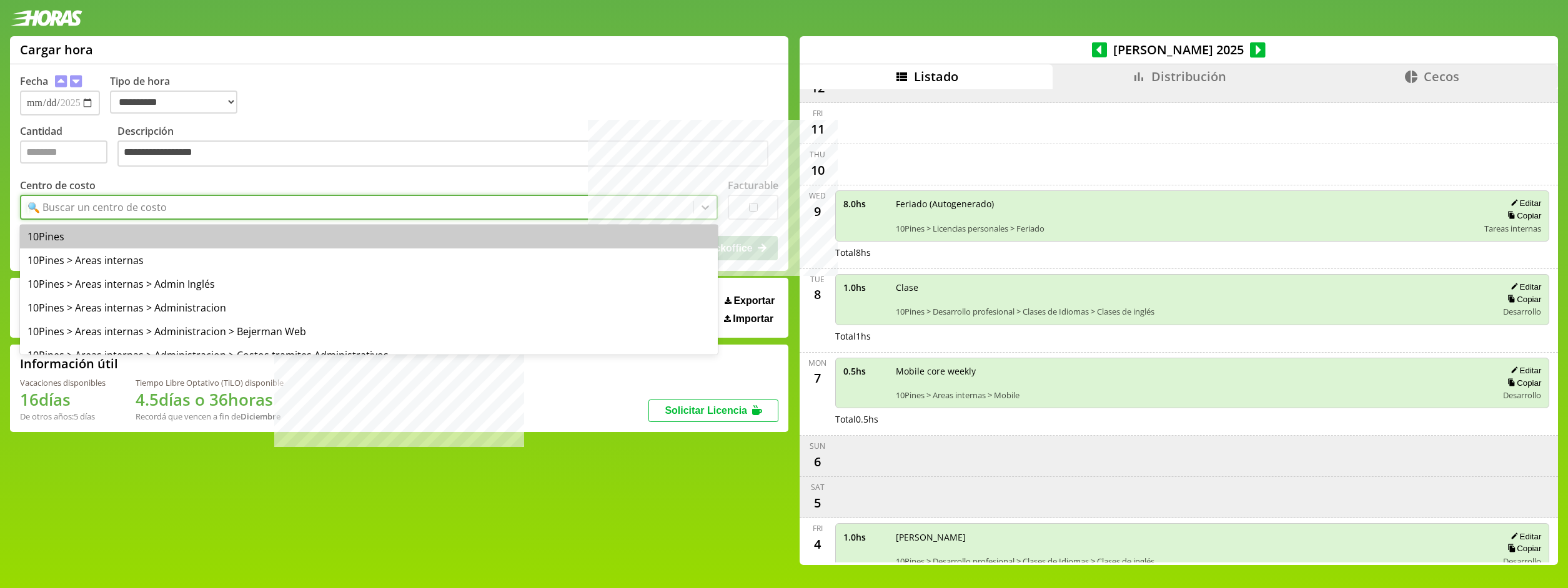 click on "🔍 Buscar un centro de costo" at bounding box center (97, 207) 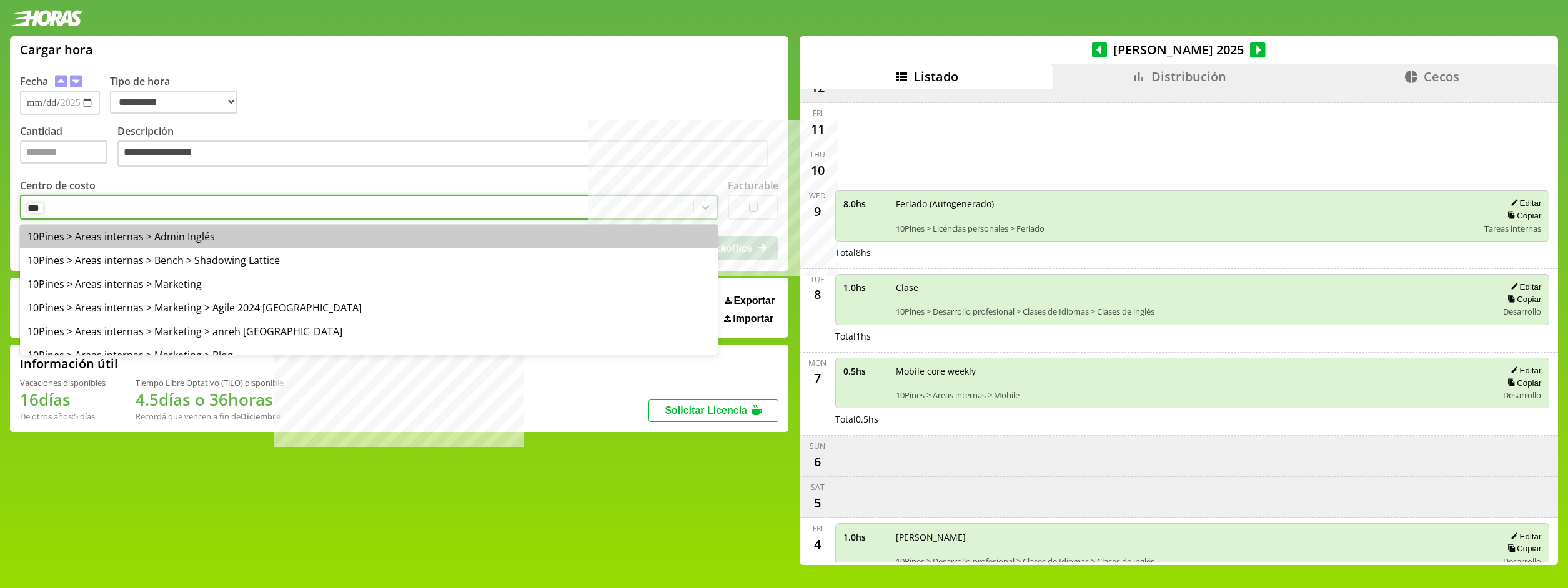 type on "****" 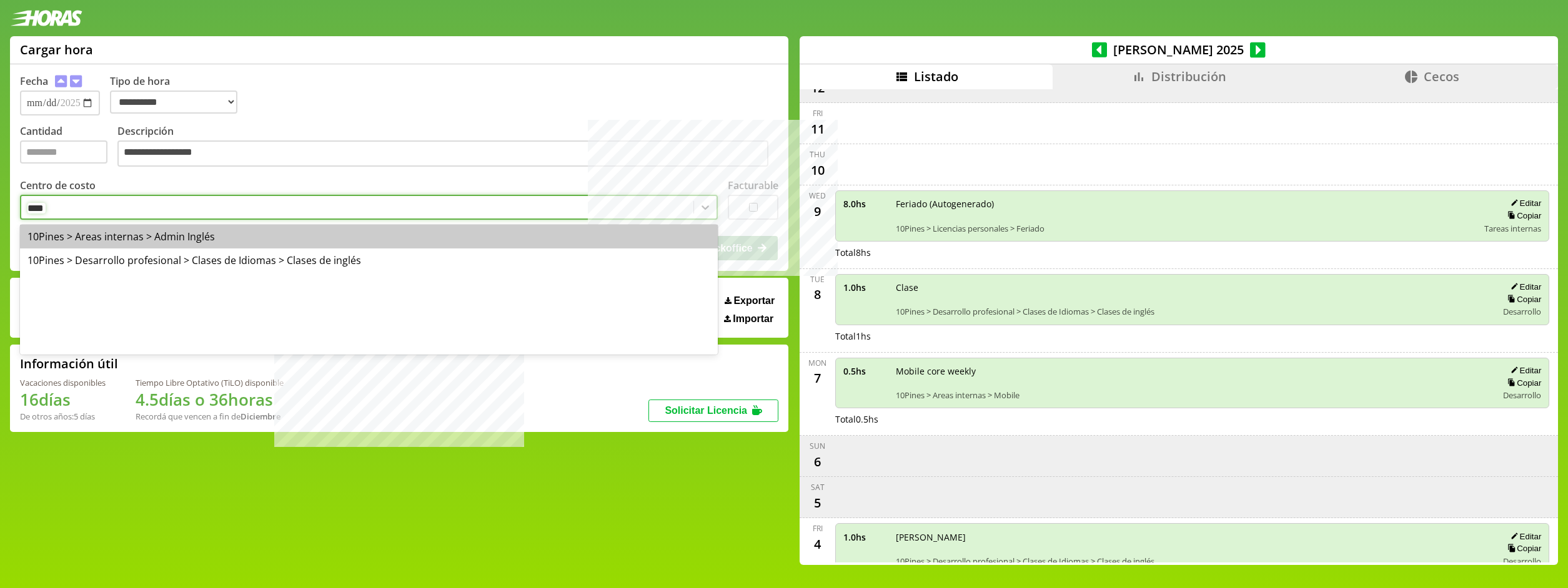 click on "10Pines > Desarrollo profesional > Clases de Idiomas > Clases de inglés" at bounding box center [369, 260] 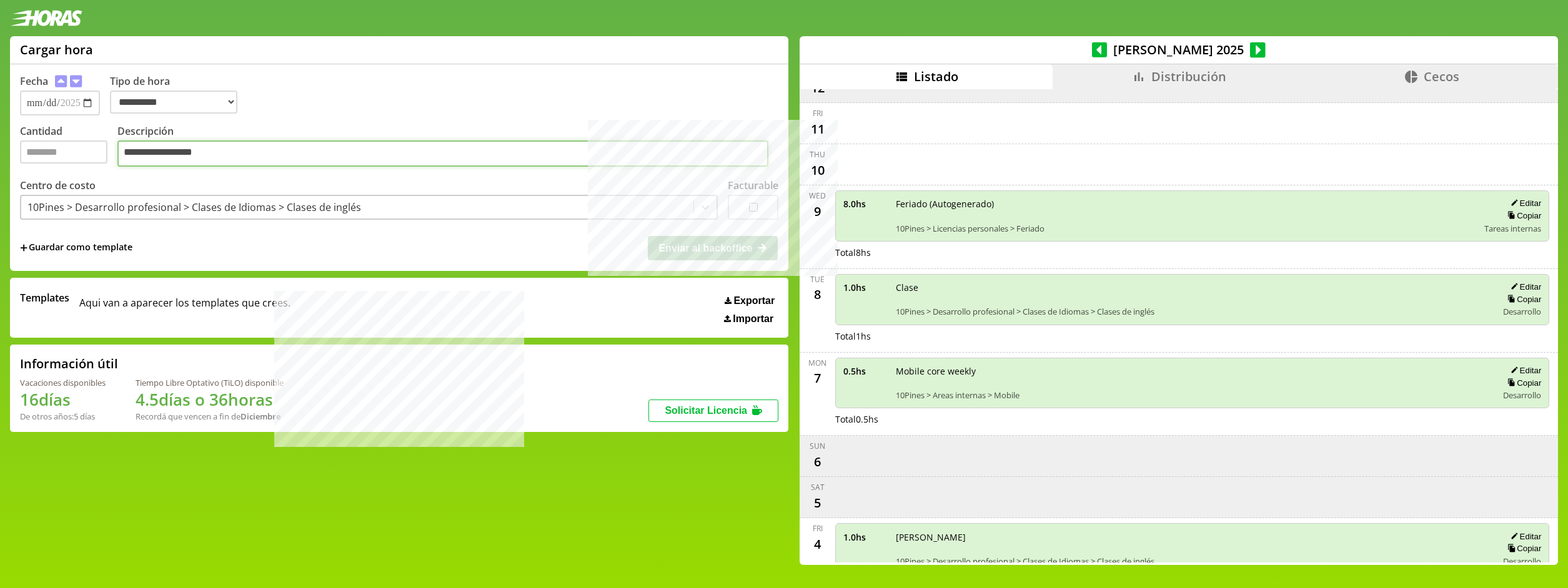 click on "**********" at bounding box center (443, 154) 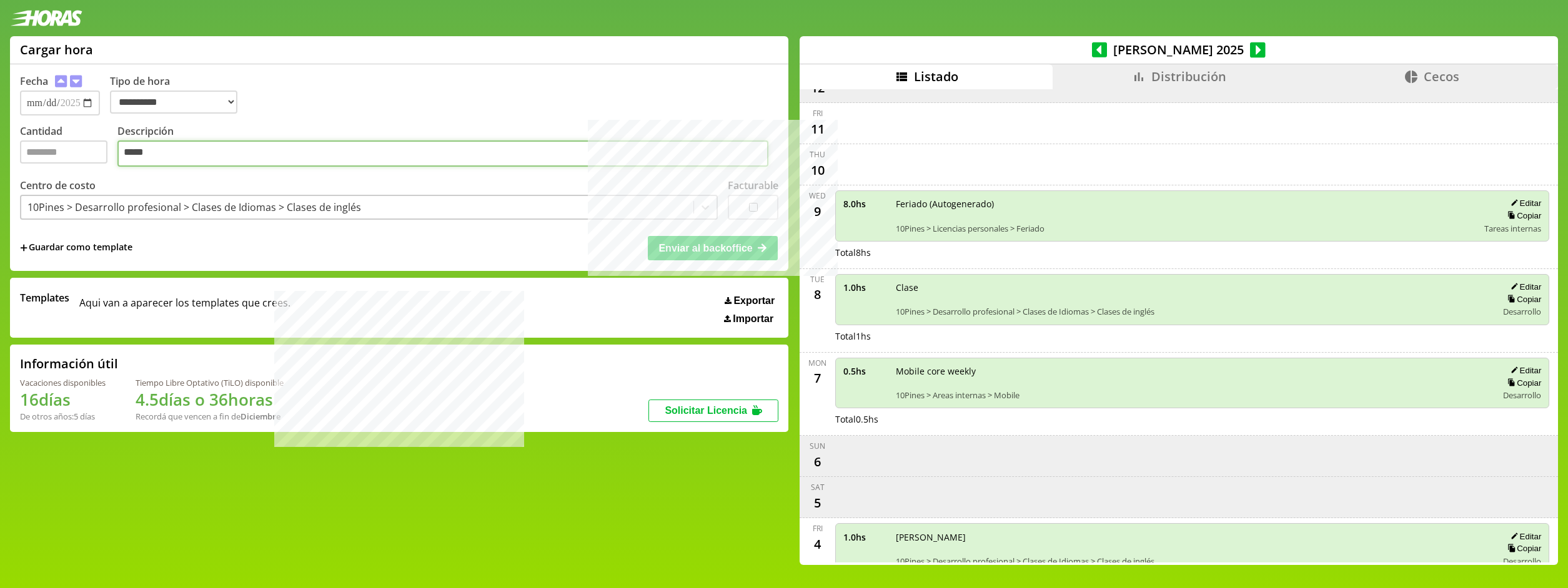type on "*****" 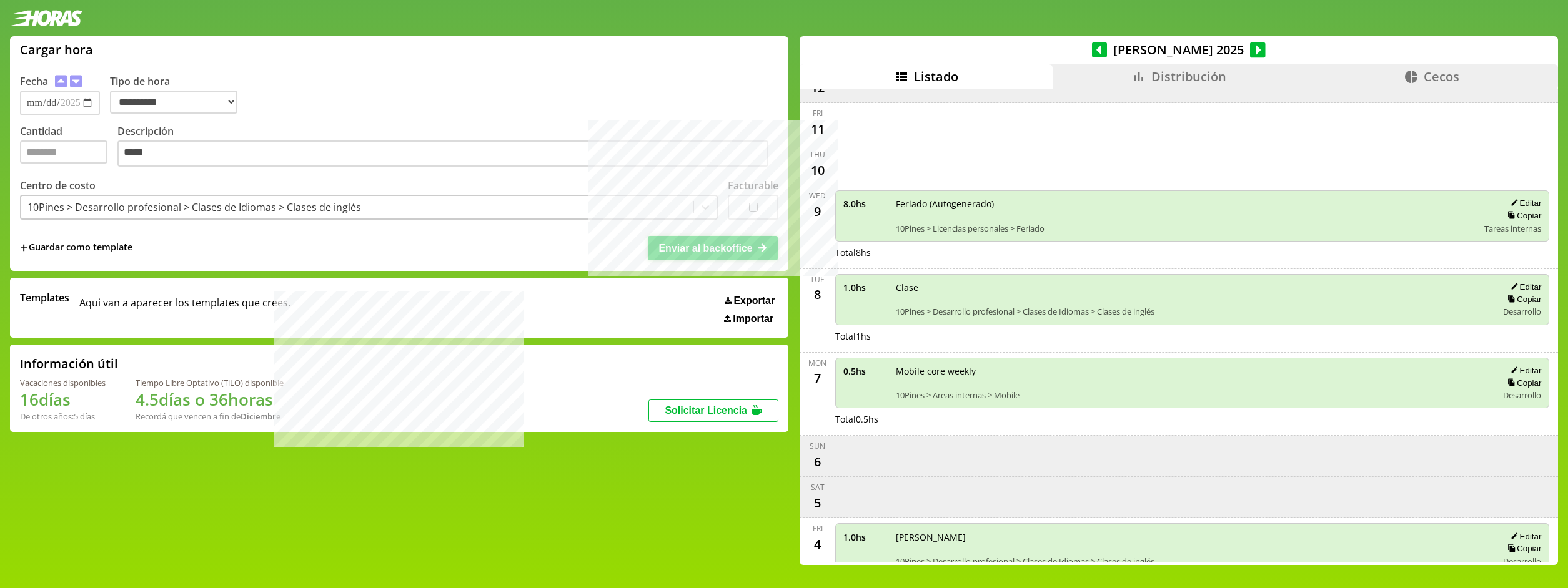 click on "Enviar al backoffice" at bounding box center (705, 248) 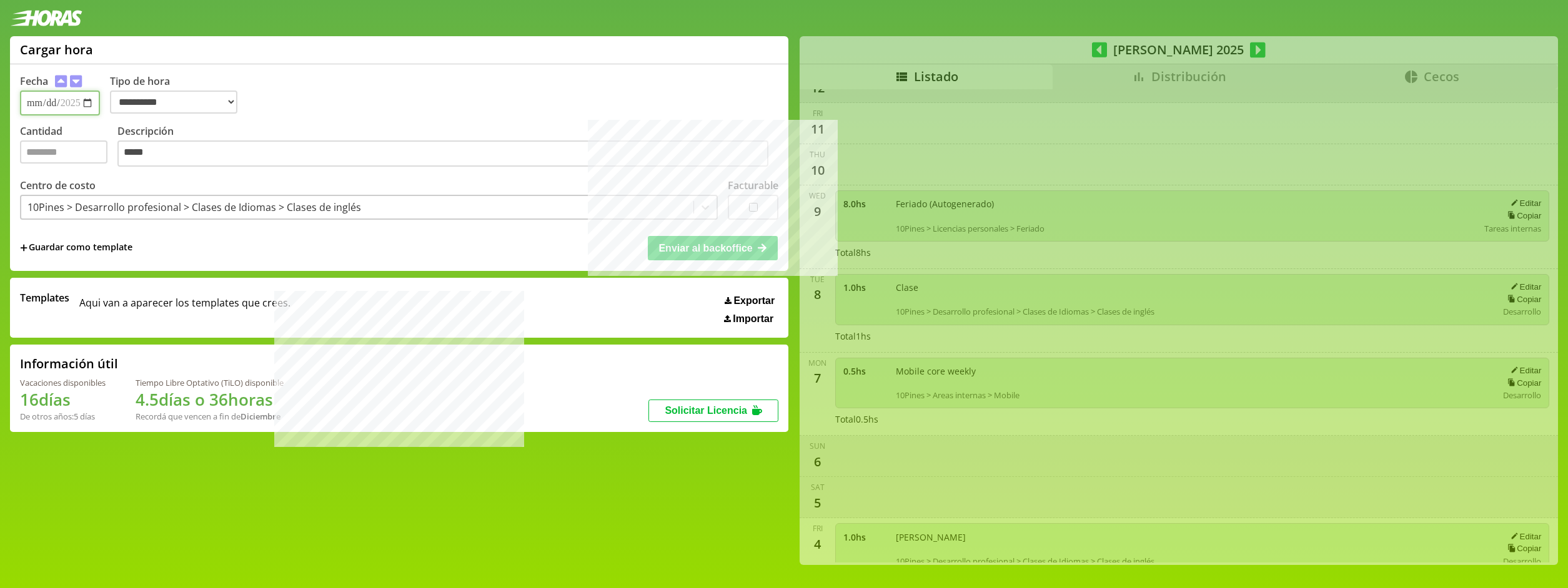 type 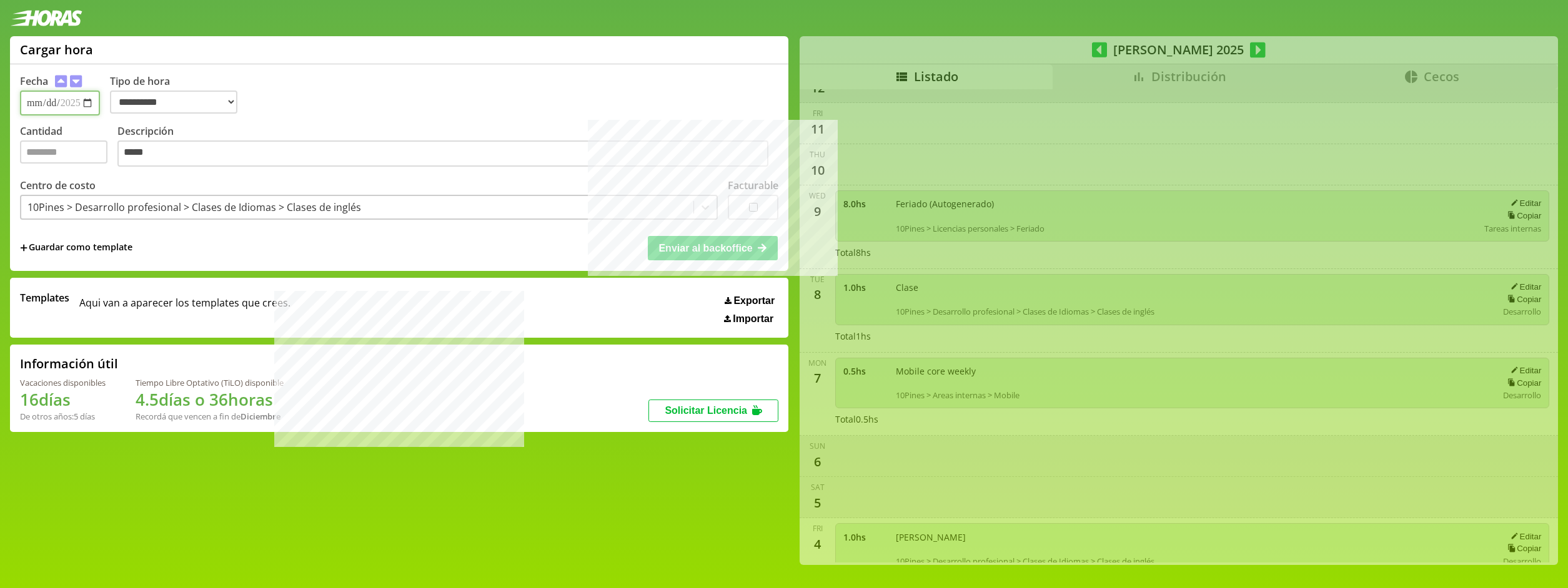 scroll, scrollTop: 896, scrollLeft: 0, axis: vertical 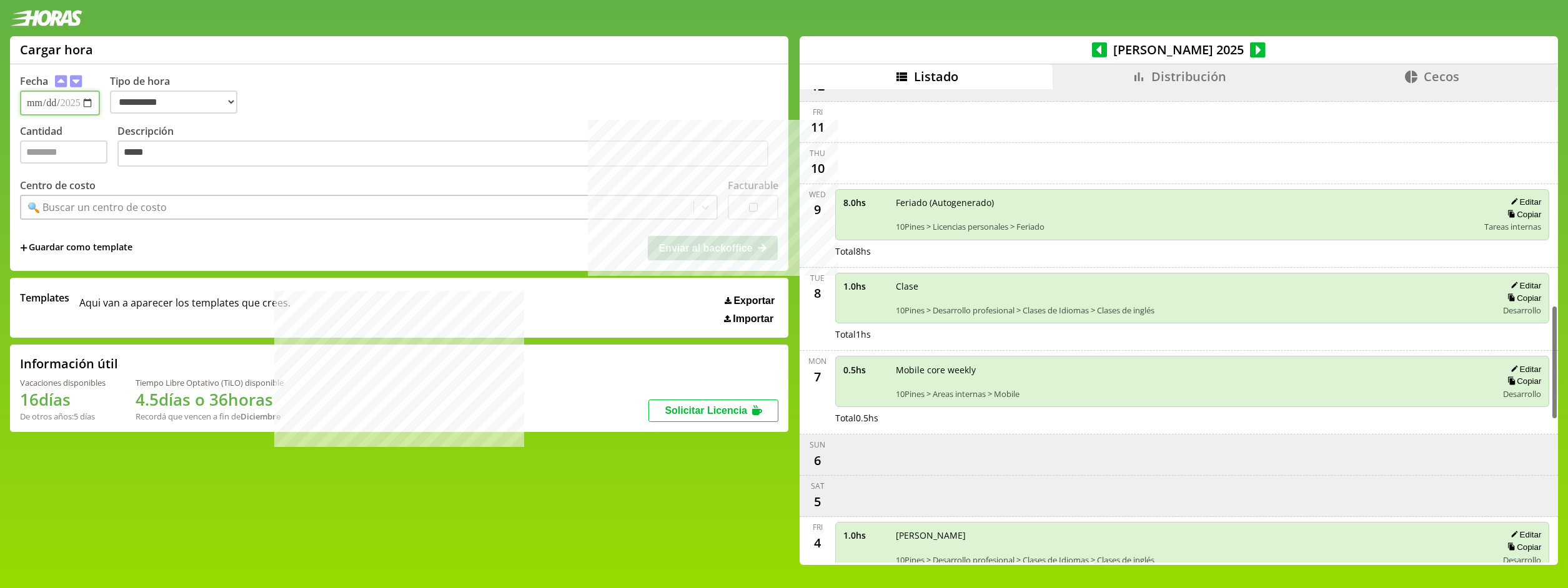 click on "**********" at bounding box center (60, 103) 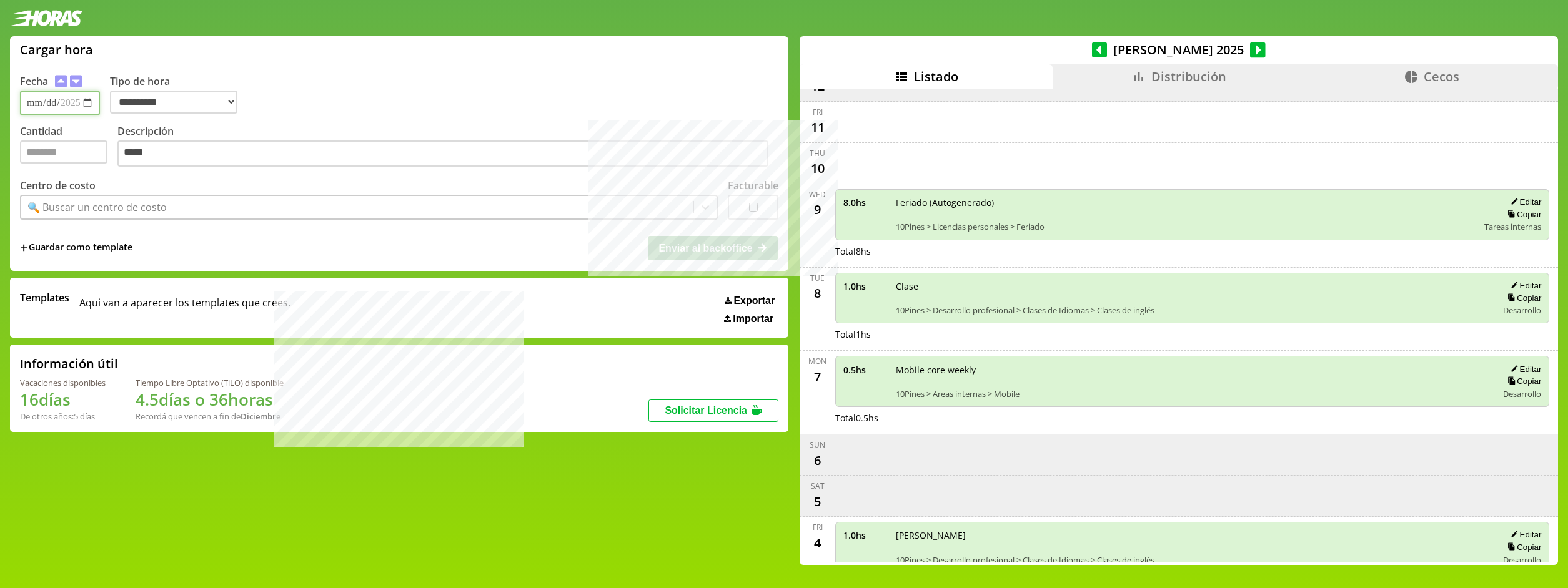type on "**********" 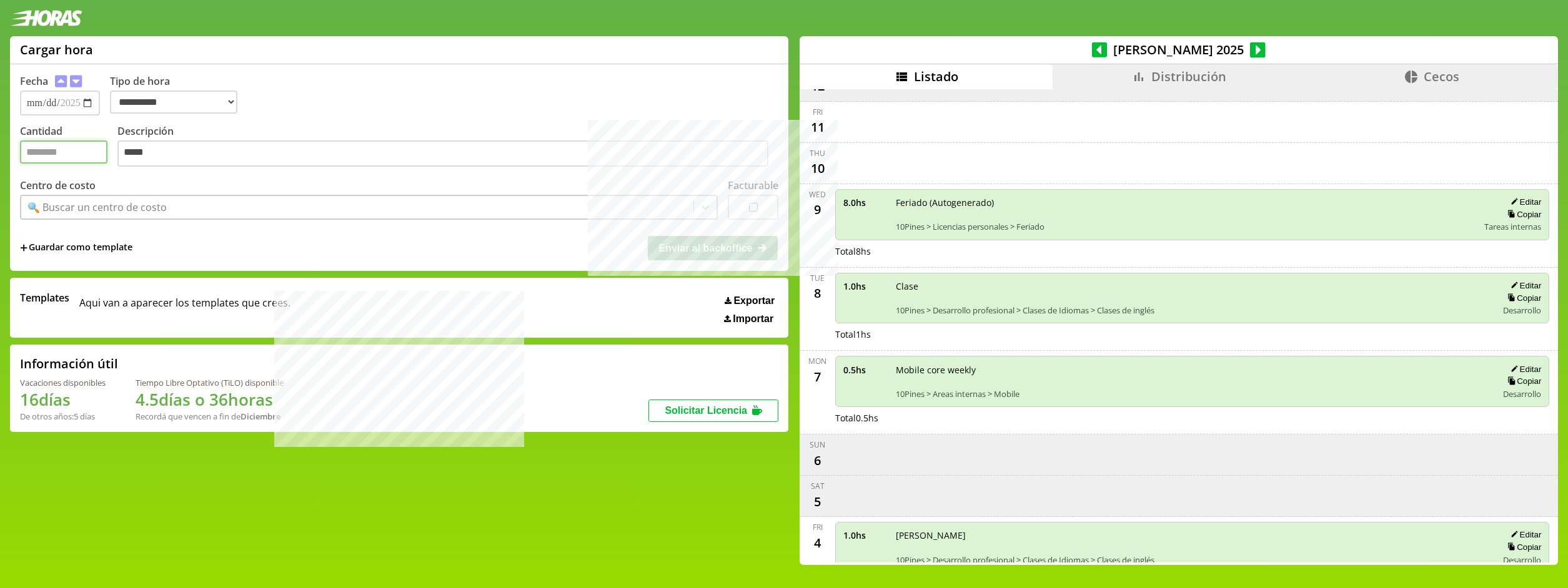 click on "Cantidad" at bounding box center (64, 152) 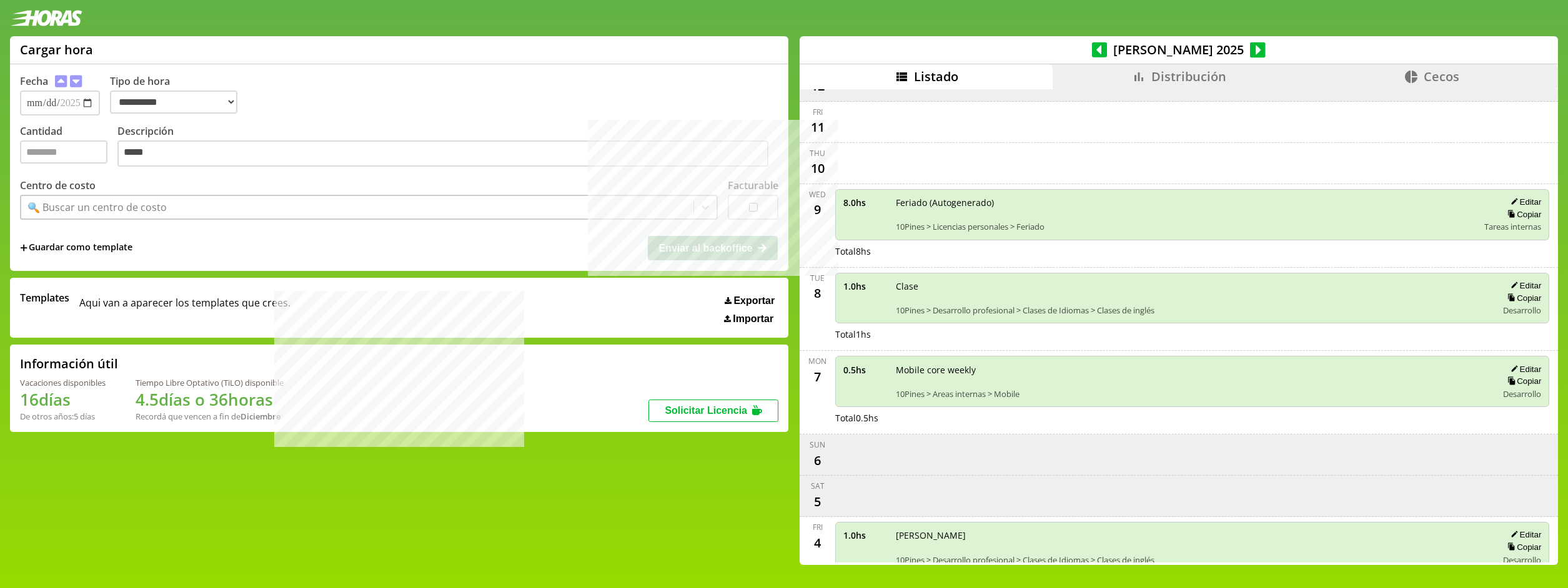 click on "🔍 Buscar un centro de costo" at bounding box center [97, 207] 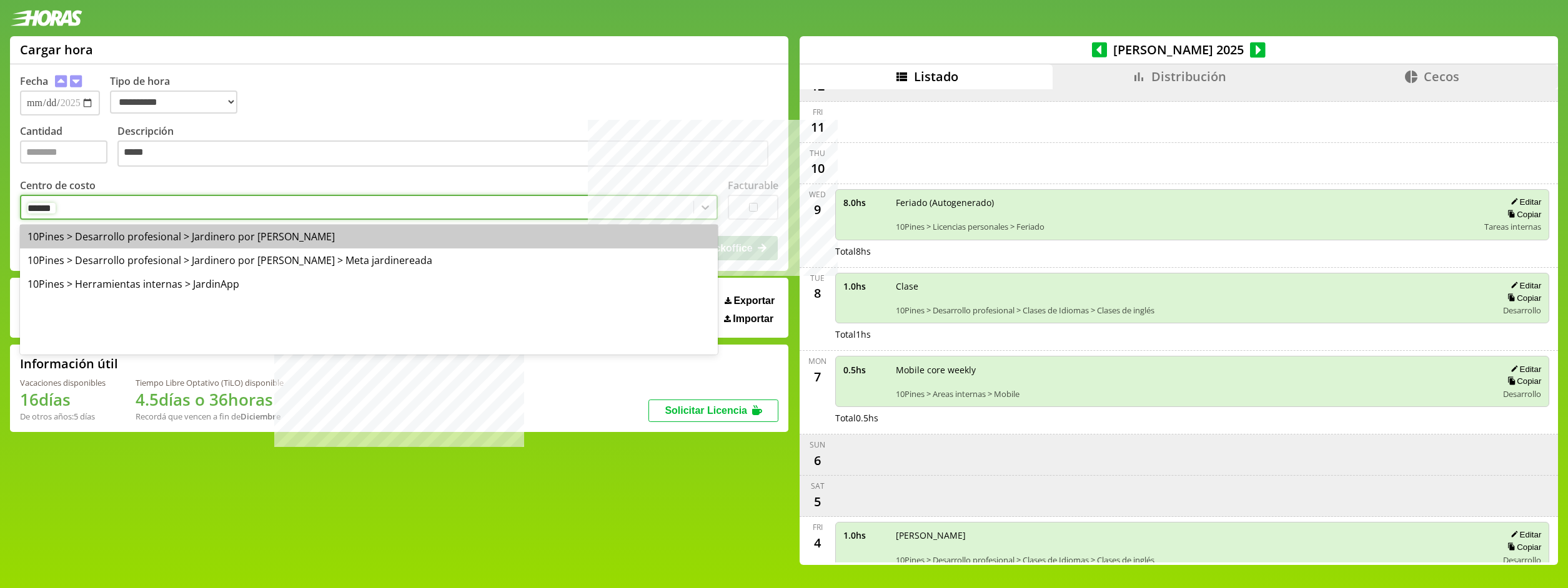 type on "*******" 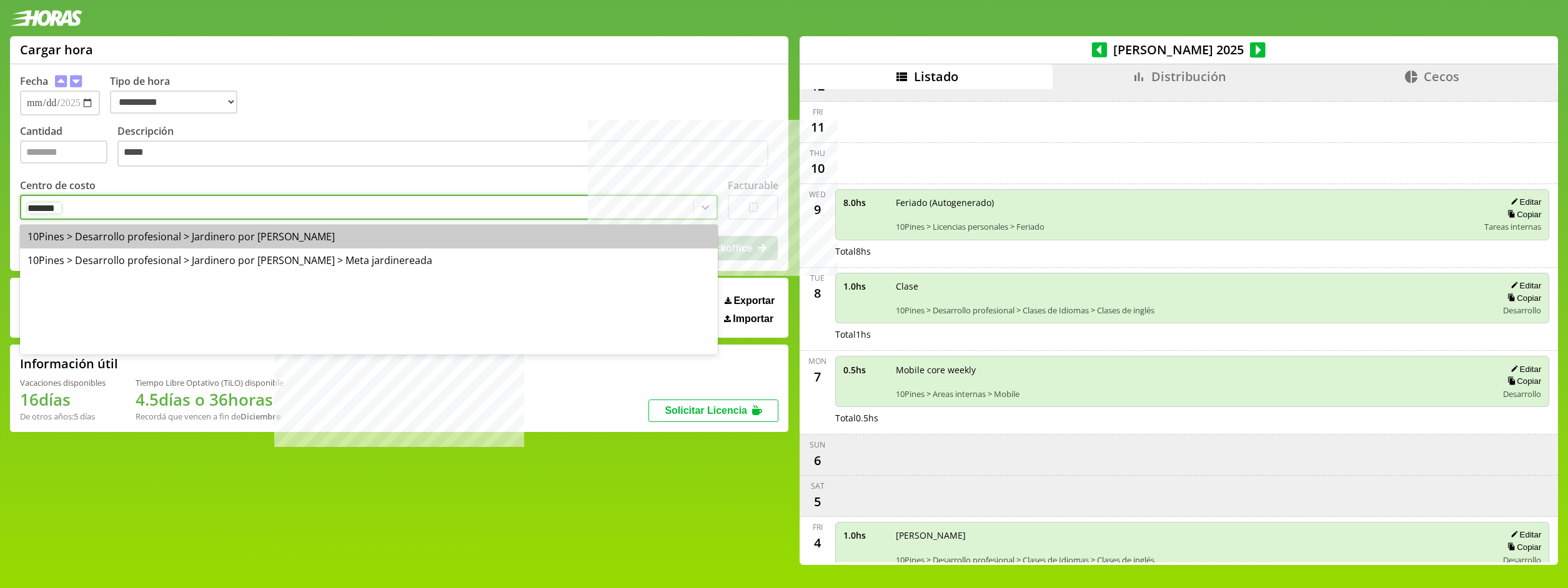 click on "10Pines > Desarrollo profesional > Jardinero por [PERSON_NAME]" at bounding box center (369, 237) 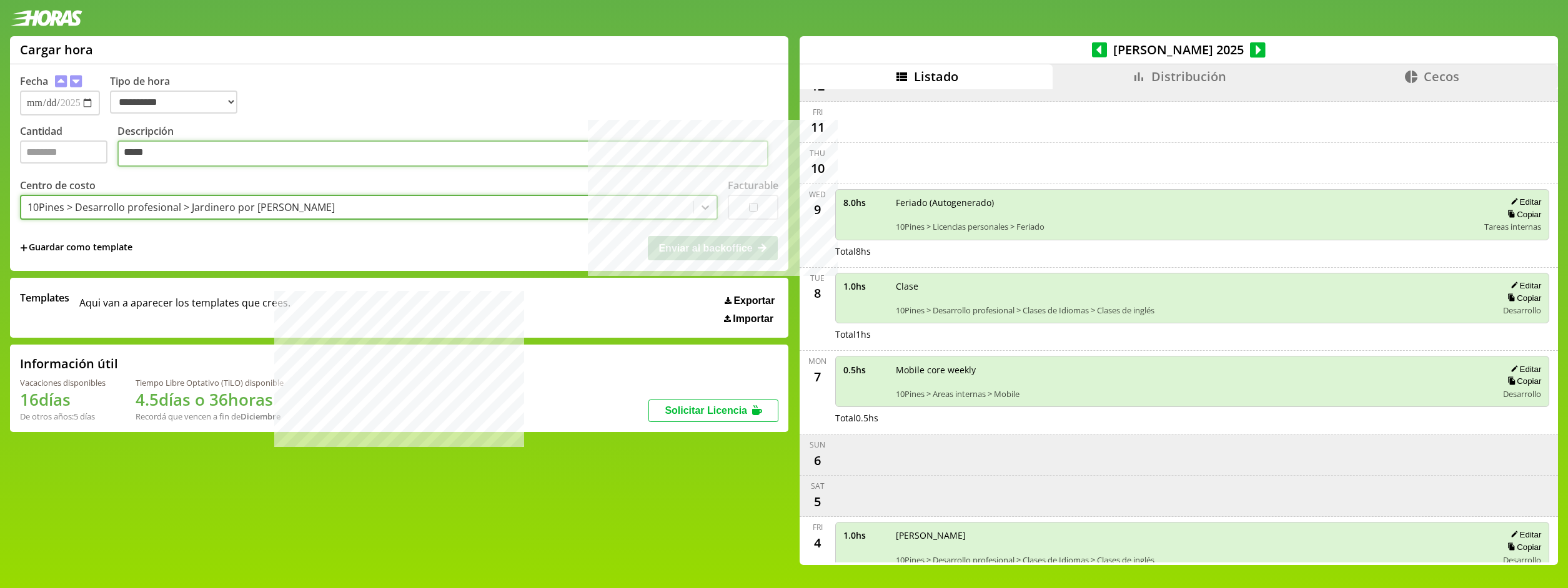 click on "*****" at bounding box center [443, 154] 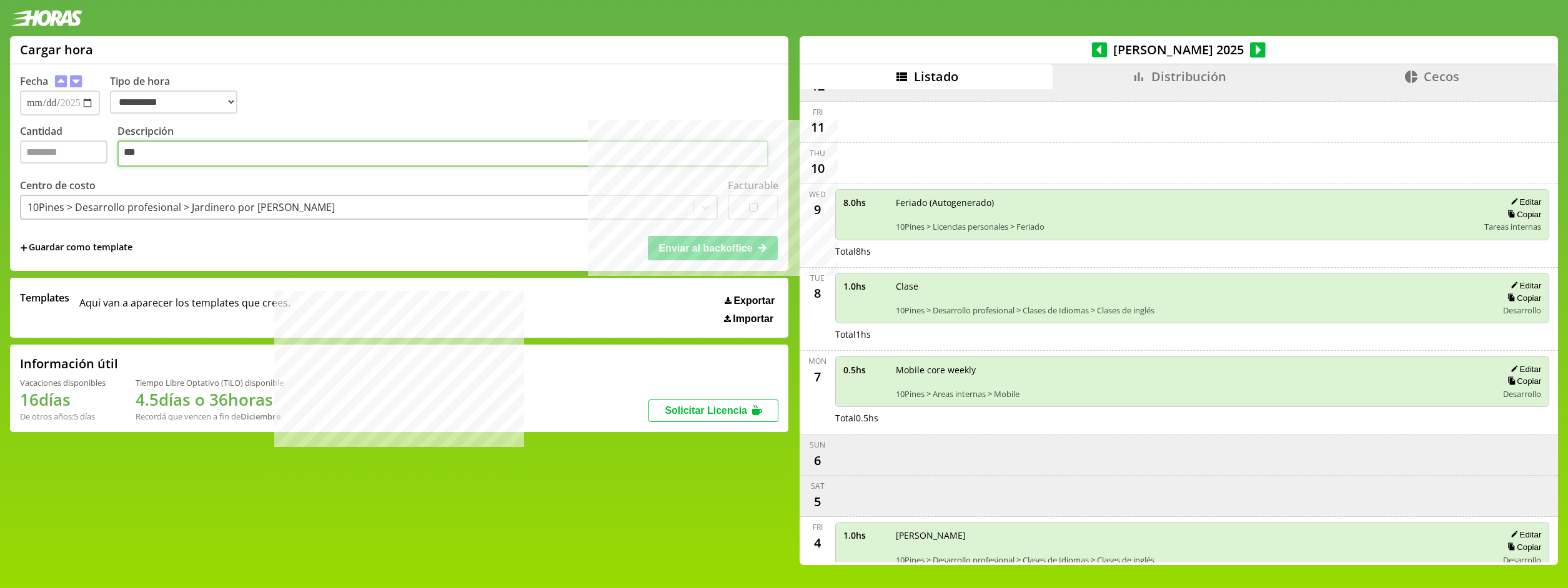 type on "***" 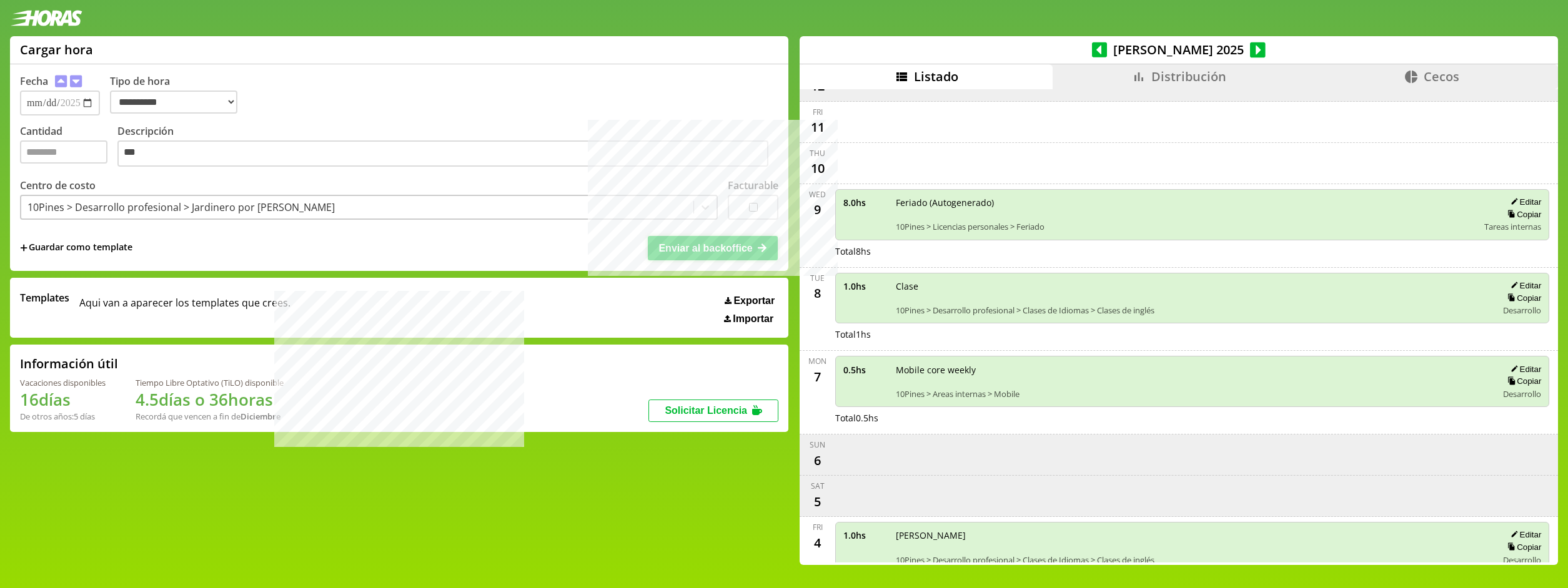 click on "Enviar al backoffice" at bounding box center (705, 248) 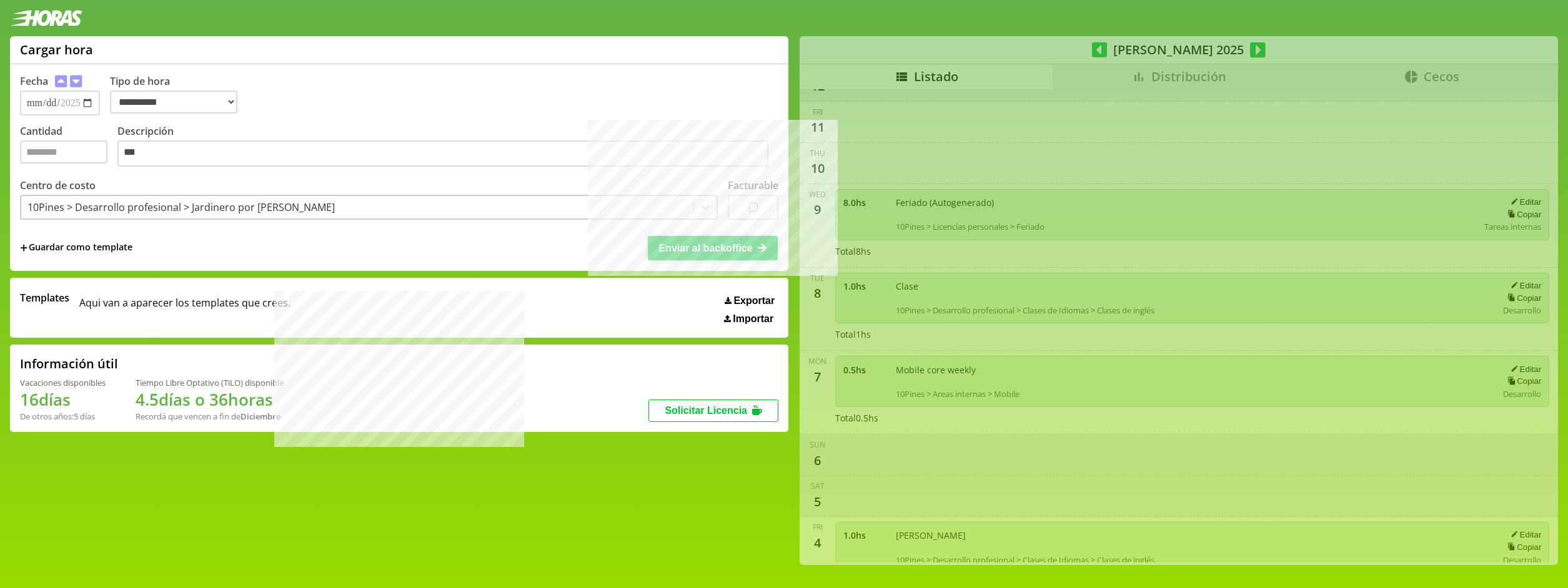 scroll, scrollTop: 940, scrollLeft: 0, axis: vertical 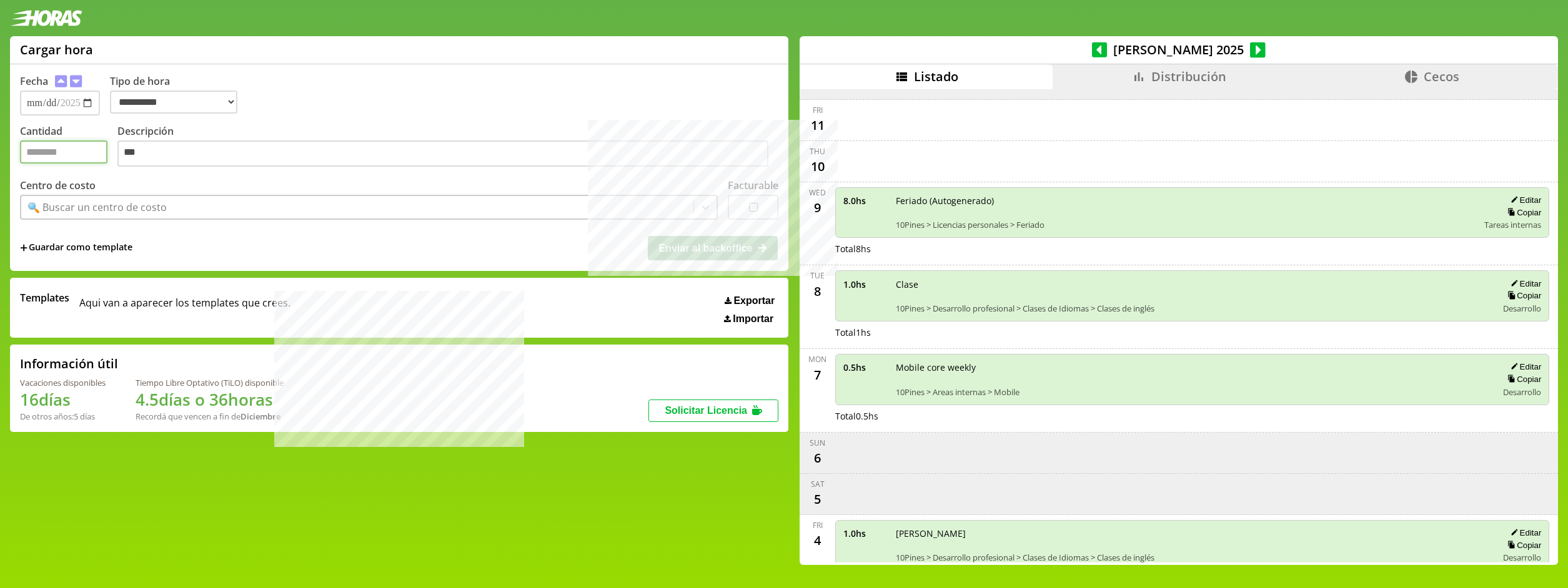 click on "Cantidad" at bounding box center [64, 152] 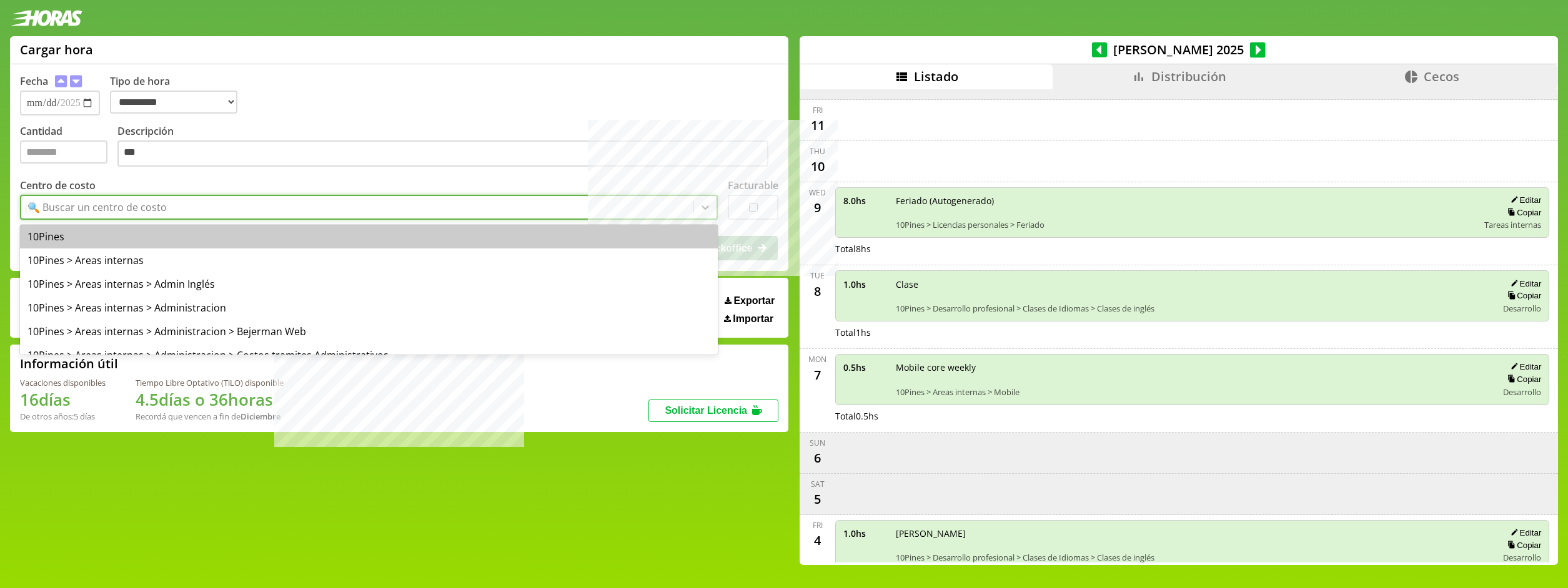 click on "🔍 Buscar un centro de costo" at bounding box center [357, 207] 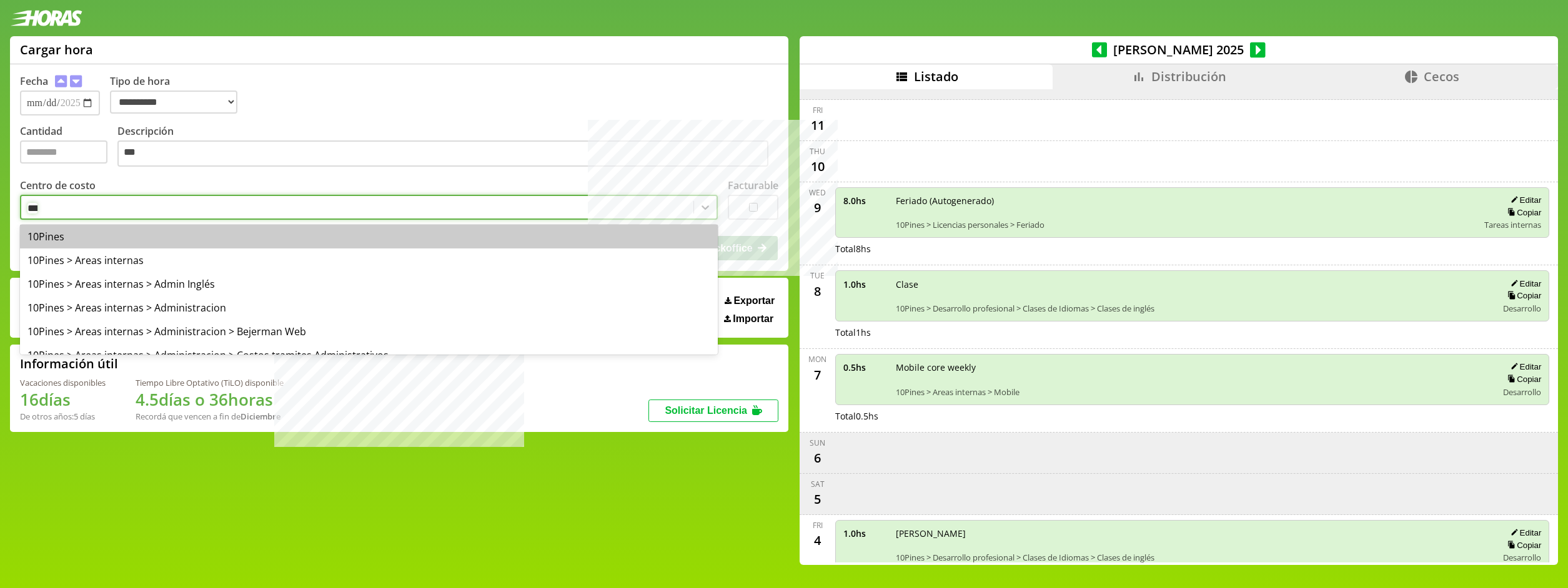 type on "****" 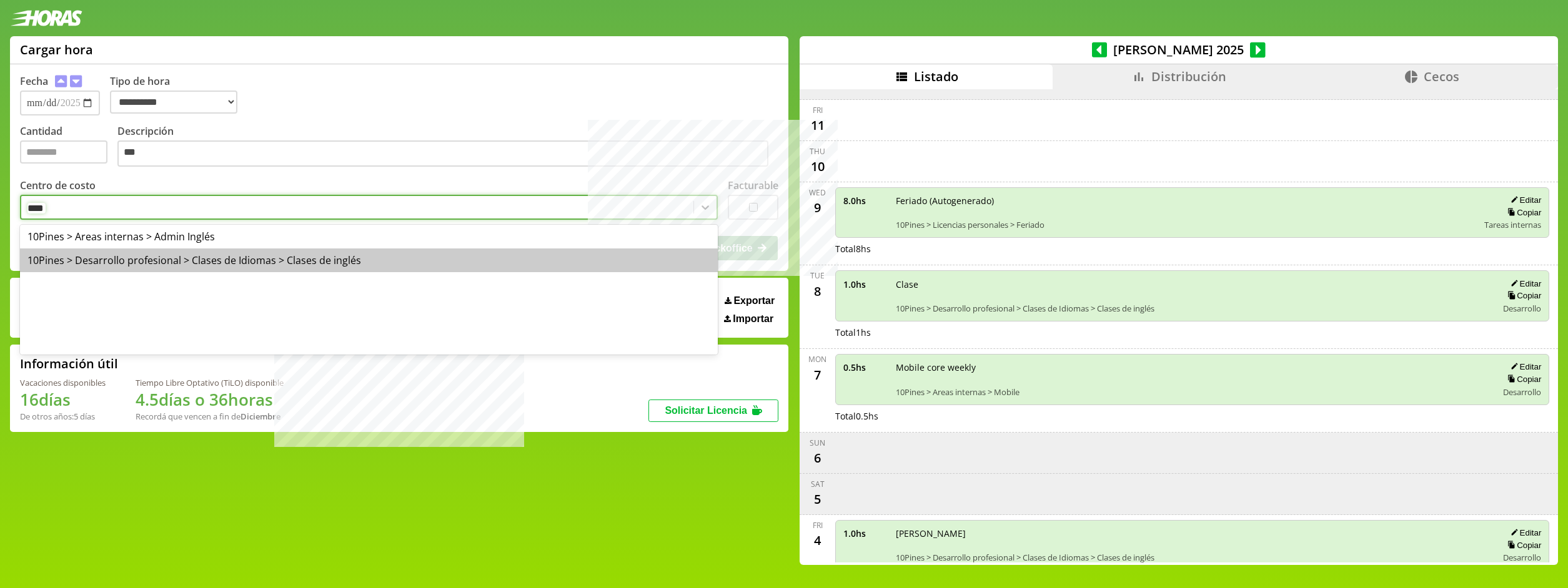 click on "10Pines > Desarrollo profesional > Clases de Idiomas > Clases de inglés" at bounding box center [369, 260] 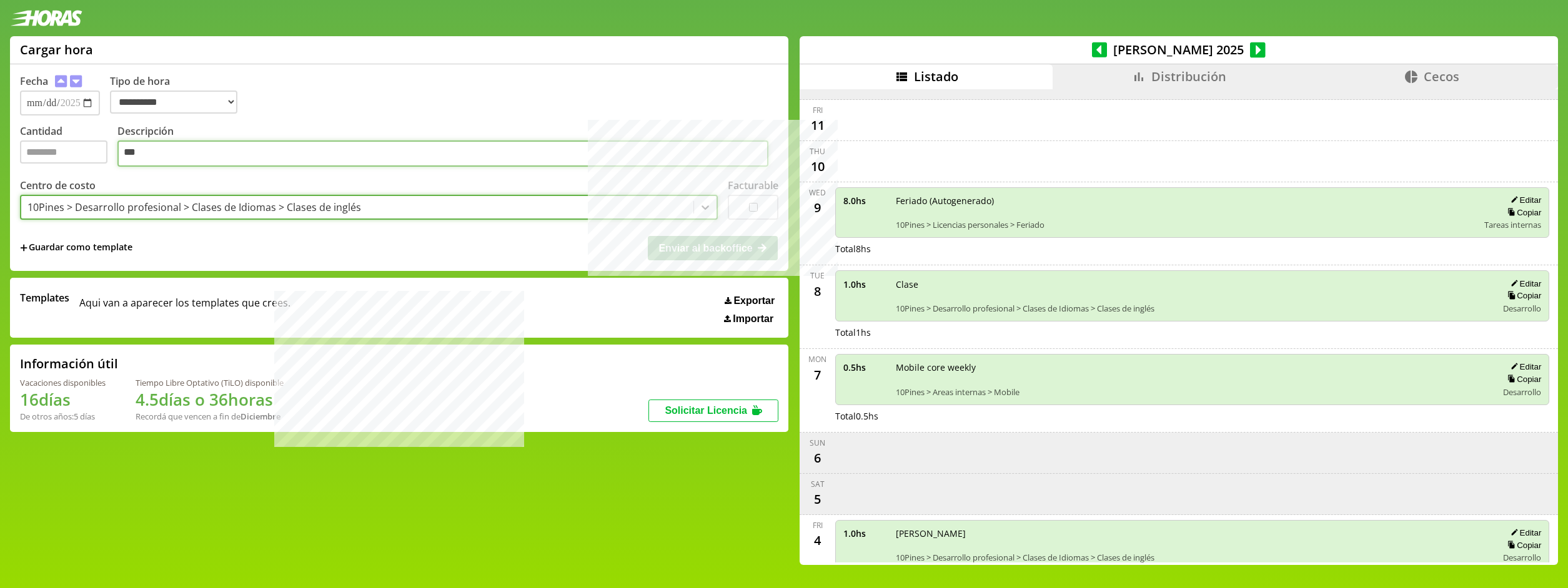 click on "***" at bounding box center [443, 154] 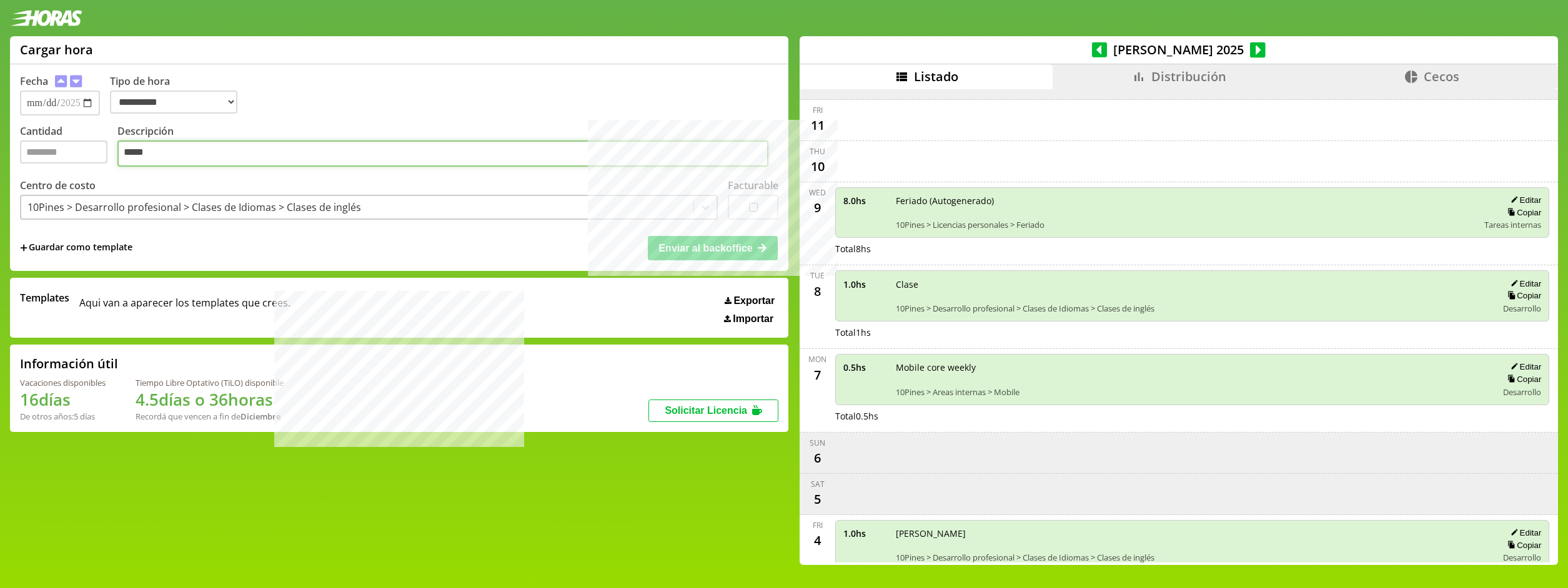 type on "*****" 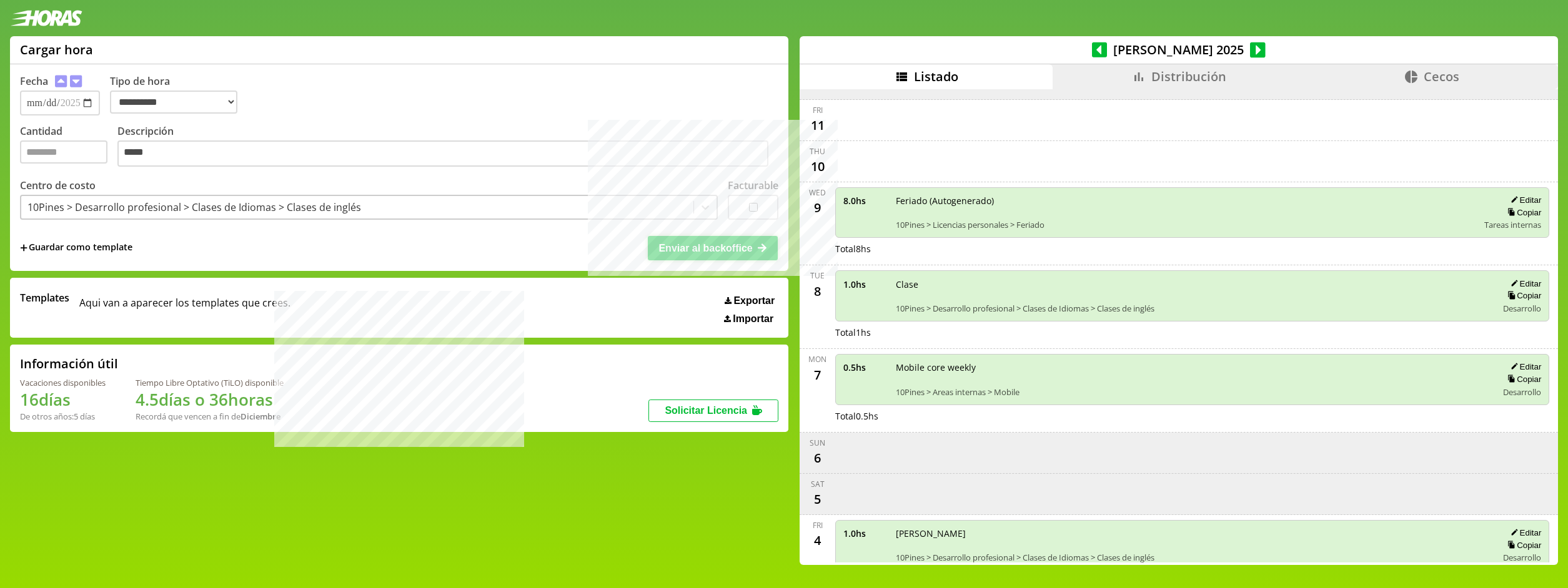 click on "Enviar al backoffice" at bounding box center [705, 248] 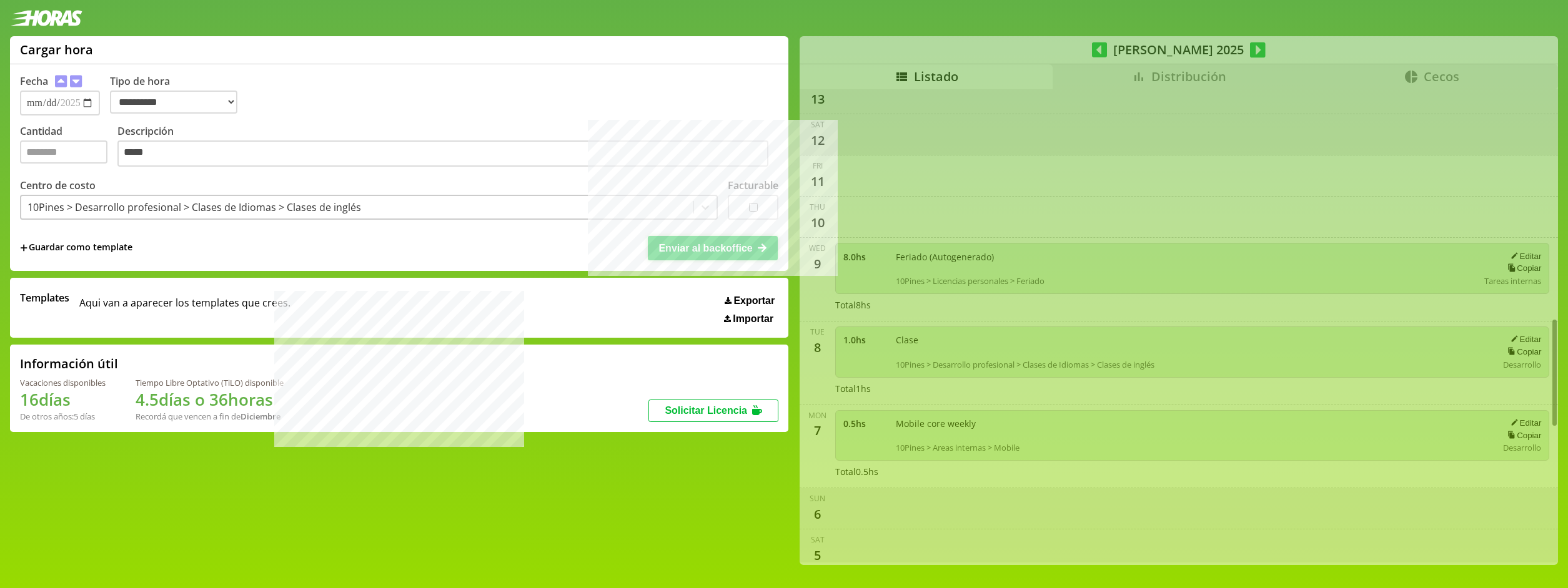 scroll, scrollTop: 997, scrollLeft: 0, axis: vertical 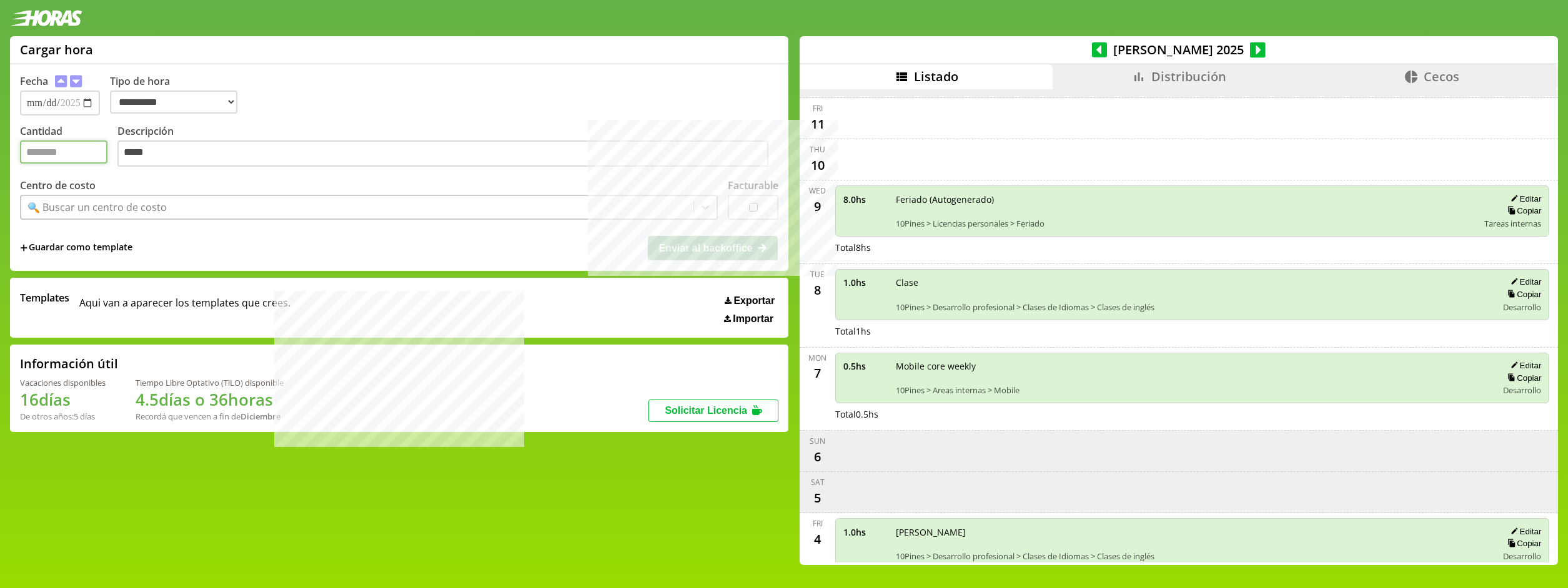 click on "Cantidad" at bounding box center (64, 152) 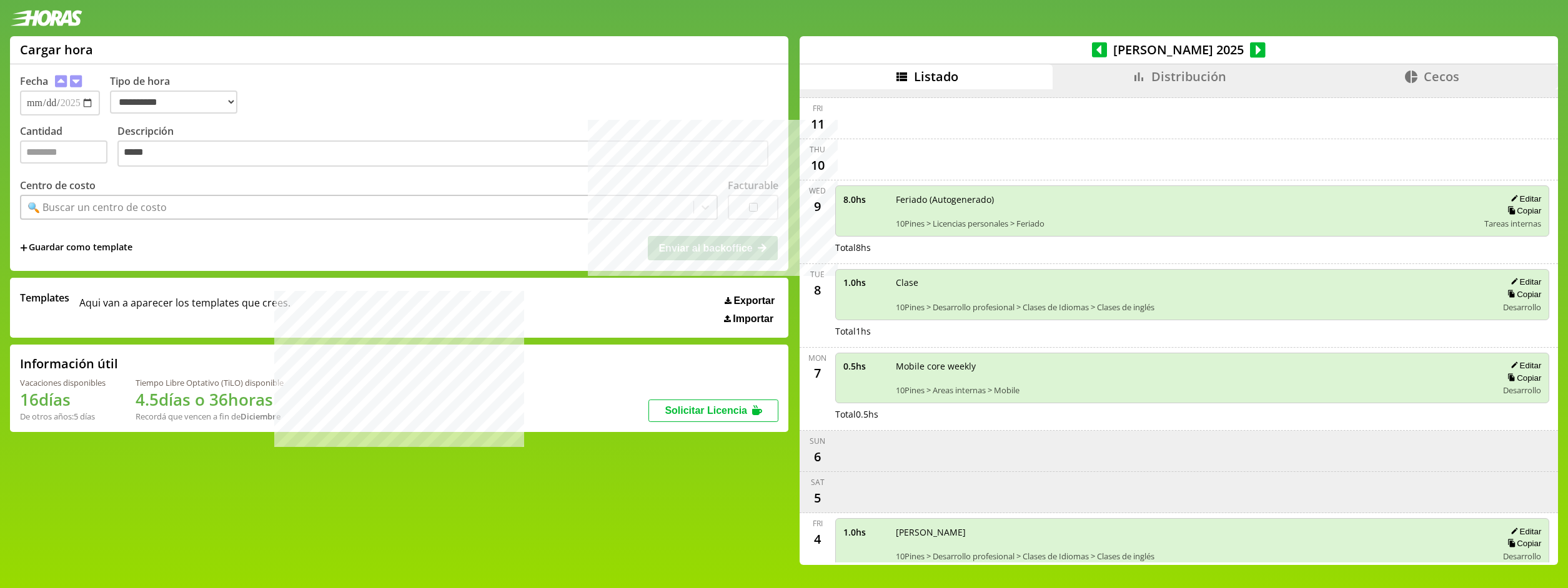 click on "🔍 Buscar un centro de costo" at bounding box center [97, 207] 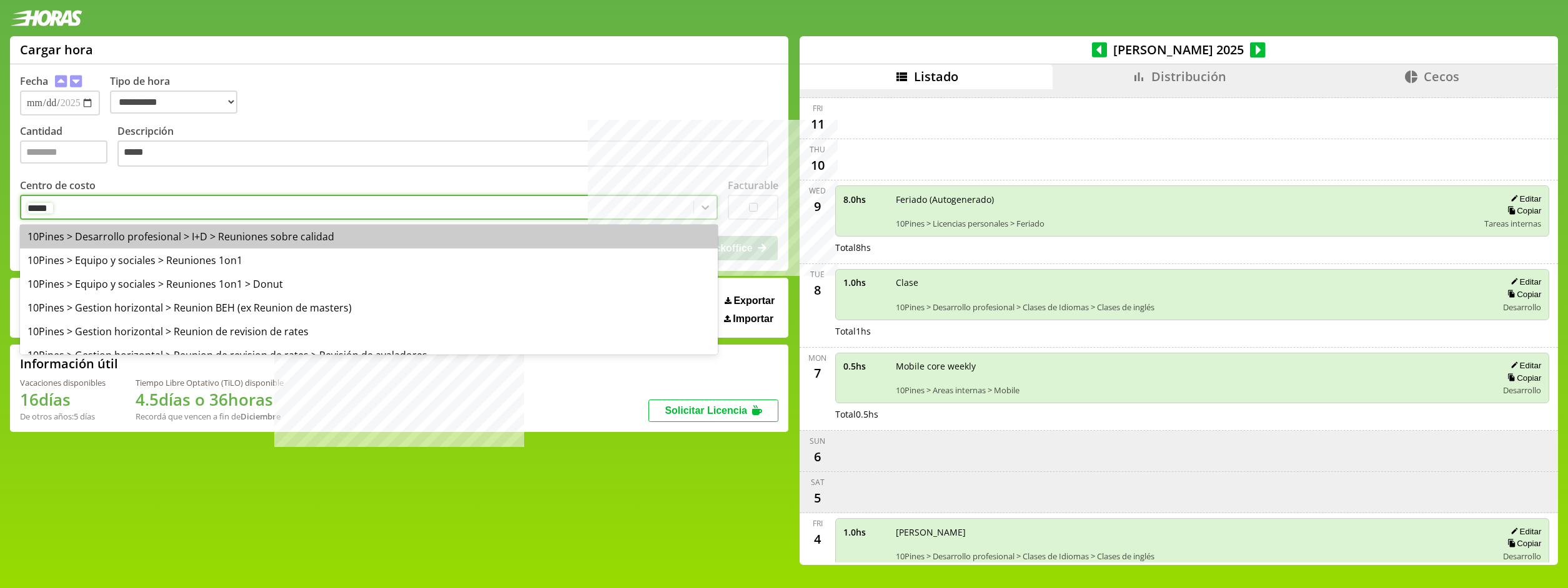 type on "******" 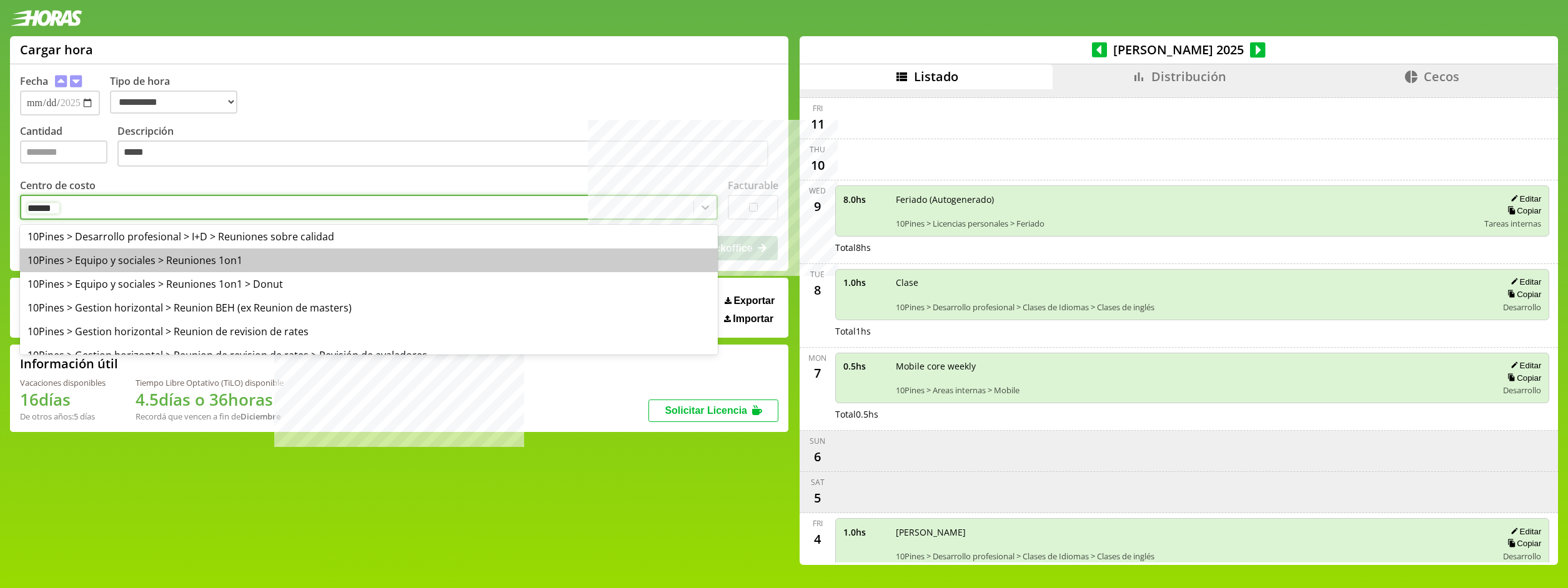 click on "10Pines > Equipo y sociales > Reuniones 1on1" at bounding box center (369, 260) 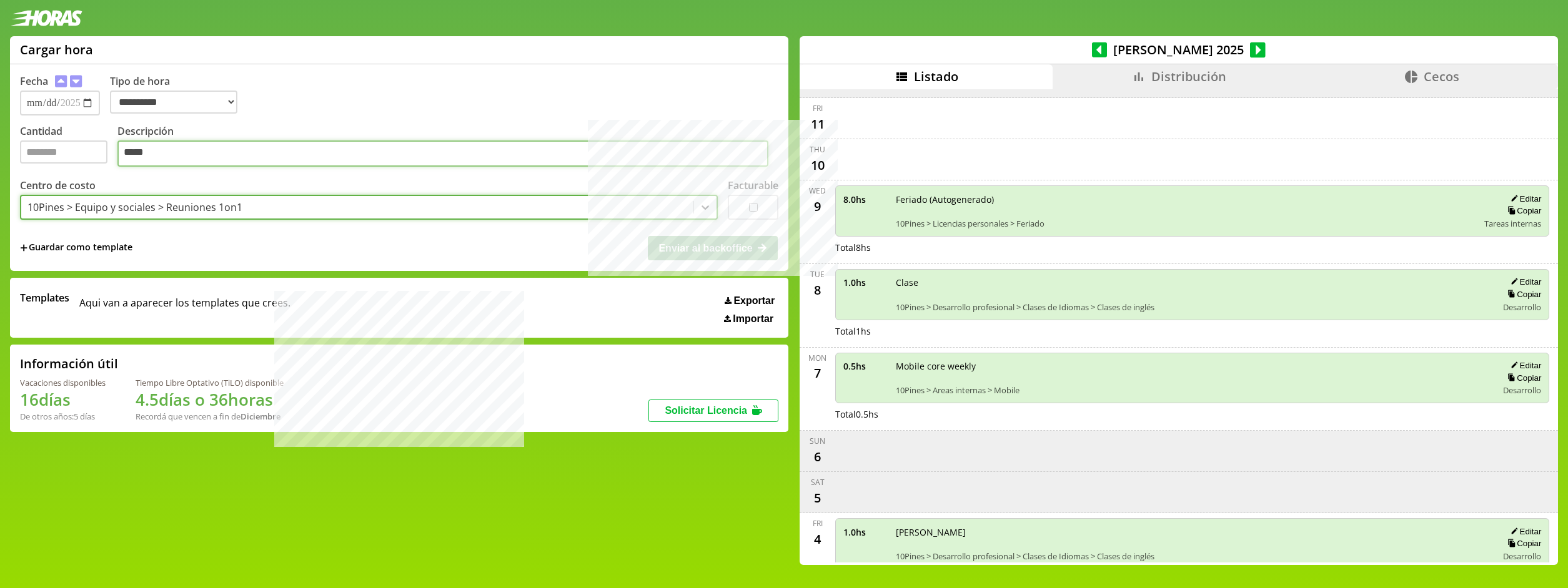 click on "*****" at bounding box center [443, 154] 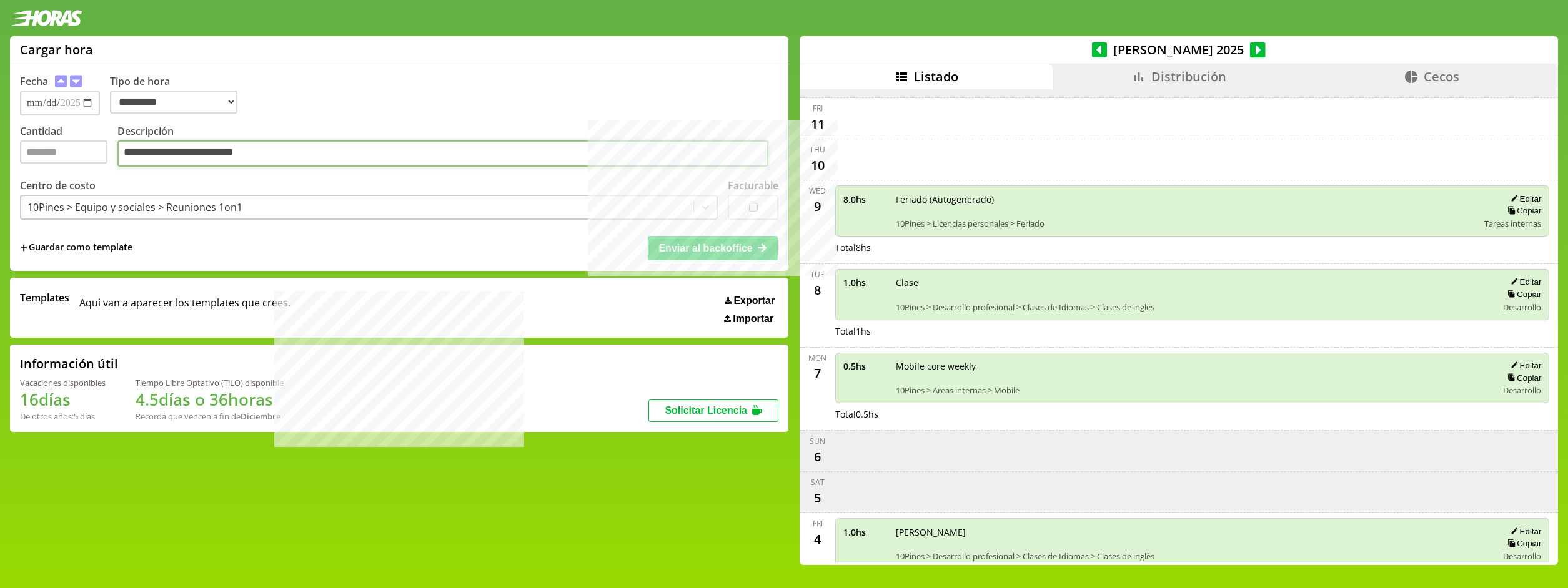 type on "**********" 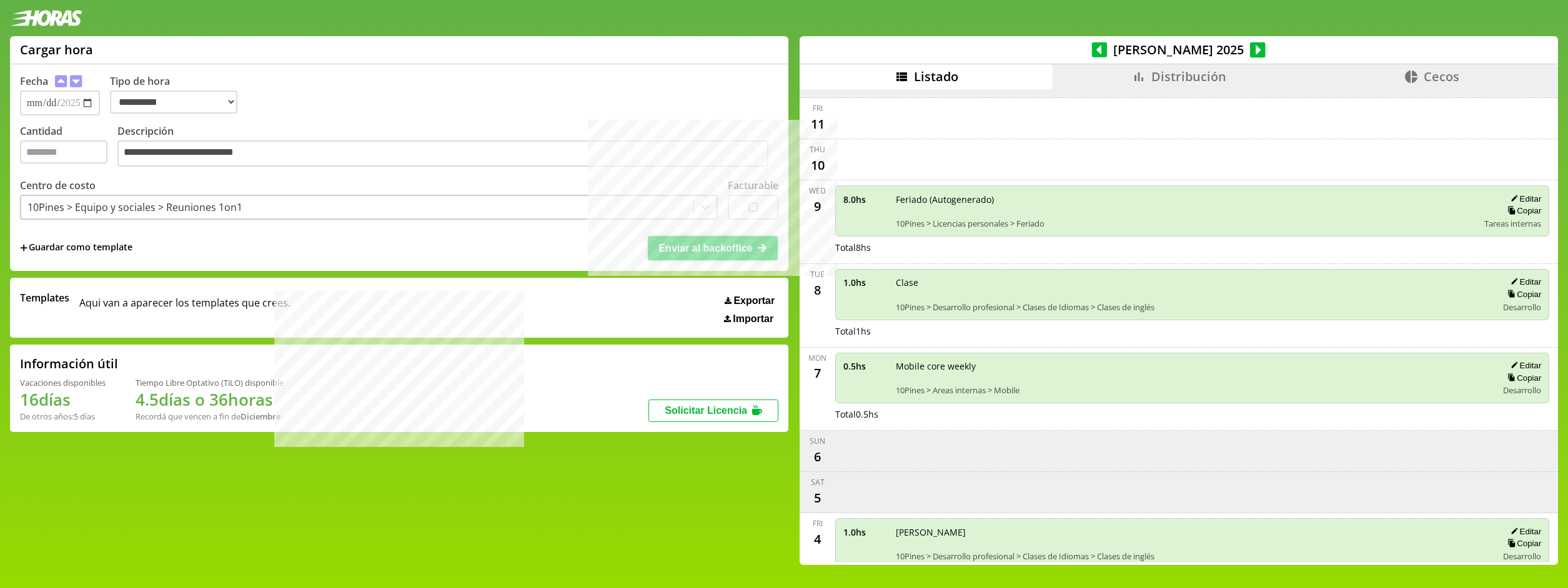 click on "Enviar al backoffice" at bounding box center (705, 248) 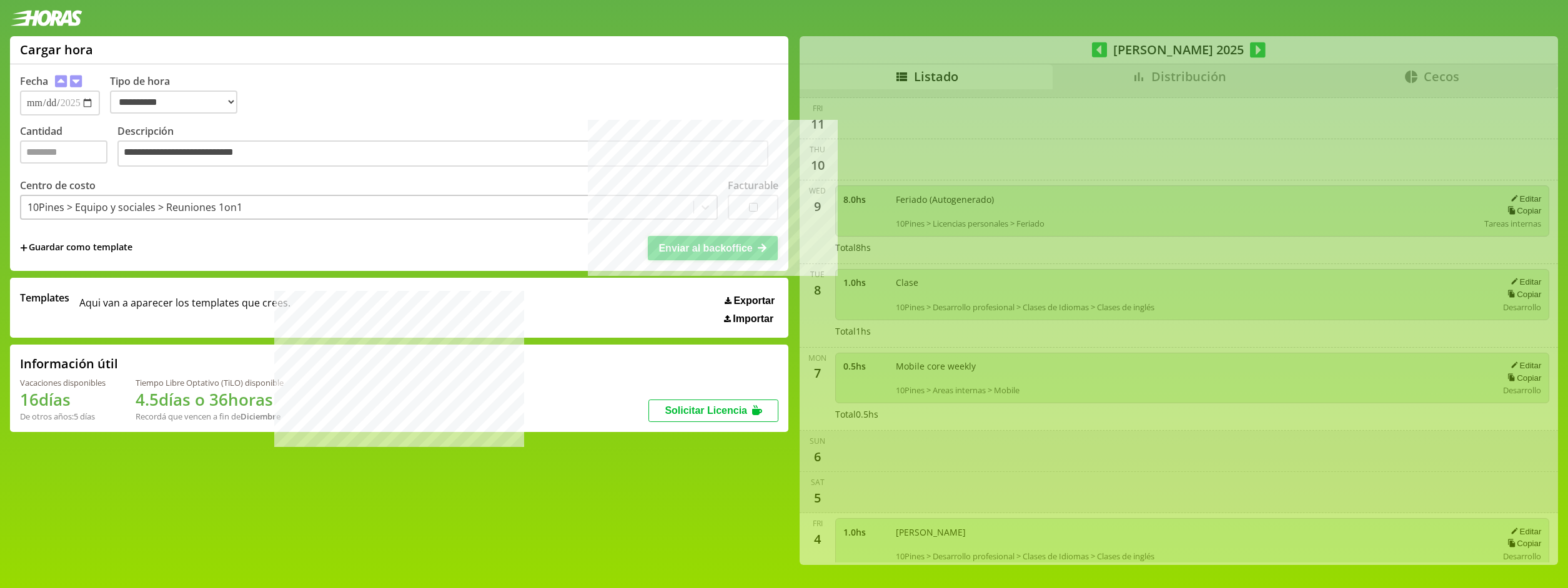 scroll, scrollTop: 1055, scrollLeft: 0, axis: vertical 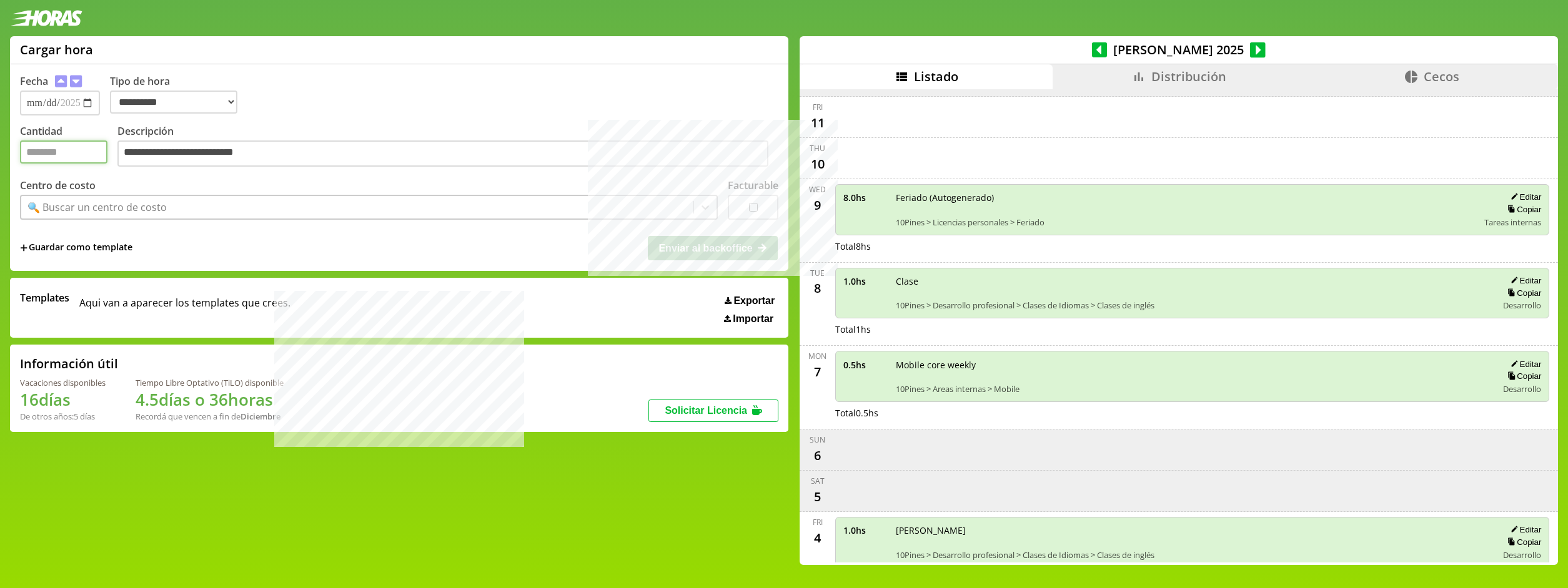 click on "Cantidad" at bounding box center (64, 152) 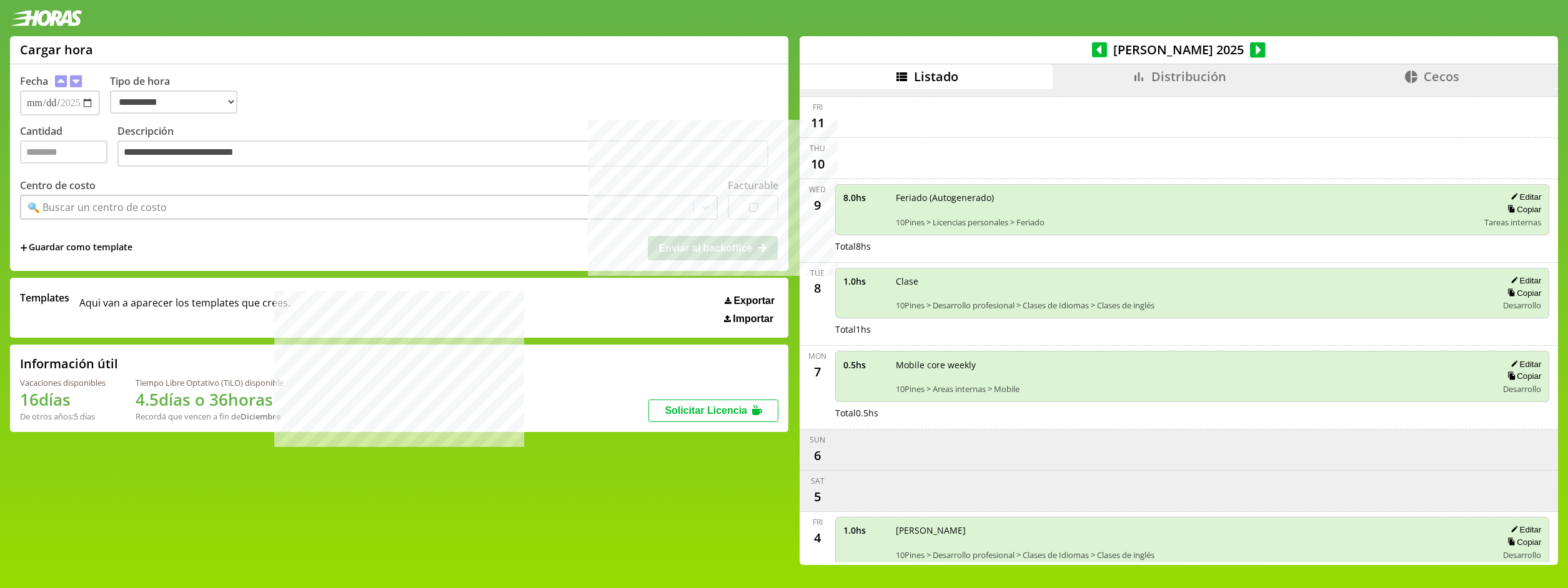 click on "🔍 Buscar un centro de costo" at bounding box center [357, 207] 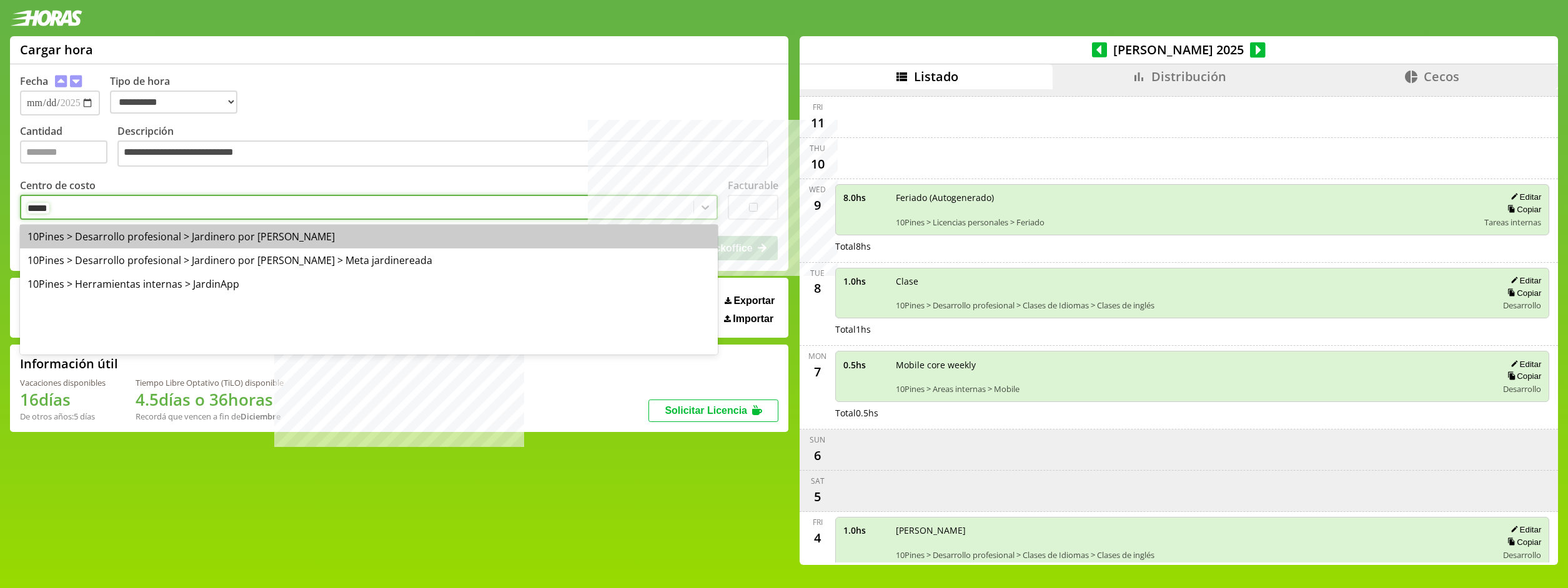 type on "******" 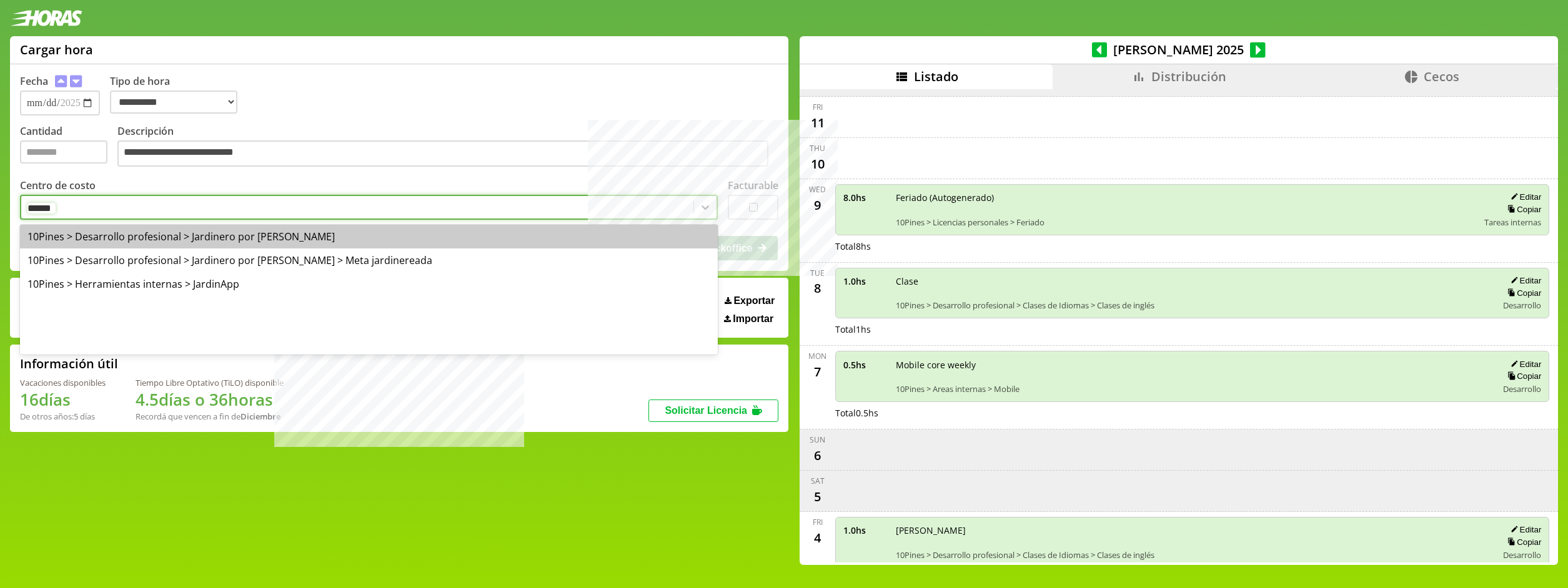 click on "10Pines > Desarrollo profesional > Jardinero por [PERSON_NAME]" at bounding box center [369, 237] 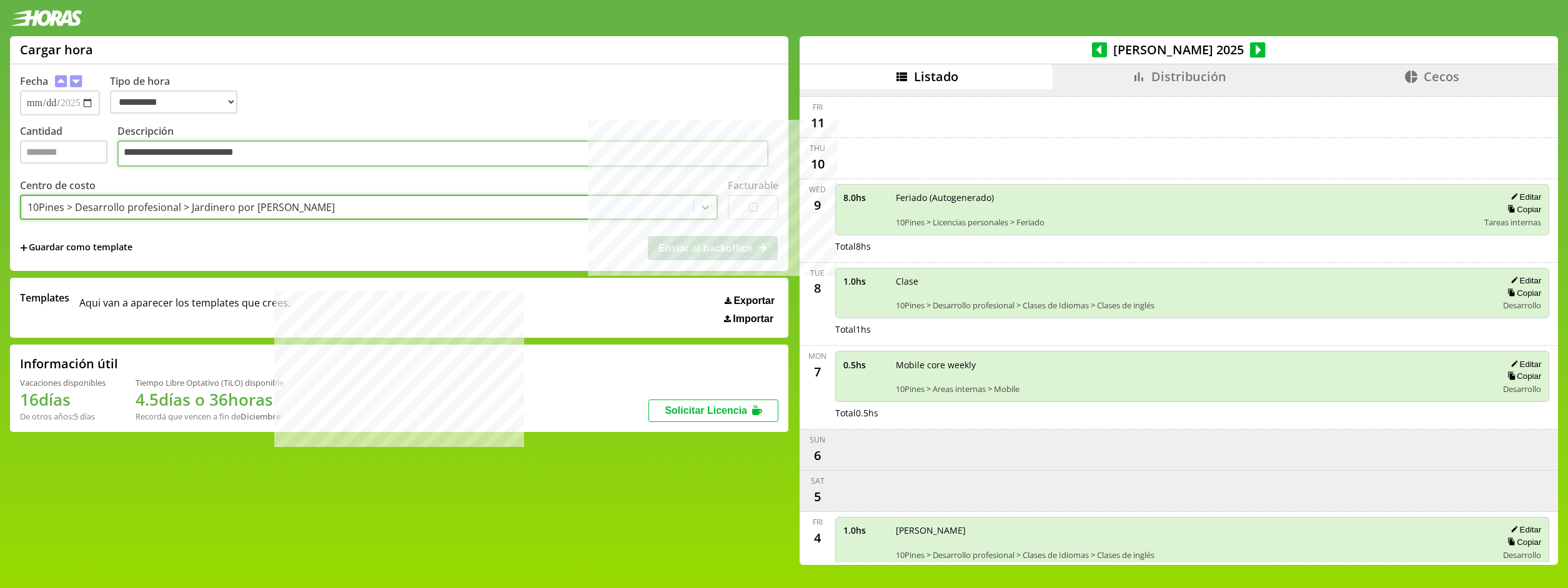 click on "**********" at bounding box center (443, 154) 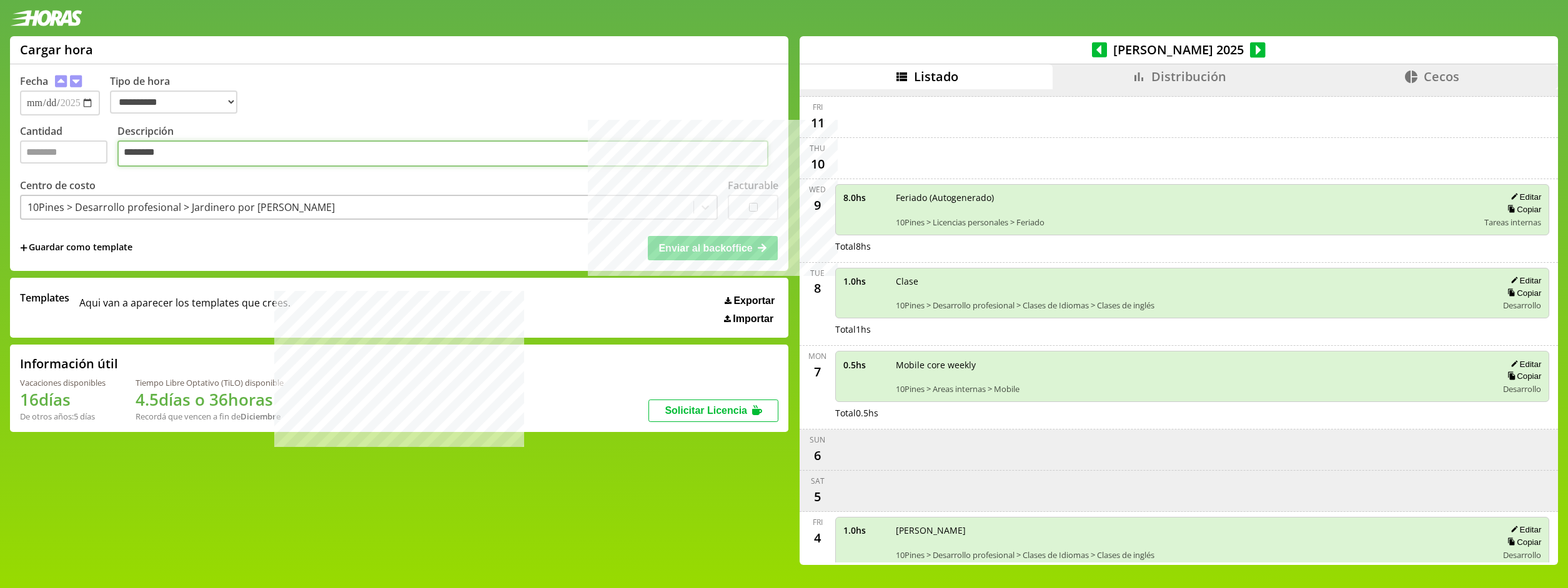type on "********" 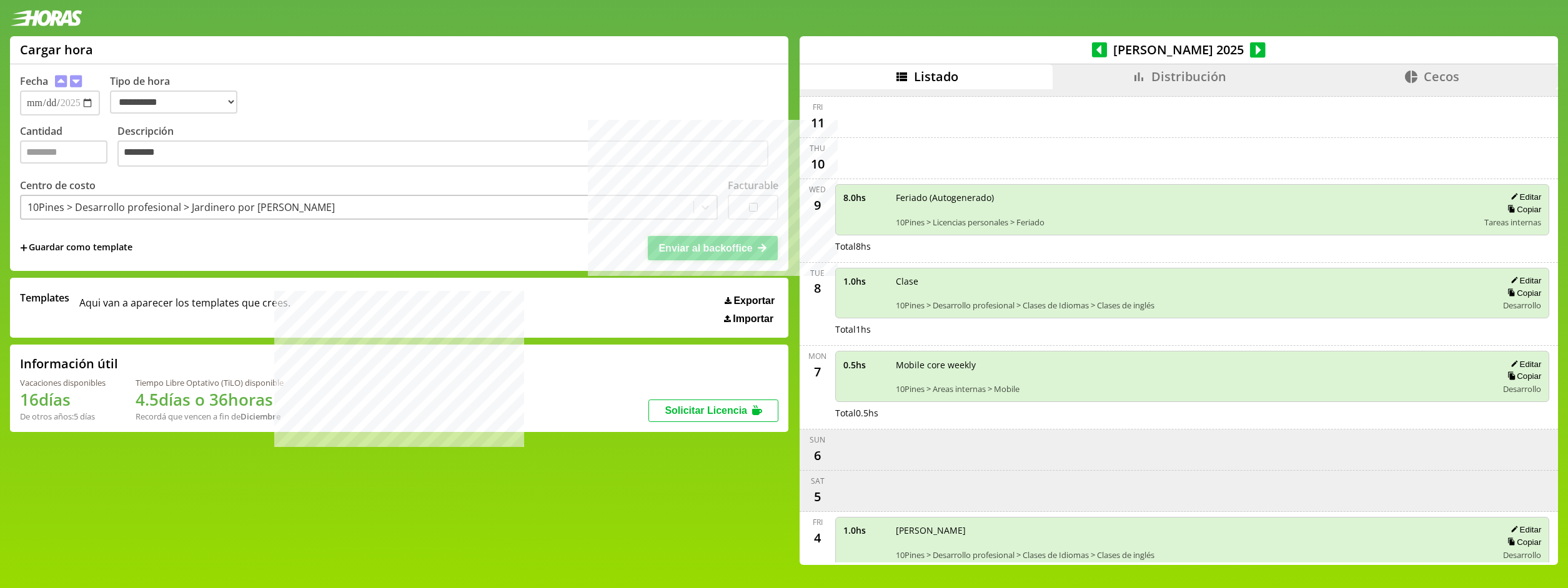 click on "Enviar al backoffice" at bounding box center [705, 248] 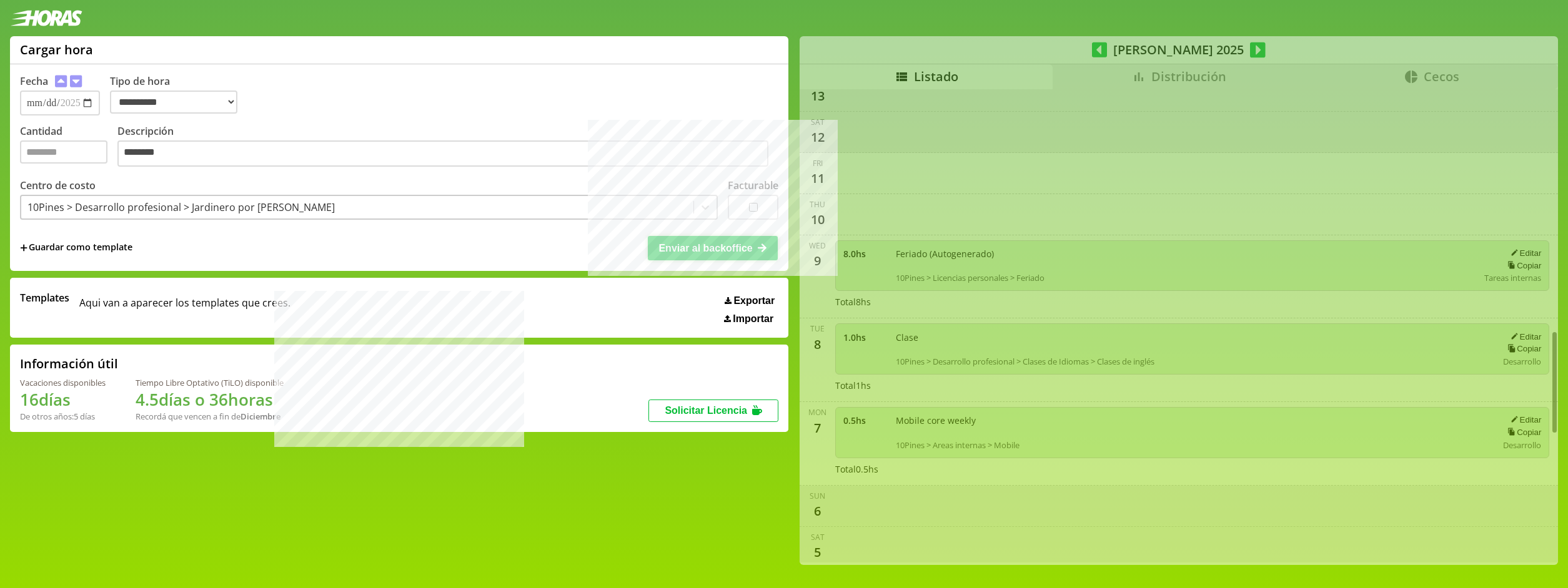 scroll, scrollTop: 1112, scrollLeft: 0, axis: vertical 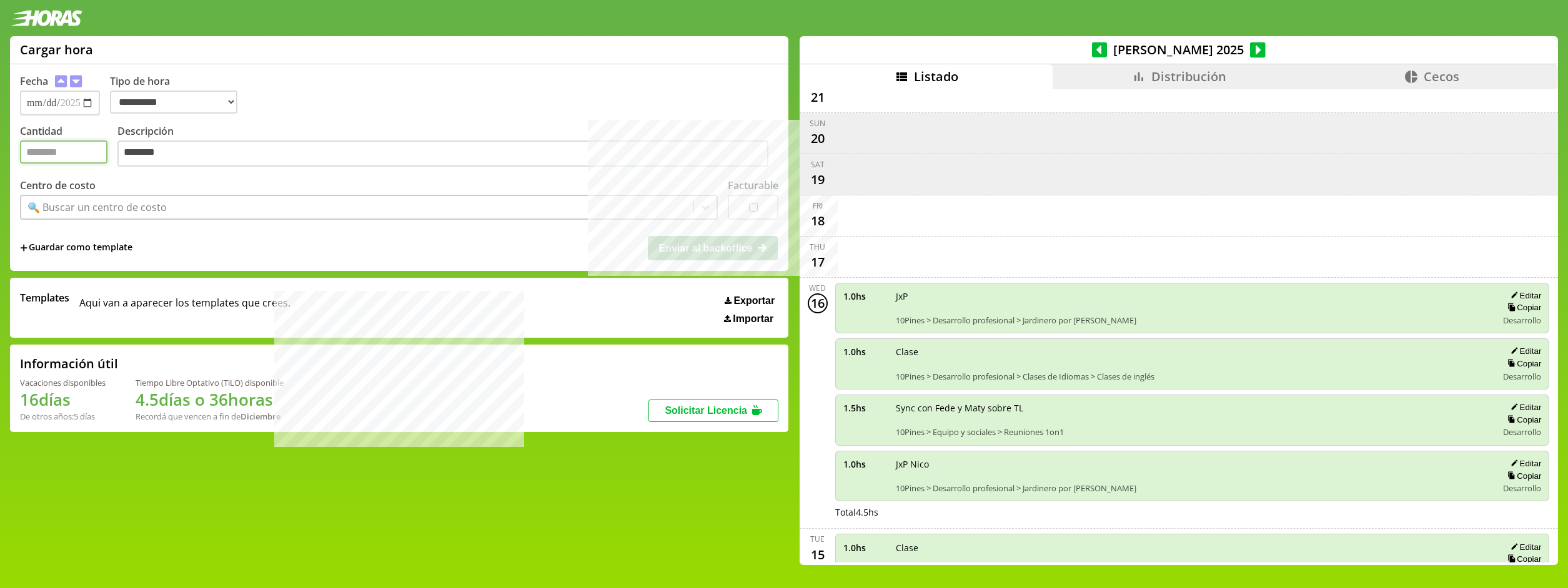 click on "Cantidad" at bounding box center (64, 152) 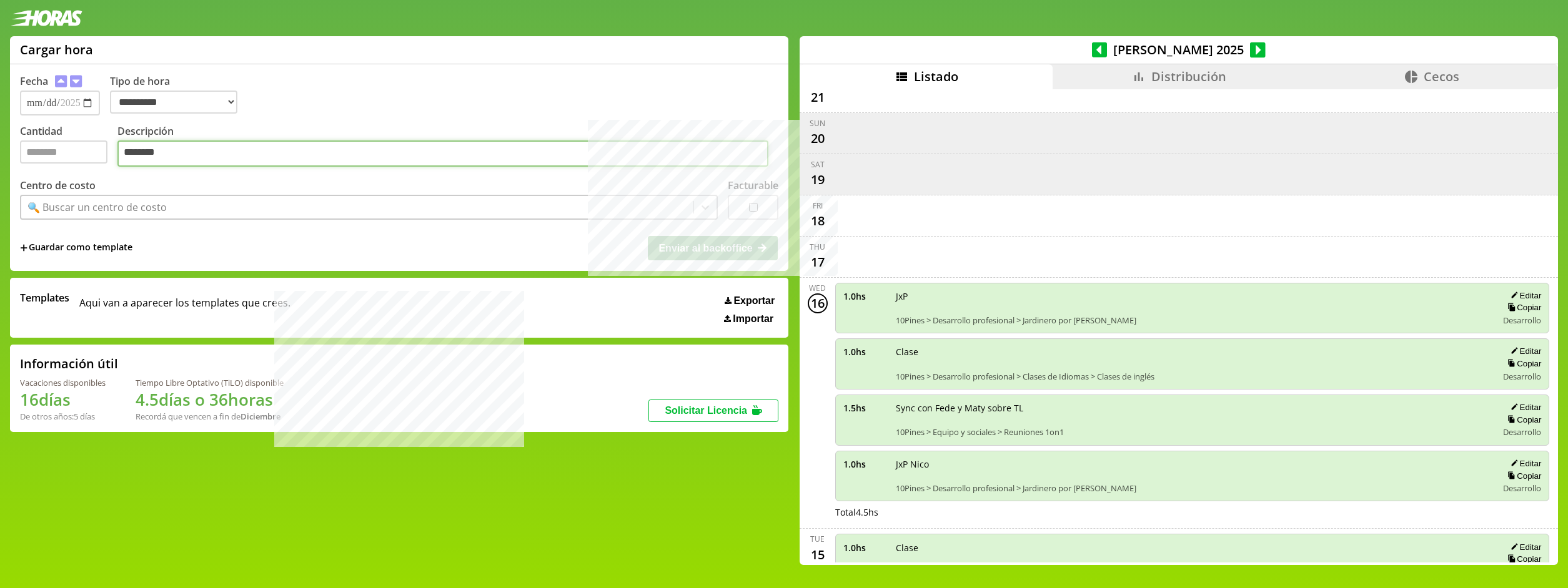 click on "********" at bounding box center [443, 154] 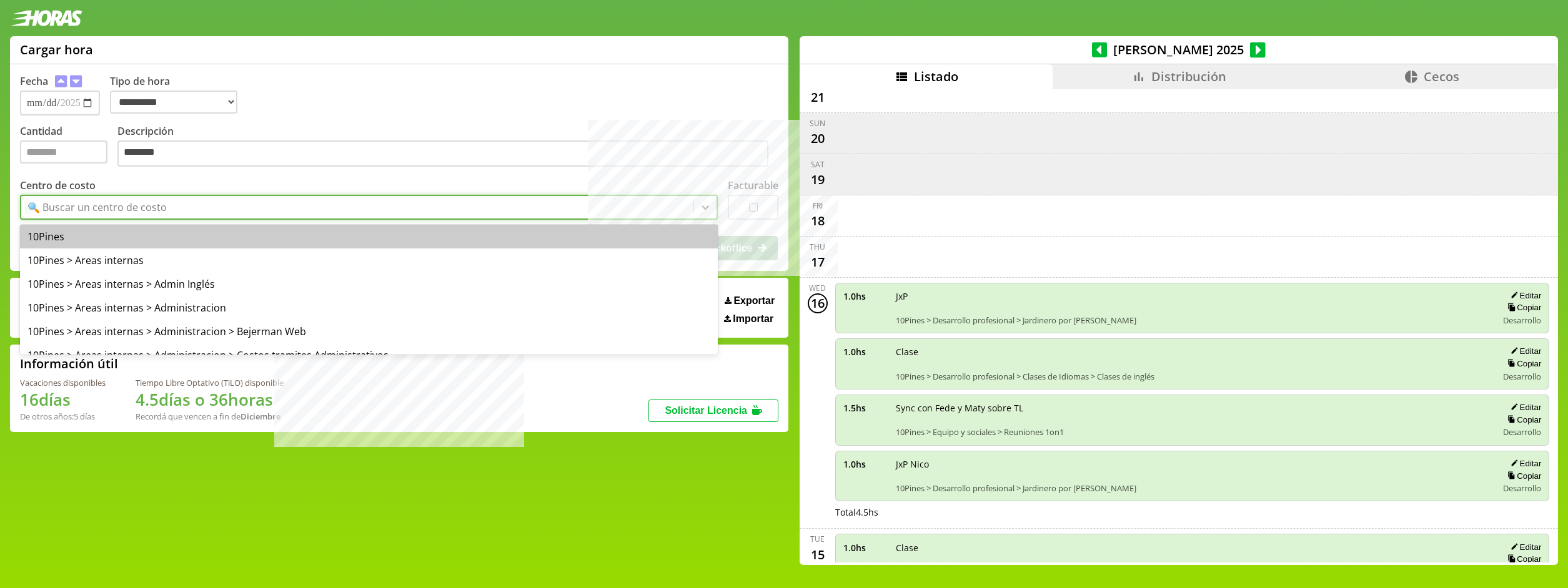 click on "🔍 Buscar un centro de costo" at bounding box center [97, 207] 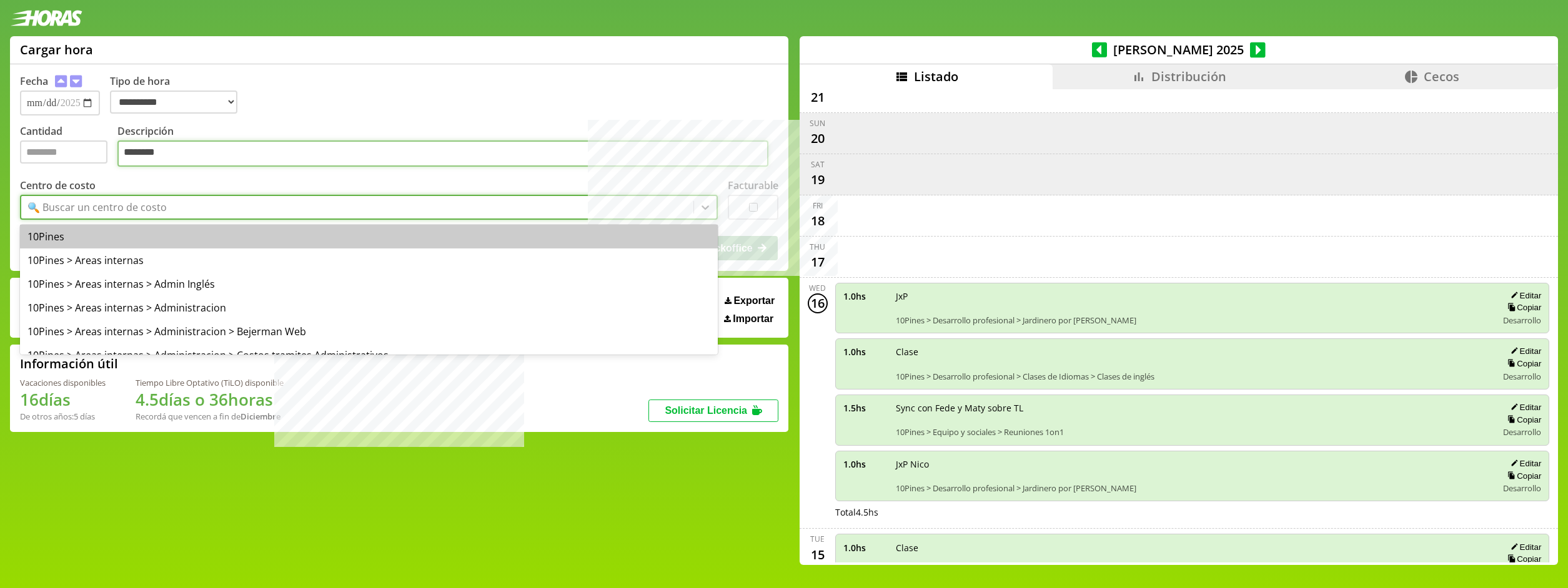 click on "********" at bounding box center (443, 154) 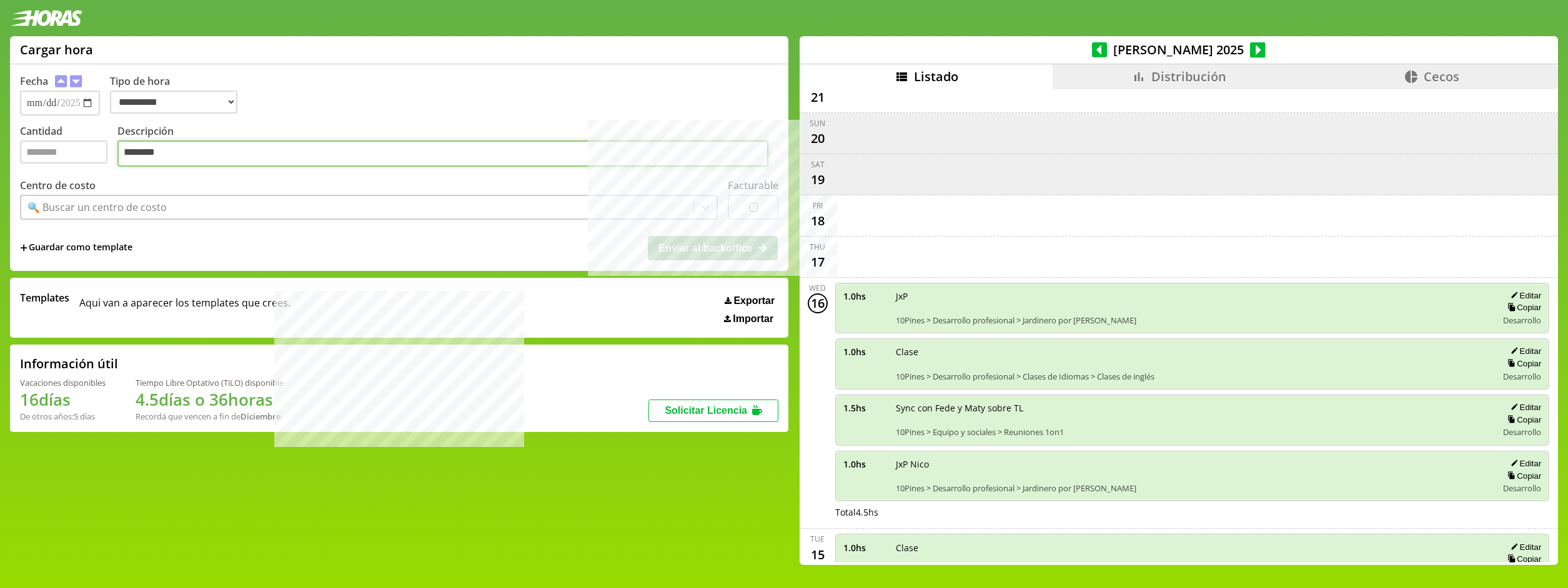 type on "********" 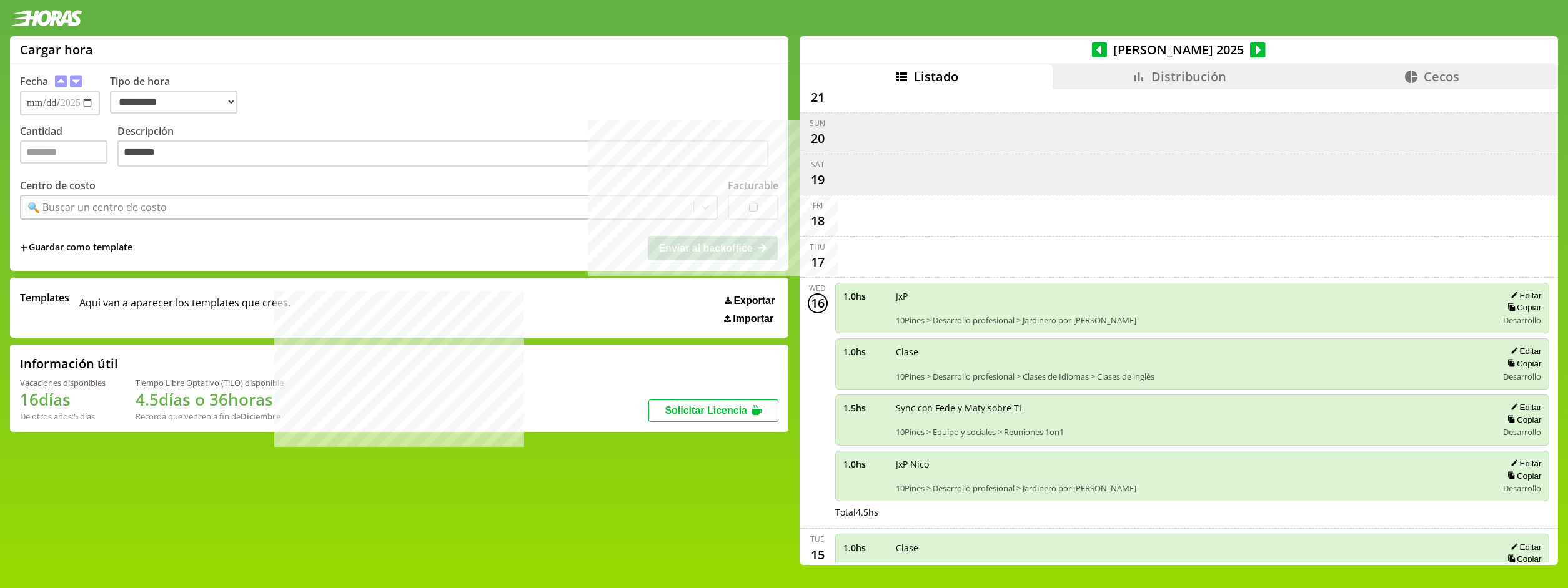 click on "🔍 Buscar un centro de costo" at bounding box center [357, 207] 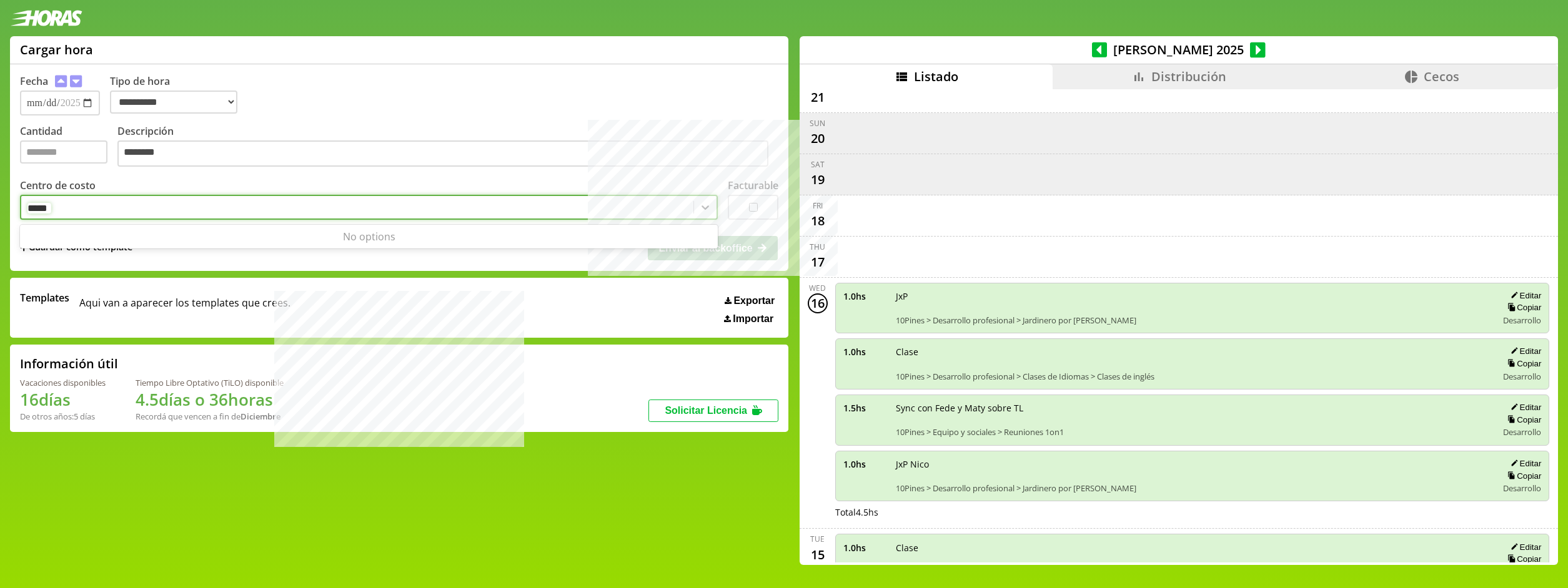 type on "****" 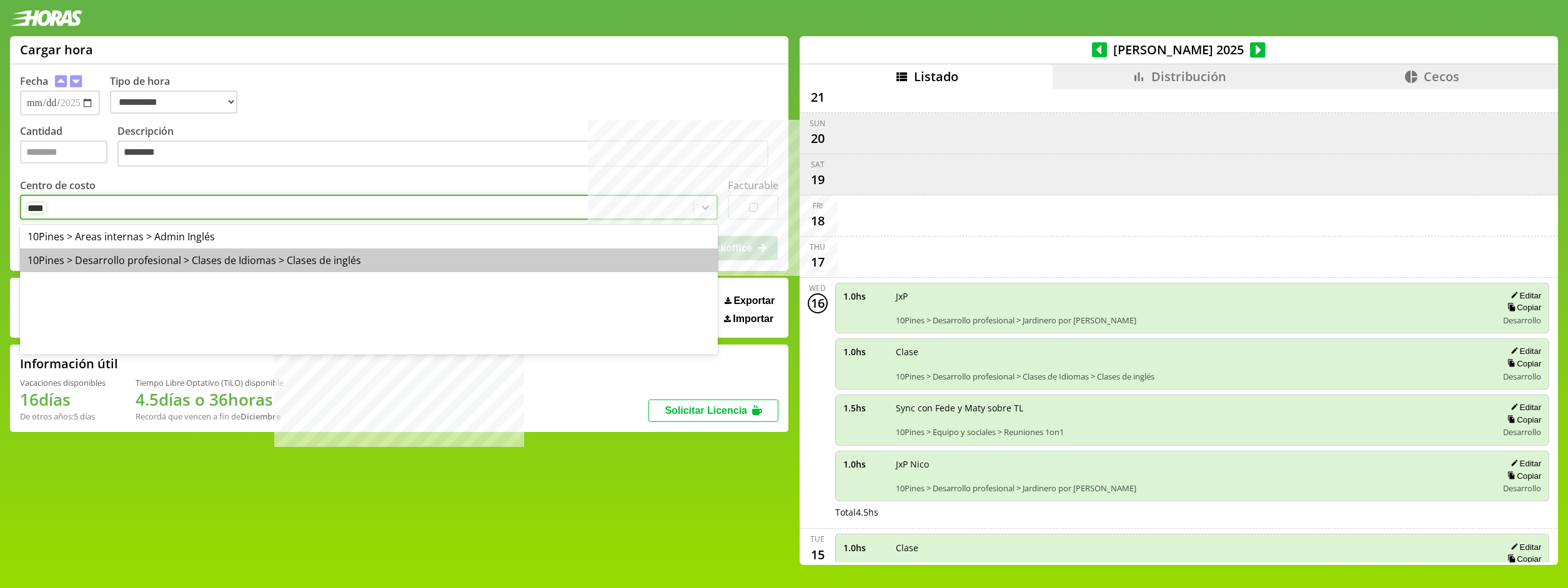click on "10Pines > Desarrollo profesional > Clases de Idiomas > Clases de inglés" at bounding box center (369, 260) 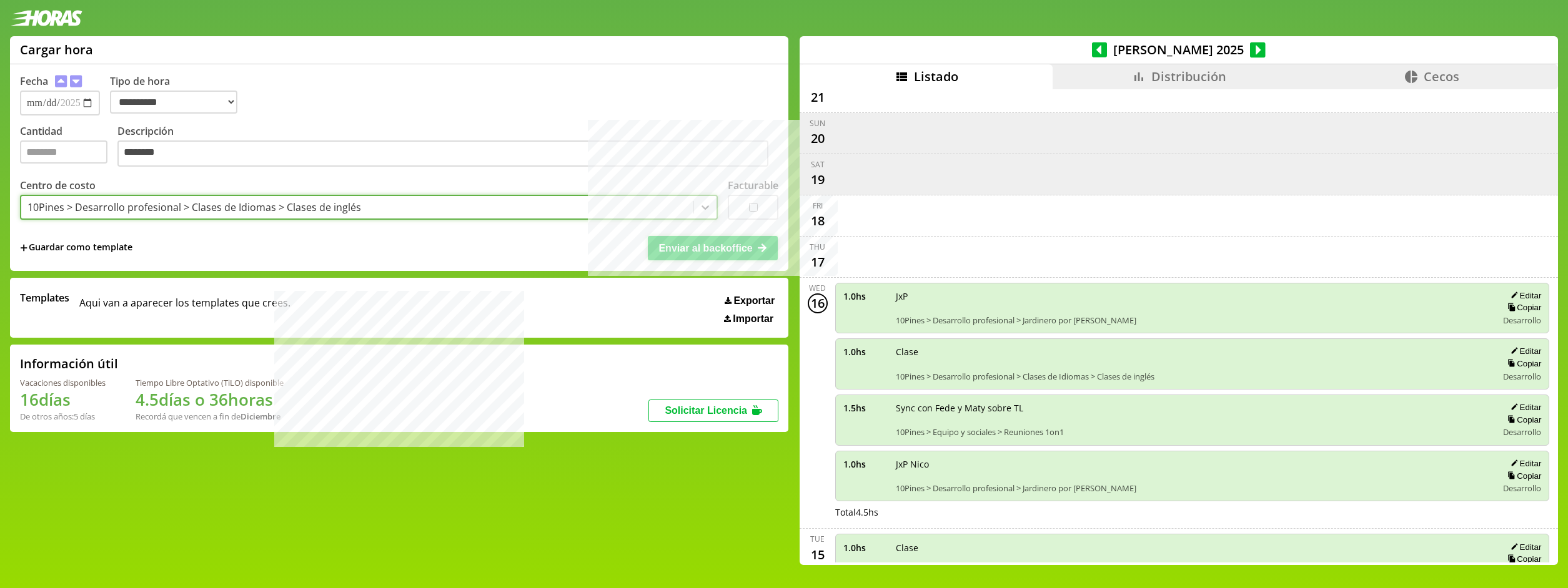 click on "Enviar al backoffice" at bounding box center (705, 248) 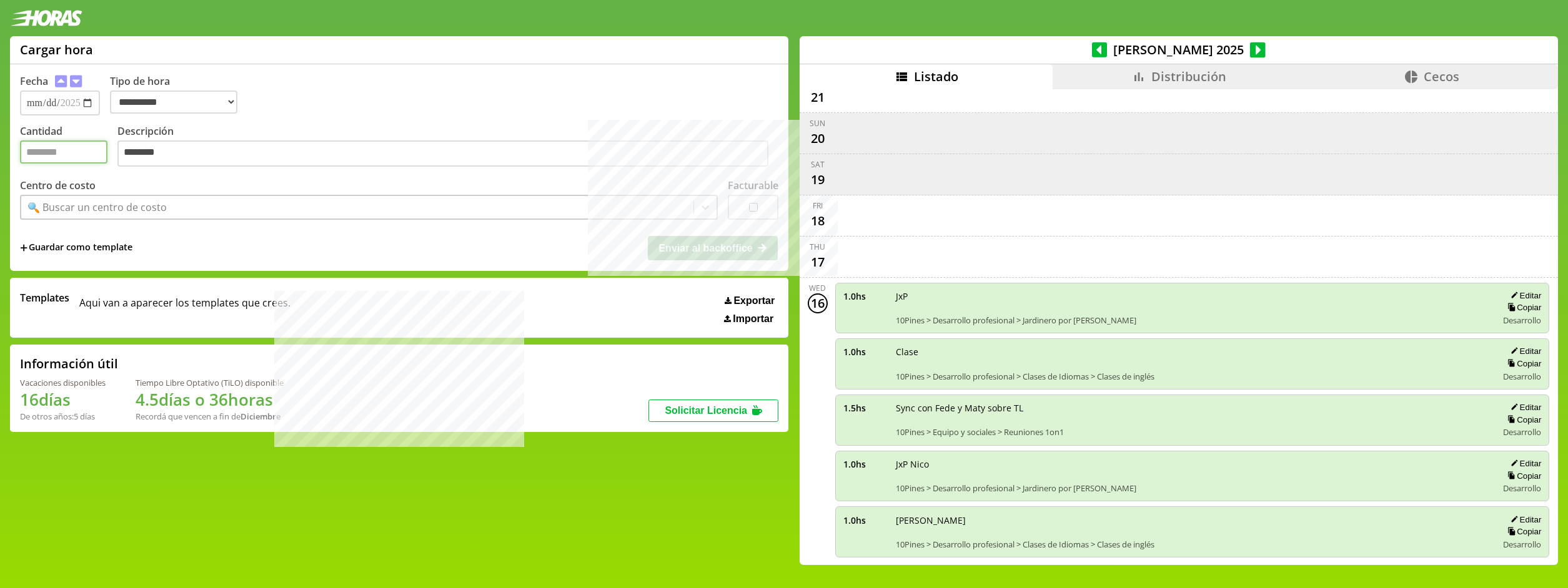 click on "Cantidad" at bounding box center [64, 152] 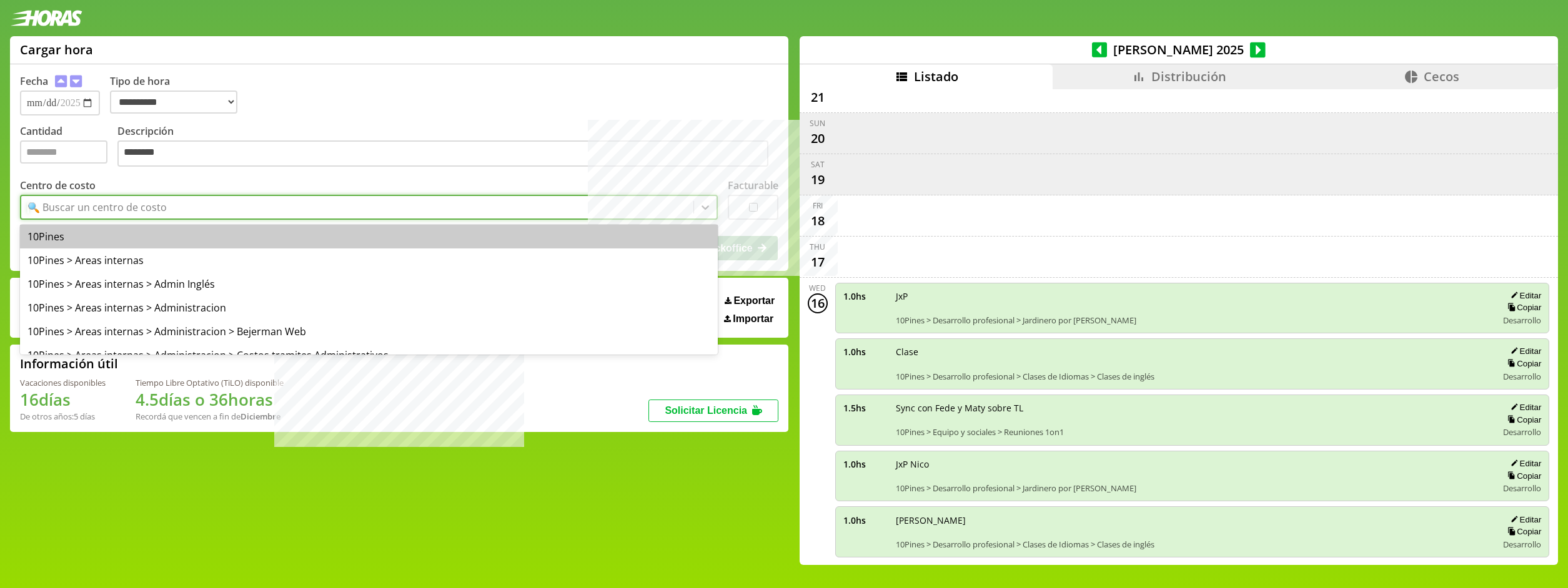 click on "🔍 Buscar un centro de costo" at bounding box center [97, 207] 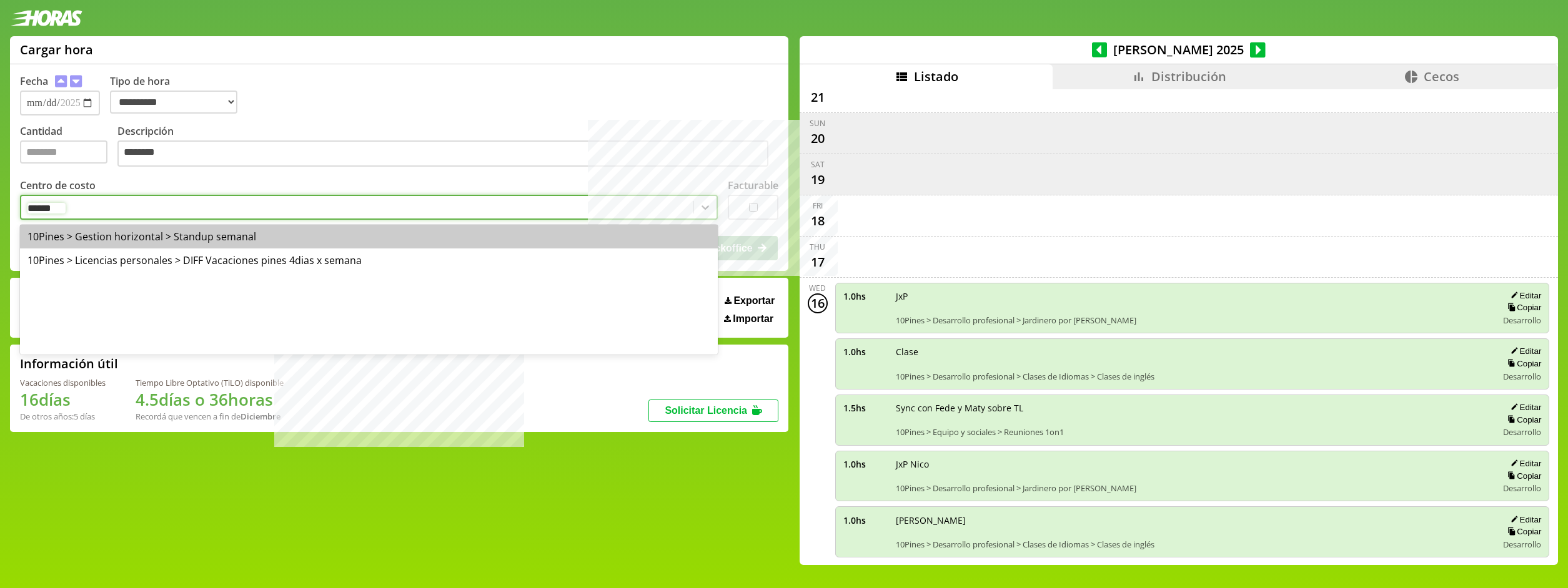 type on "*******" 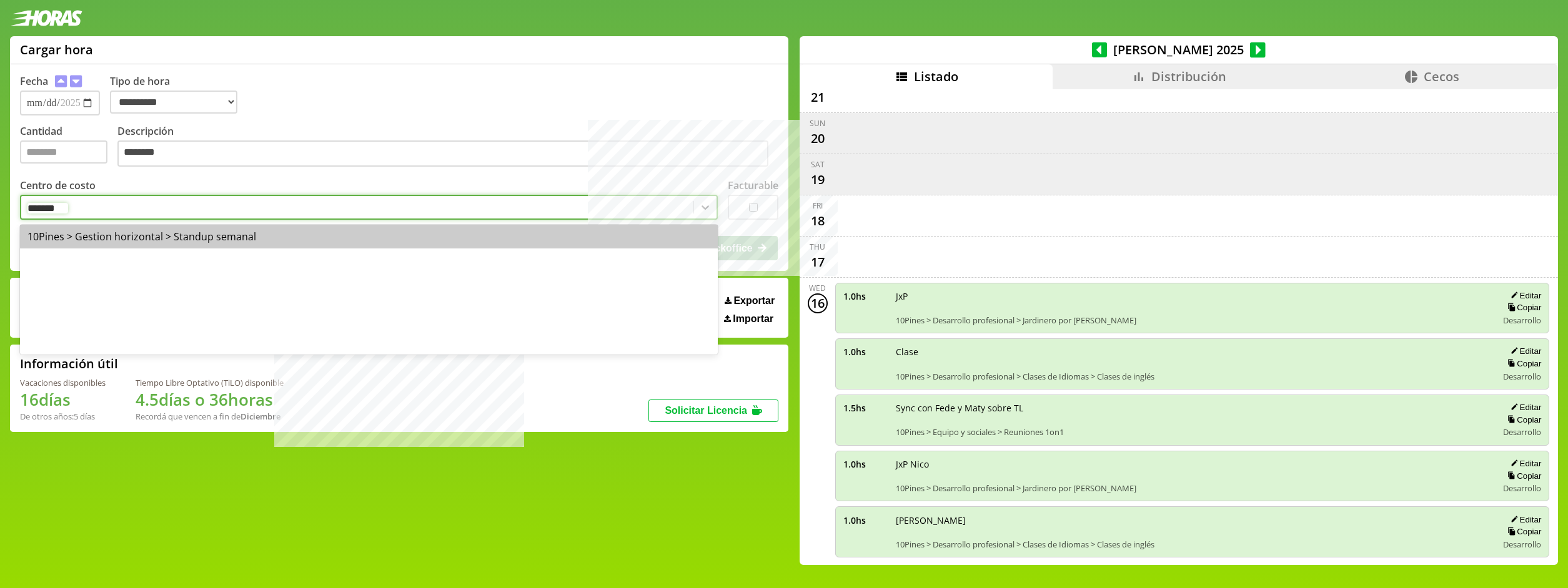 click on "10Pines > Gestion horizontal > Standup semanal" at bounding box center [369, 237] 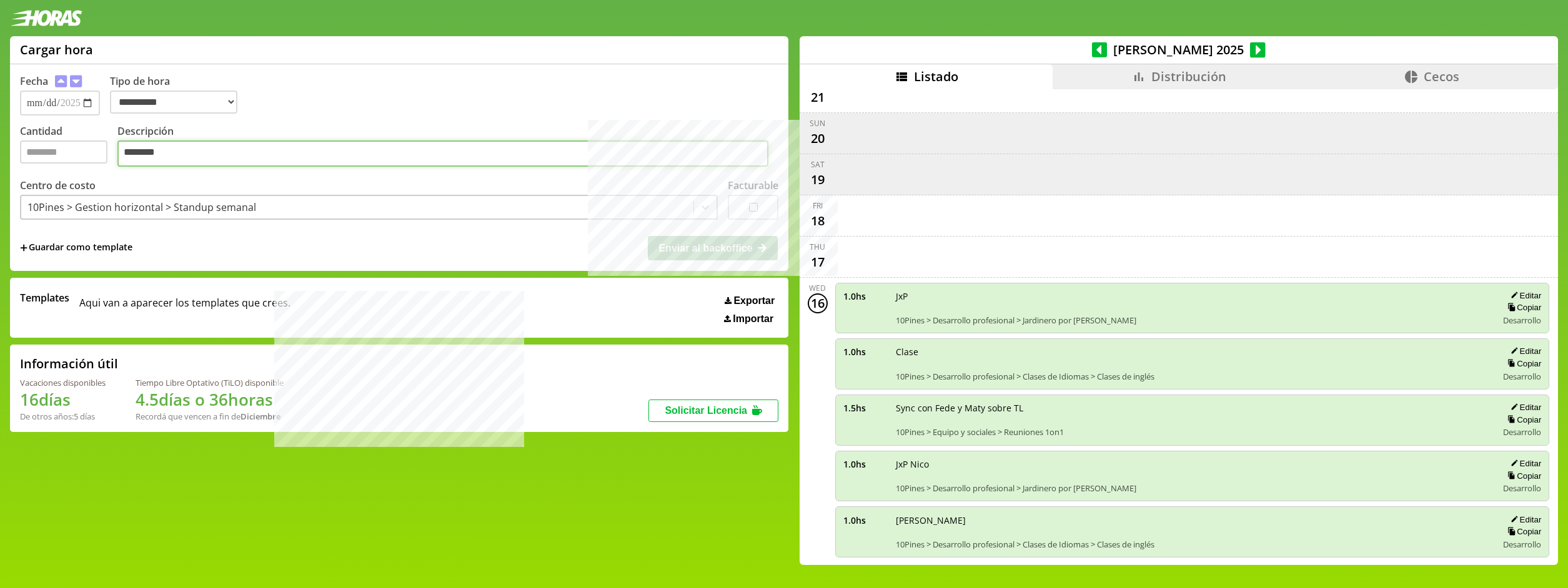 click on "********" at bounding box center [443, 154] 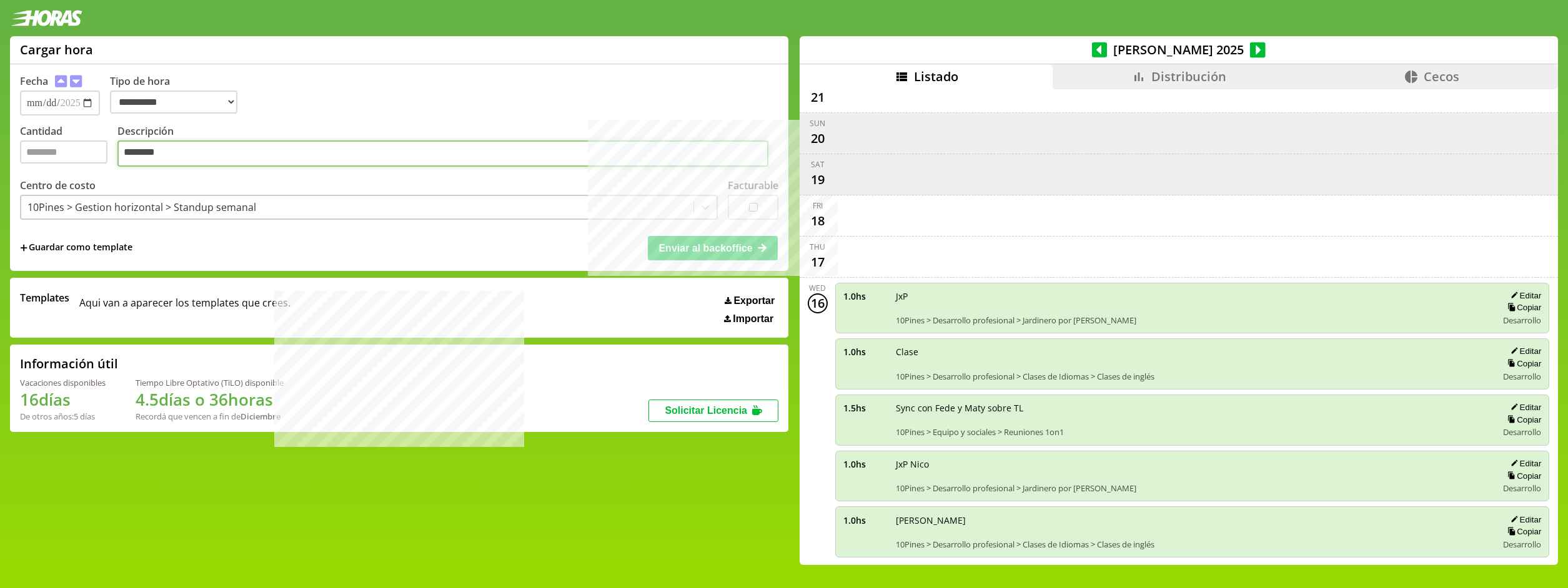 type on "********" 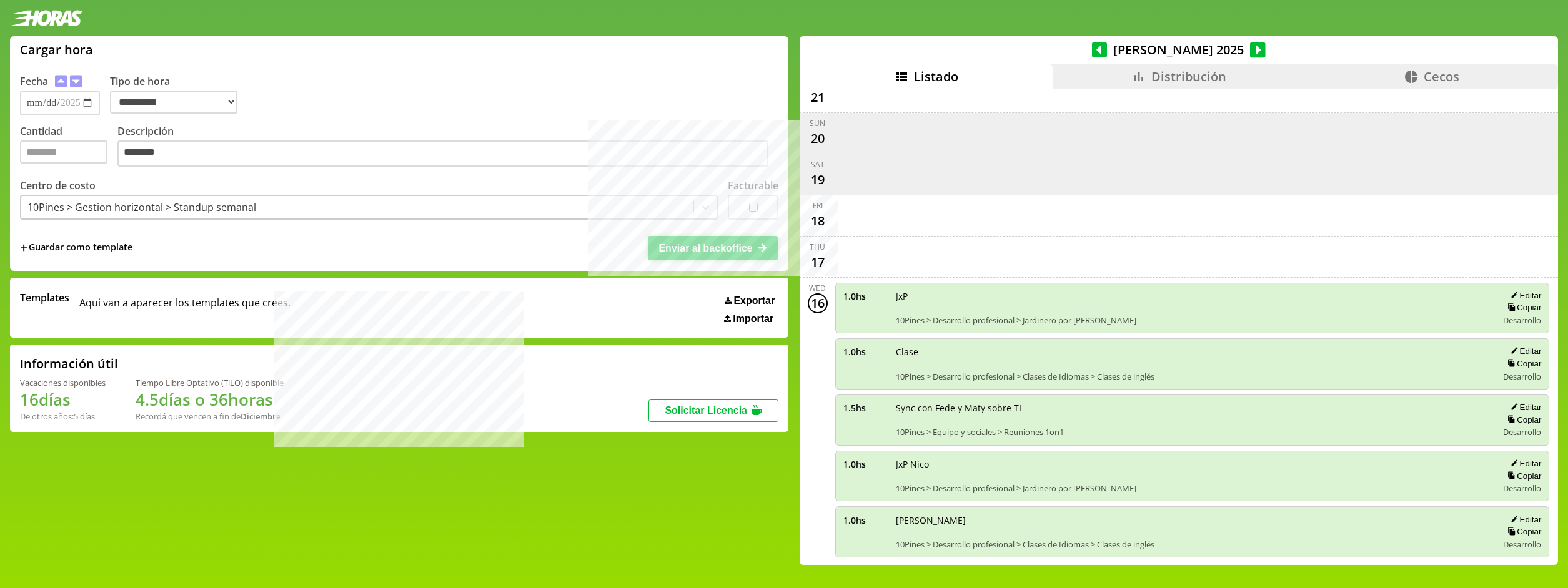 click on "Enviar al backoffice" at bounding box center (705, 248) 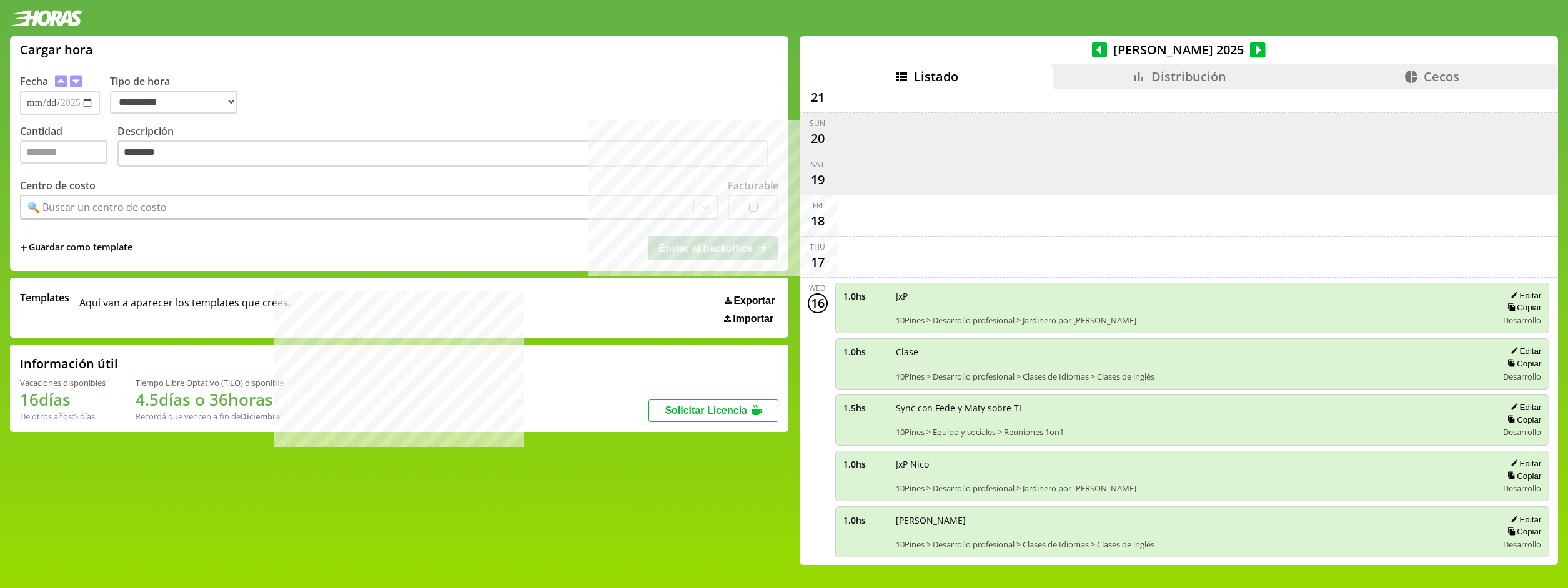 click on "**********" at bounding box center [399, 167] 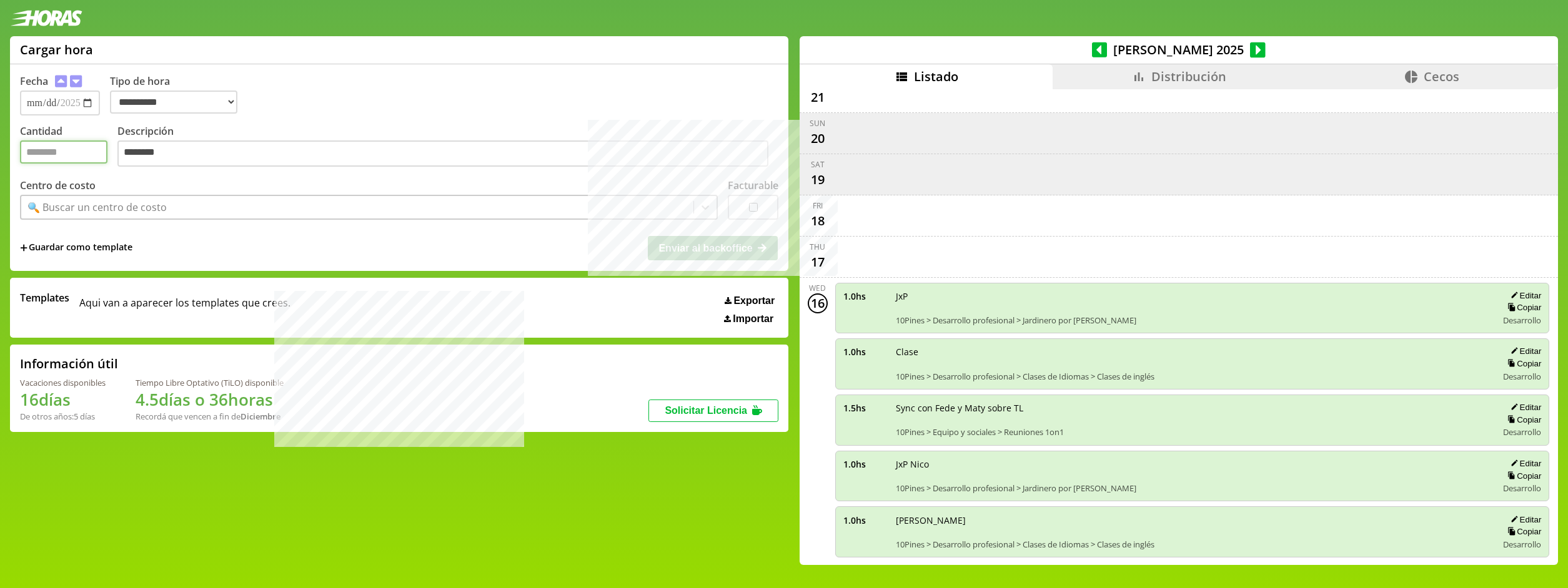 click on "Cantidad" at bounding box center [64, 152] 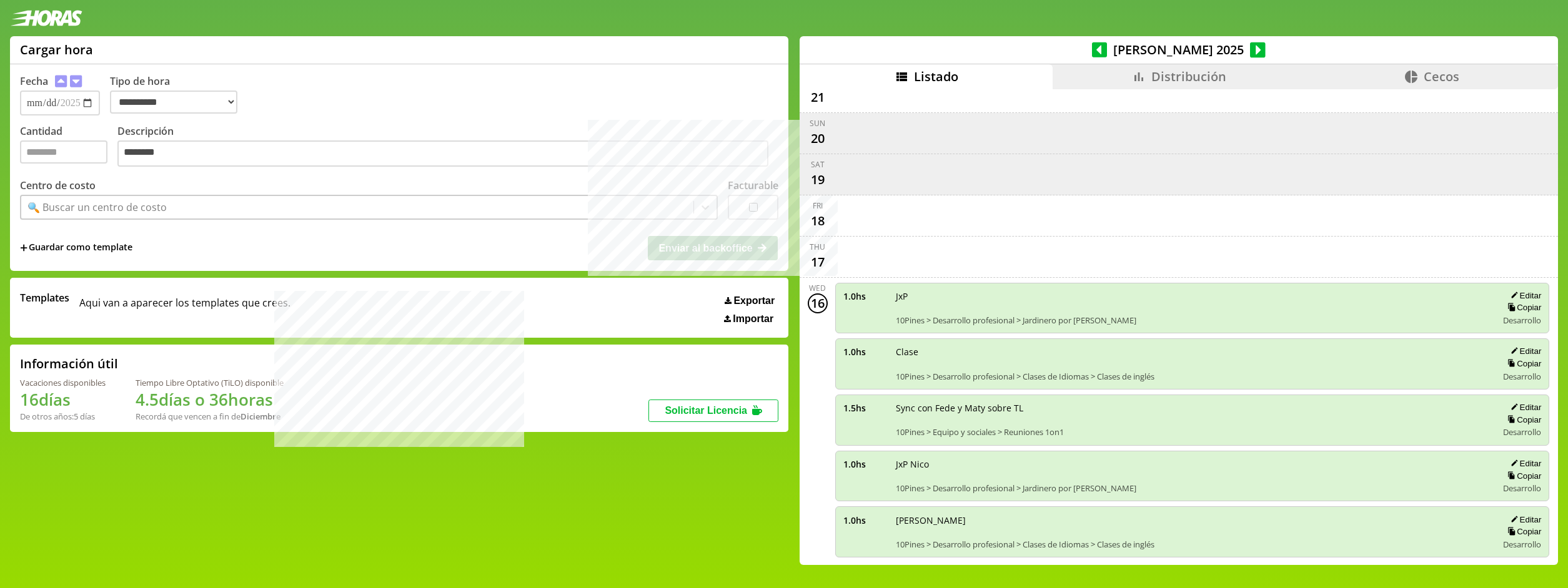 click on "🔍 Buscar un centro de costo" at bounding box center (97, 207) 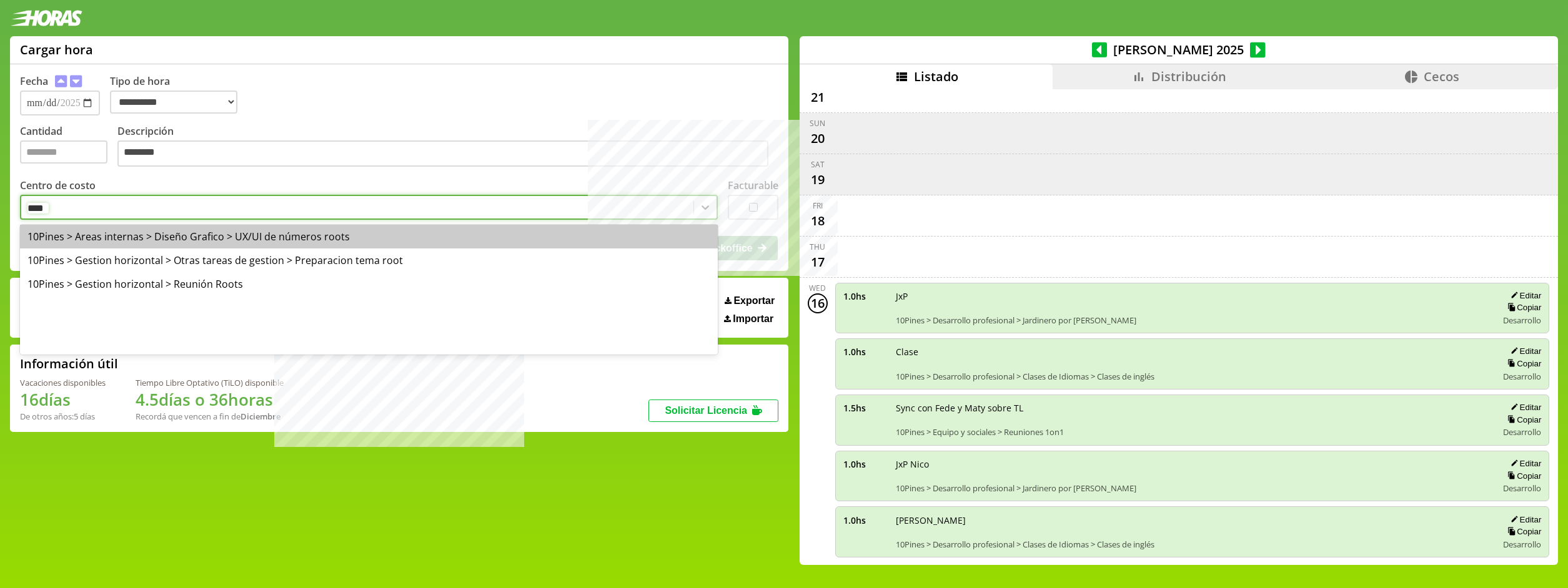 type on "*****" 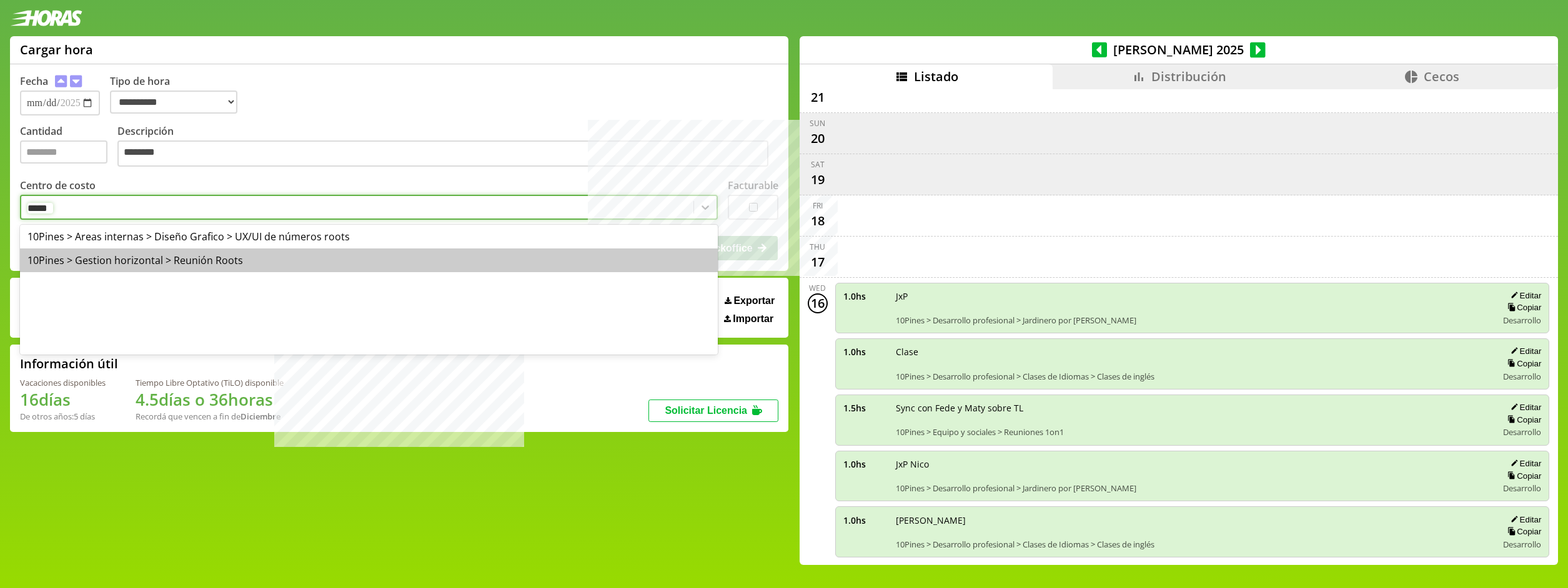 click on "10Pines > Gestion horizontal > Reunión Roots" at bounding box center [369, 260] 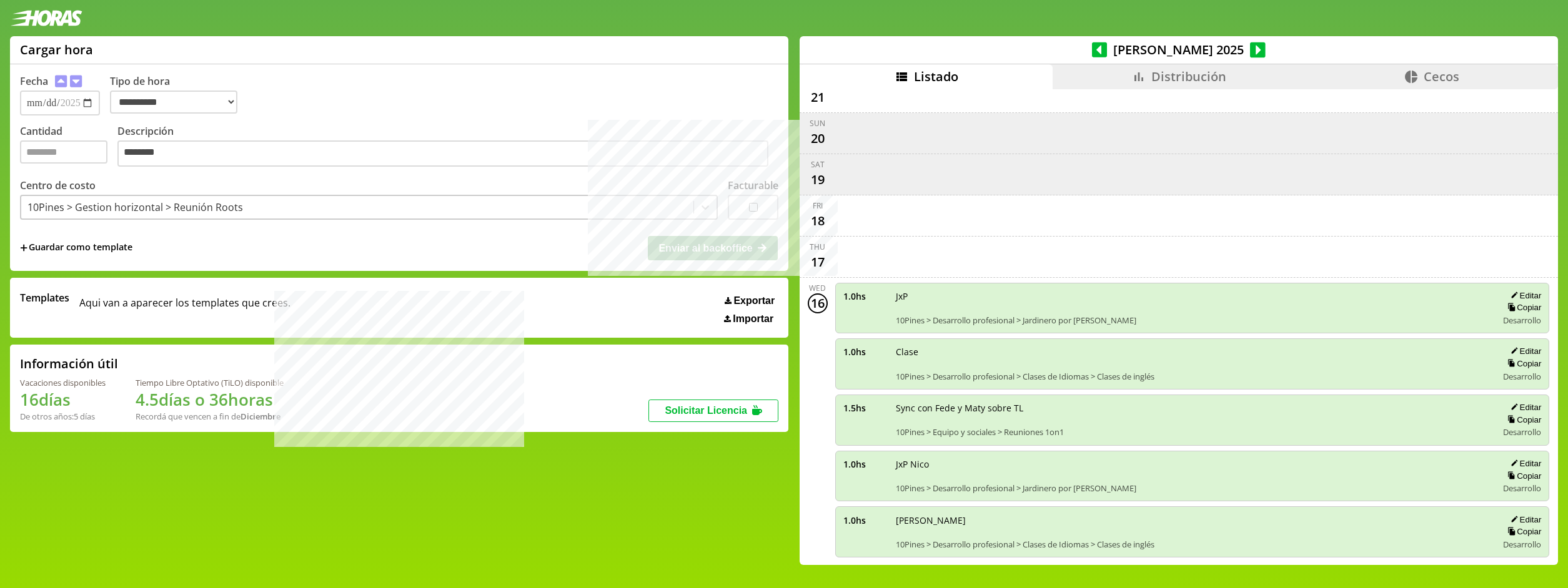 click on "**********" at bounding box center (399, 167) 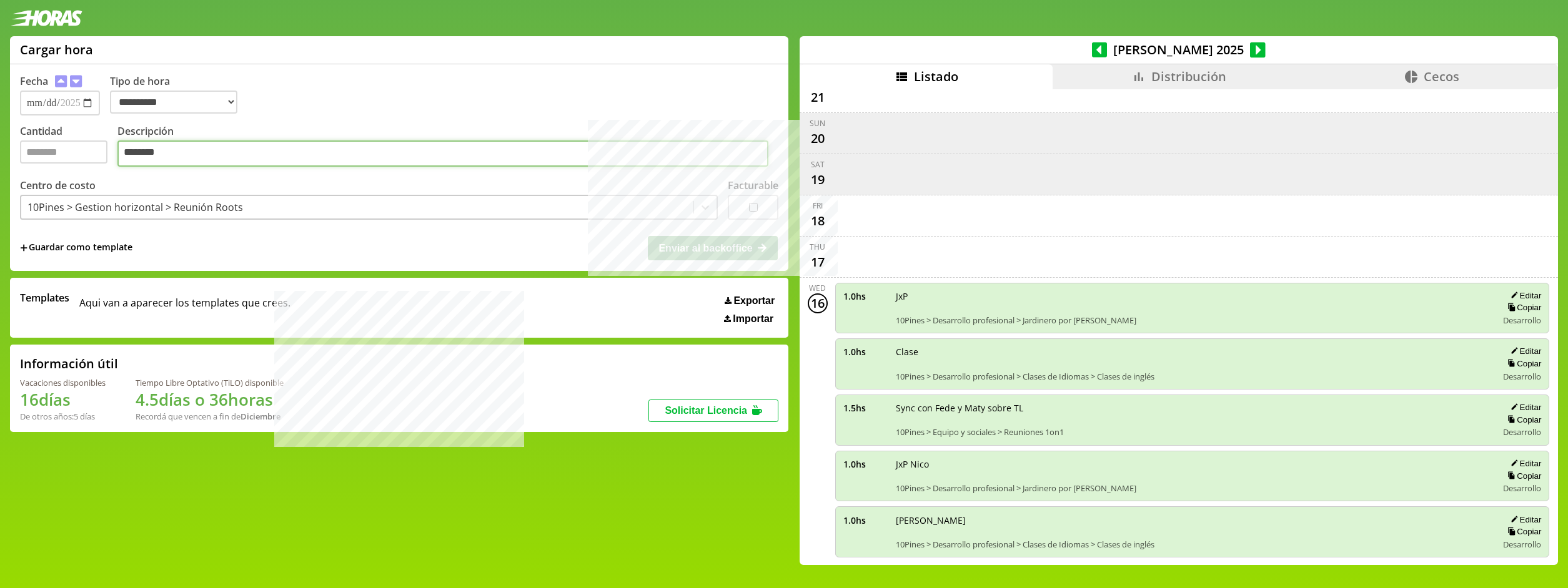 click on "********" at bounding box center (443, 154) 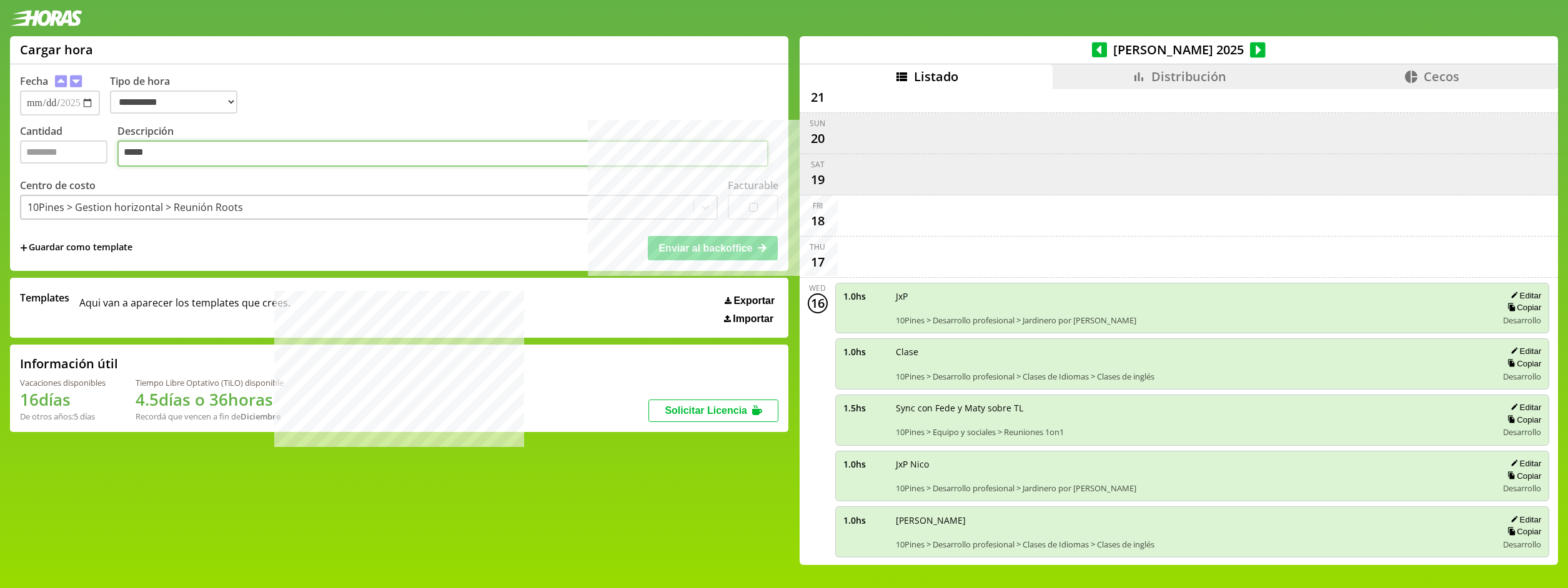 type on "*****" 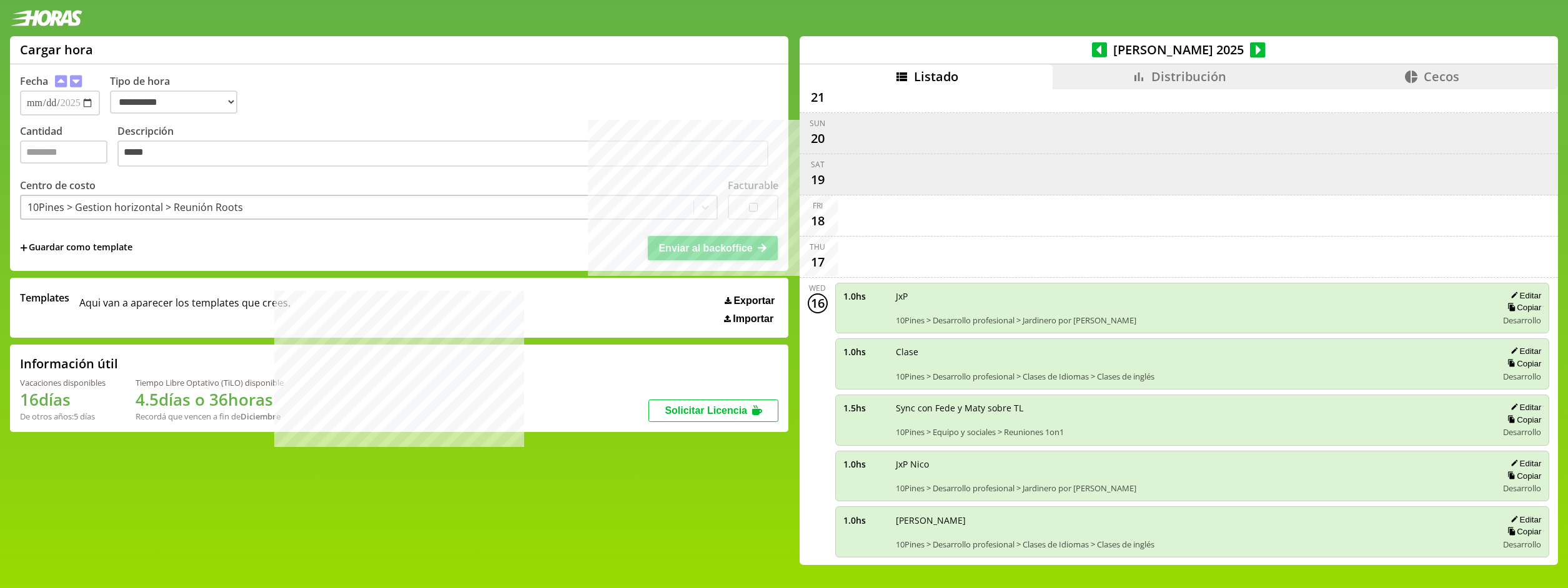 click on "Enviar al backoffice" at bounding box center (705, 248) 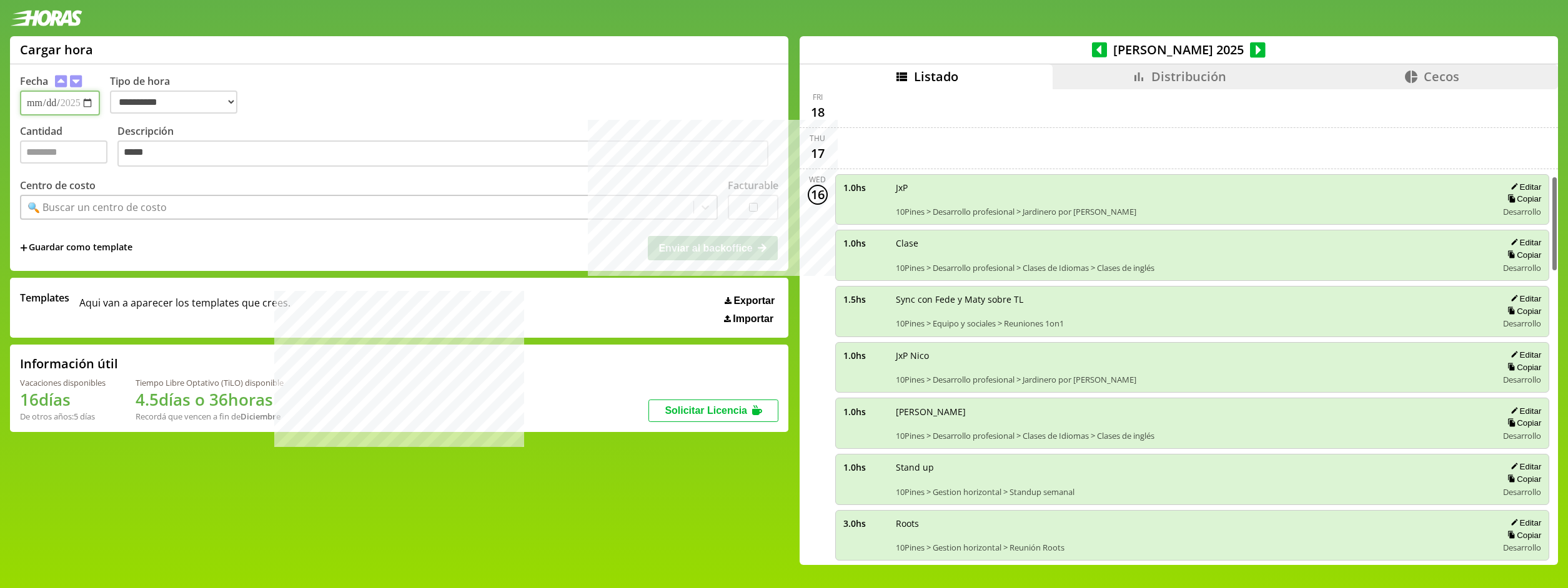 scroll, scrollTop: 627, scrollLeft: 0, axis: vertical 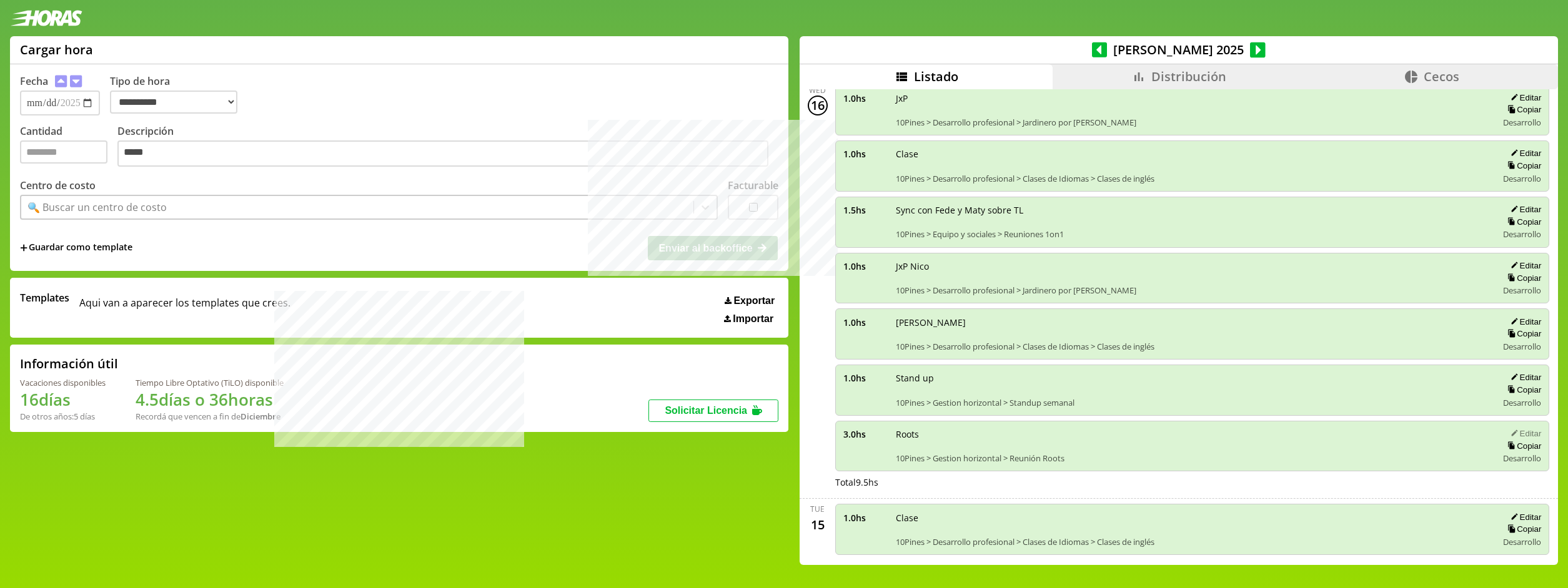 click on "Editar" at bounding box center (1524, 433) 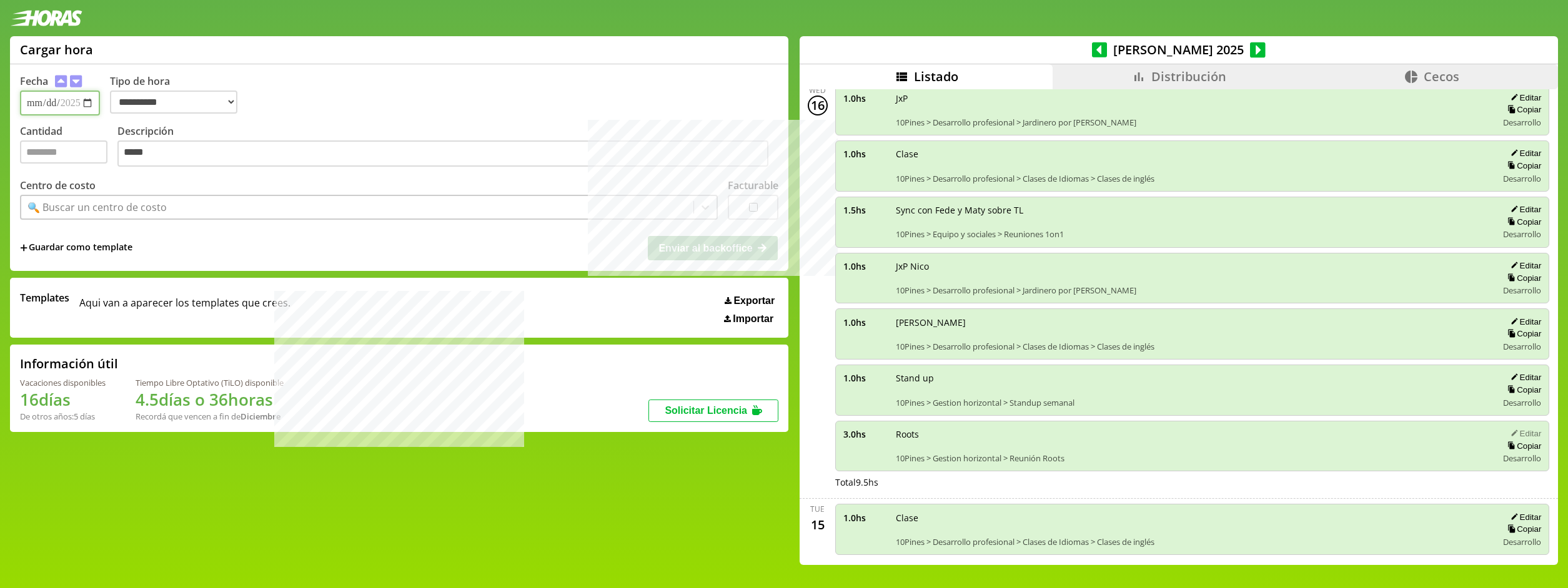 type on "*" 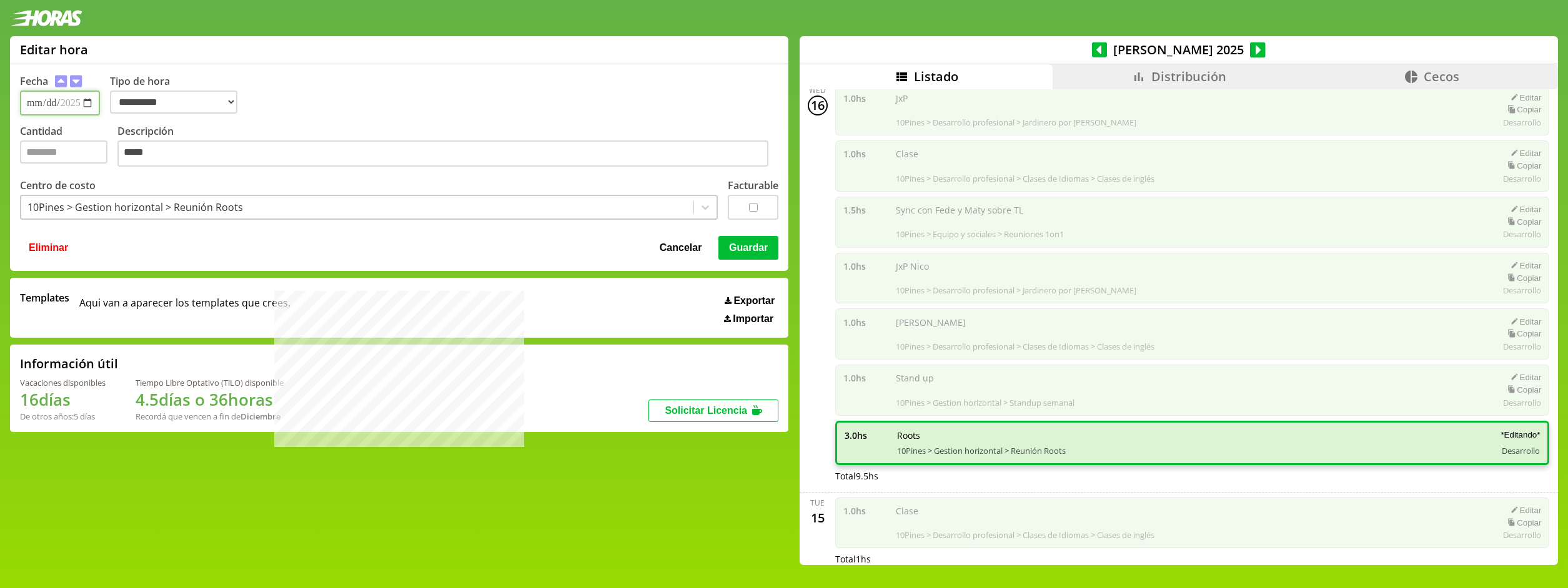 click on "**********" at bounding box center [60, 103] 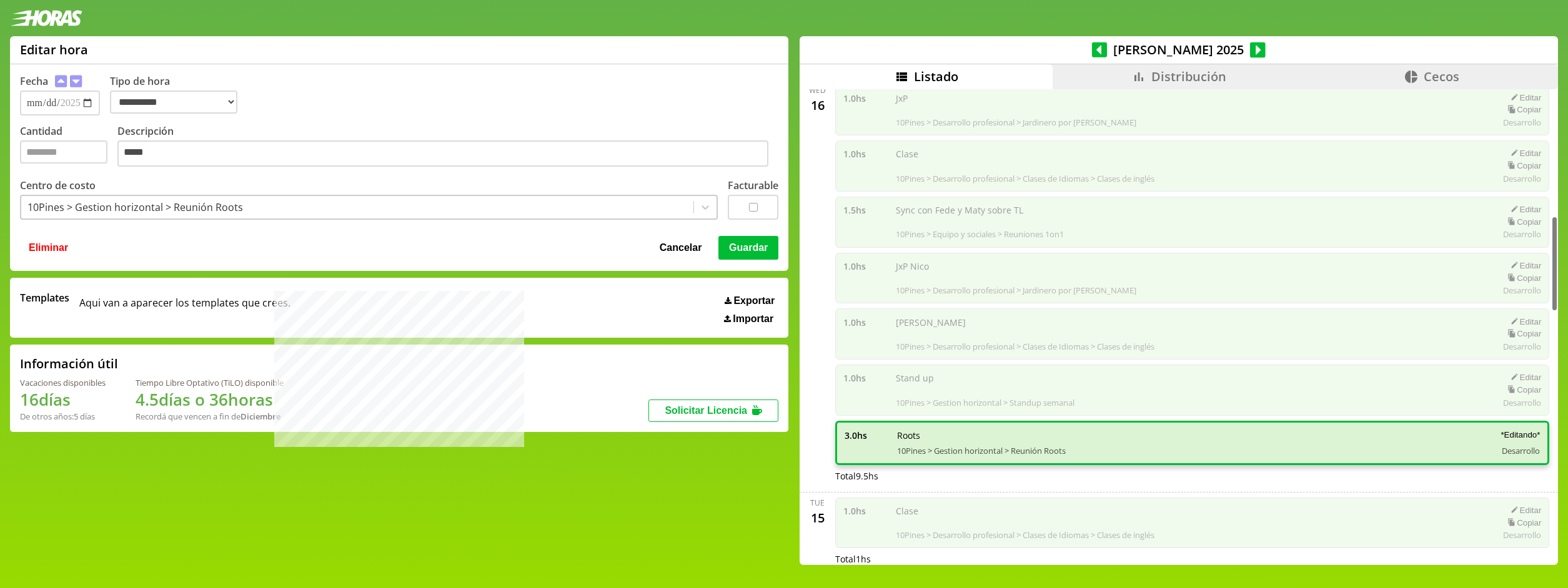click on "Guardar" at bounding box center (748, 248) 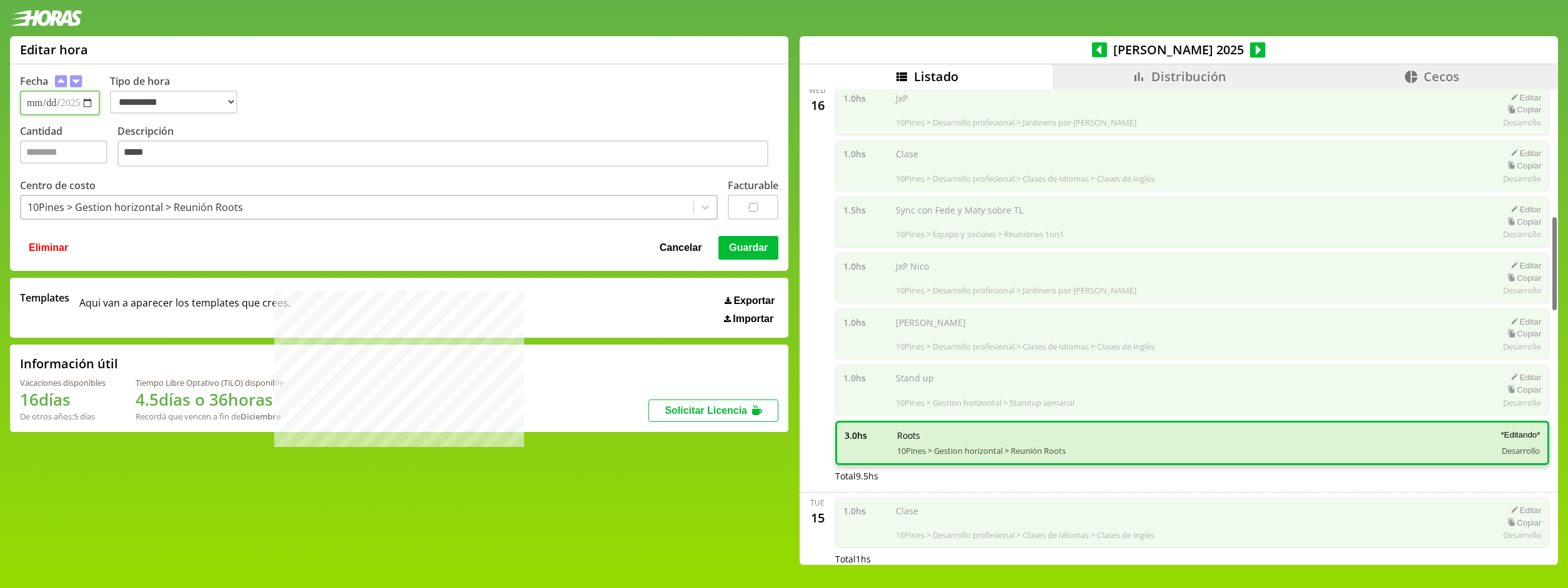 type 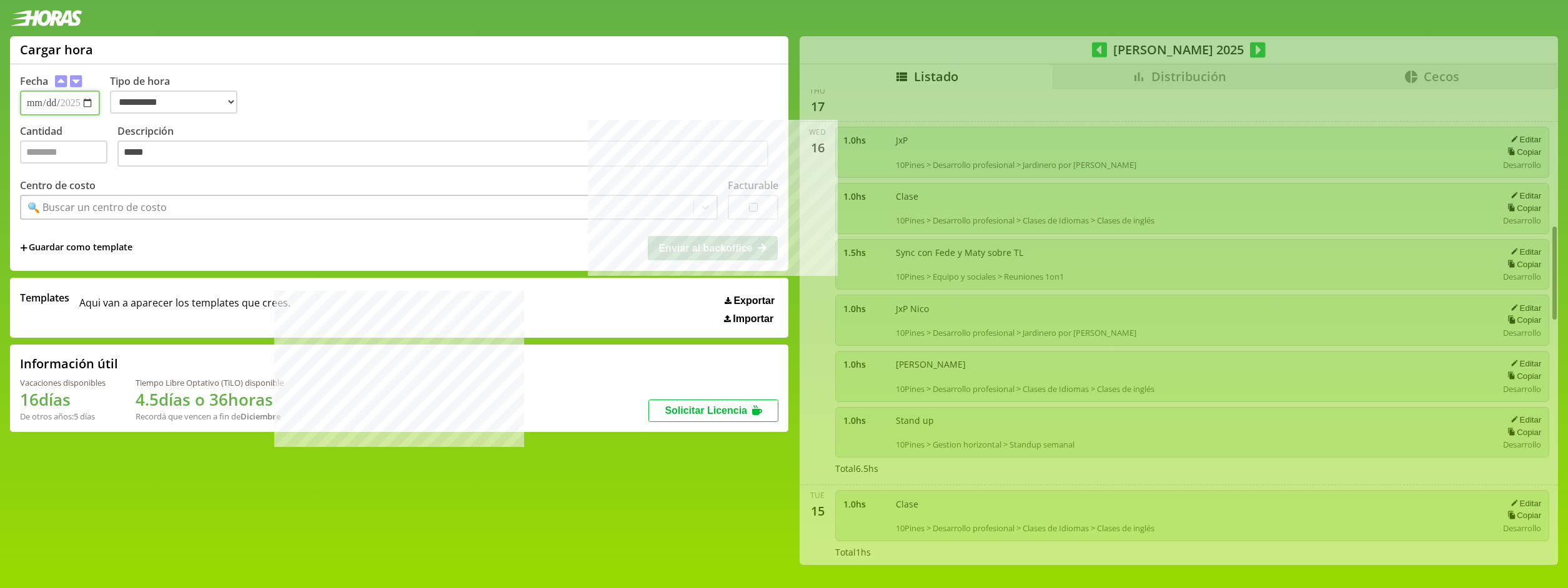 scroll, scrollTop: 672, scrollLeft: 0, axis: vertical 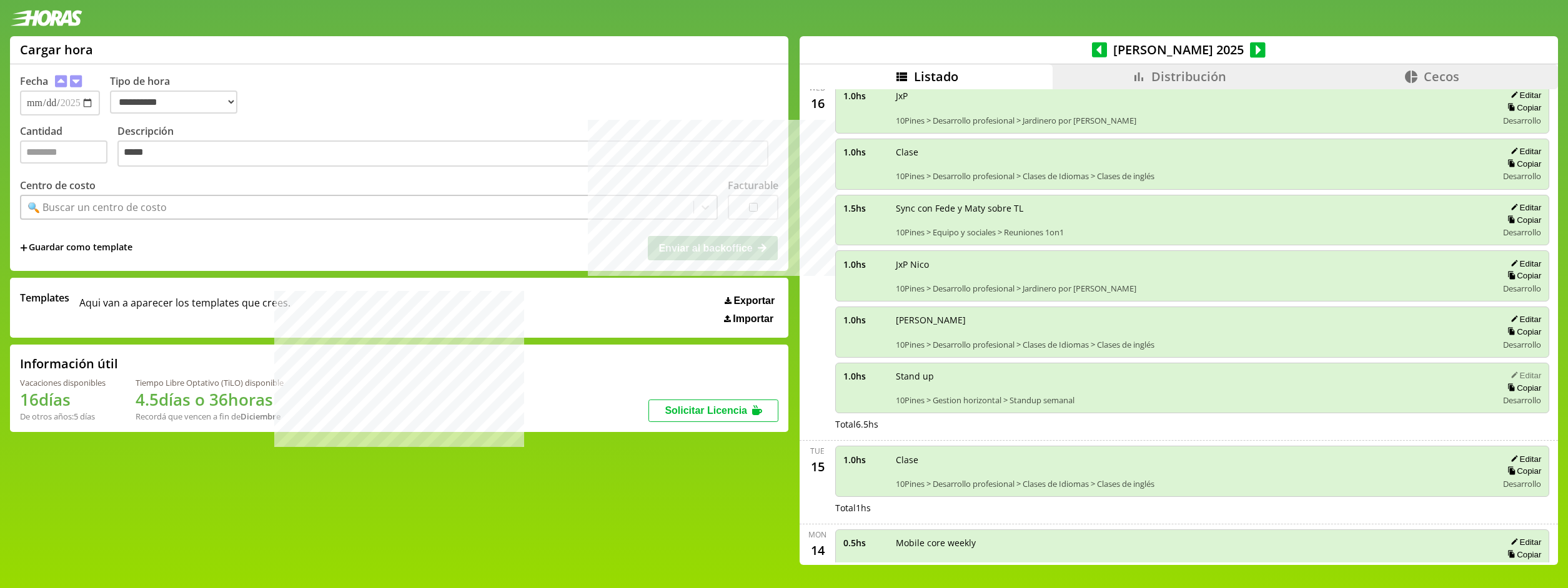 click on "Editar" at bounding box center (1524, 375) 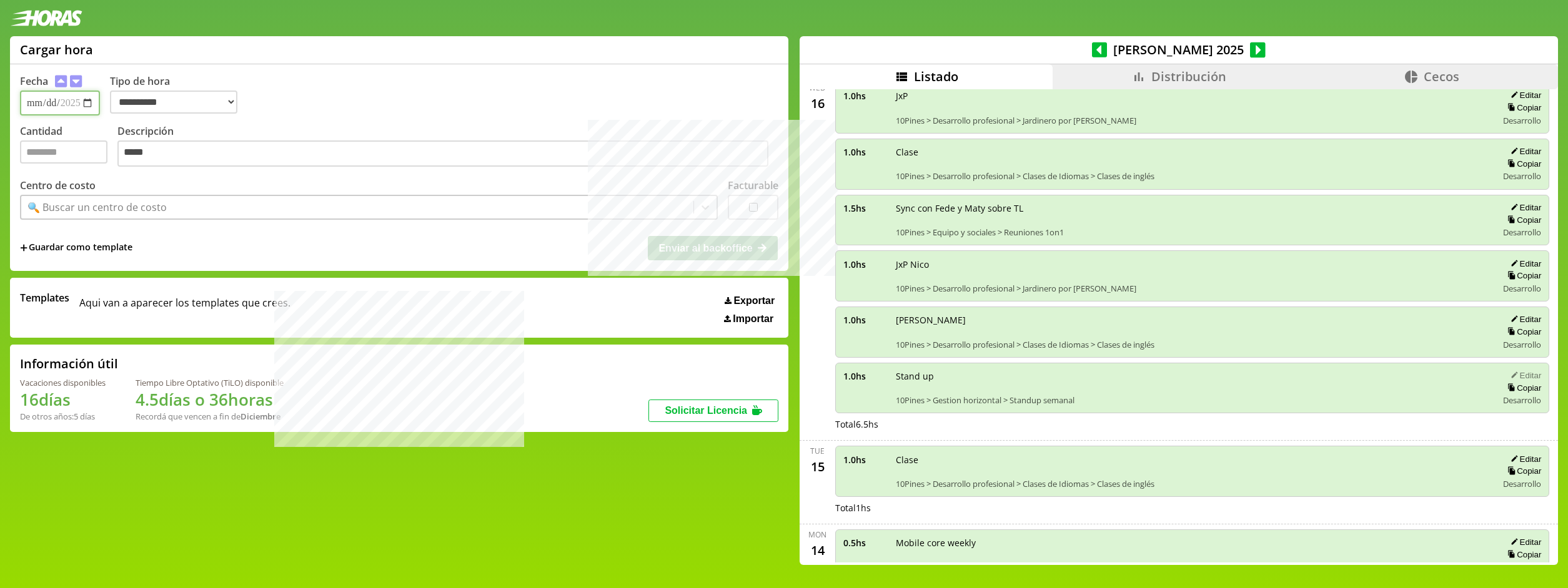 type on "**********" 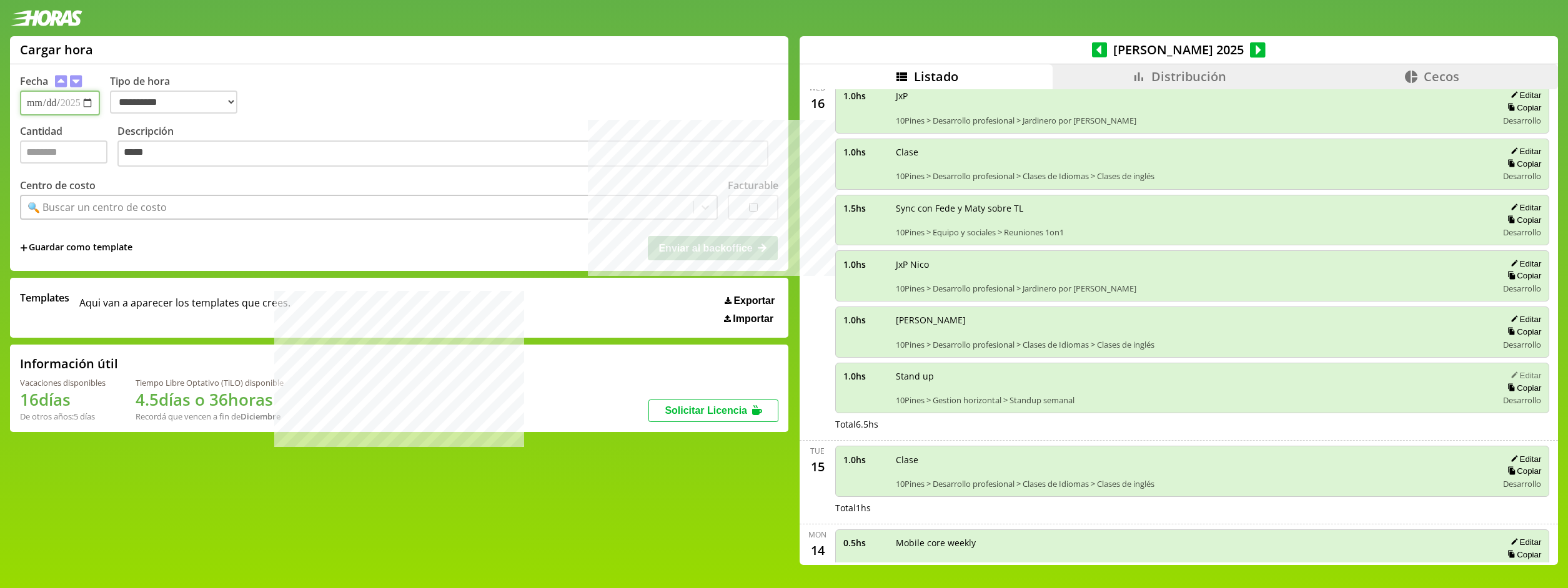 type on "*" 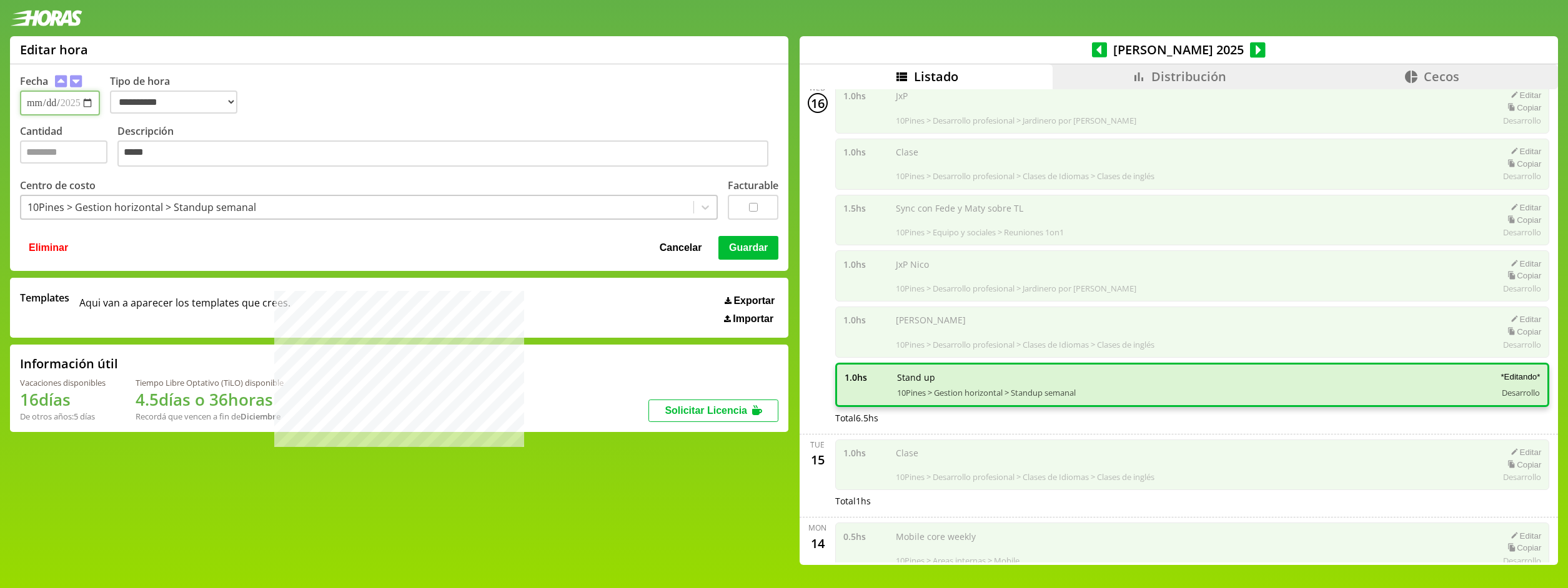 click on "**********" at bounding box center [60, 103] 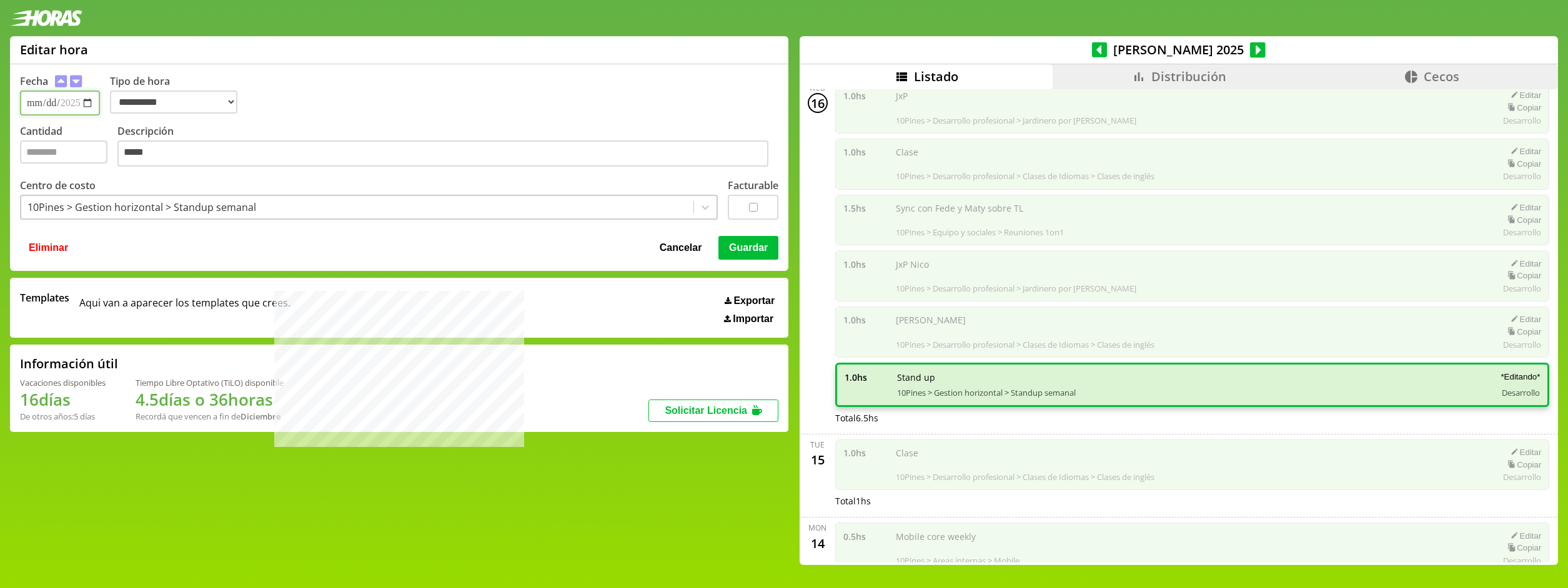 click on "**********" at bounding box center (60, 103) 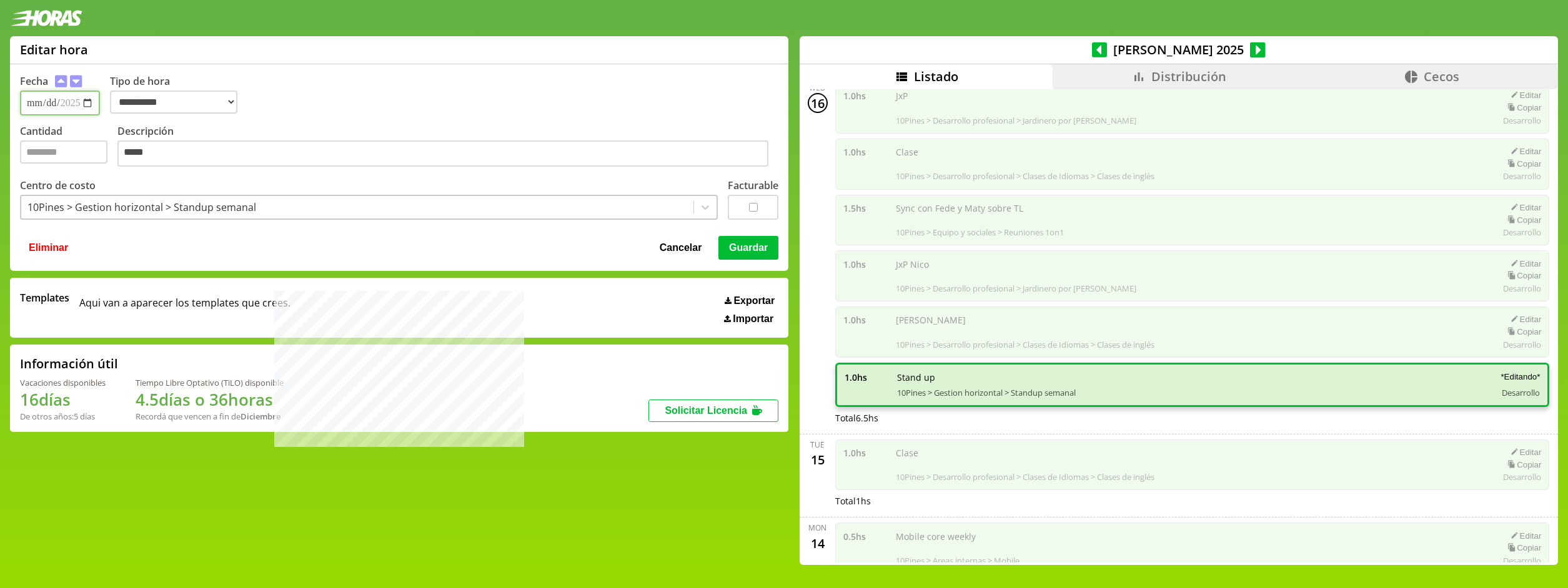 type on "**********" 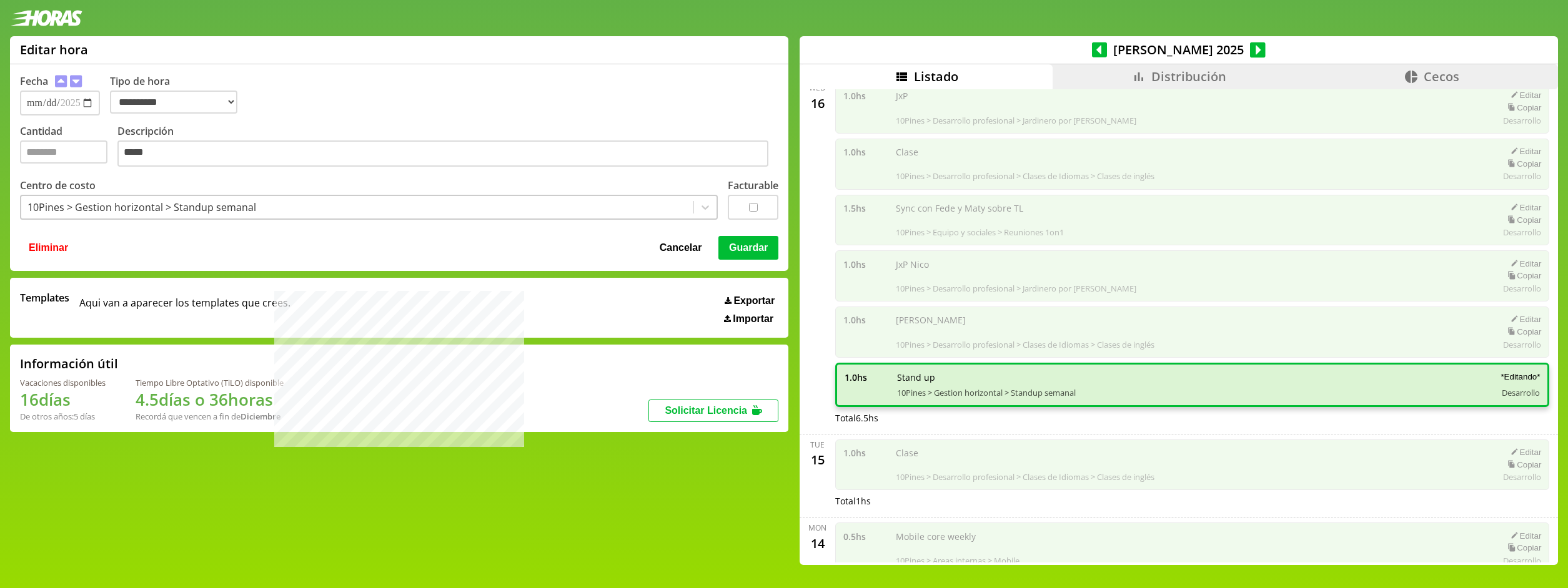 click on "Guardar" at bounding box center [748, 248] 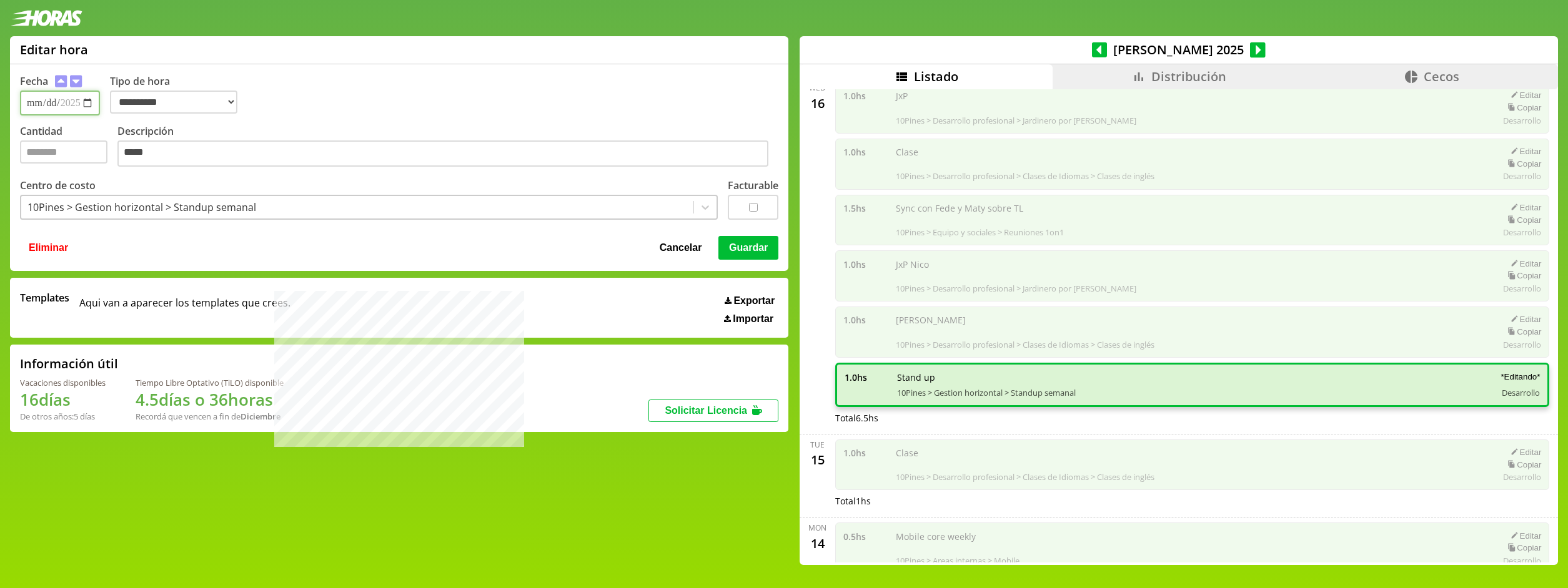type 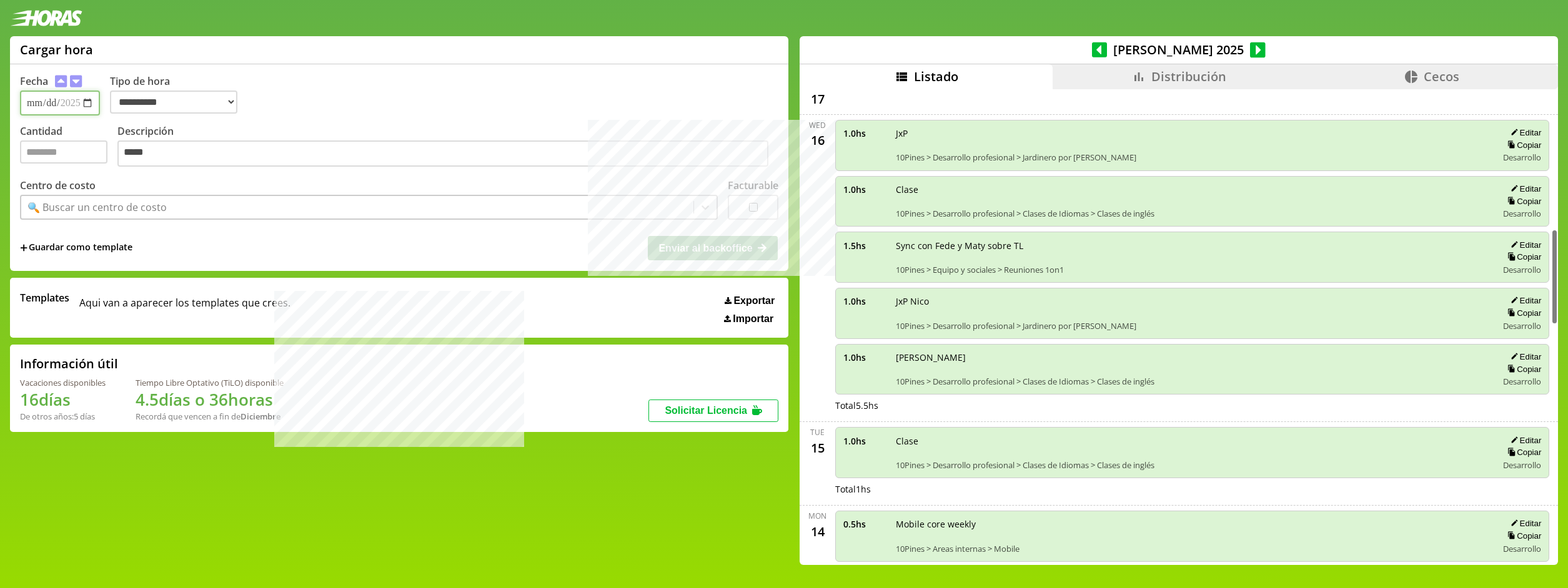 scroll, scrollTop: 688, scrollLeft: 0, axis: vertical 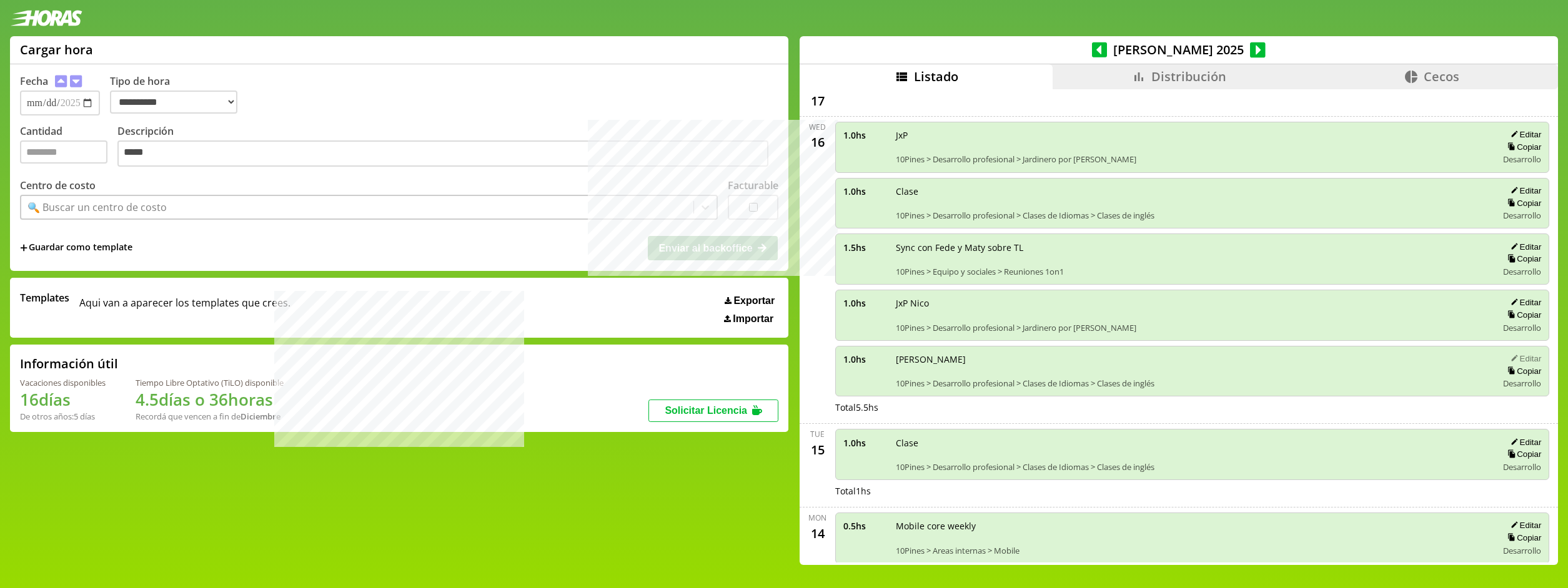 click on "Editar" at bounding box center [1524, 358] 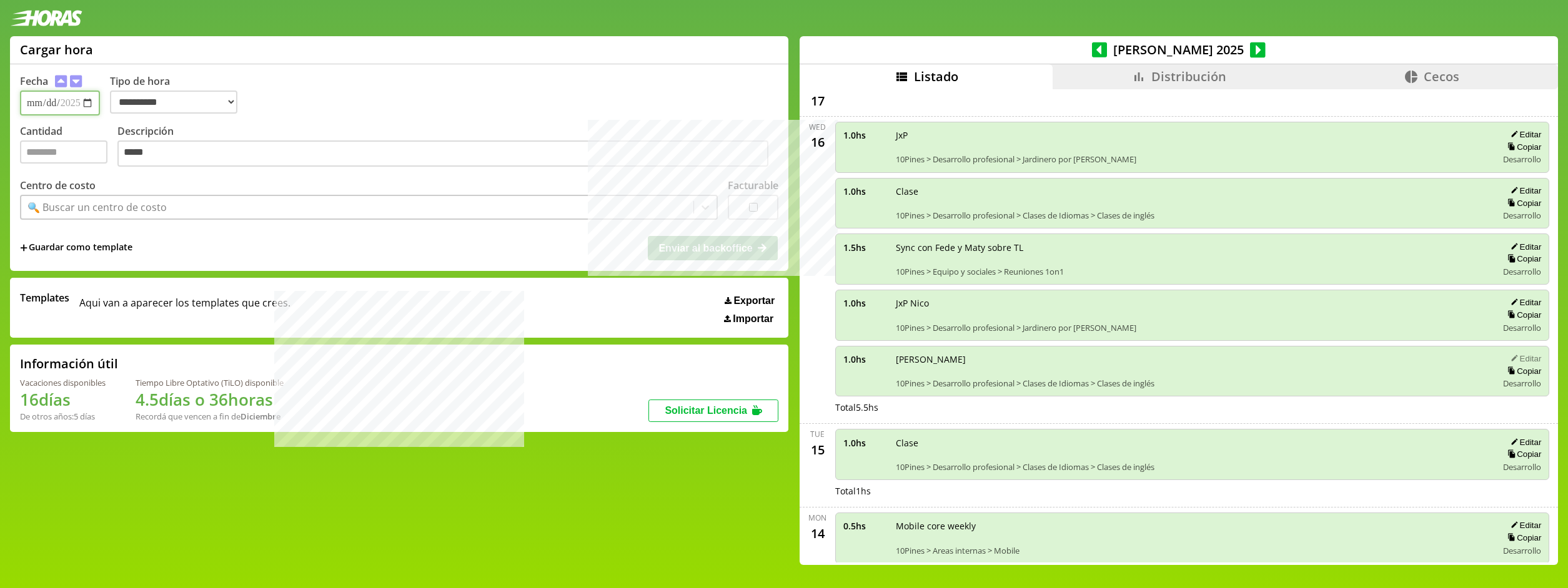 type on "**********" 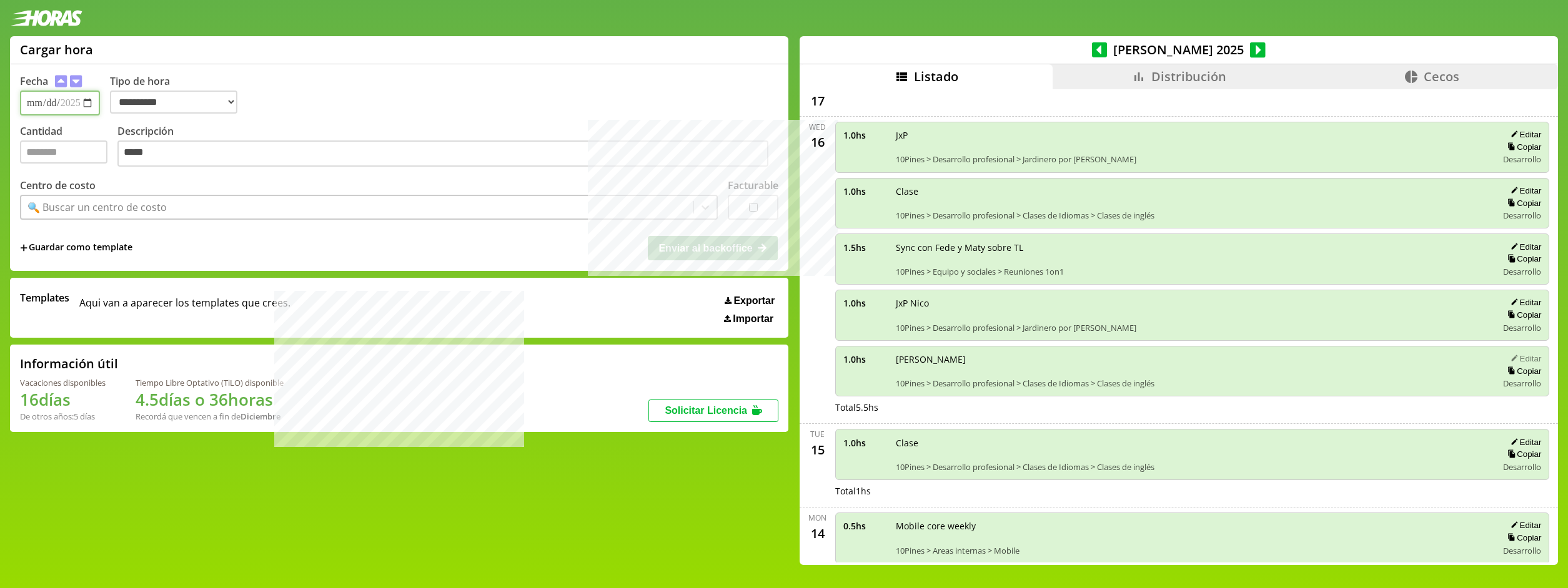 type on "*" 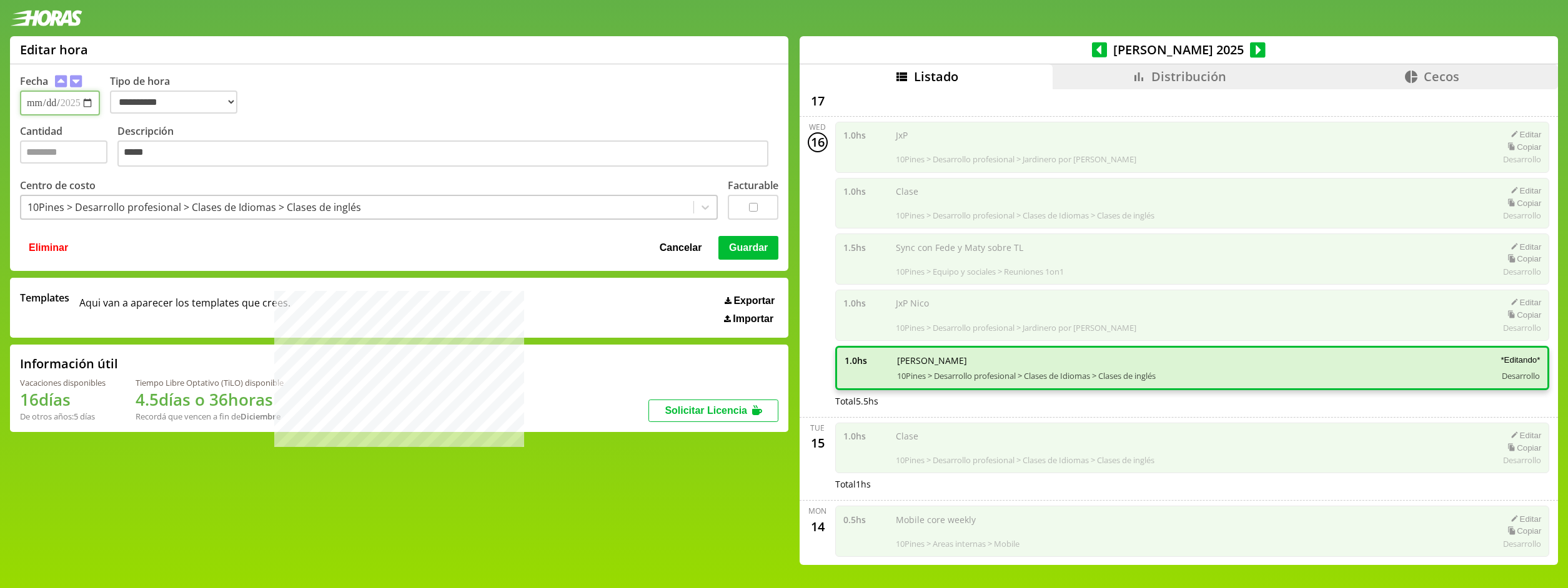 click on "**********" at bounding box center [60, 103] 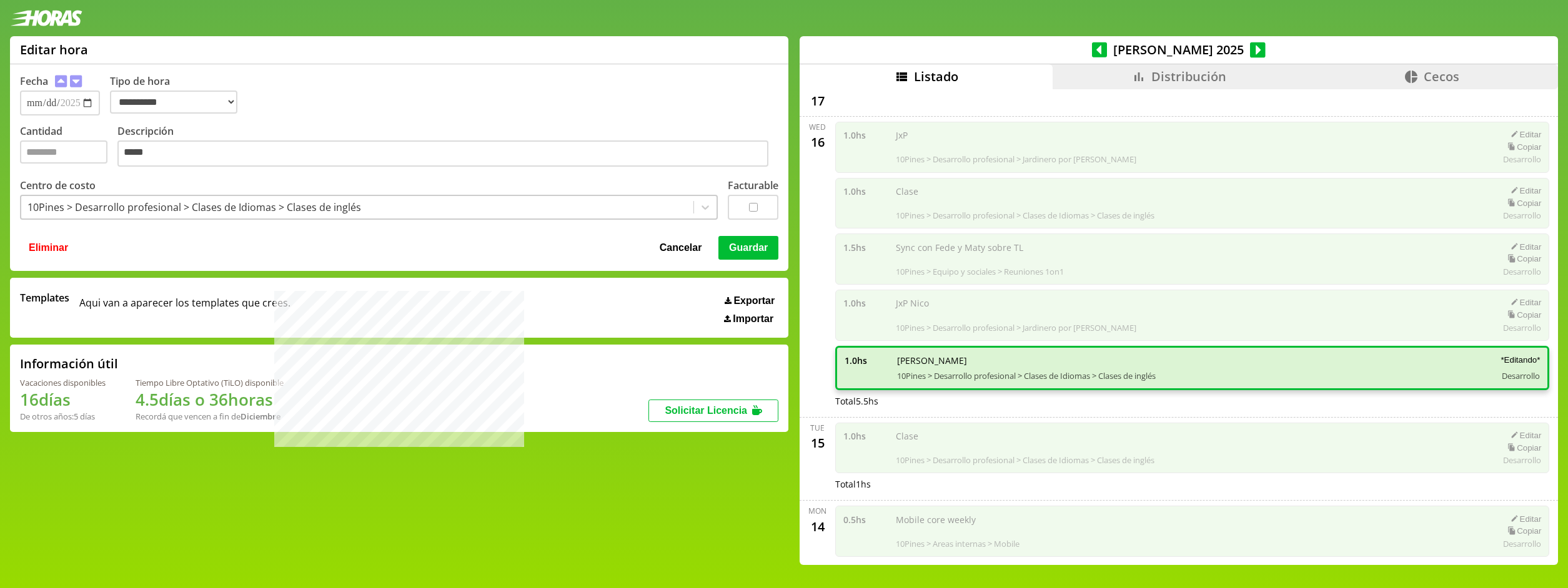 click on "Guardar" at bounding box center [748, 248] 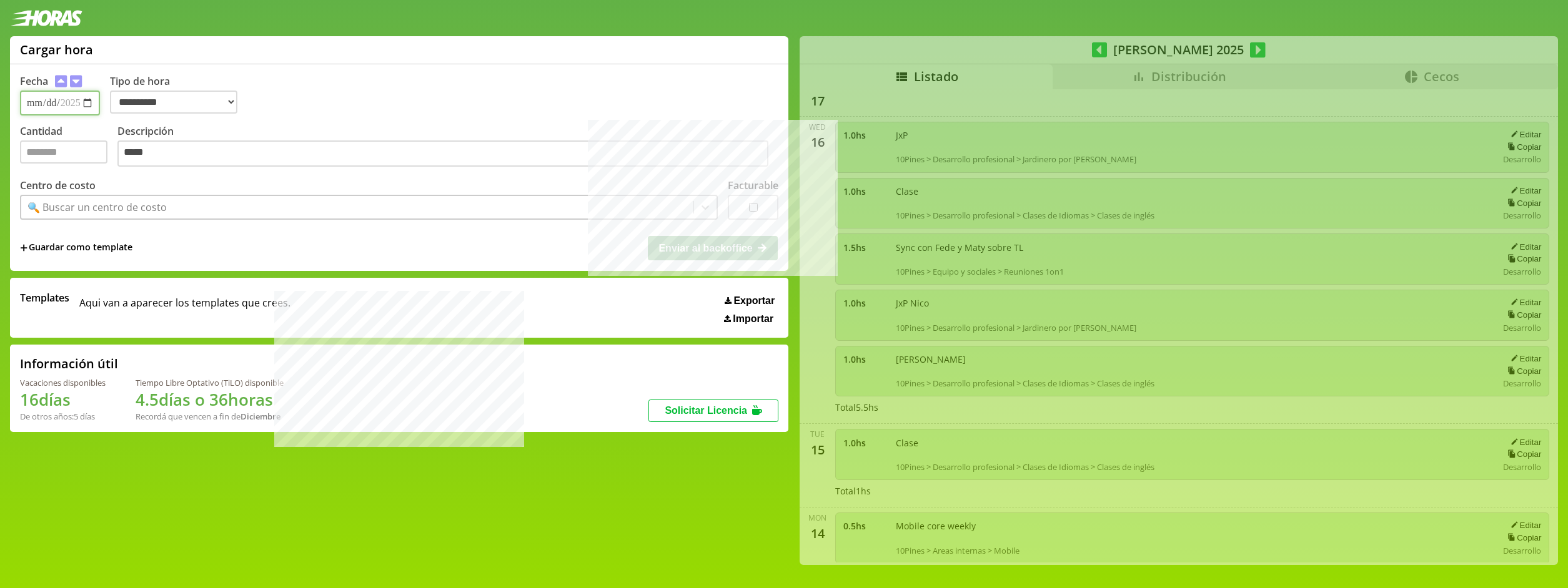 scroll, scrollTop: 746, scrollLeft: 0, axis: vertical 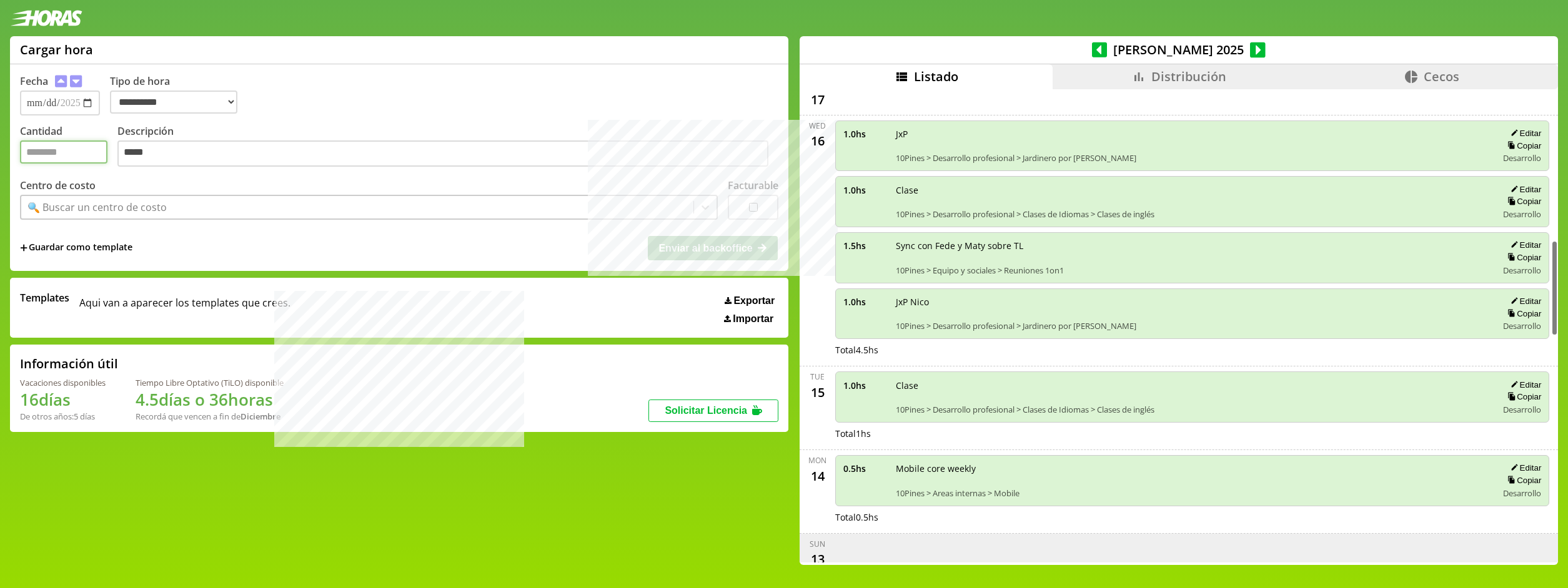 click on "Cantidad" at bounding box center [64, 152] 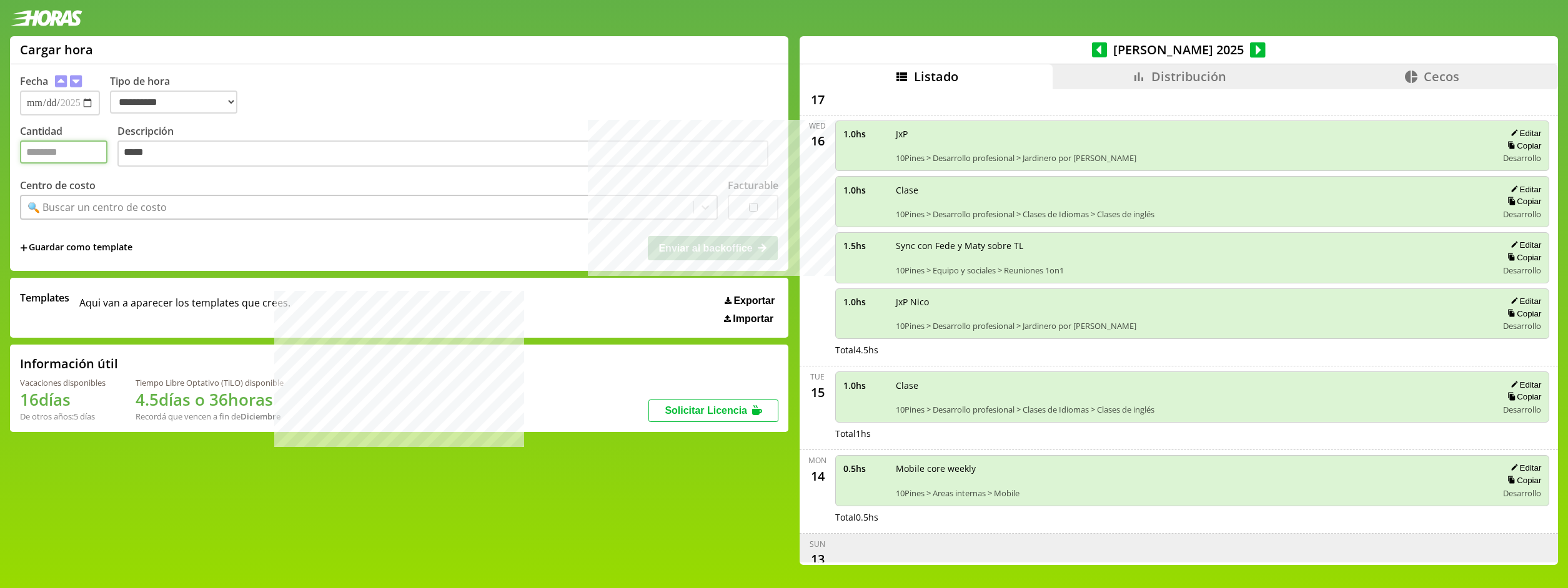 type on "*" 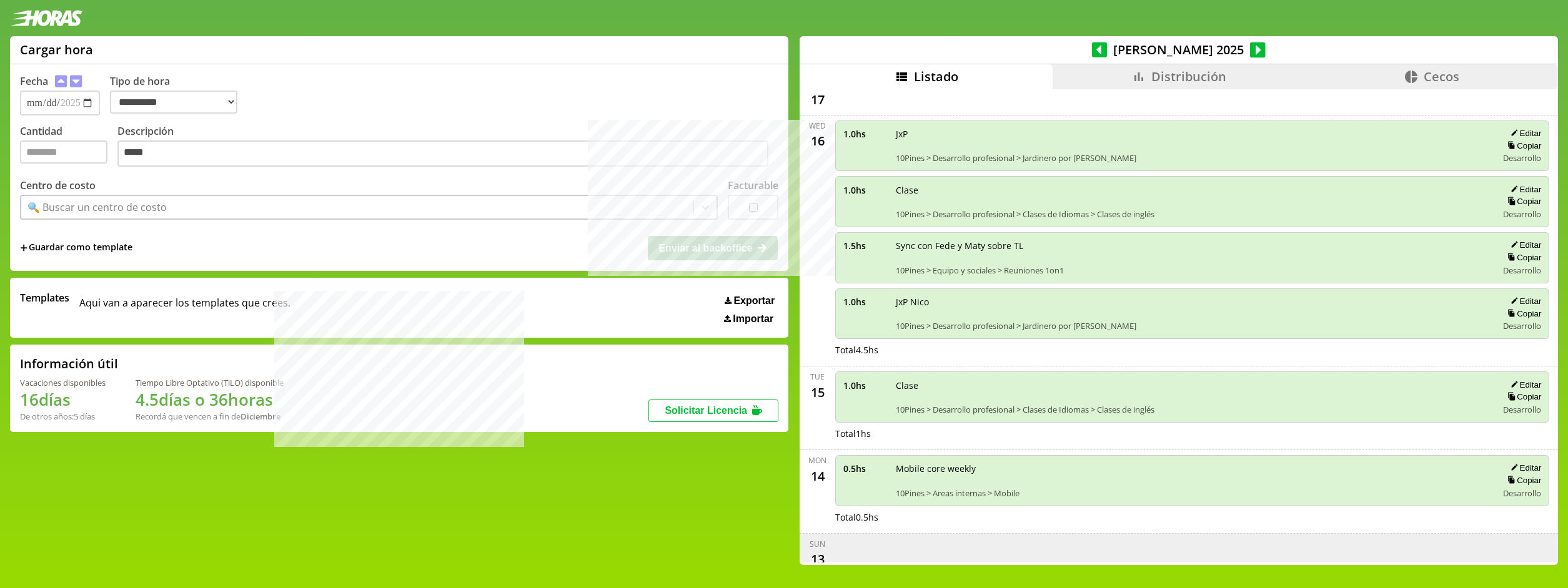 click on "🔍 Buscar un centro de costo" at bounding box center (357, 207) 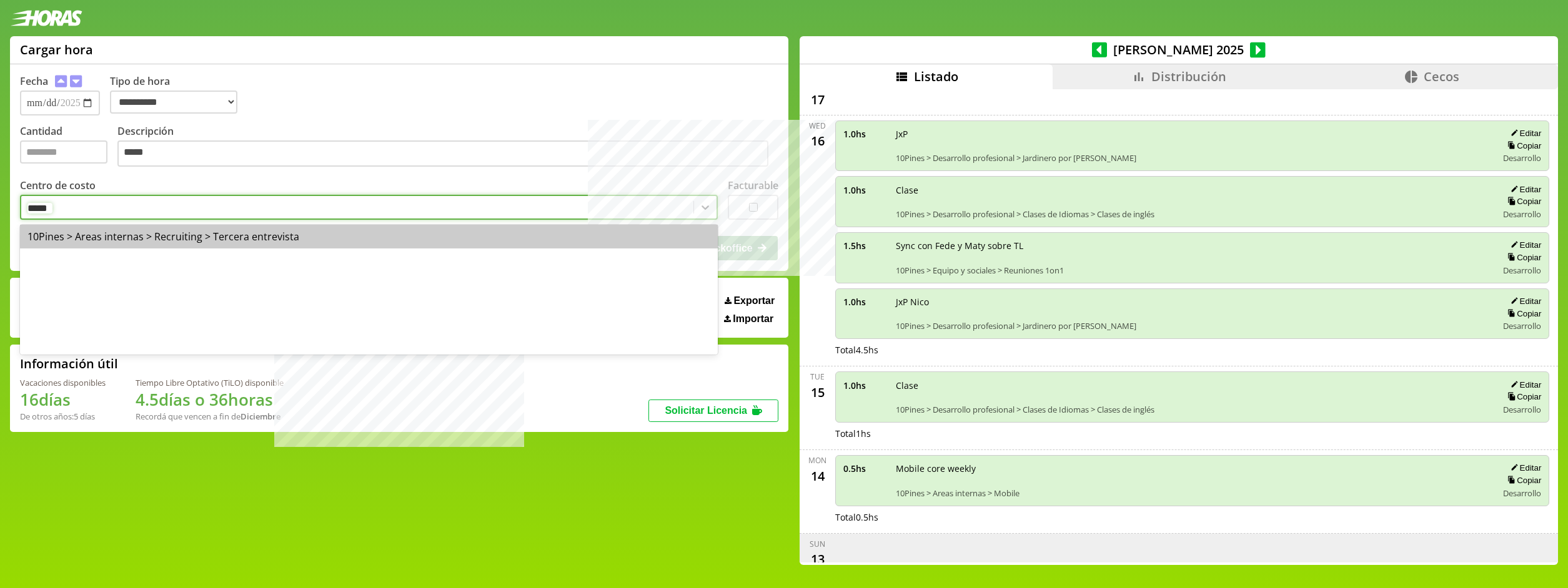 type on "******" 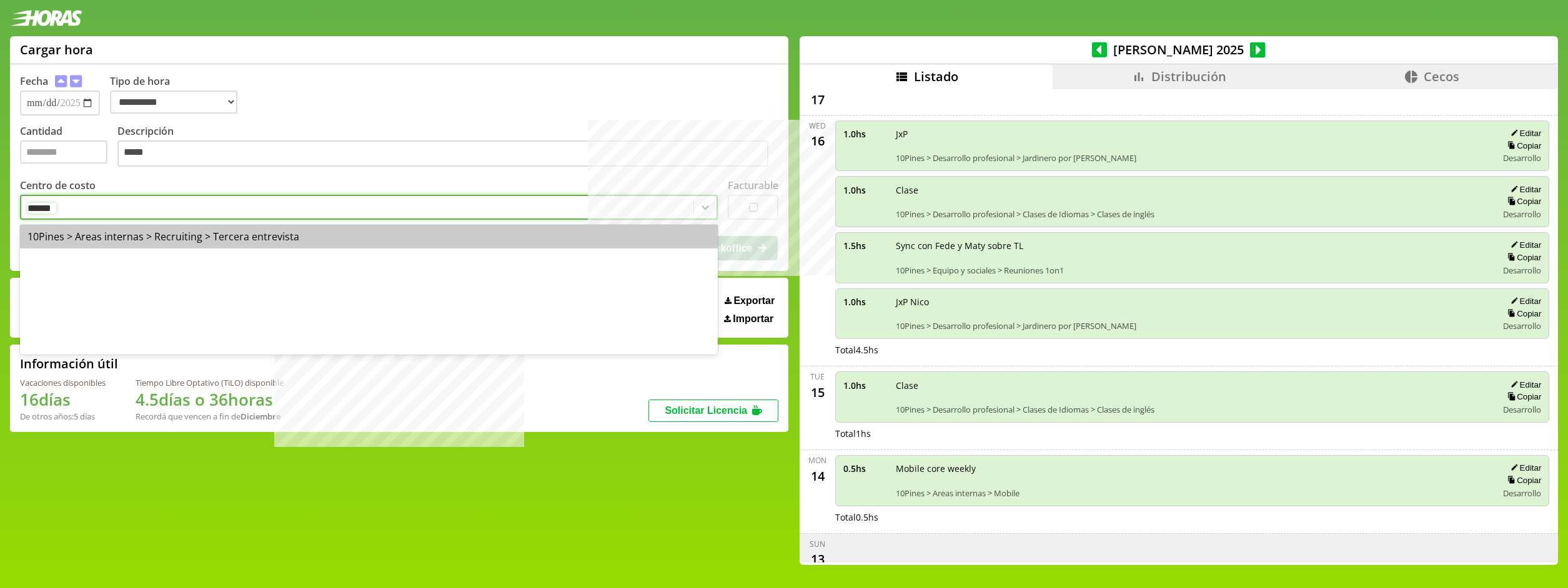 click on "10Pines > Areas internas > Recruiting > Tercera entrevista" at bounding box center (369, 237) 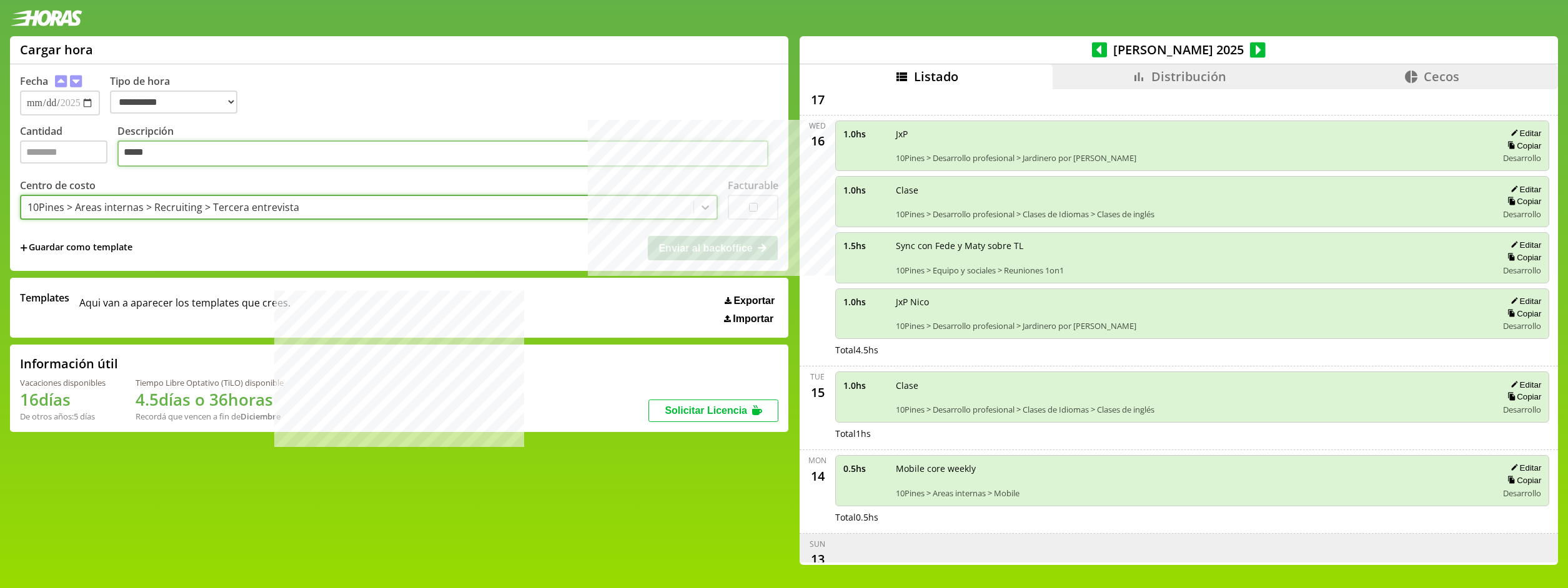 click on "*****" at bounding box center (443, 154) 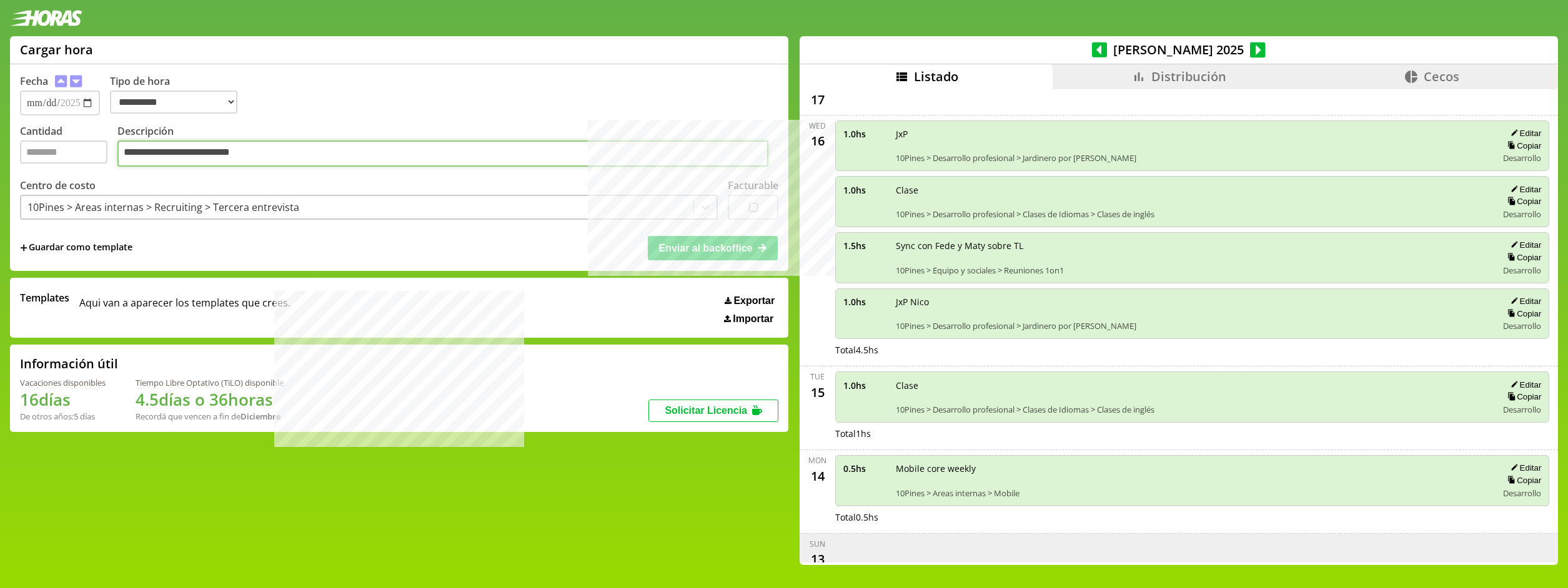 type on "**********" 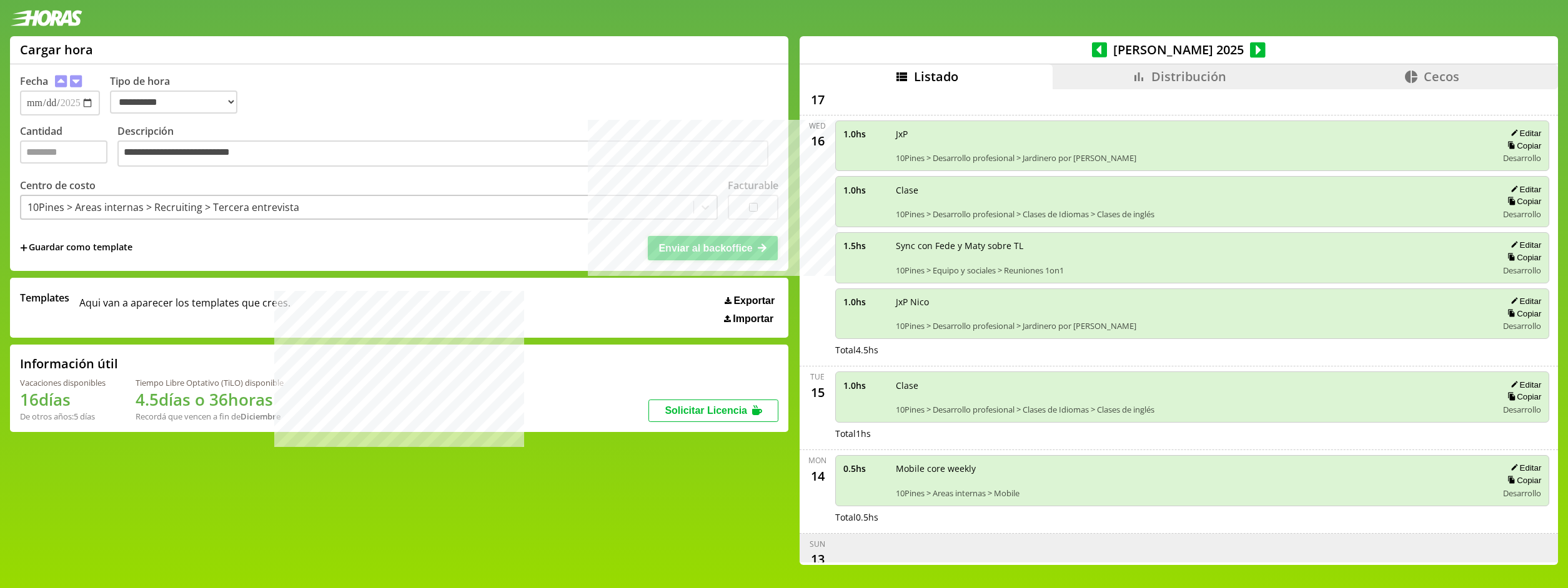 click on "Enviar al backoffice" at bounding box center [705, 248] 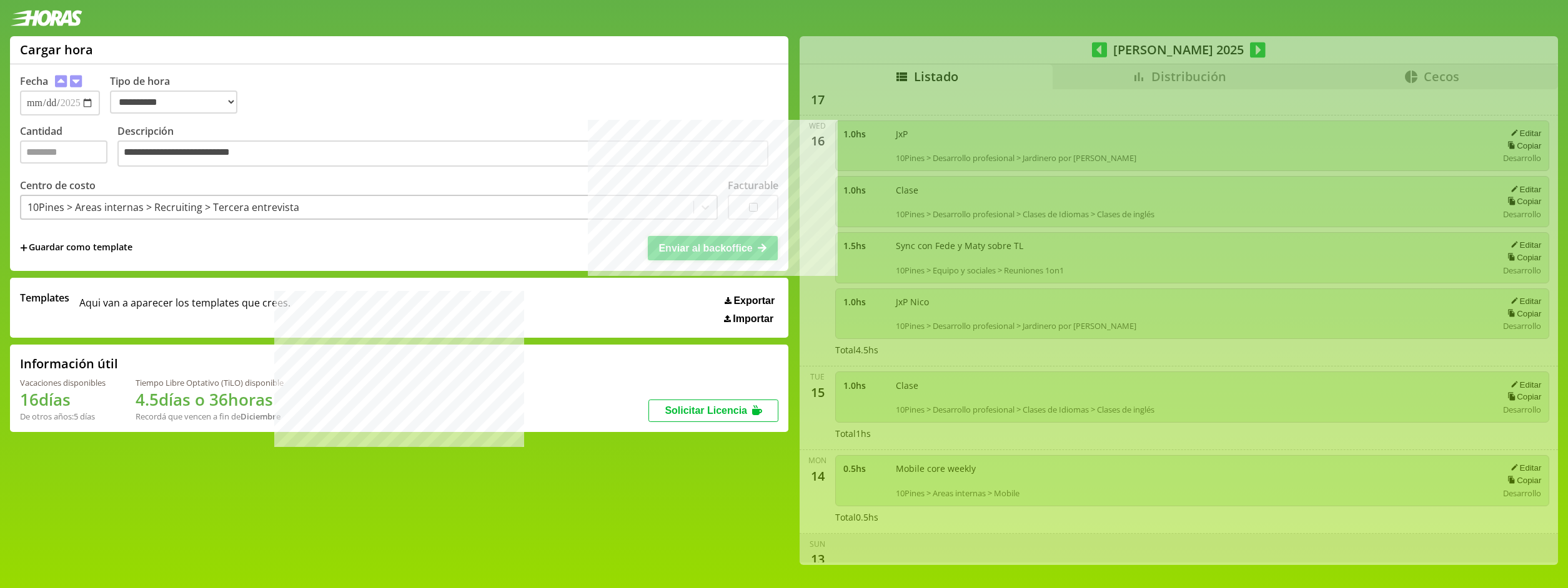 scroll, scrollTop: 803, scrollLeft: 0, axis: vertical 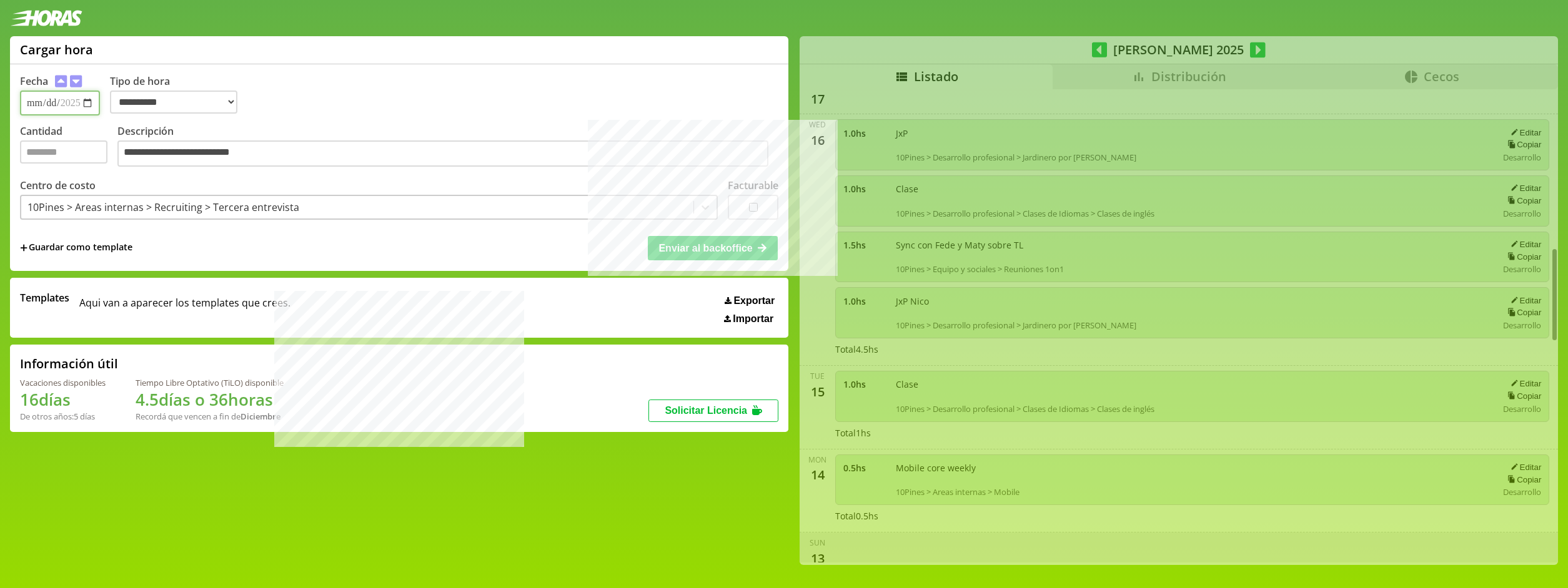 type 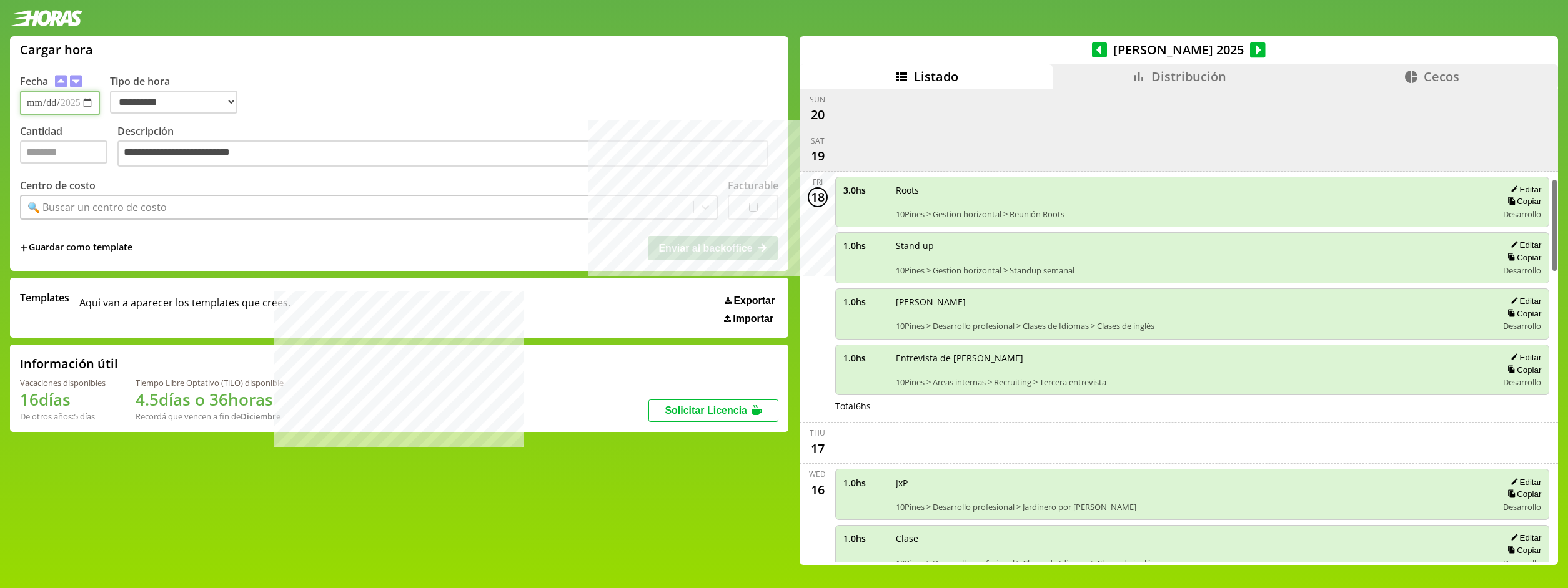 scroll, scrollTop: 452, scrollLeft: 0, axis: vertical 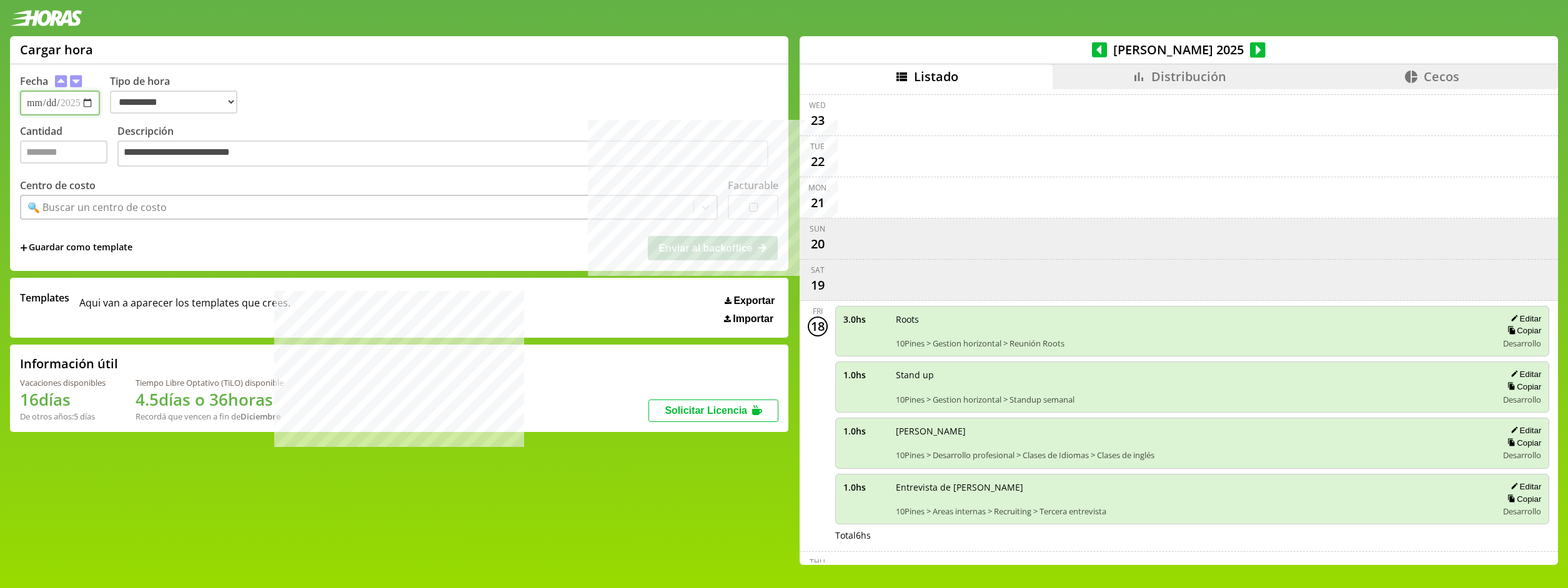 click on "**********" at bounding box center (60, 103) 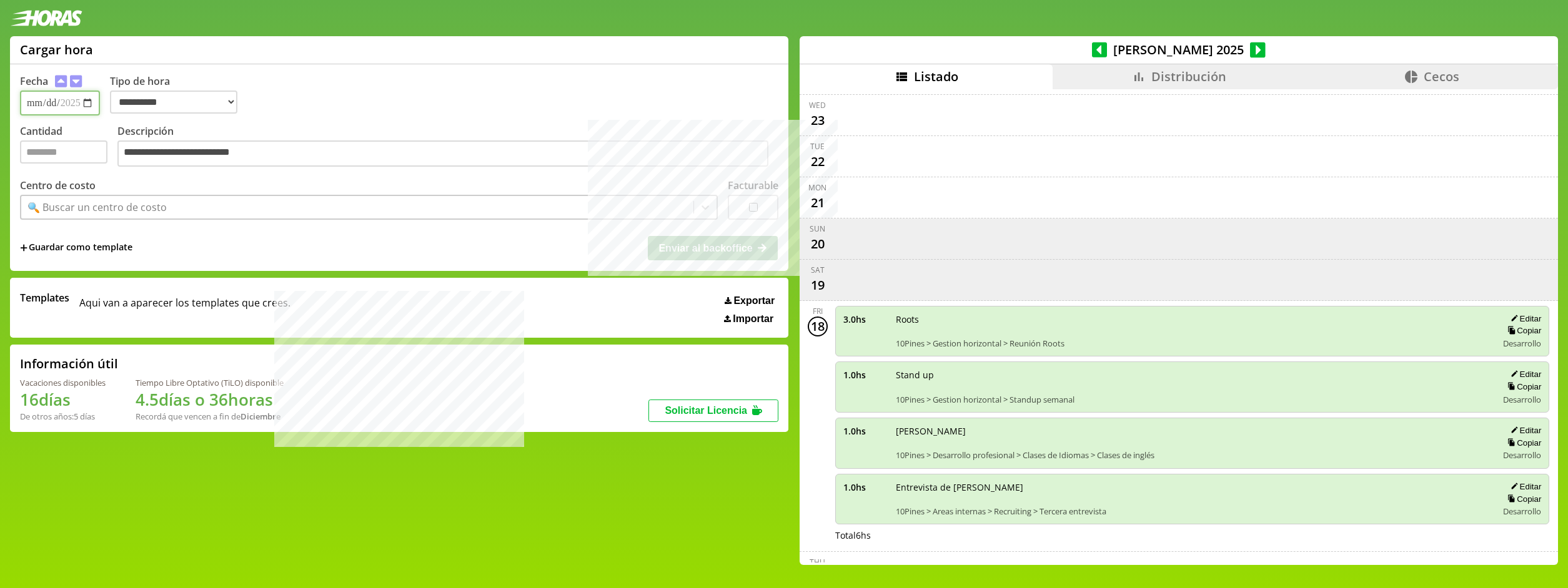 type on "**********" 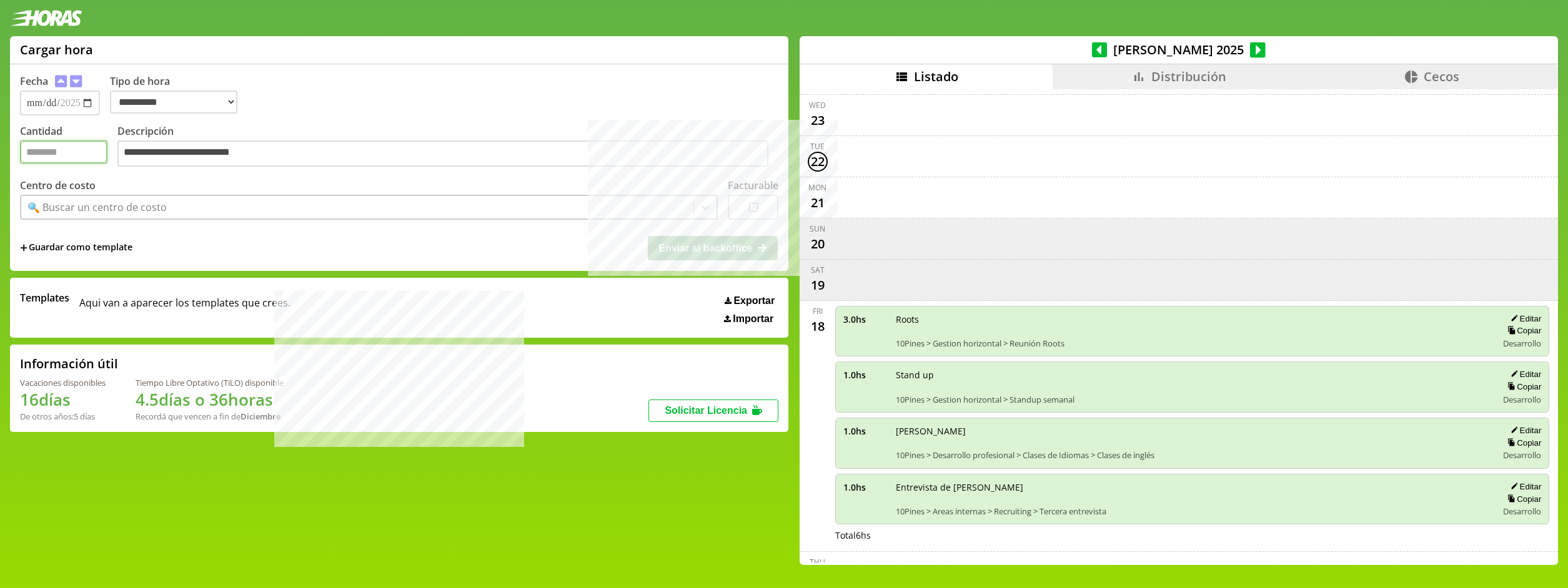 click on "Cantidad" at bounding box center [64, 152] 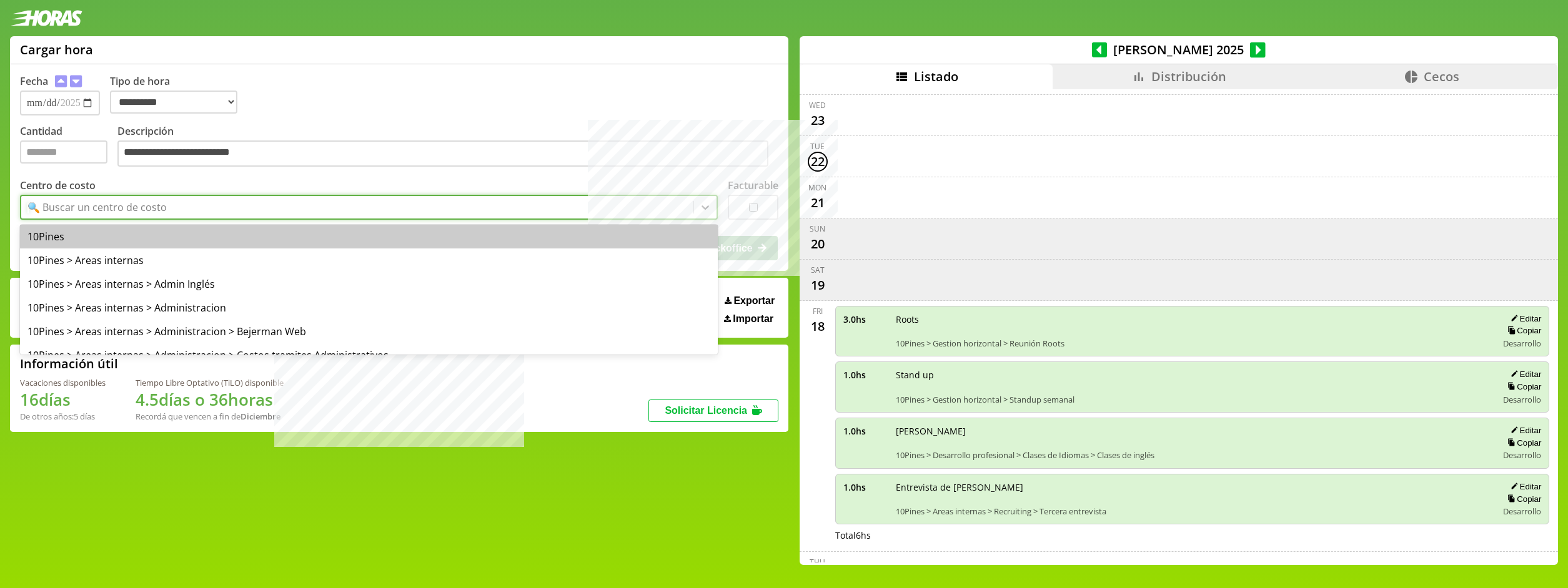 click on "🔍 Buscar un centro de costo" at bounding box center (97, 207) 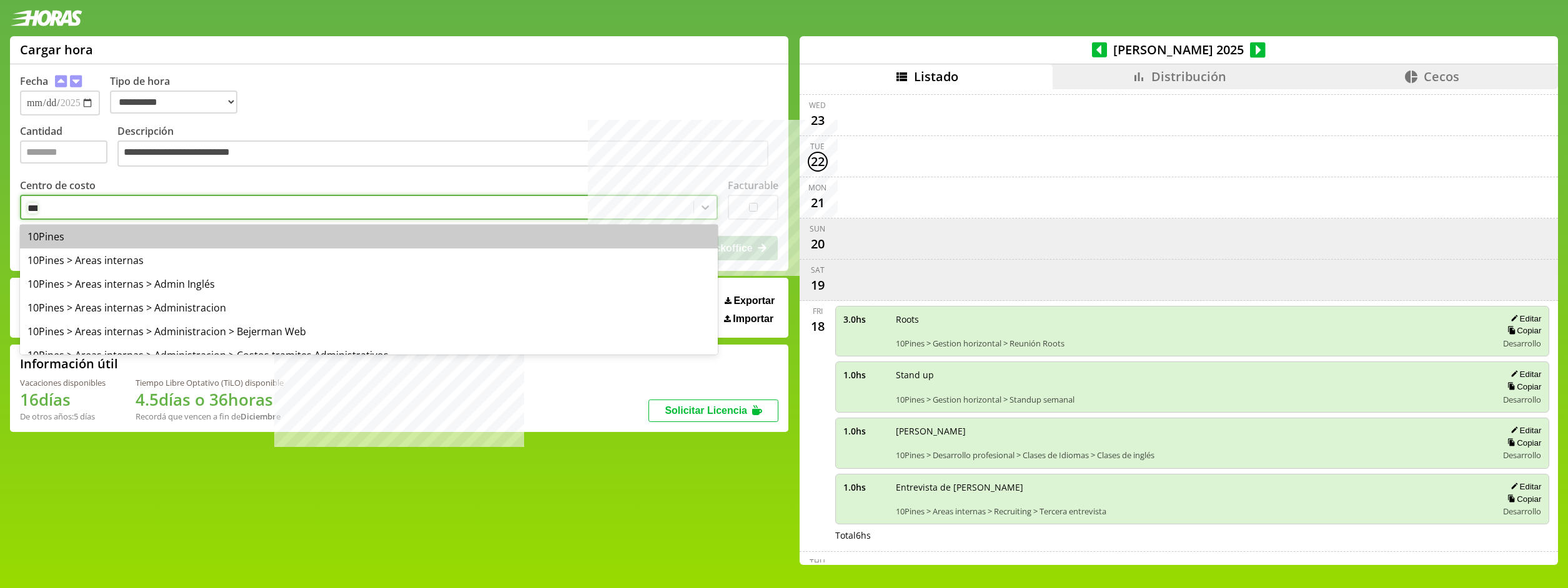 type on "****" 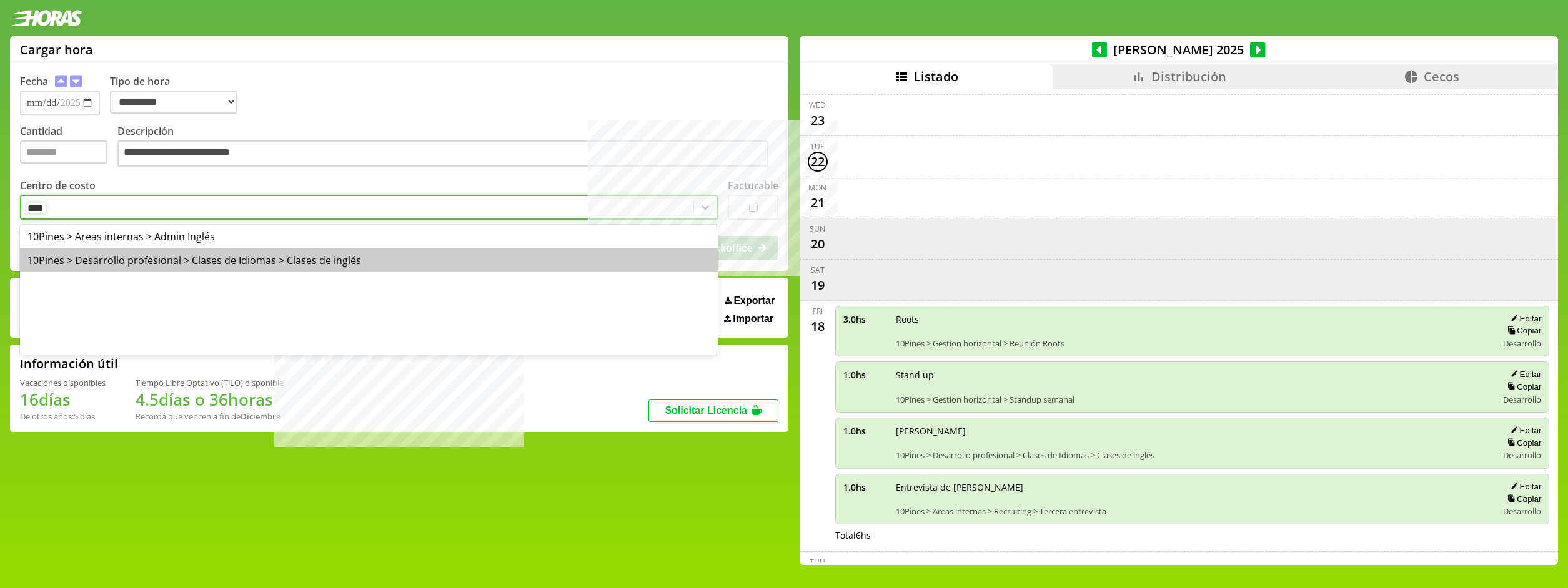 click on "10Pines > Desarrollo profesional > Clases de Idiomas > Clases de inglés" at bounding box center [369, 260] 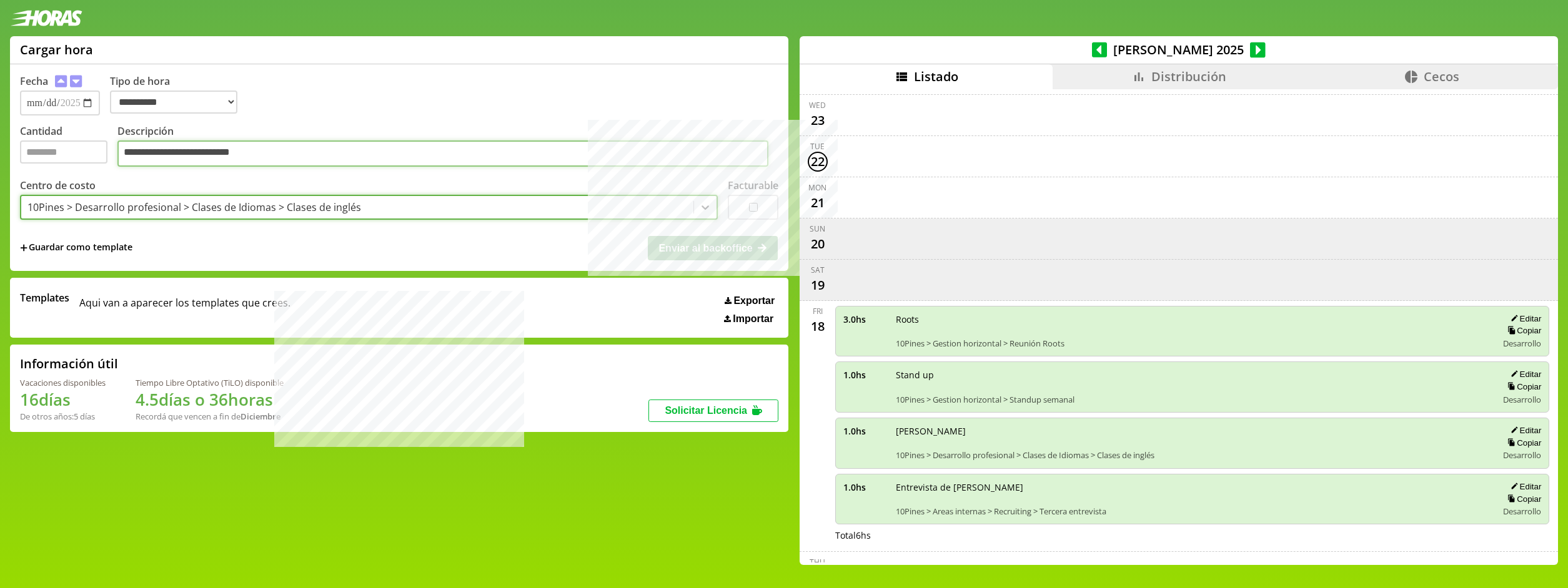 click on "**********" at bounding box center (443, 154) 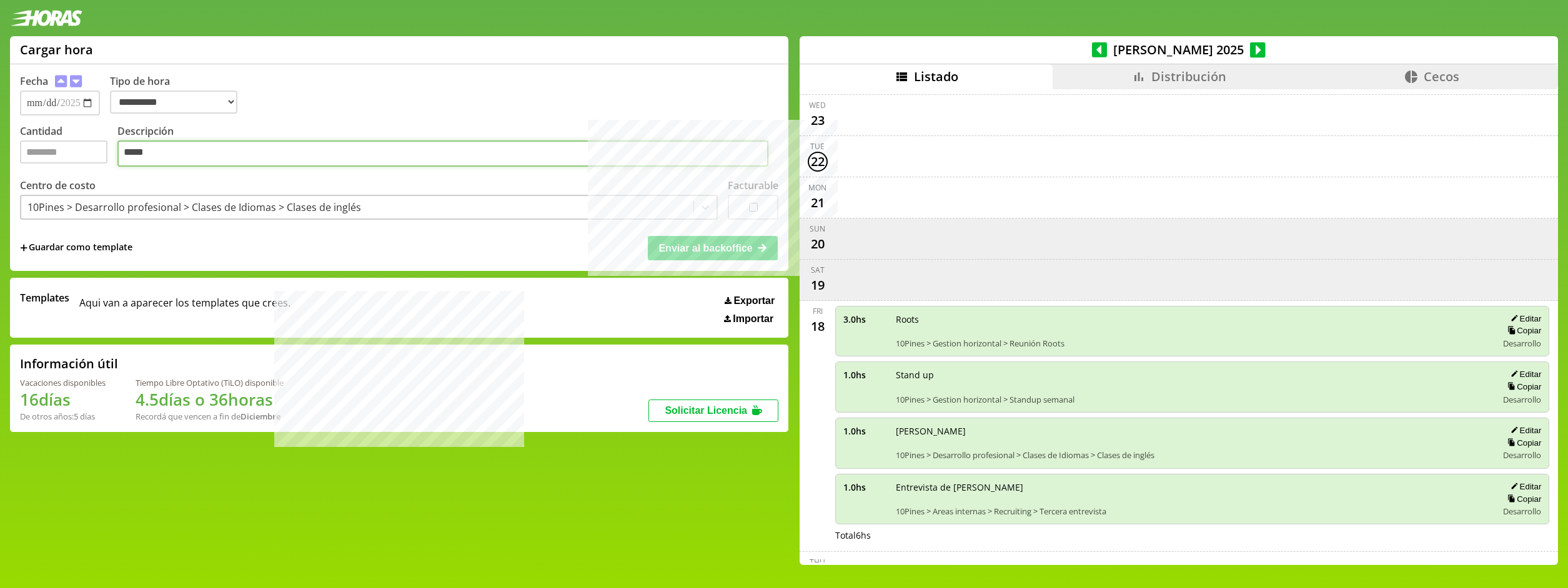 type on "*****" 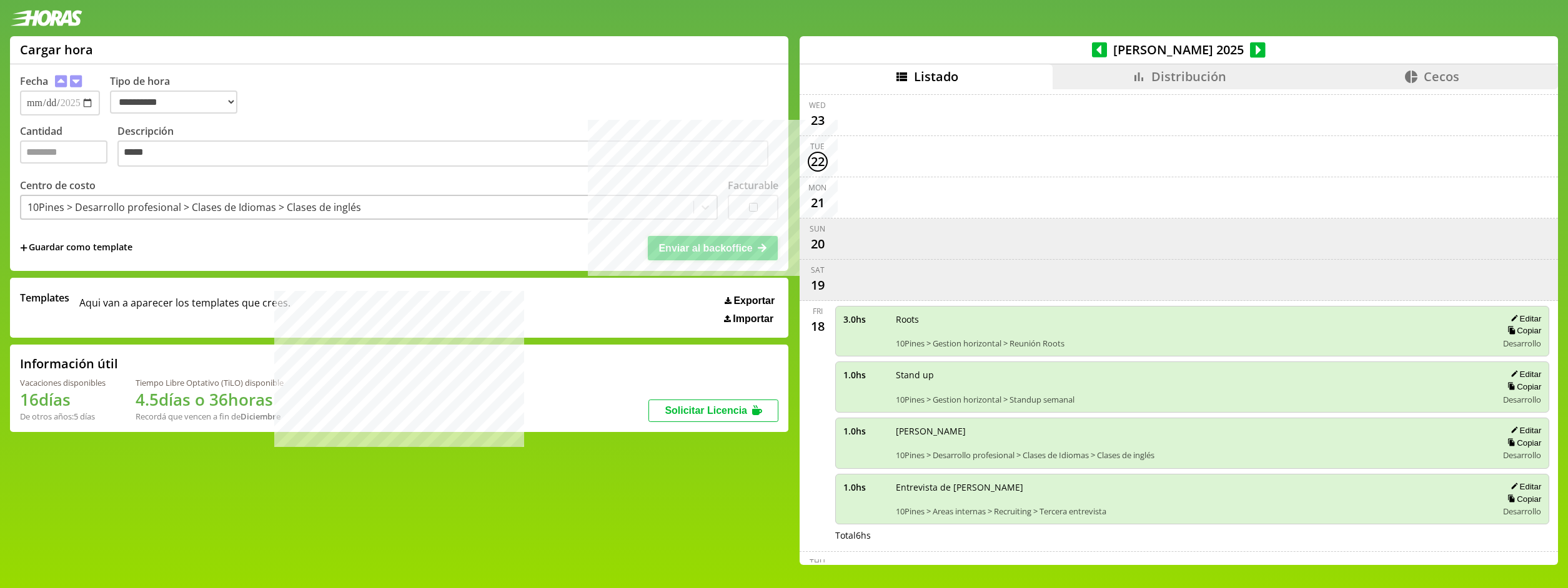 click on "Enviar al backoffice" at bounding box center [705, 248] 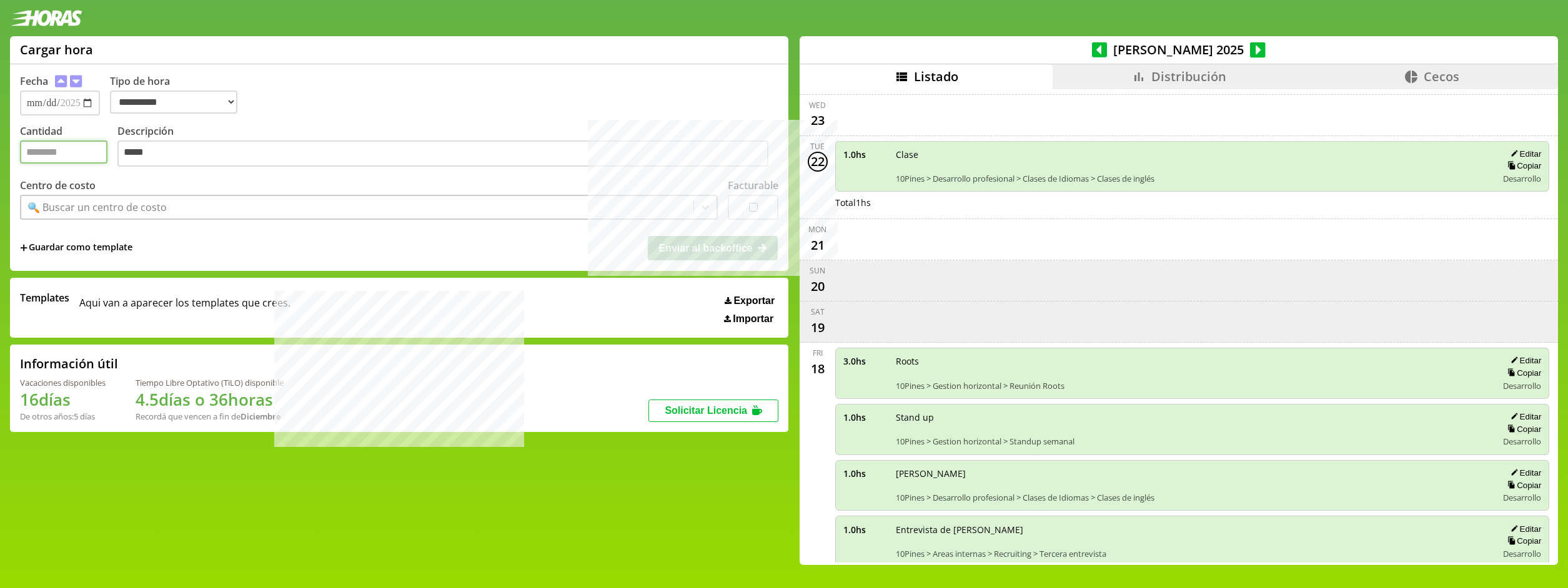 click on "Cantidad" at bounding box center [64, 152] 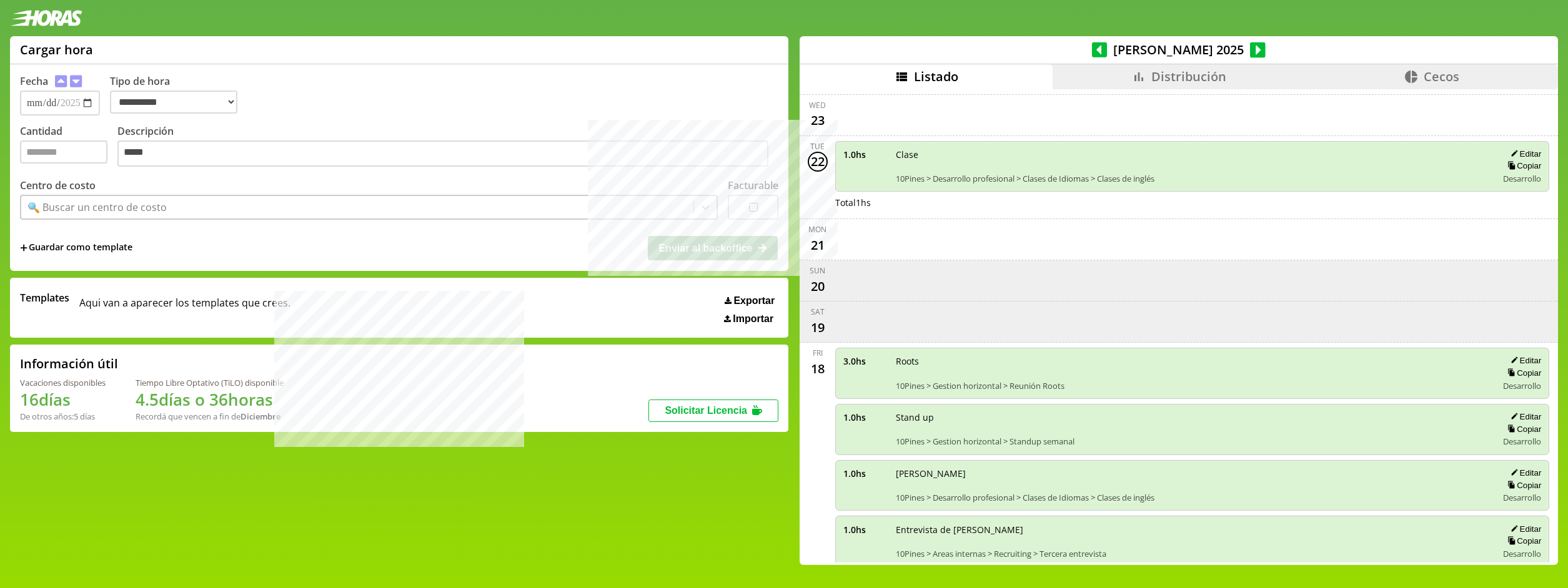 click on "🔍 Buscar un centro de costo" at bounding box center [97, 207] 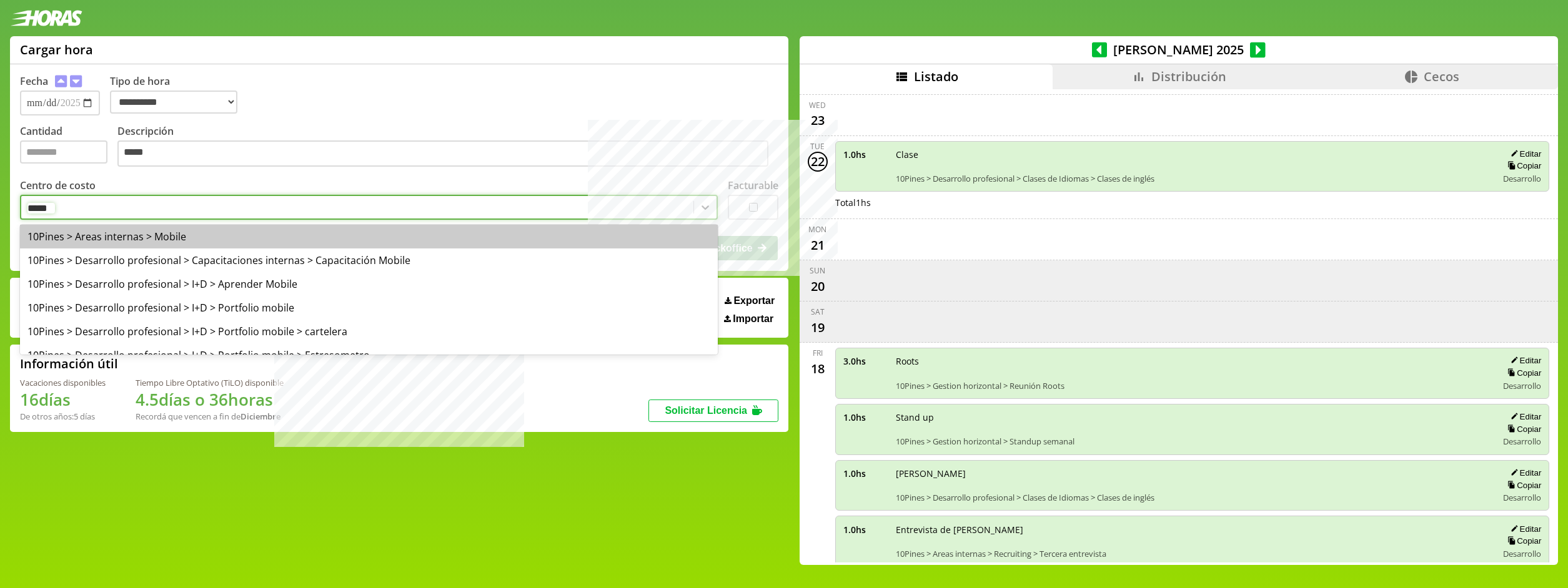 type on "******" 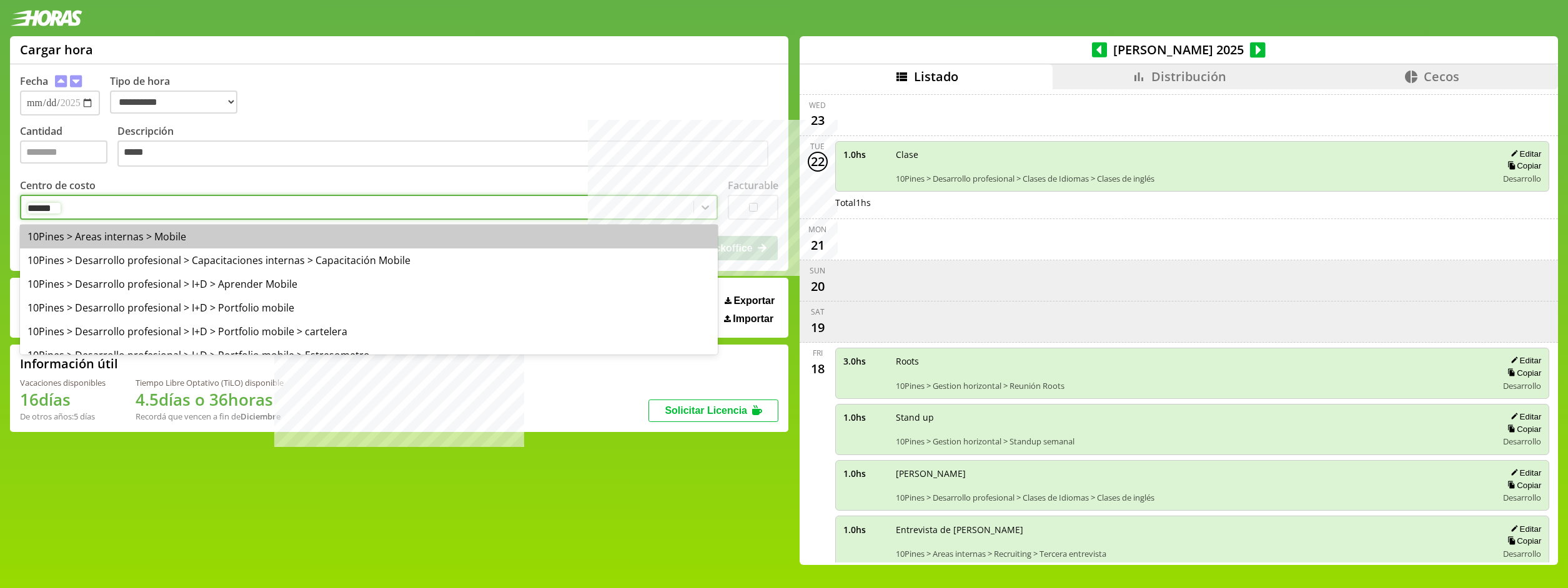 click on "10Pines > Areas internas > Mobile" at bounding box center (369, 237) 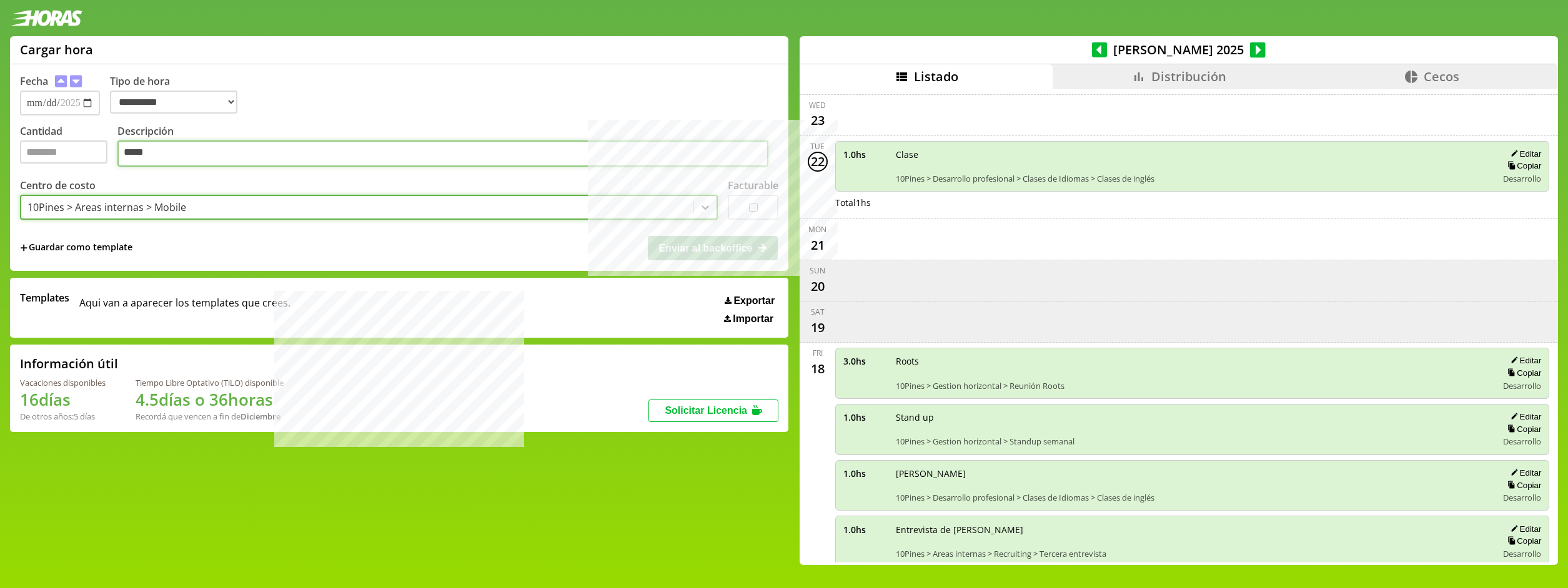 click on "*****" at bounding box center (443, 154) 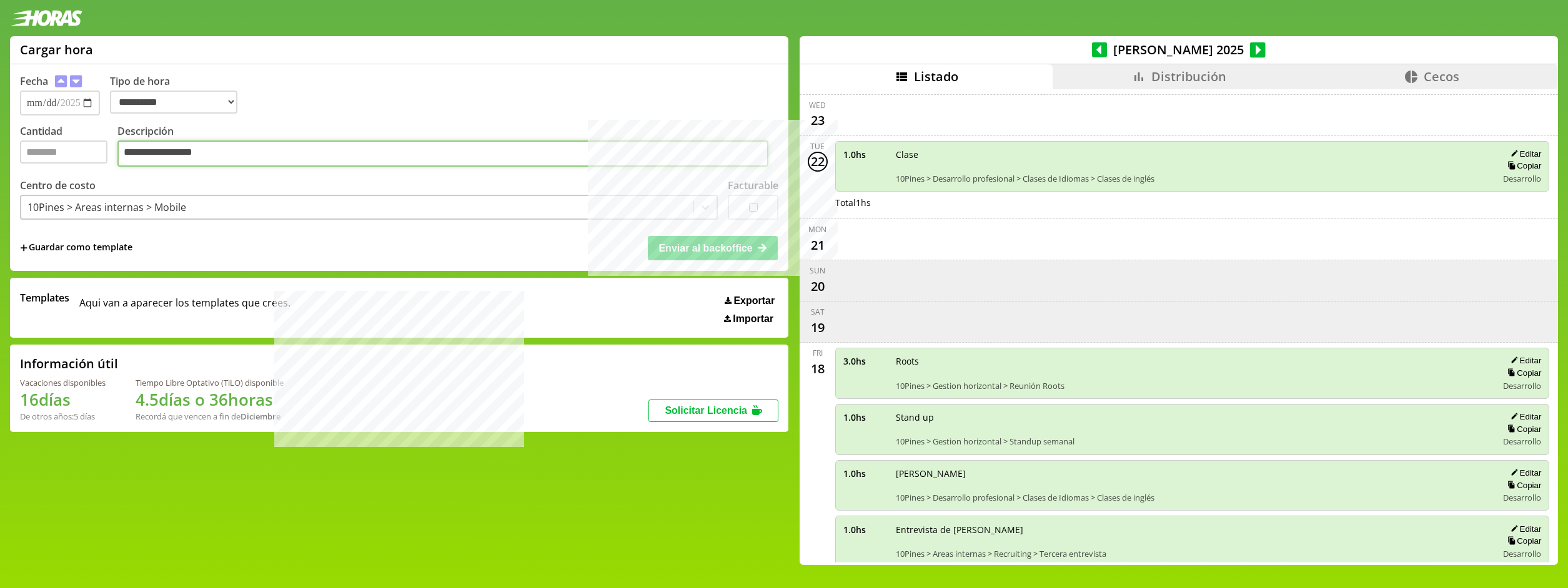 type on "**********" 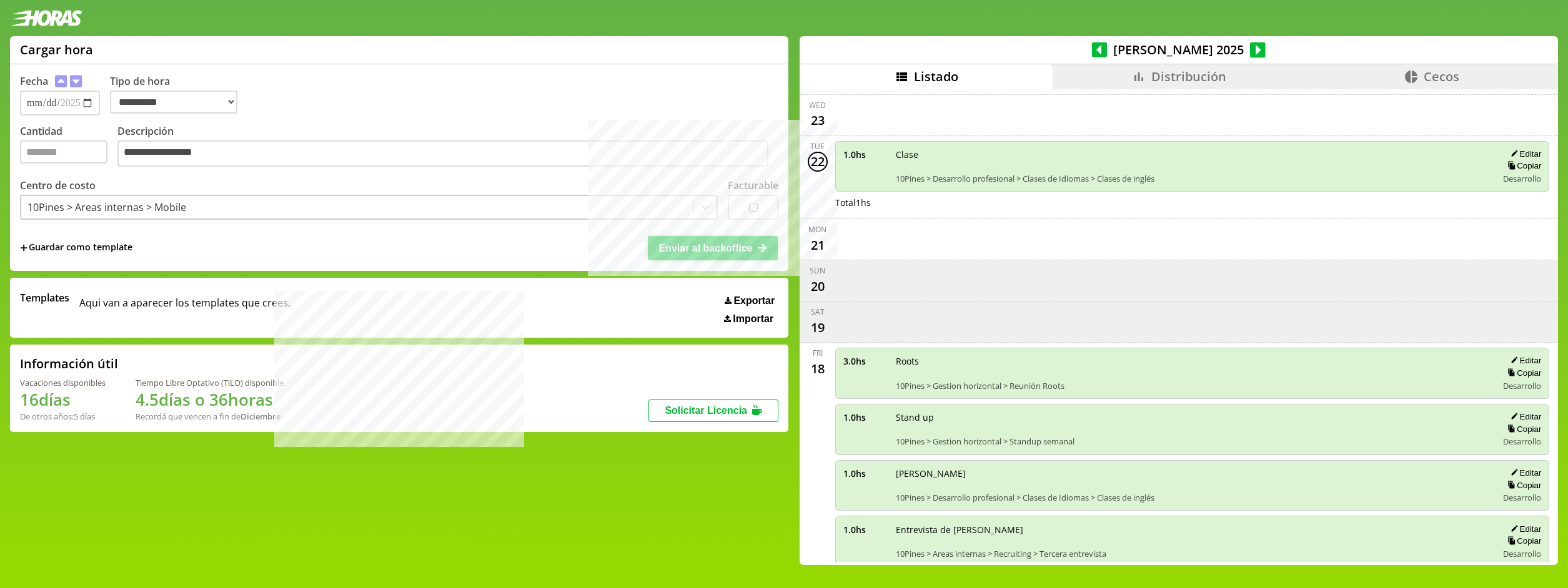 click on "Enviar al backoffice" at bounding box center (705, 248) 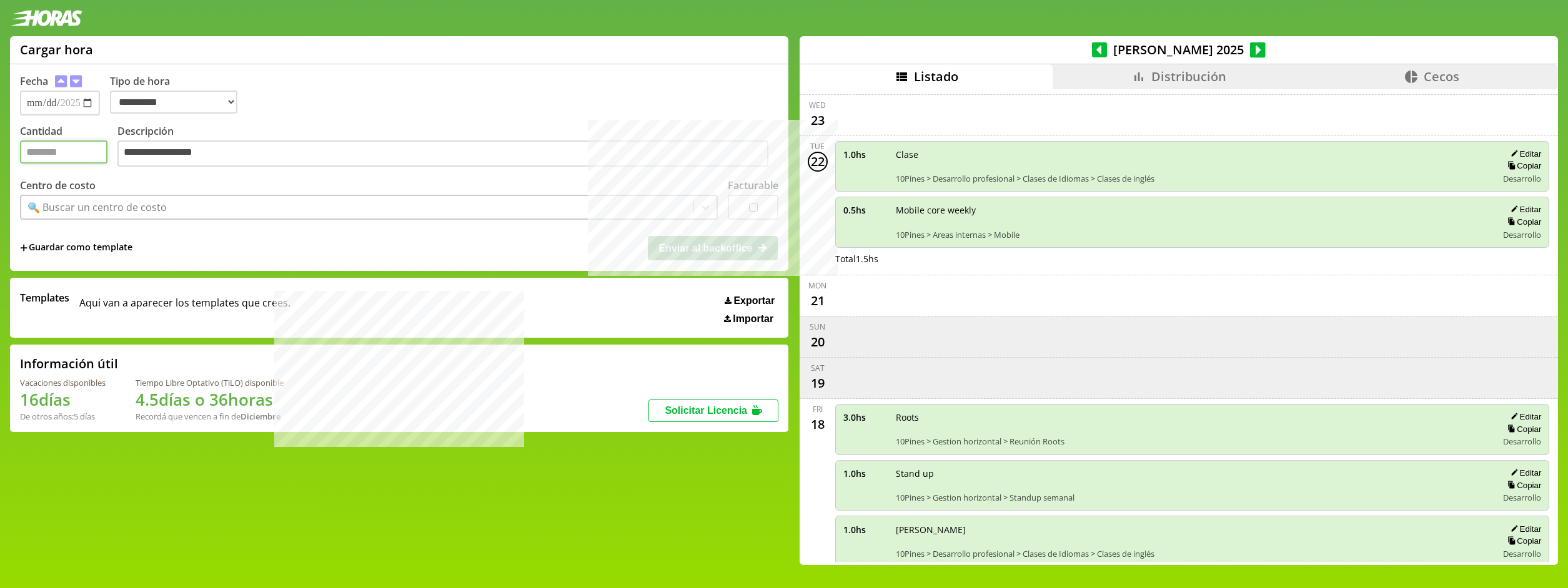 click on "Cantidad" at bounding box center (64, 152) 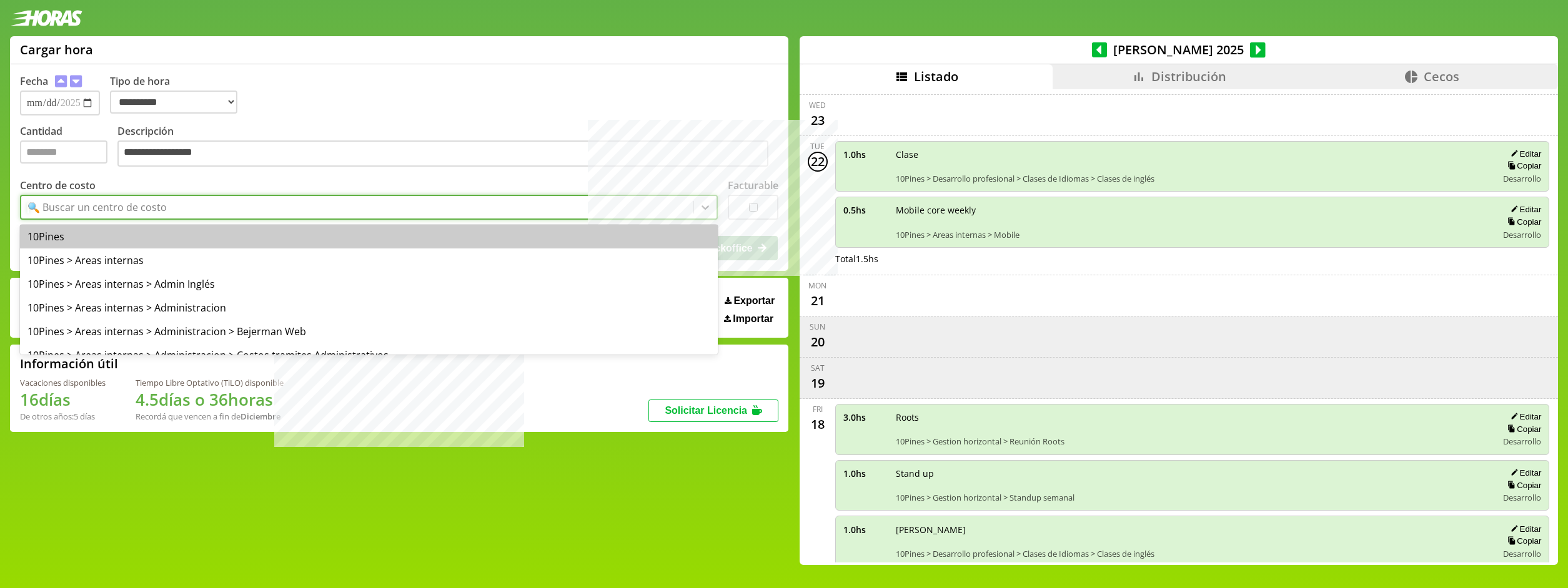 click on "🔍 Buscar un centro de costo" at bounding box center (357, 207) 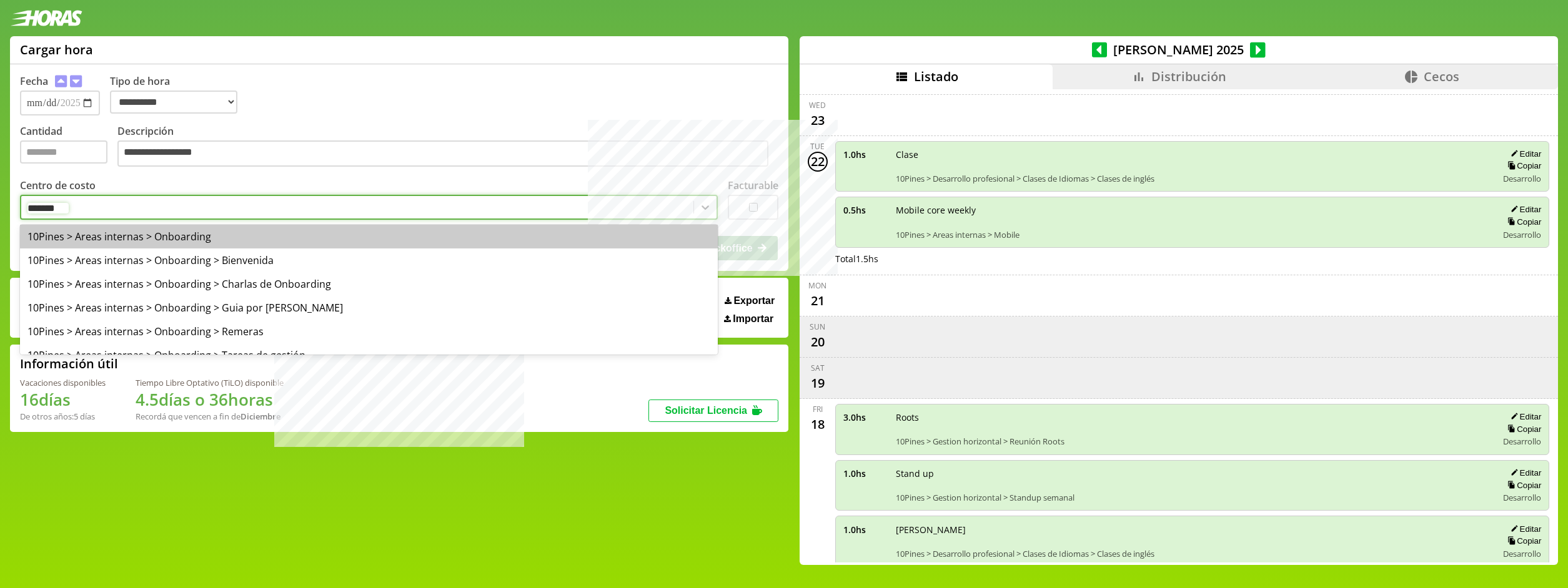 type on "********" 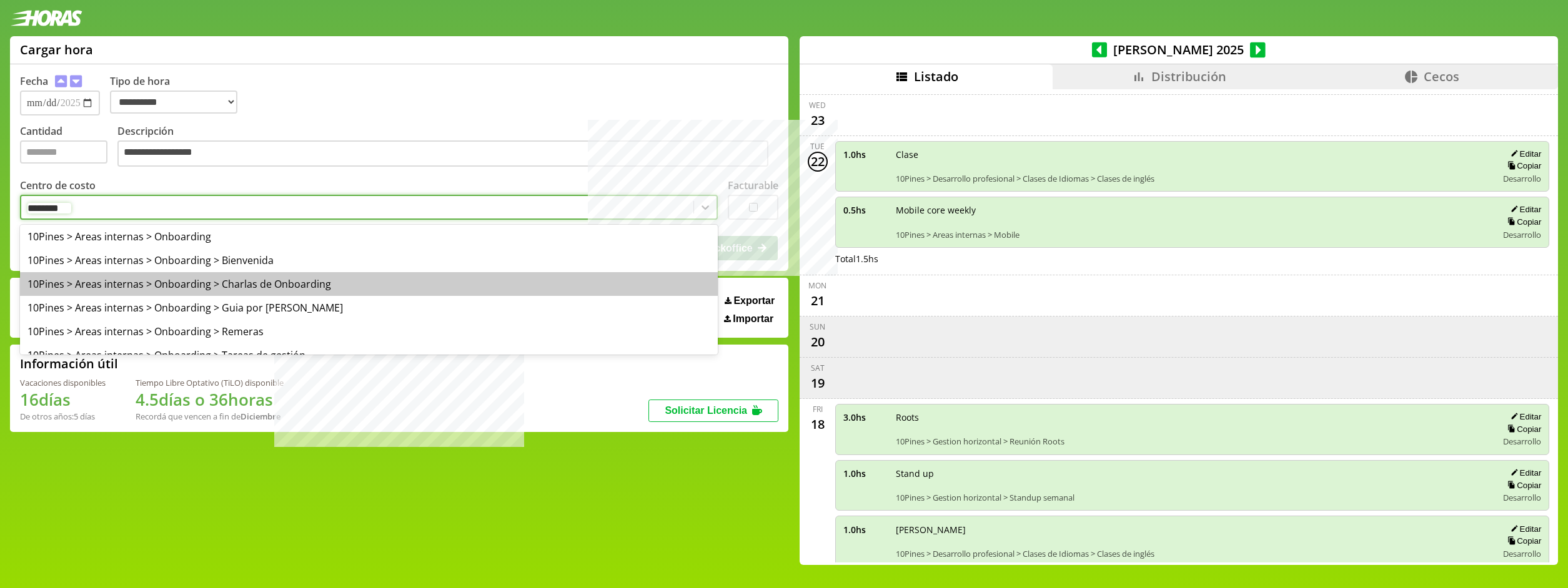 click on "10Pines > Areas internas > Onboarding > Charlas de Onboarding" at bounding box center [369, 284] 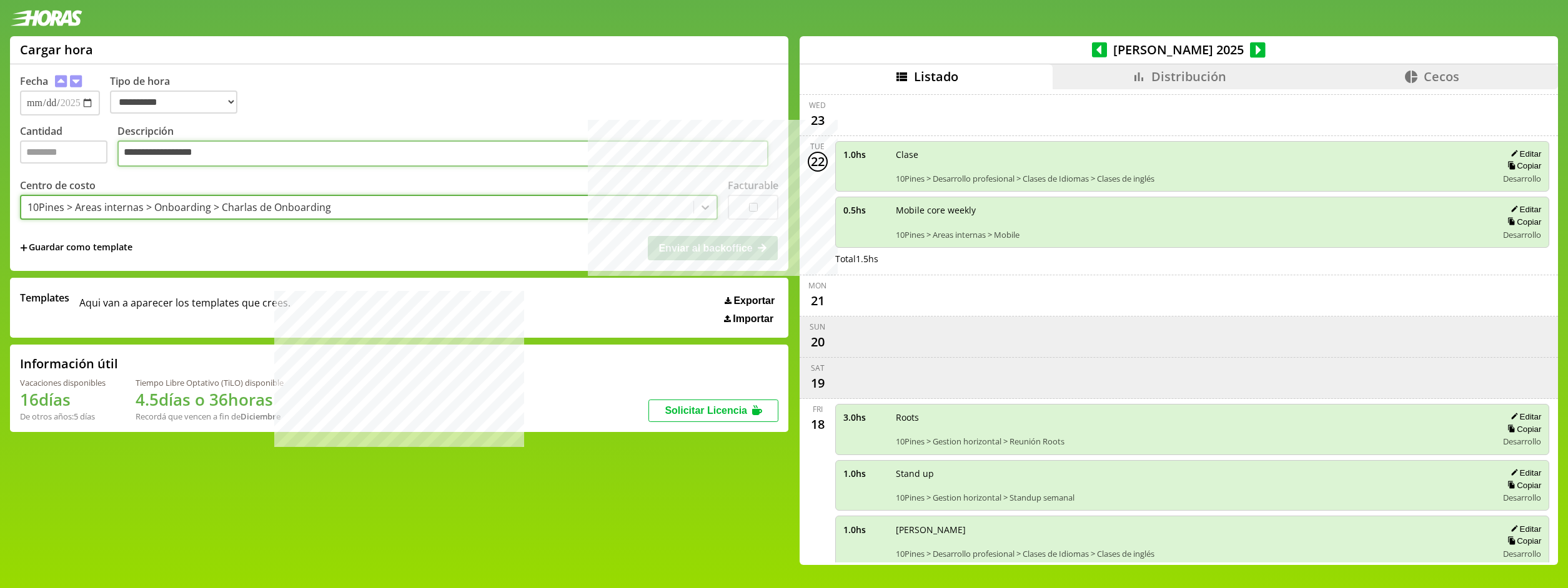 click on "**********" at bounding box center (443, 154) 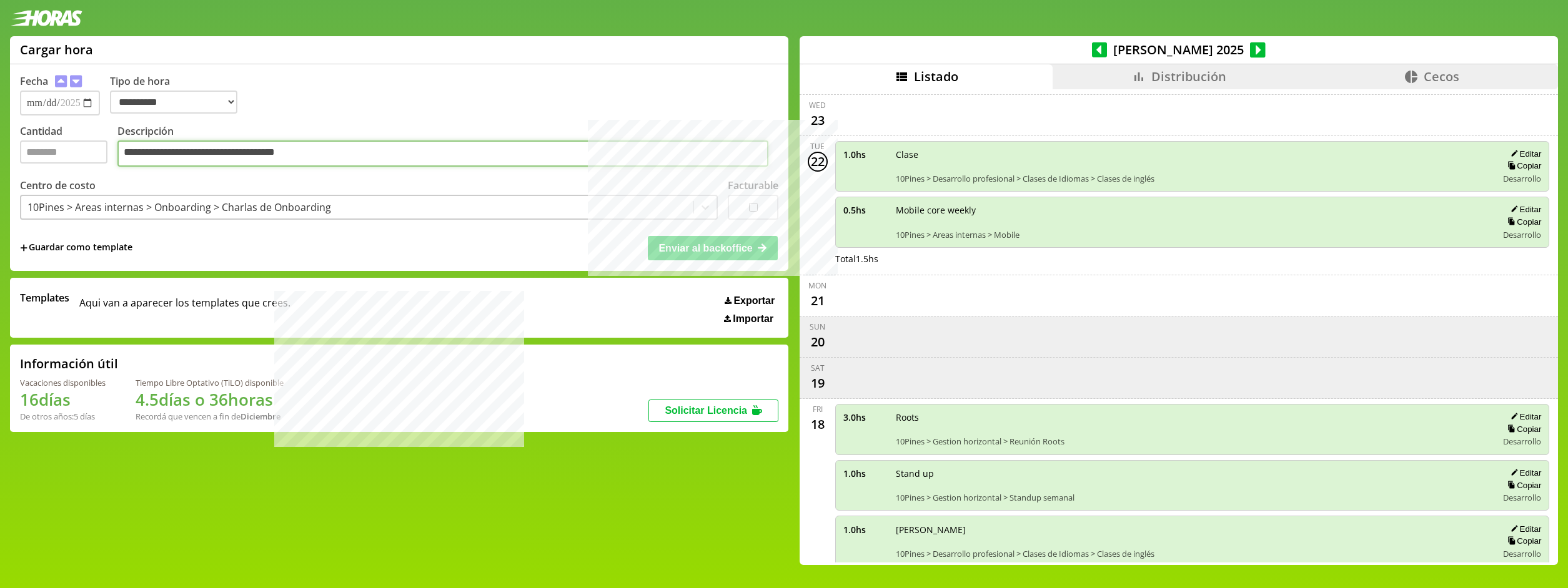 type on "**********" 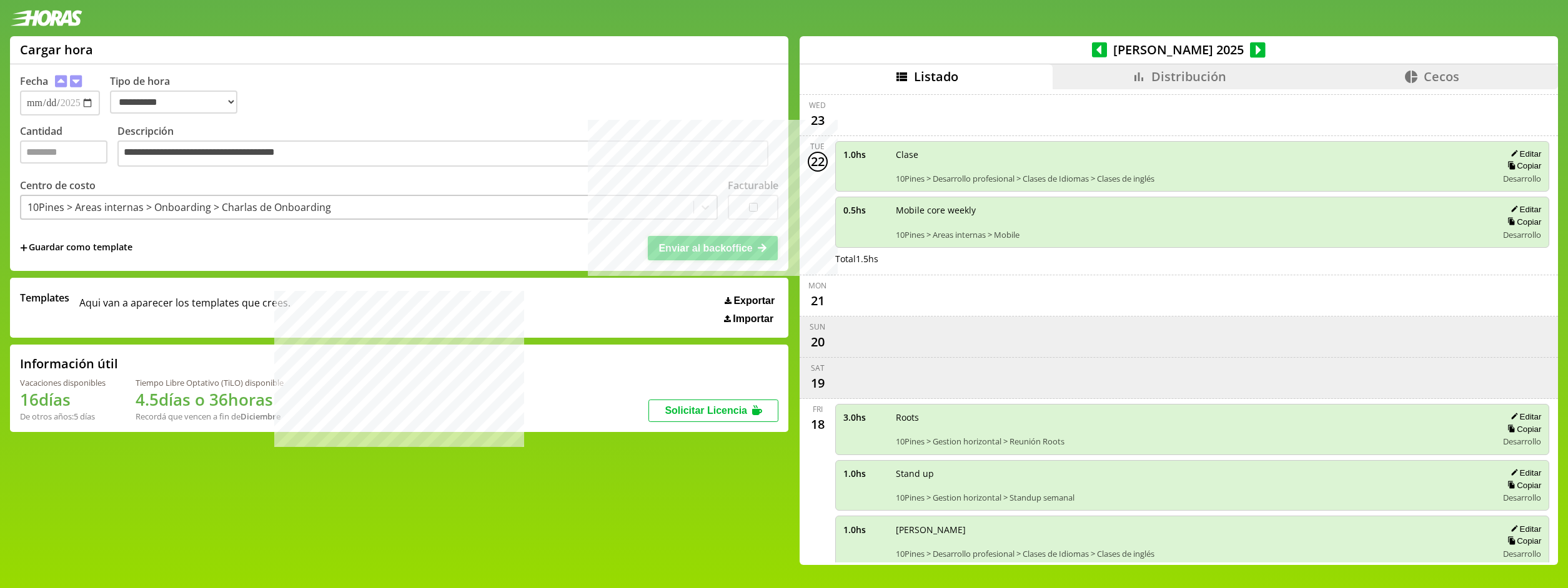click on "Enviar al backoffice" at bounding box center [705, 248] 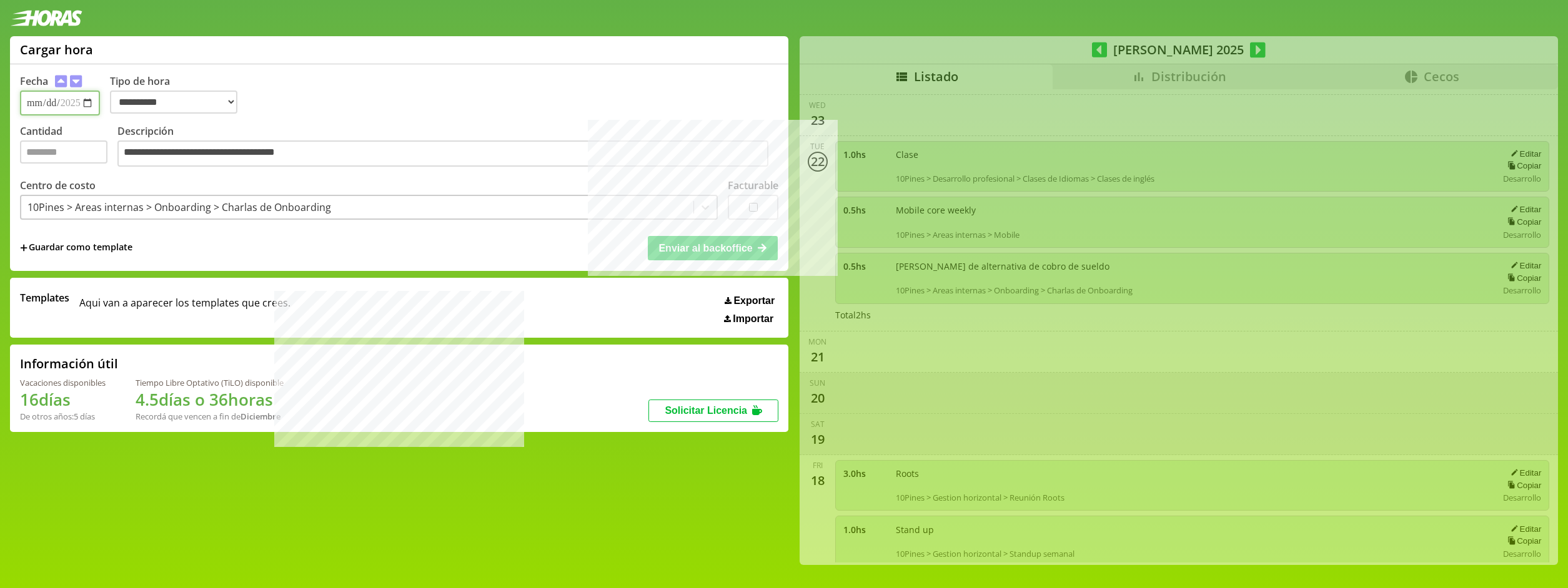 type 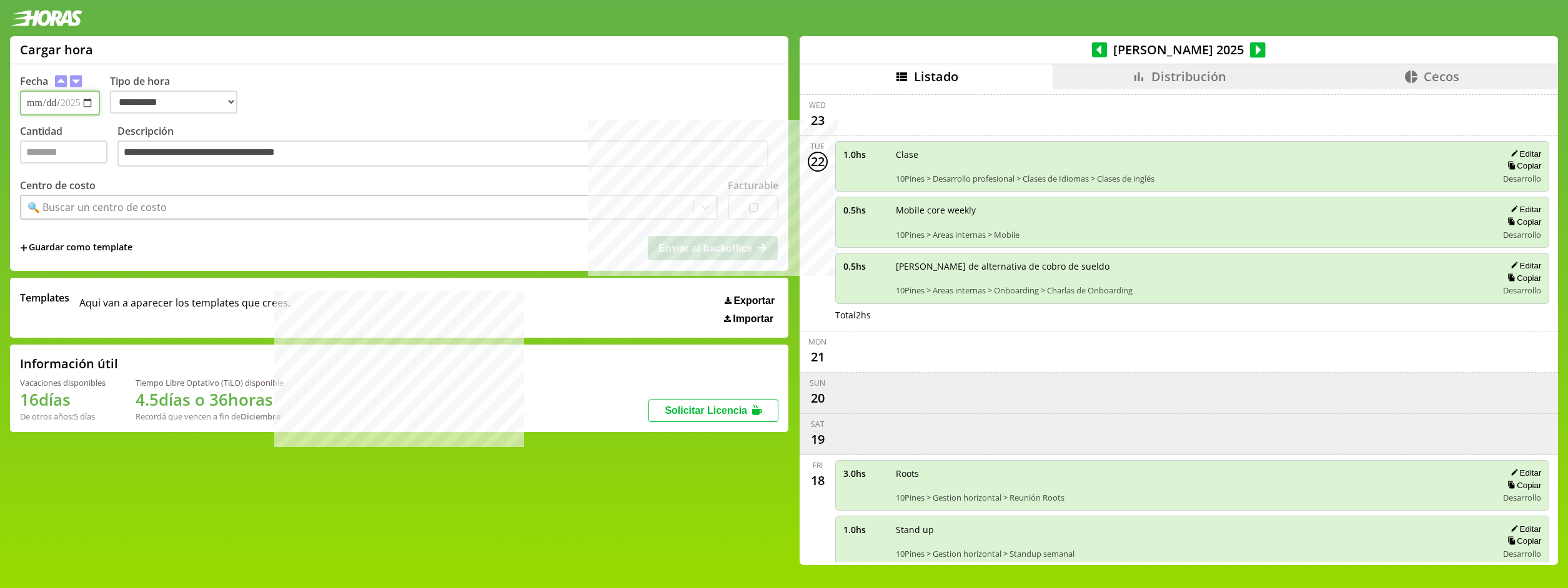 click on "**********" at bounding box center [60, 103] 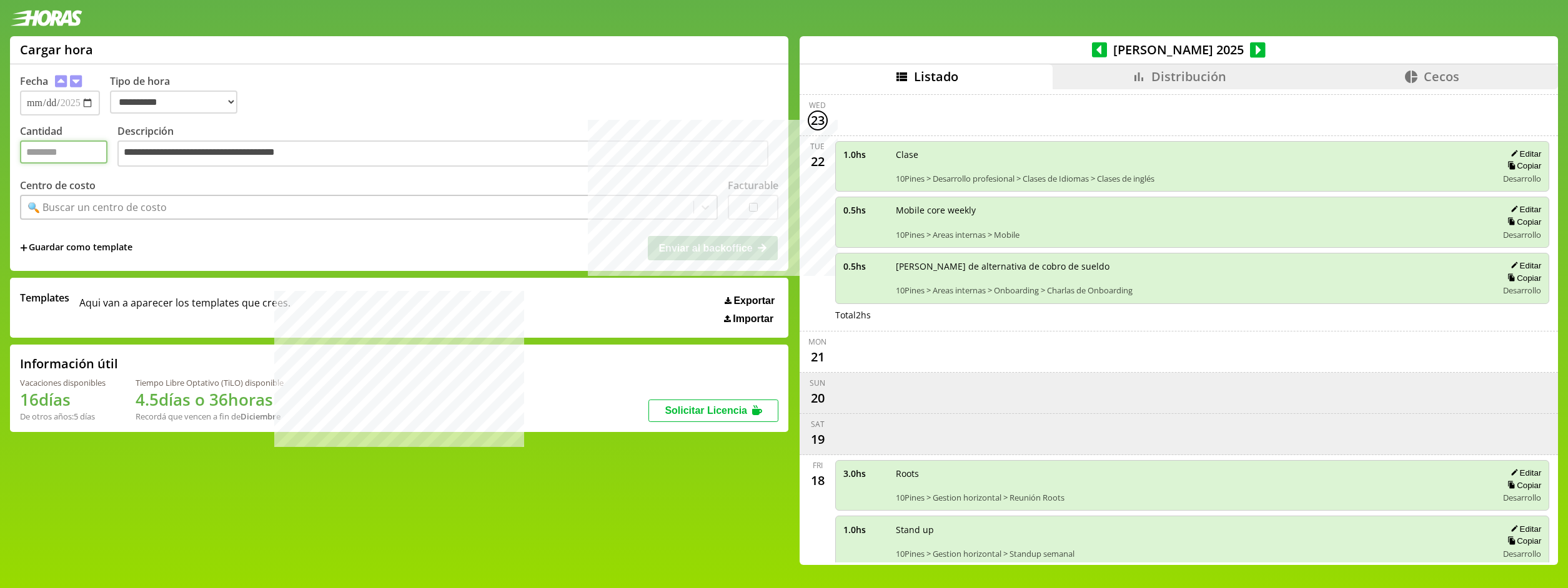 click on "Cantidad" at bounding box center (64, 152) 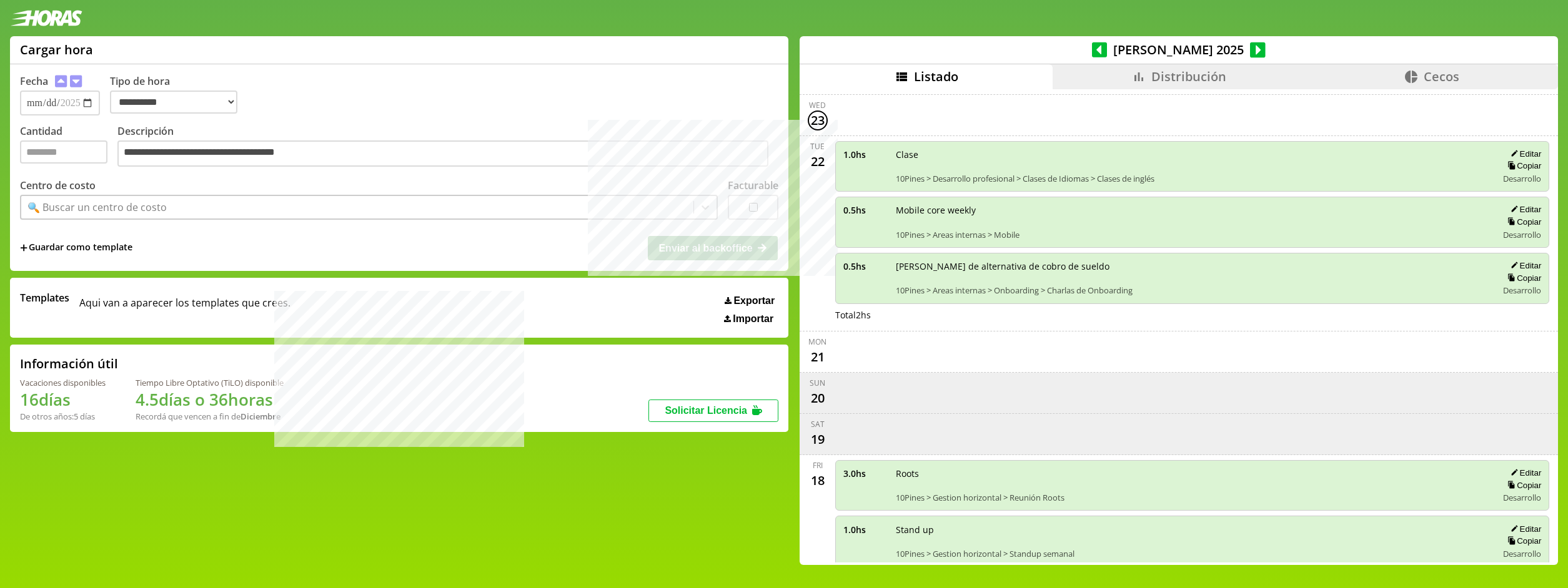click on "🔍 Buscar un centro de costo" at bounding box center [97, 207] 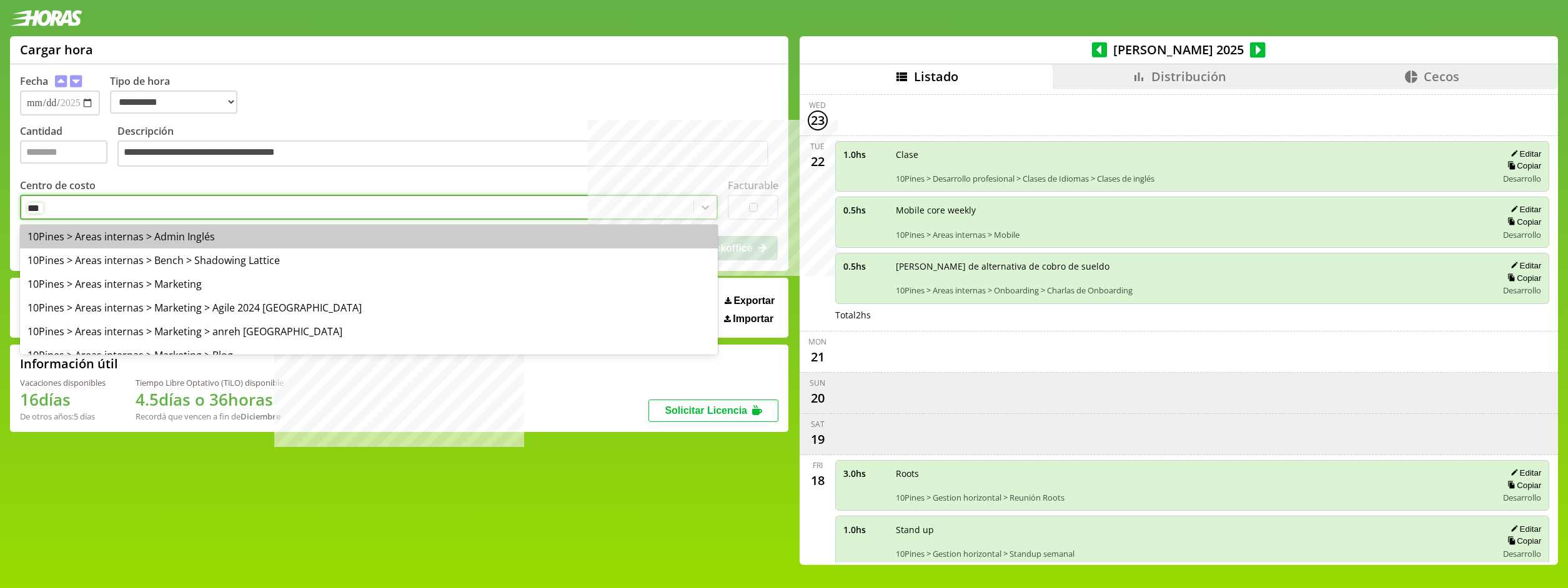 type on "****" 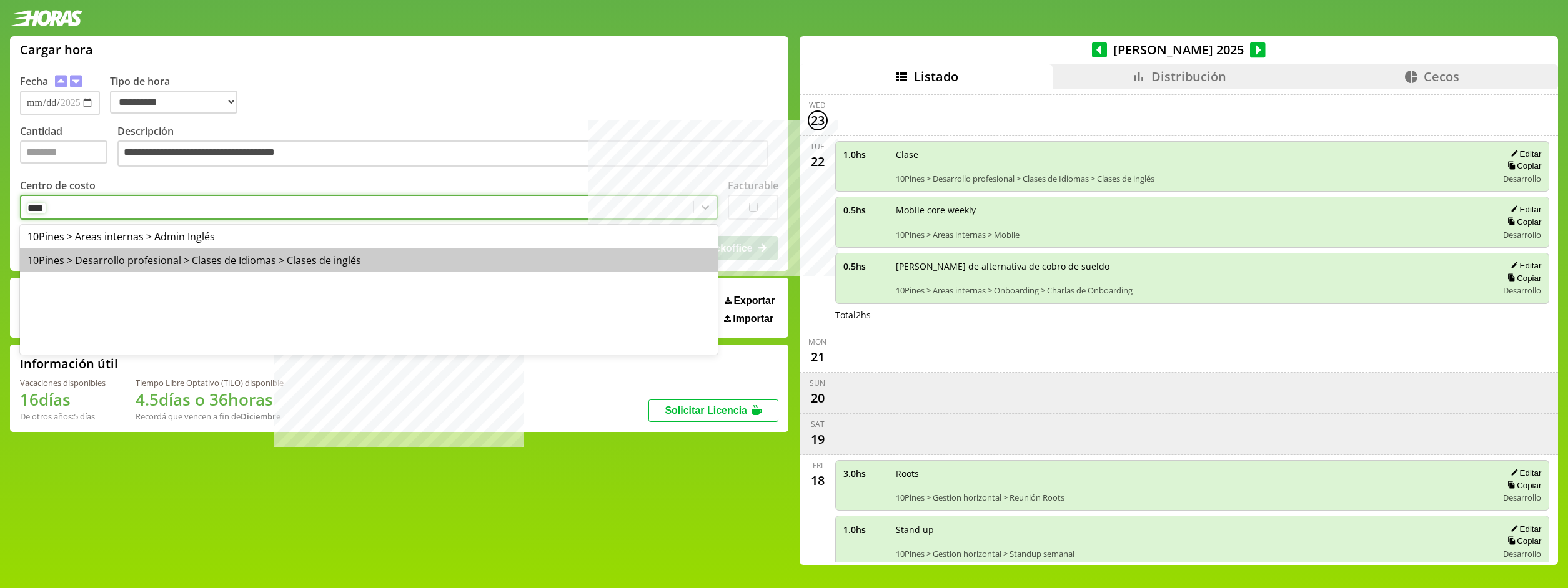 click on "10Pines > Desarrollo profesional > Clases de Idiomas > Clases de inglés" at bounding box center [369, 260] 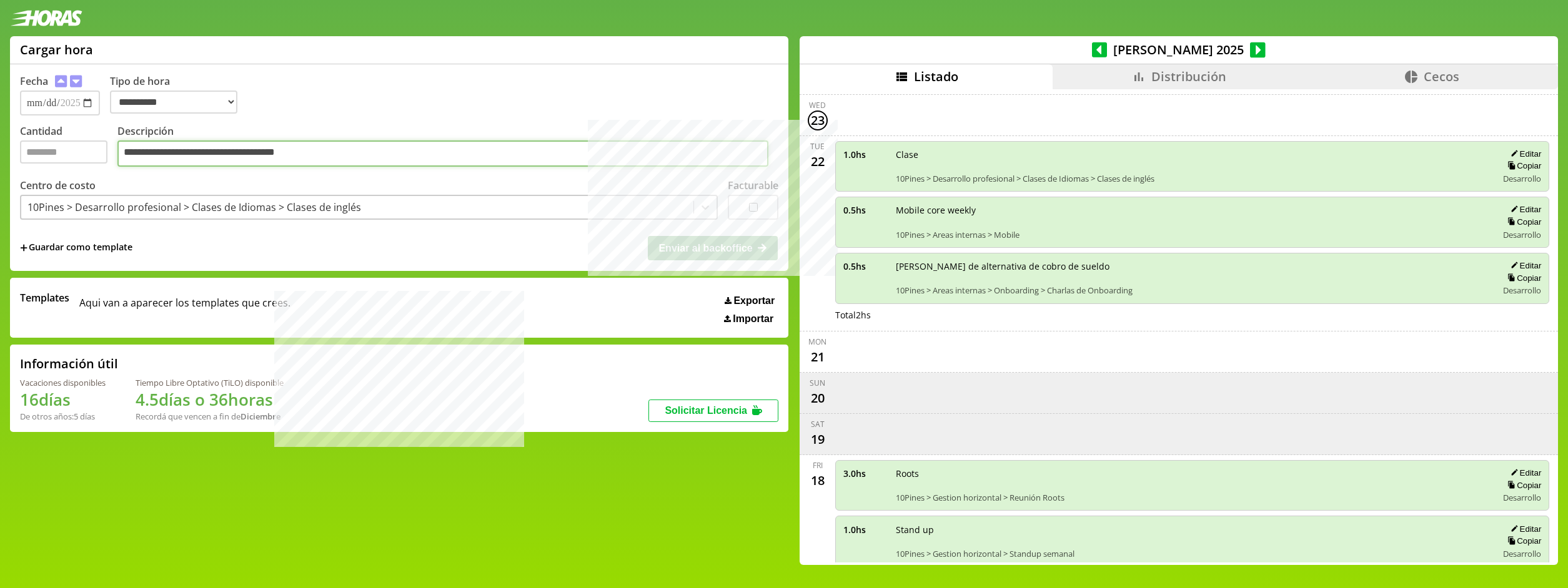 click on "**********" at bounding box center (443, 154) 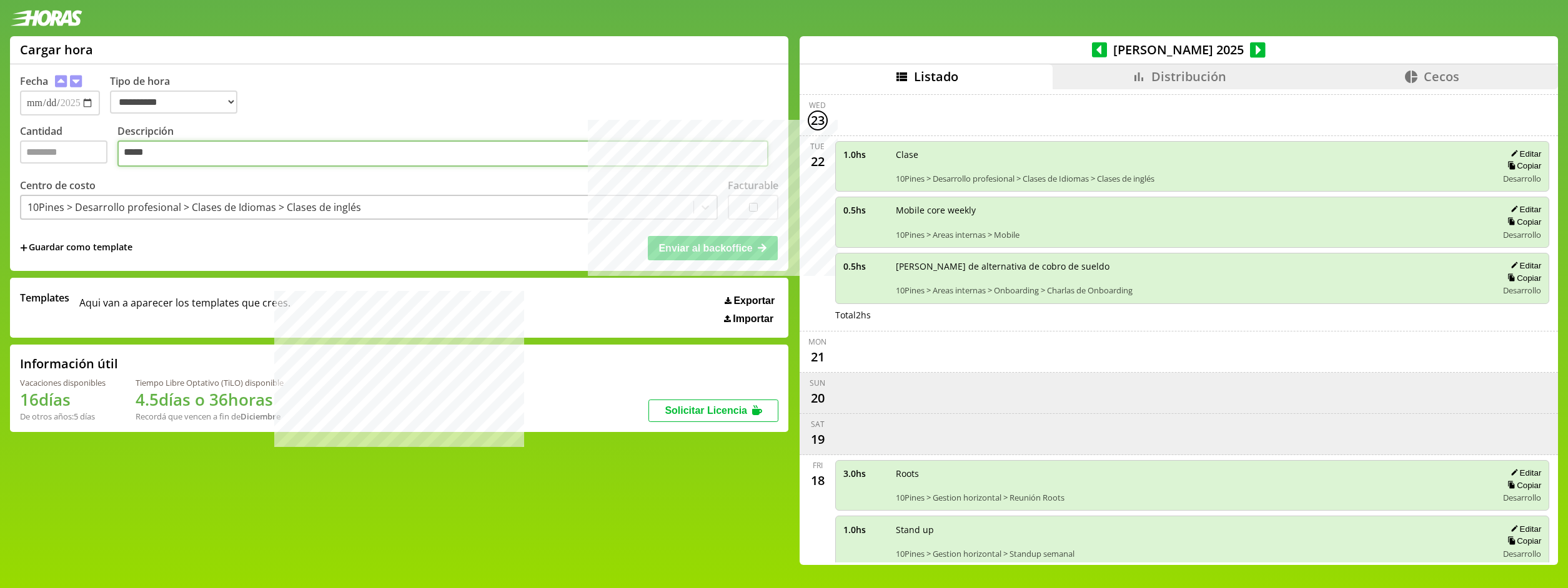 type on "*****" 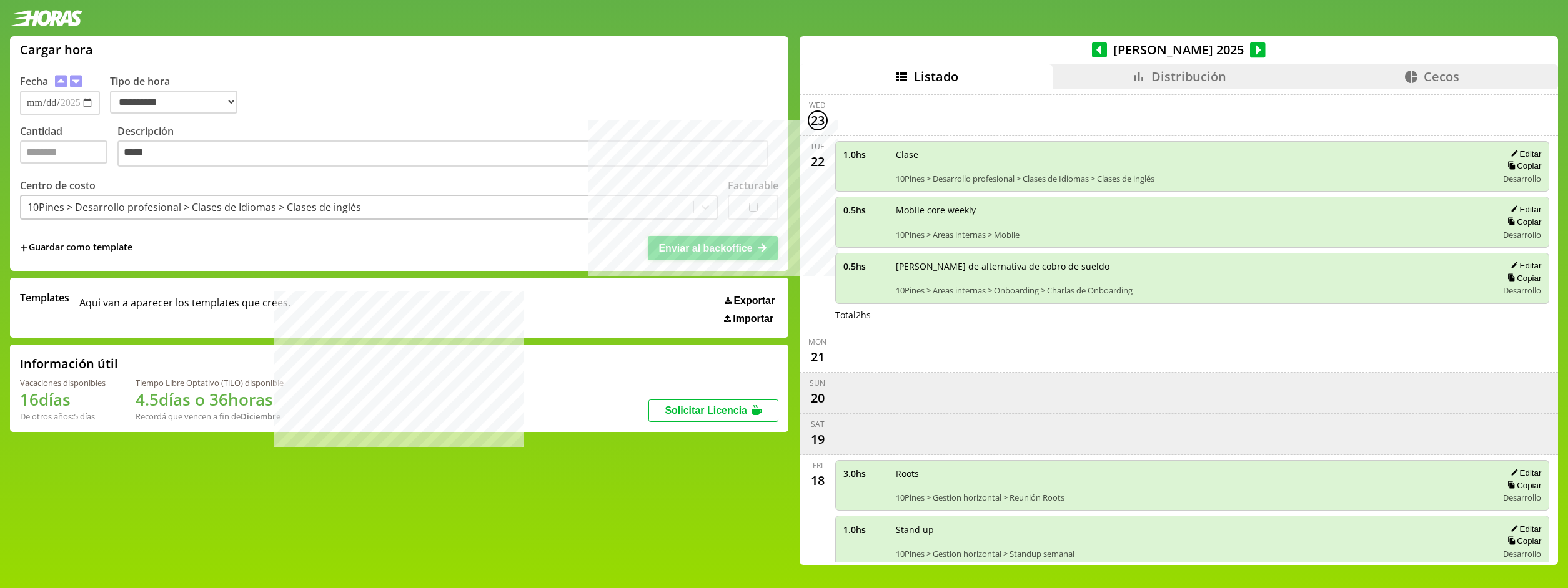 click on "Enviar al backoffice" at bounding box center (705, 248) 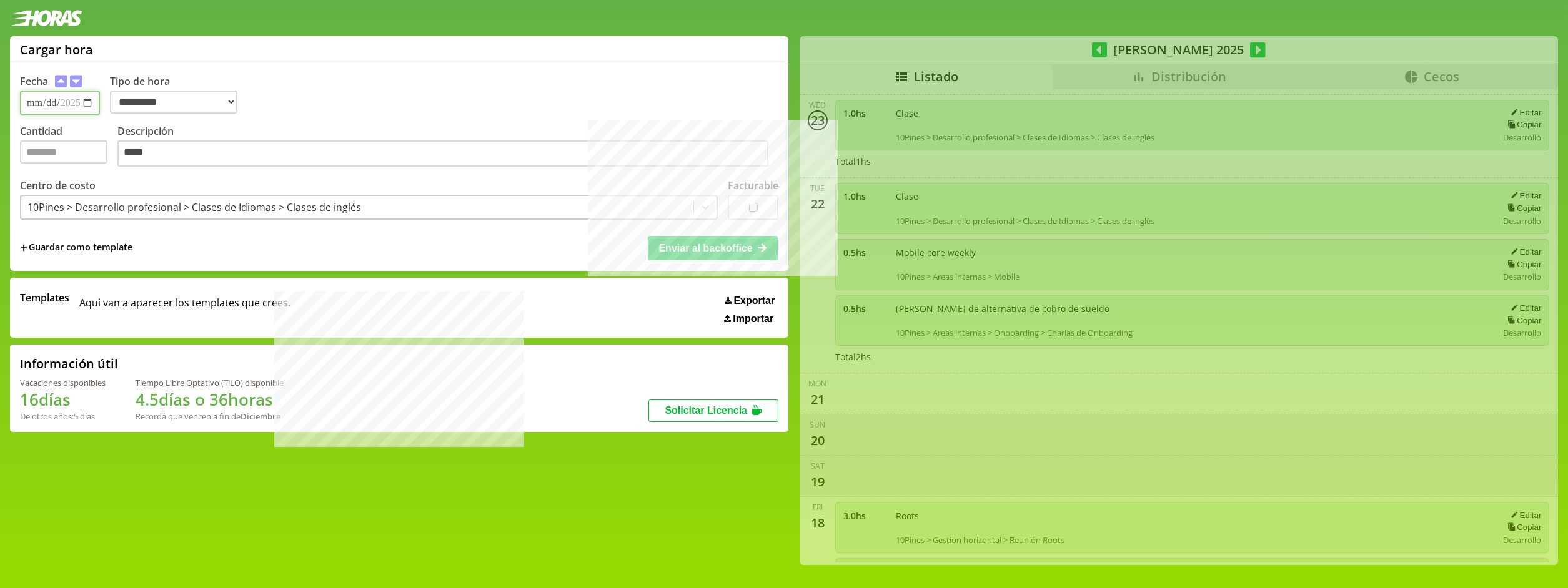 type 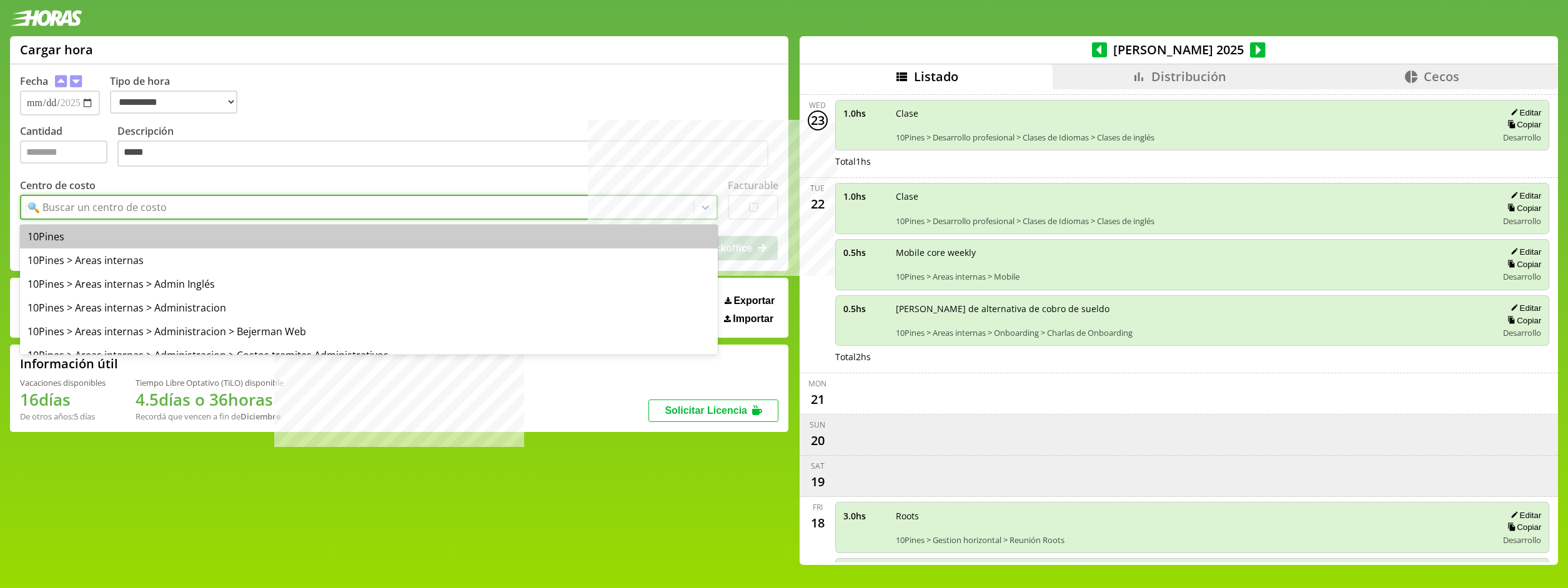 click on "🔍 Buscar un centro de costo" at bounding box center (357, 207) 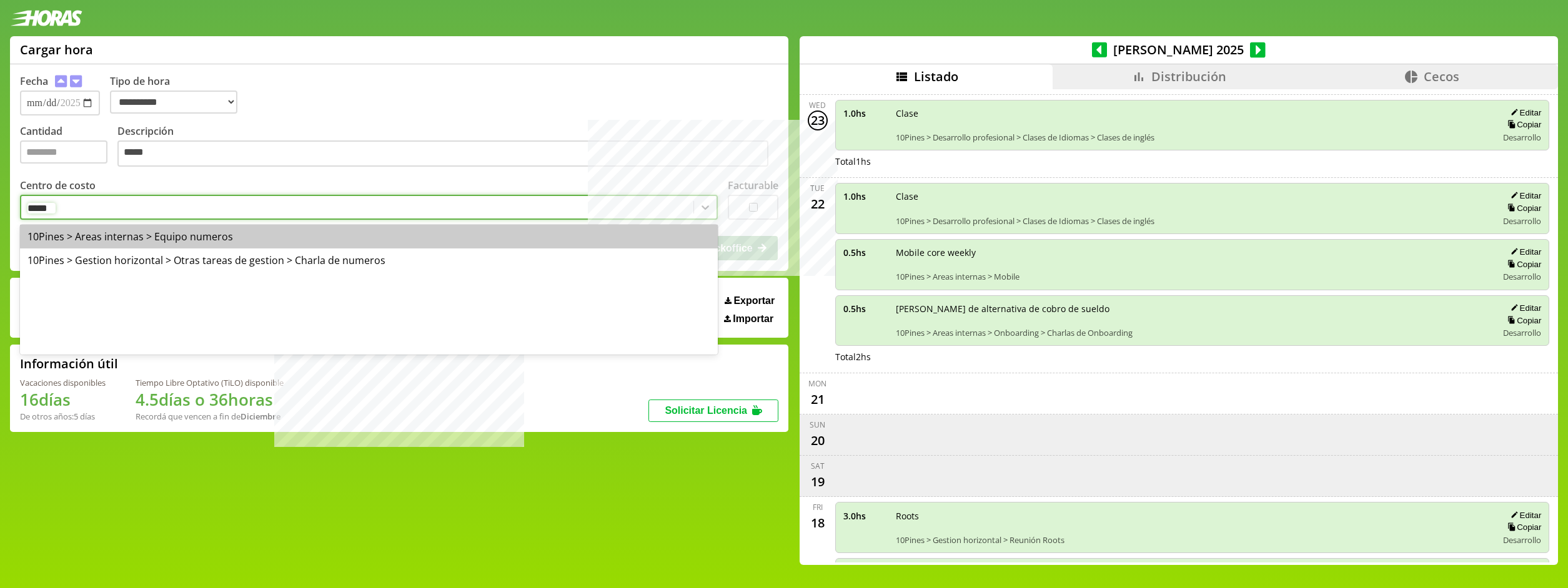 type on "******" 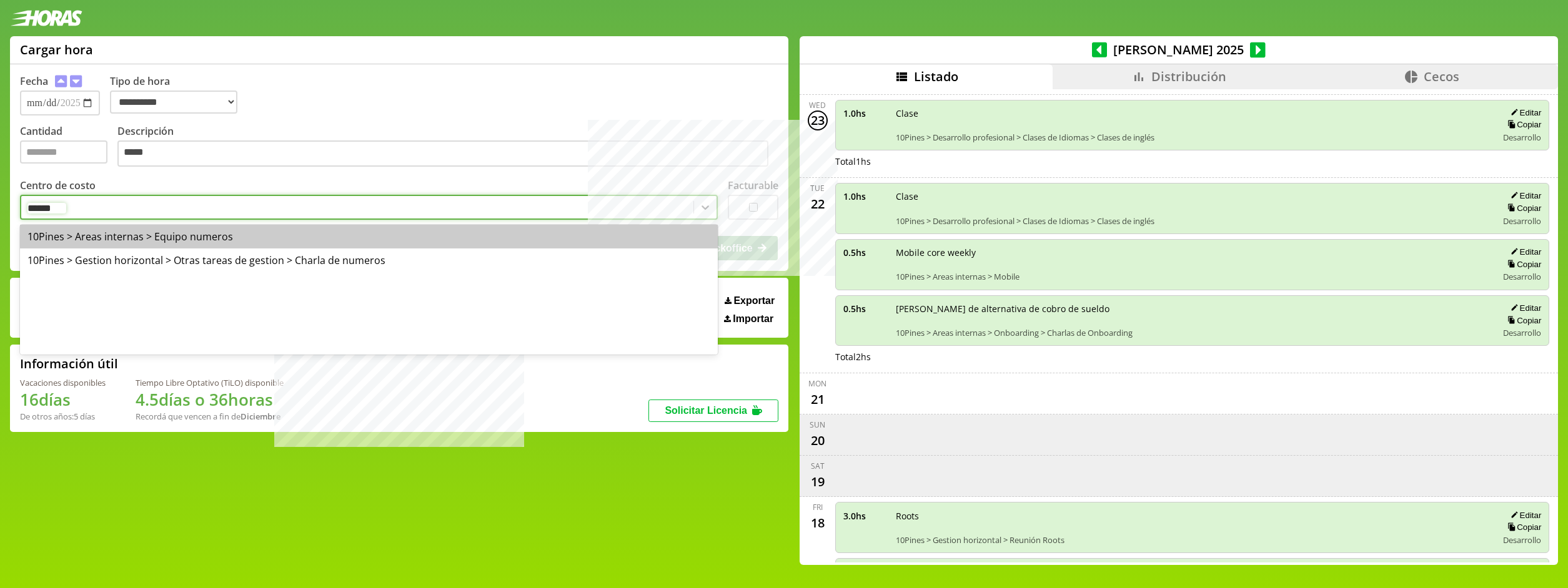 click on "10Pines > Areas internas > Equipo numeros" at bounding box center [369, 237] 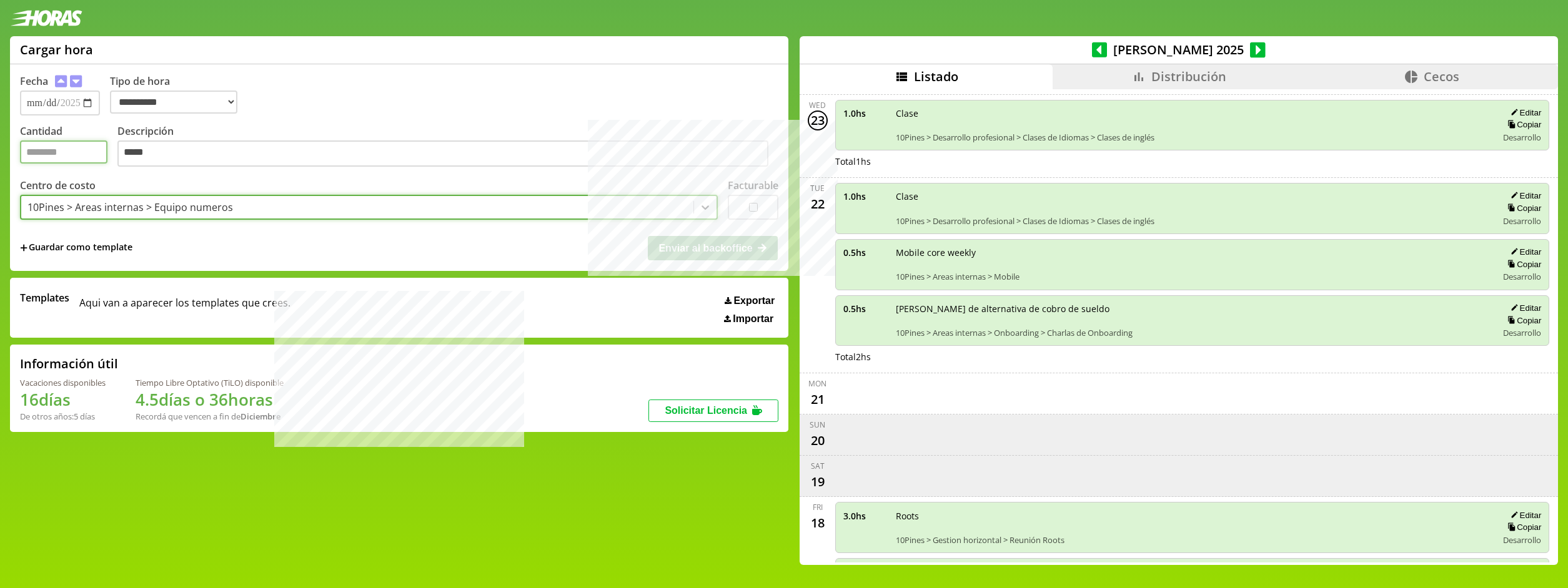 click on "Cantidad" at bounding box center (64, 152) 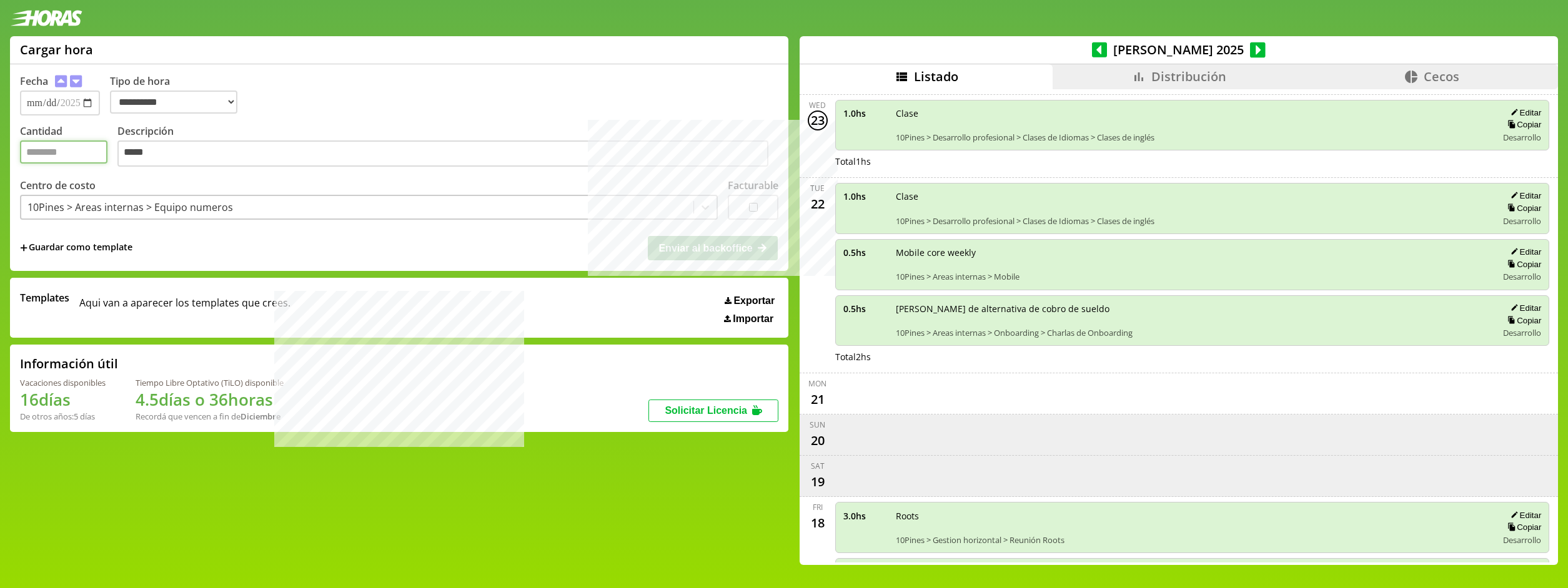 type on "*" 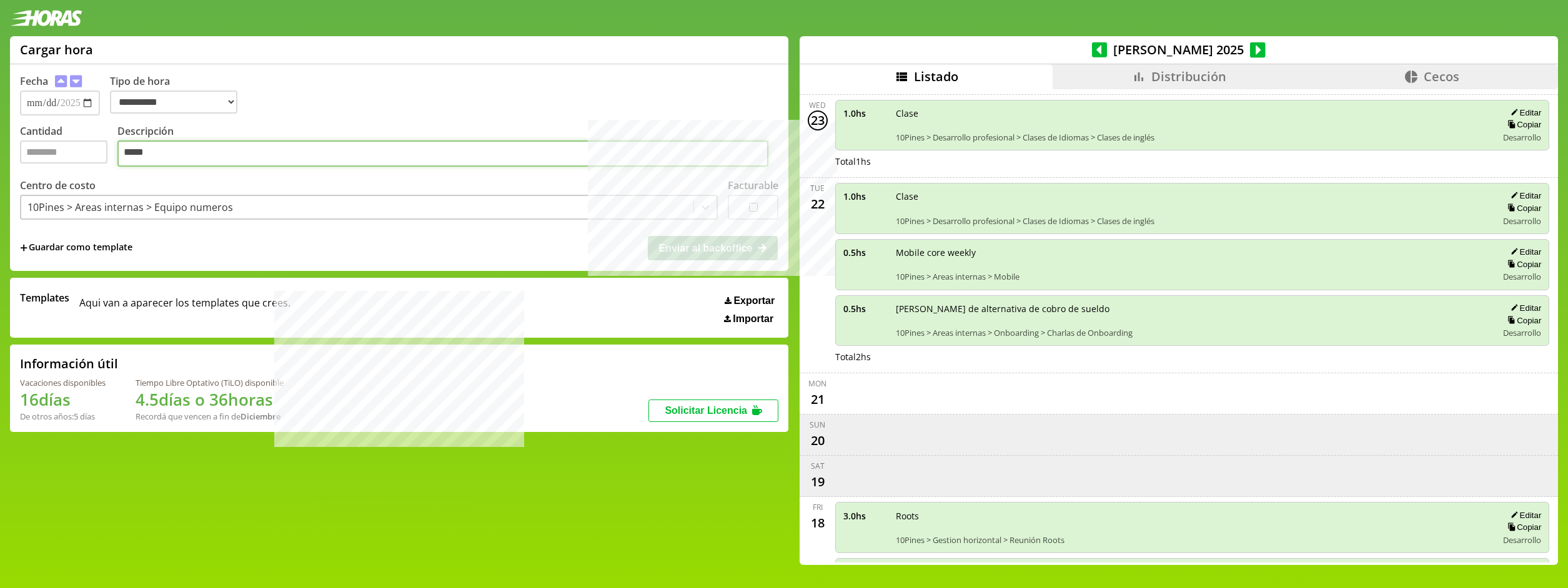 click on "*****" at bounding box center (443, 154) 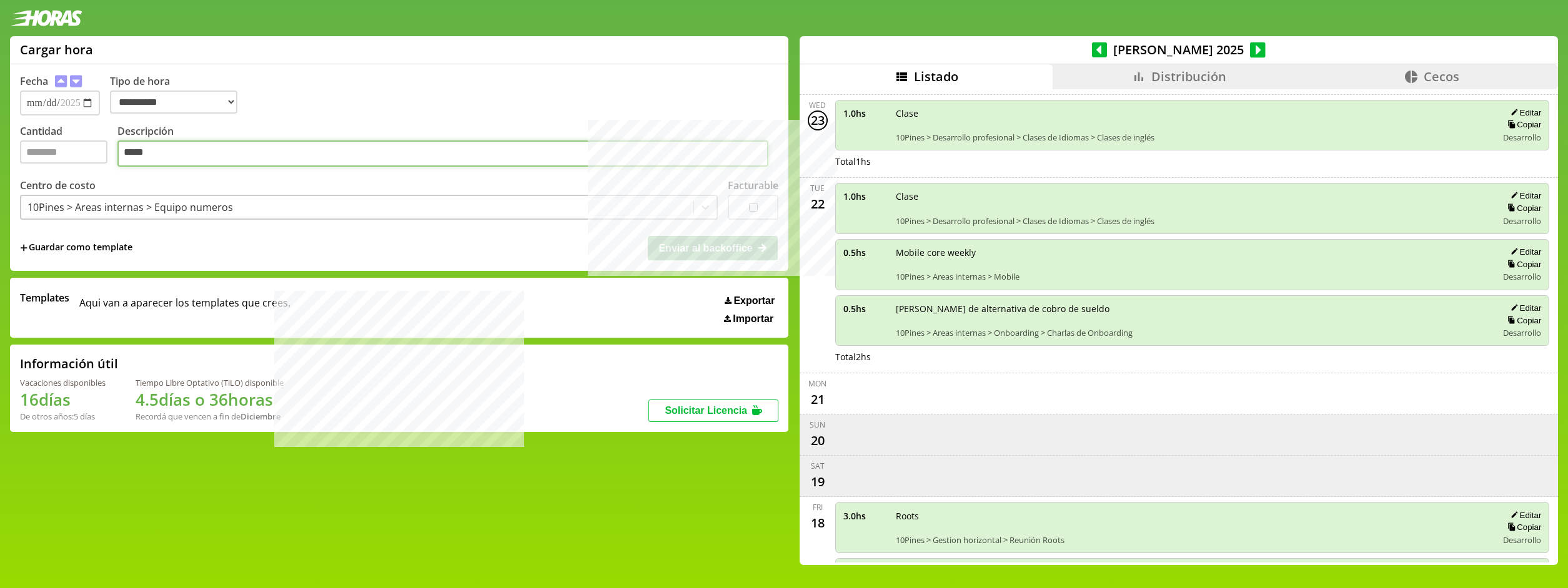 click on "*****" at bounding box center [443, 154] 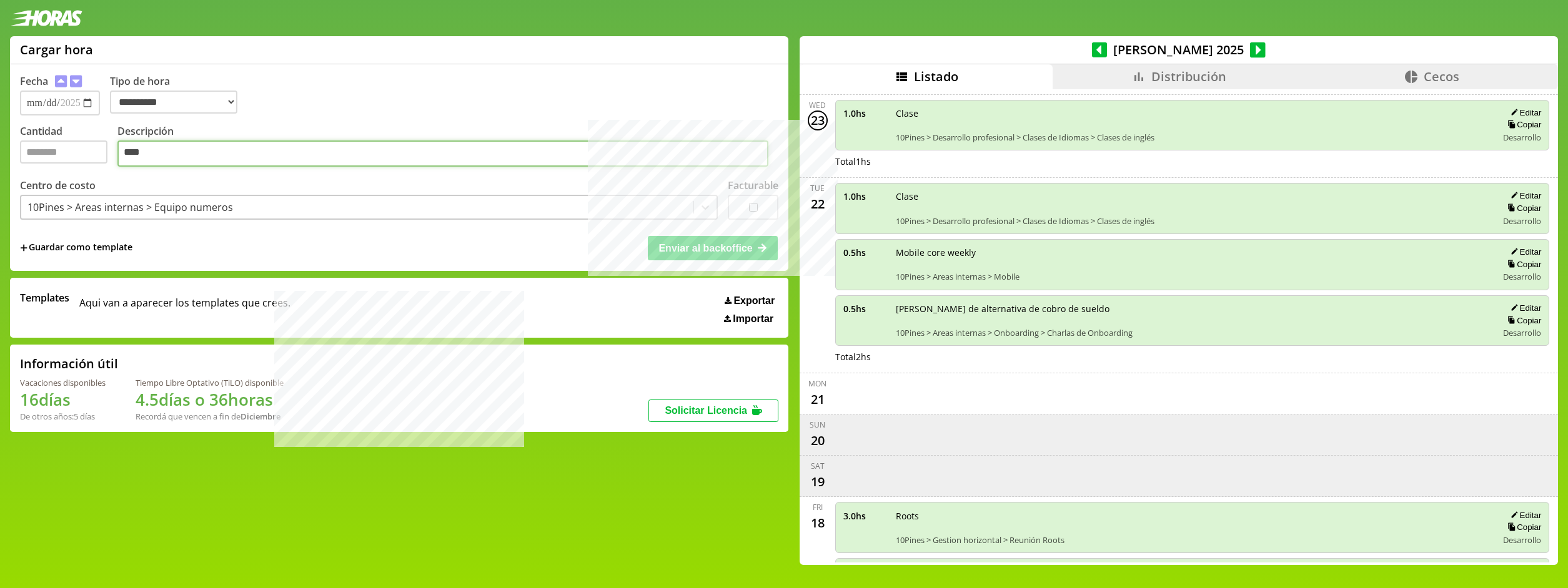 type on "****" 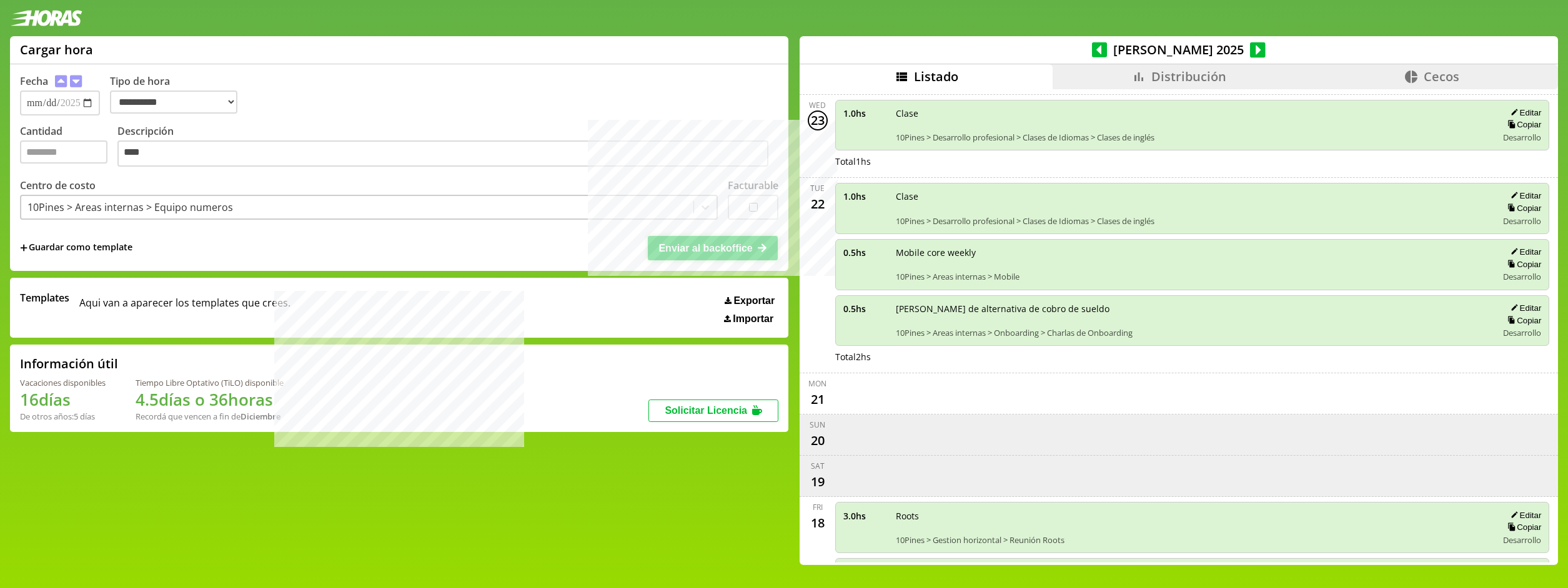 click on "Enviar al backoffice" at bounding box center (705, 248) 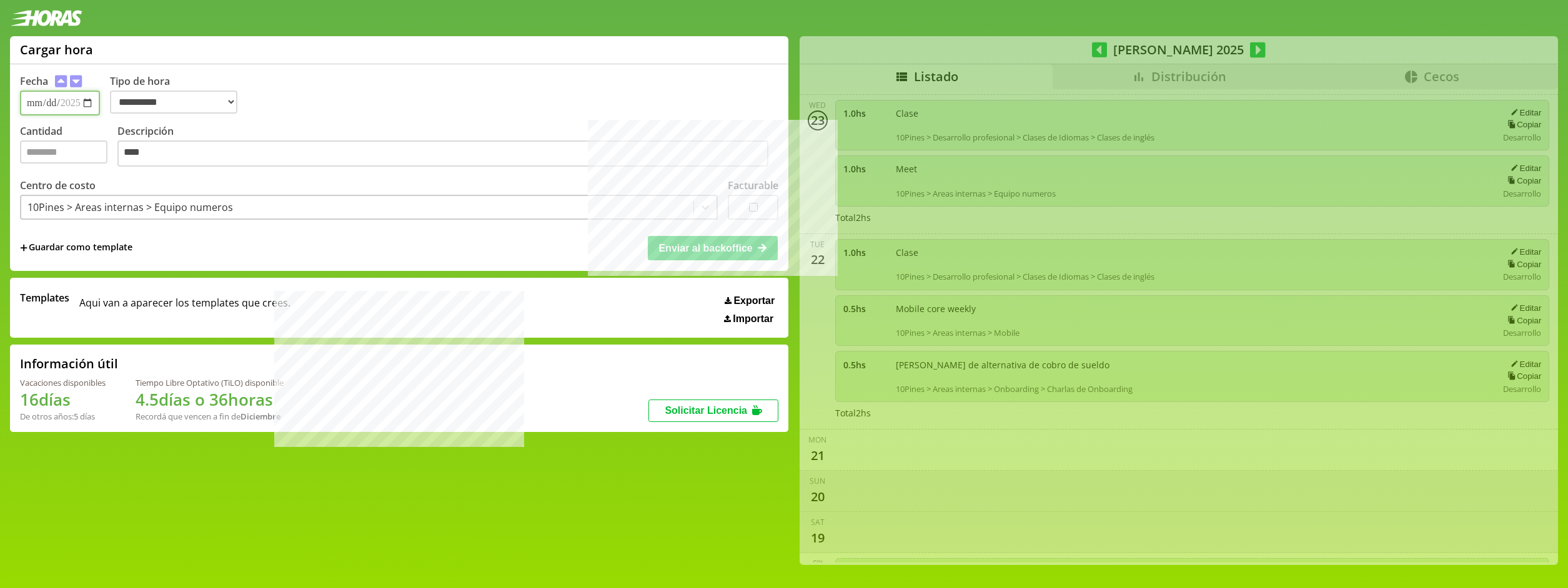 type 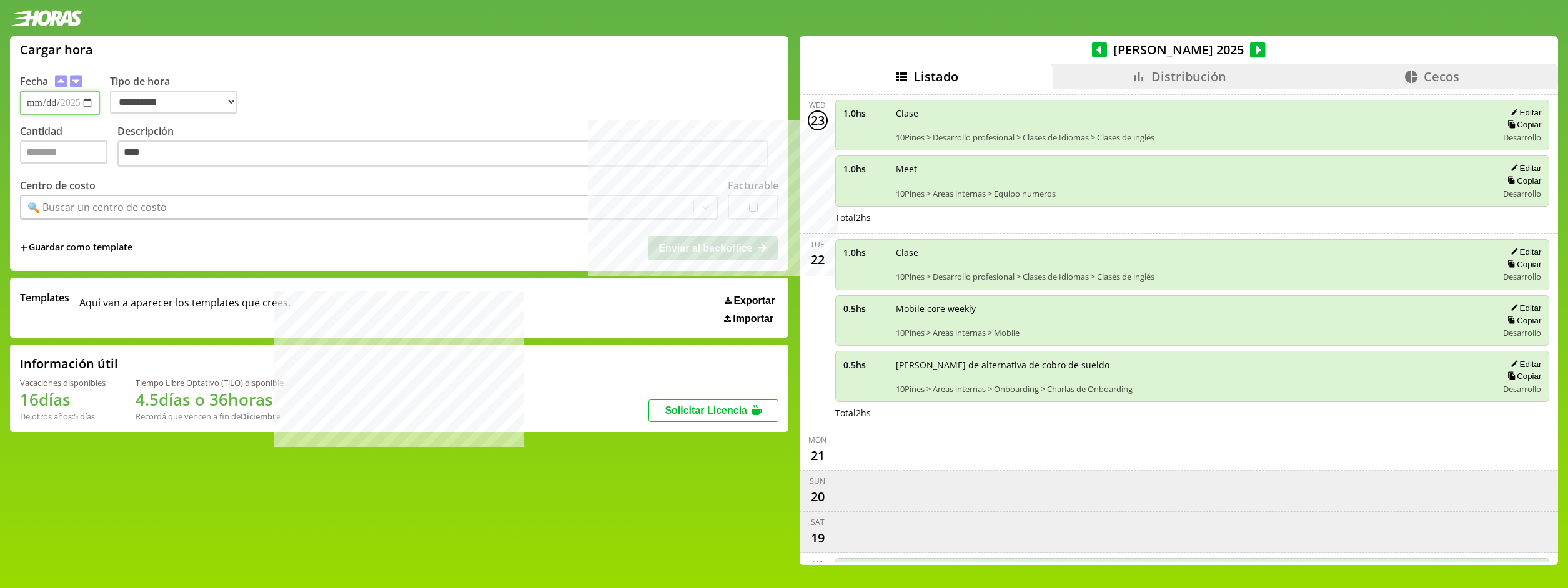 click on "**********" at bounding box center (60, 103) 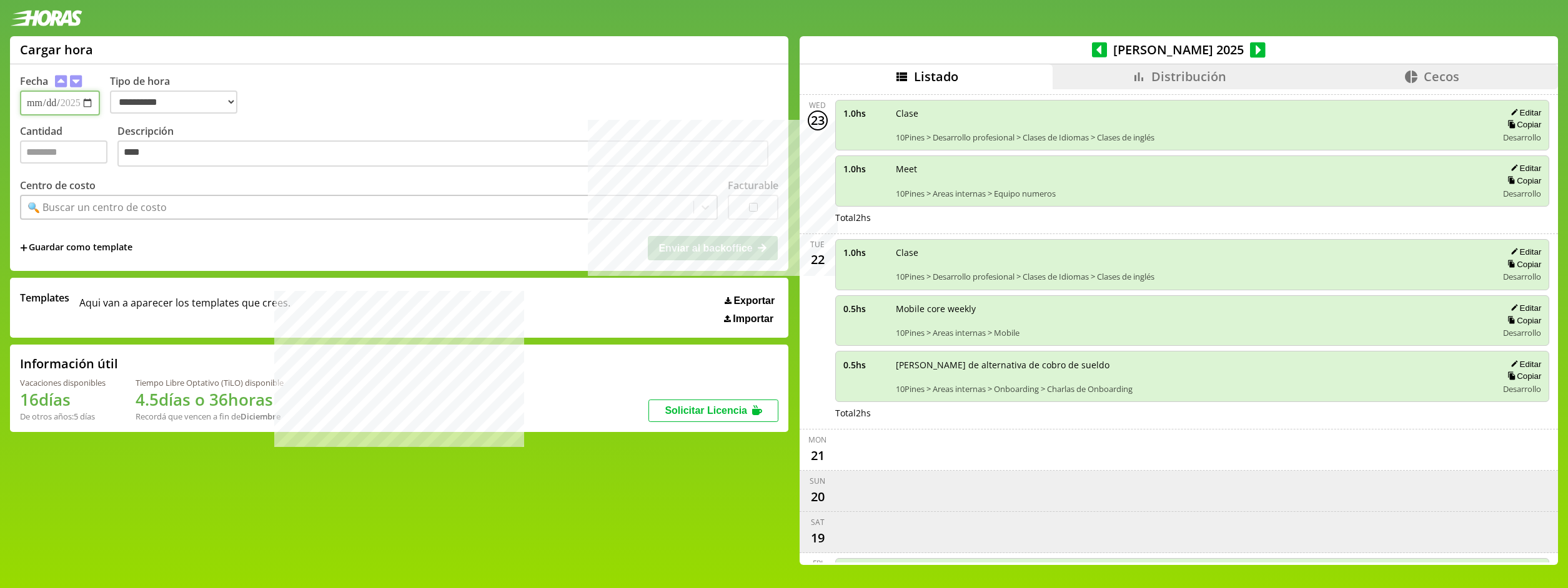 type on "**********" 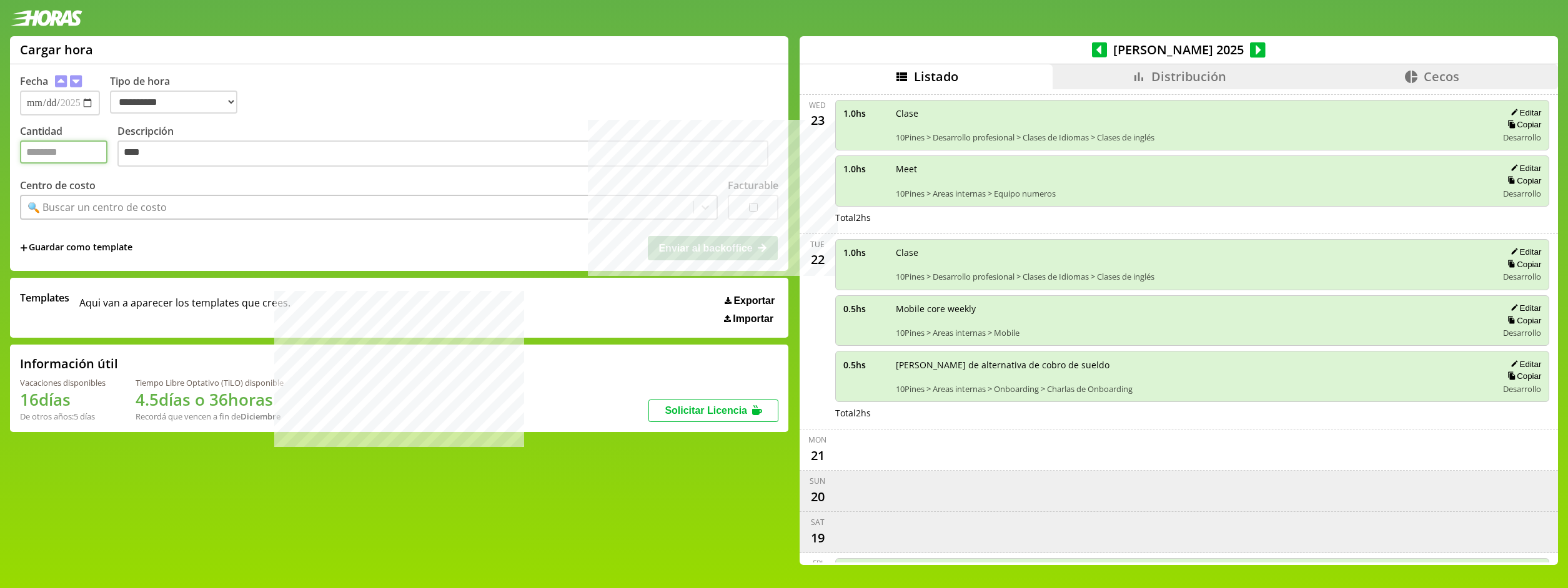 click on "Cantidad" at bounding box center [64, 152] 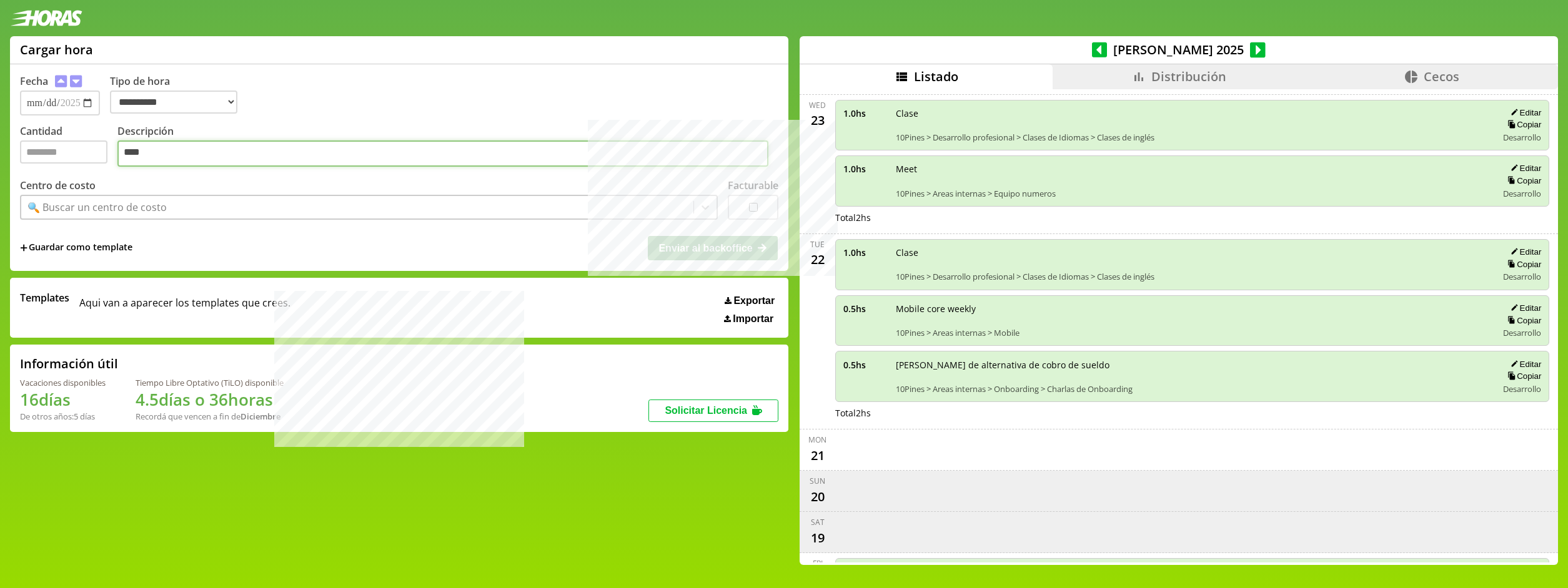 click on "****" at bounding box center [443, 154] 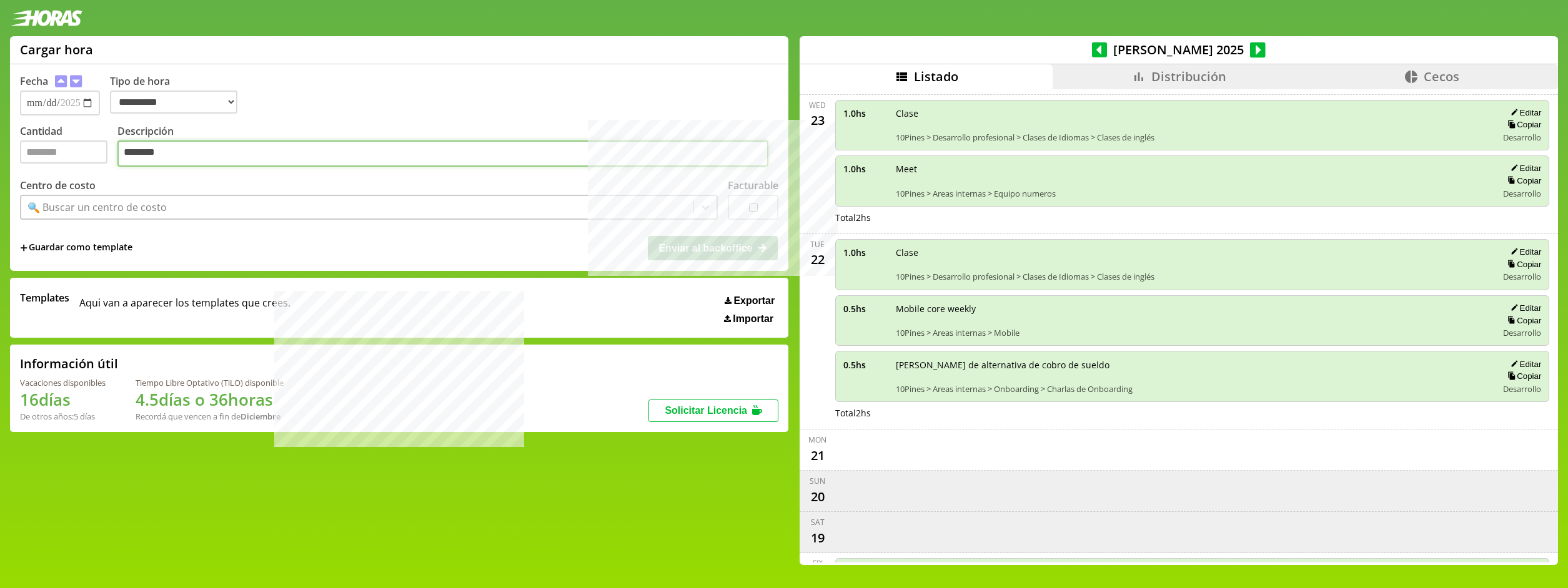type on "********" 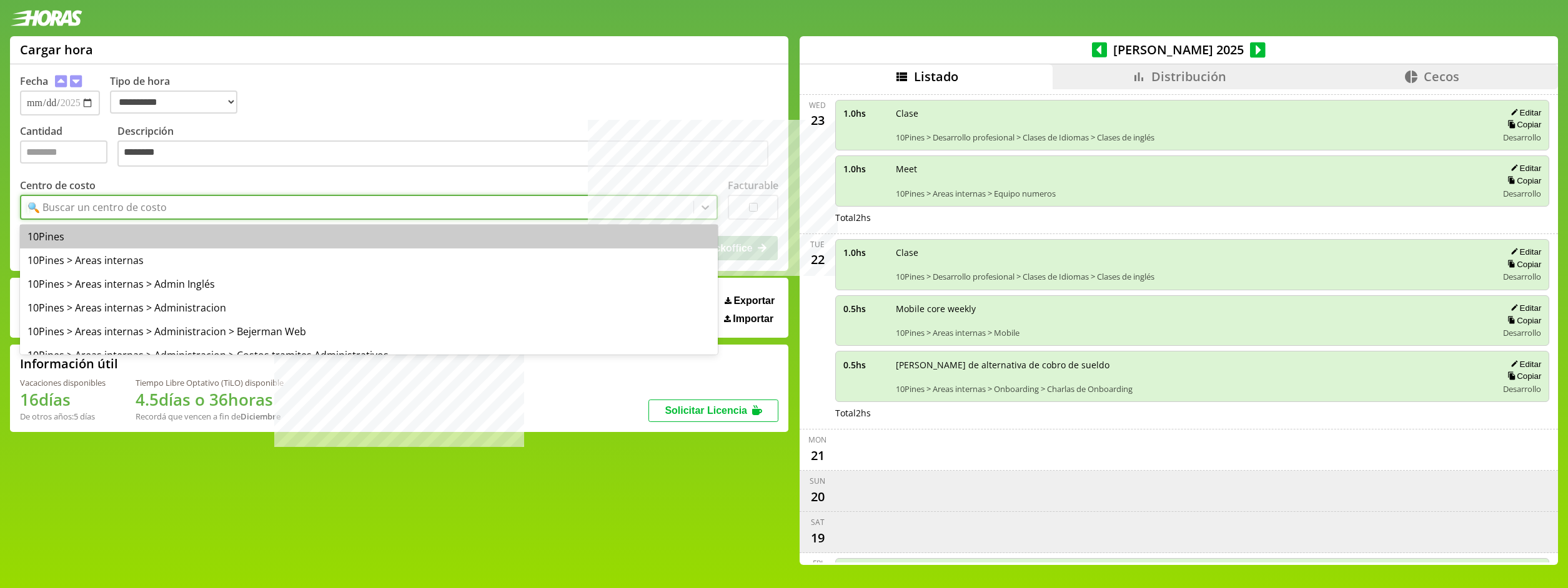click on "🔍 Buscar un centro de costo" at bounding box center [357, 207] 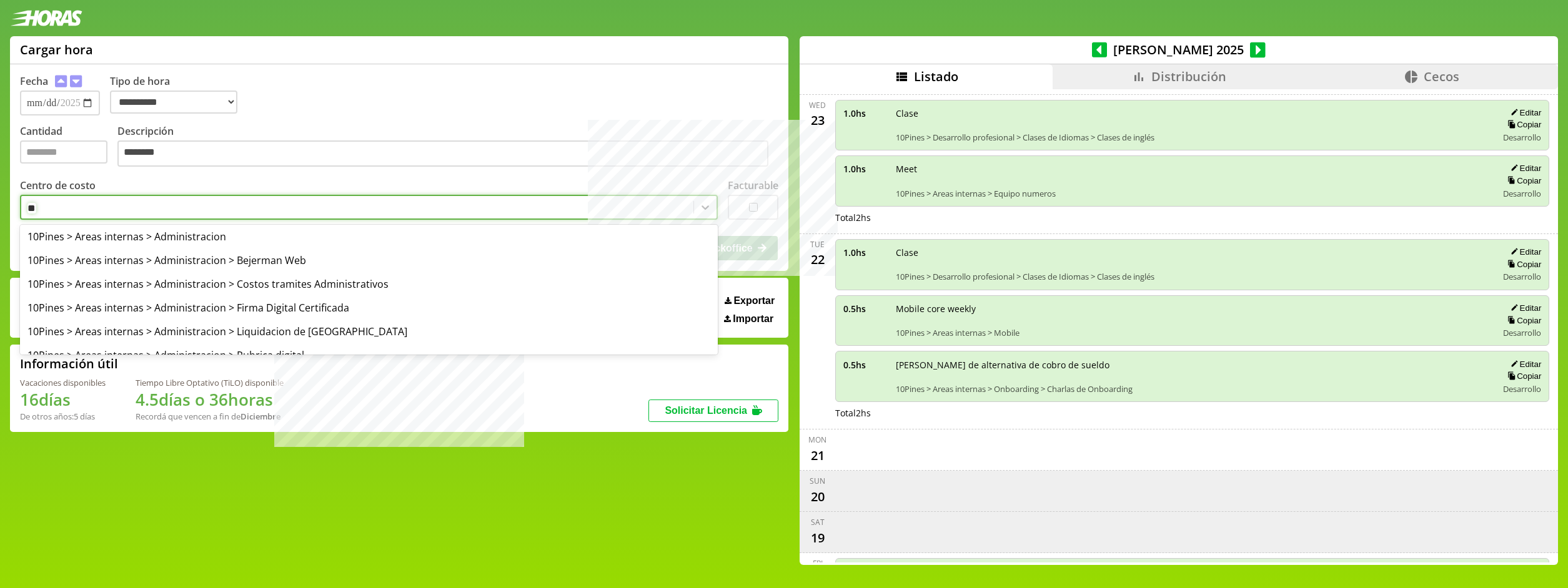 type on "*" 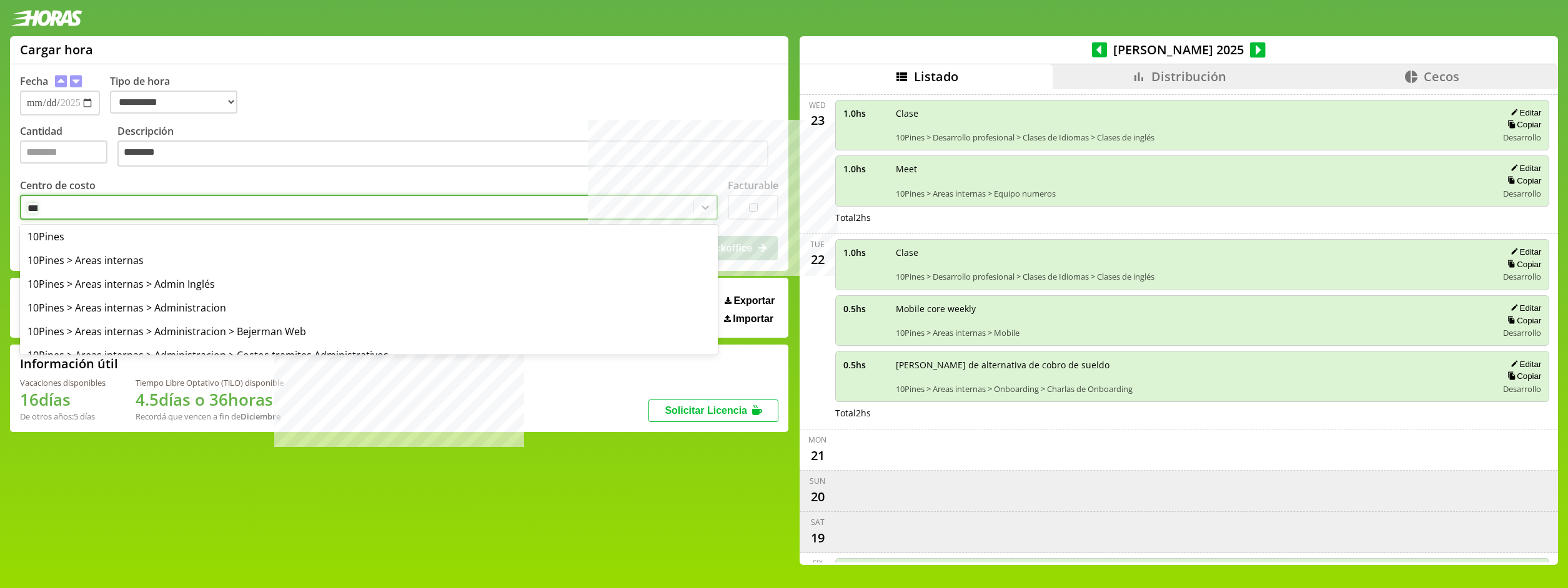 type on "****" 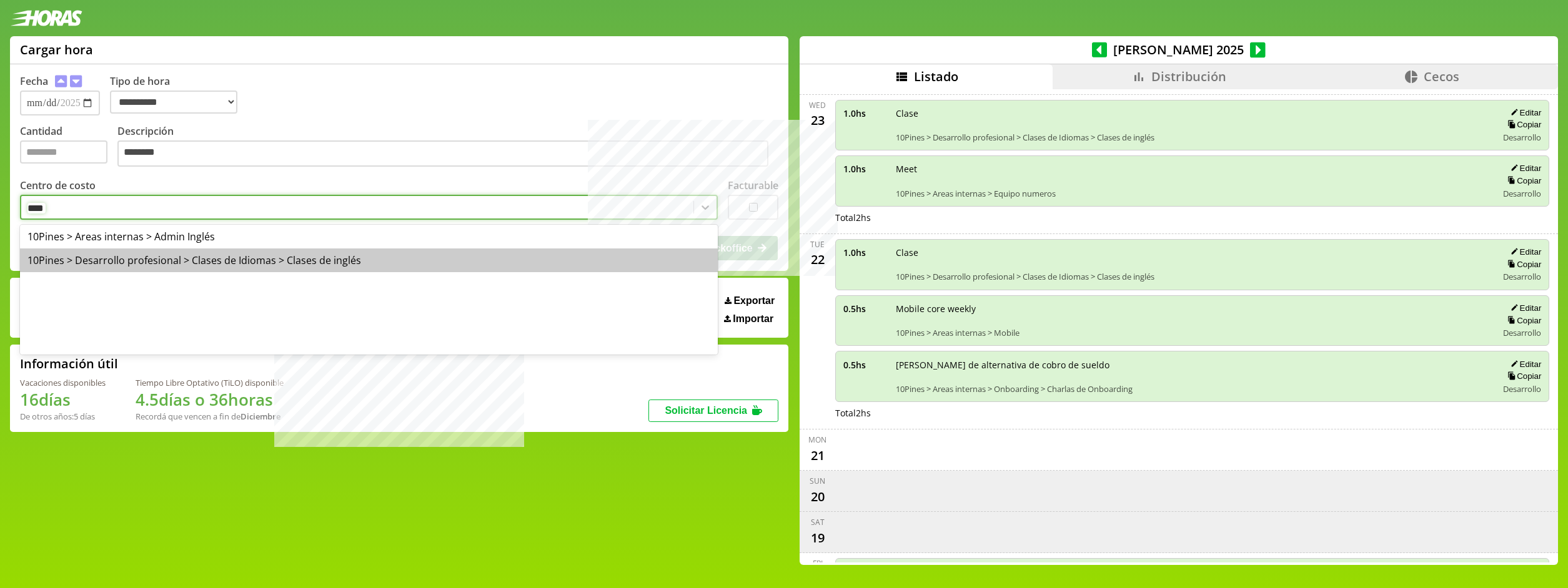 click on "10Pines > Desarrollo profesional > Clases de Idiomas > Clases de inglés" at bounding box center [369, 260] 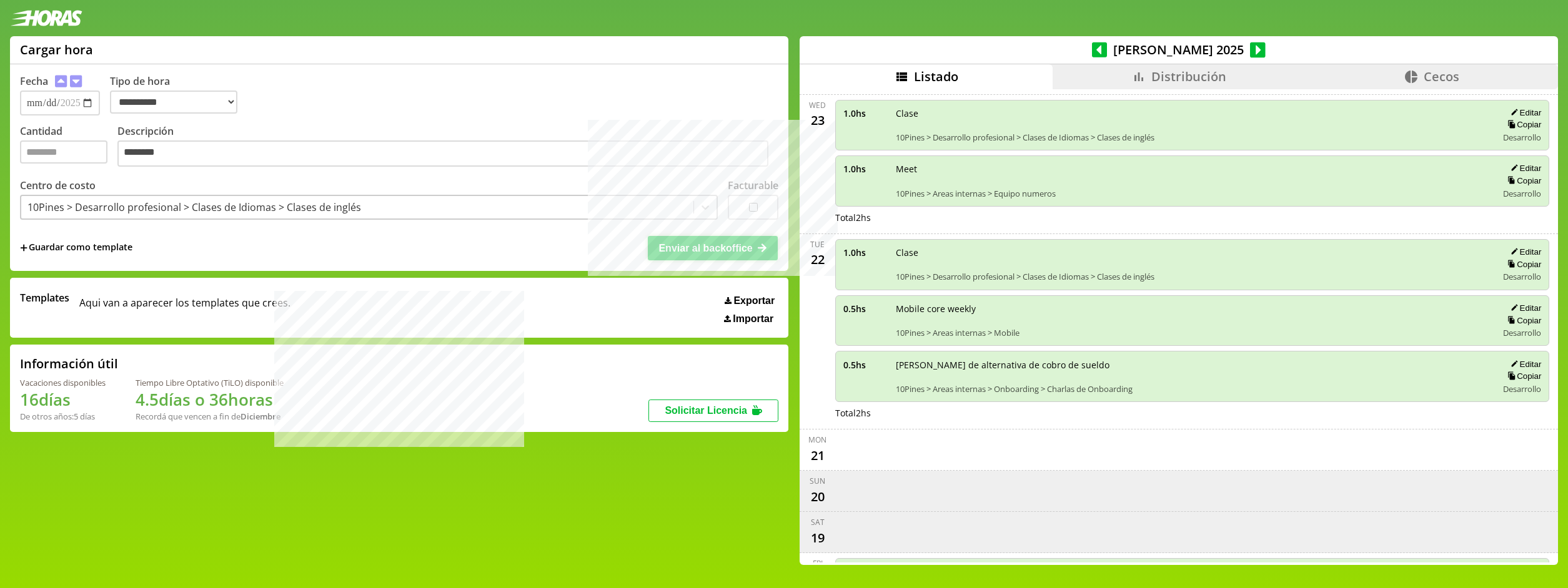 click on "Enviar al backoffice" at bounding box center [705, 248] 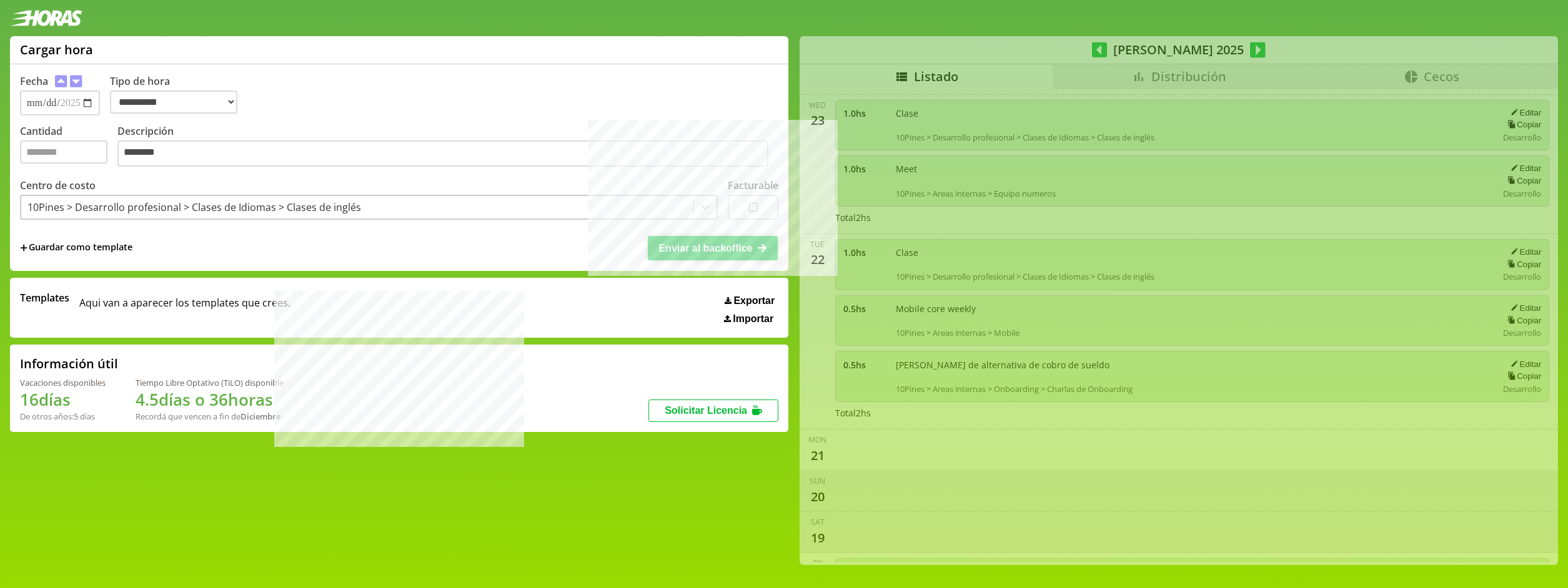 scroll, scrollTop: 368, scrollLeft: 0, axis: vertical 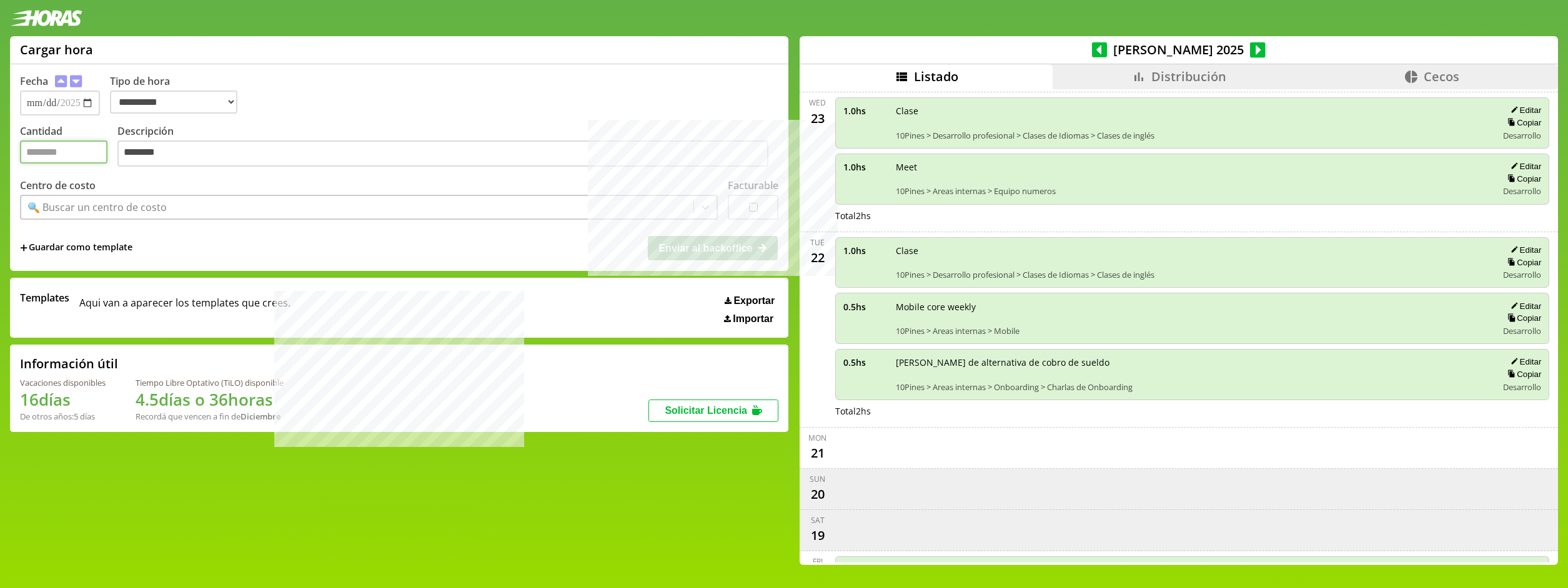 click on "Cantidad" at bounding box center [64, 152] 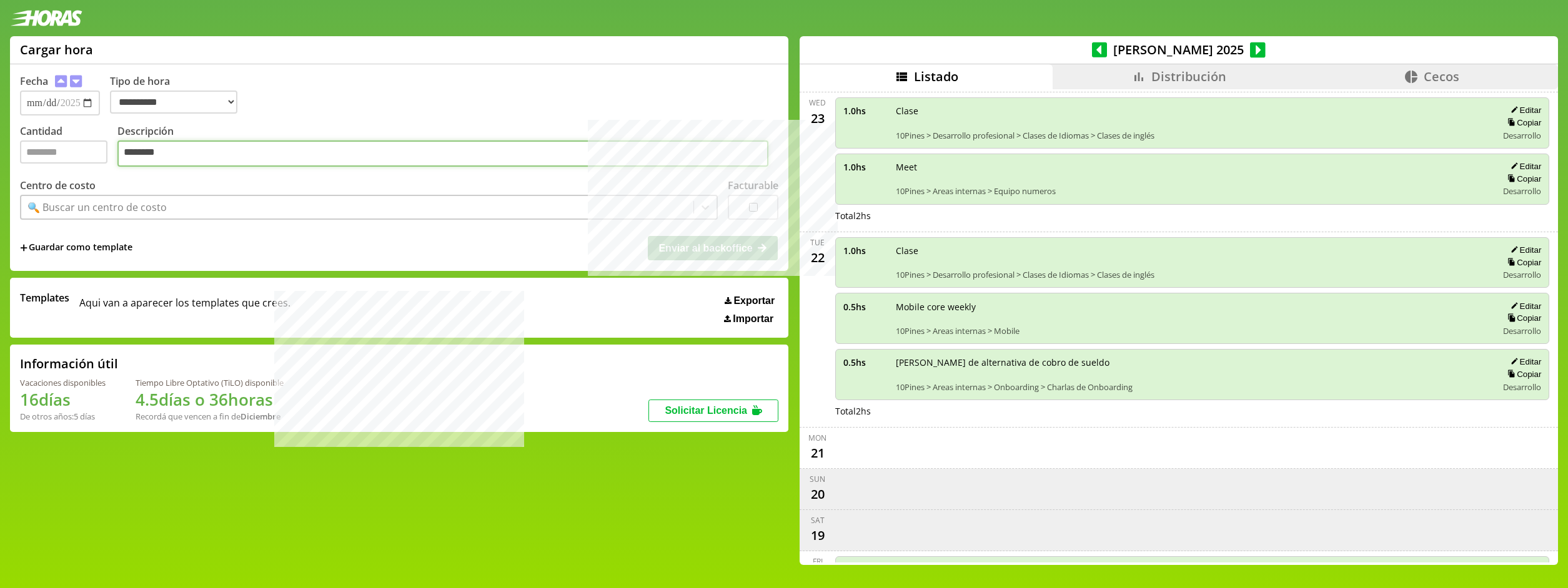 click on "********" at bounding box center (443, 154) 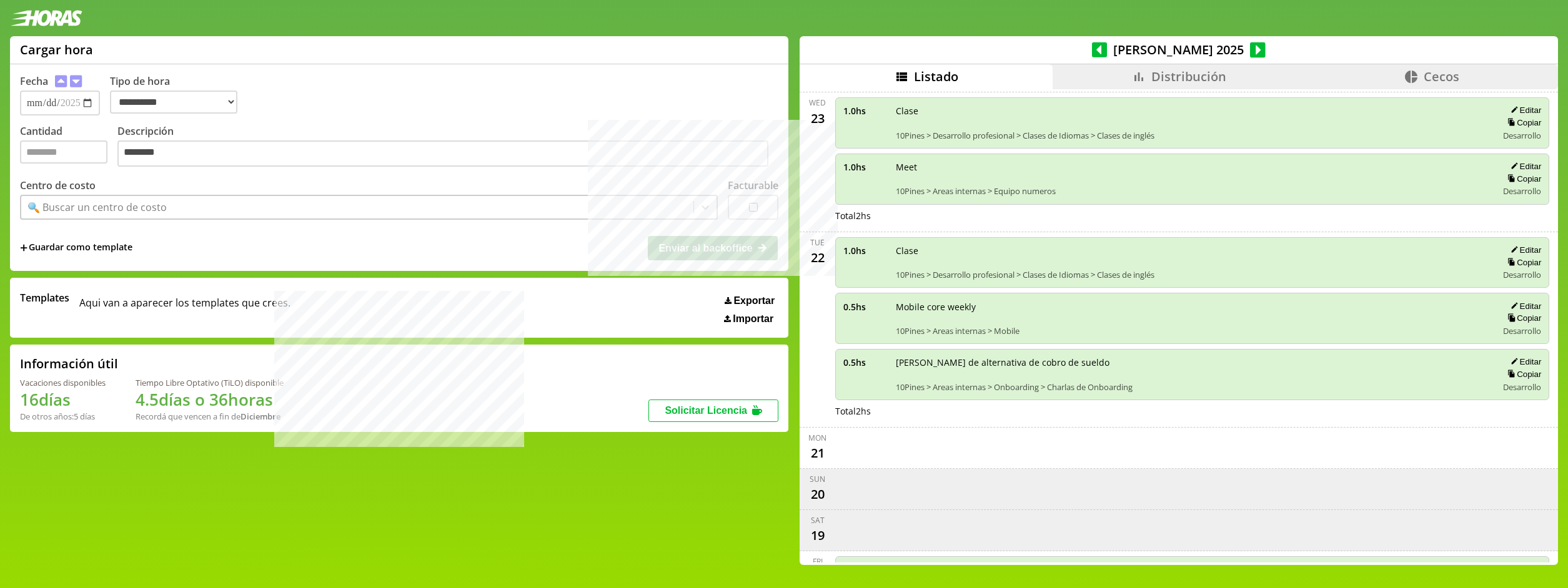click on "🔍 Buscar un centro de costo" at bounding box center [357, 207] 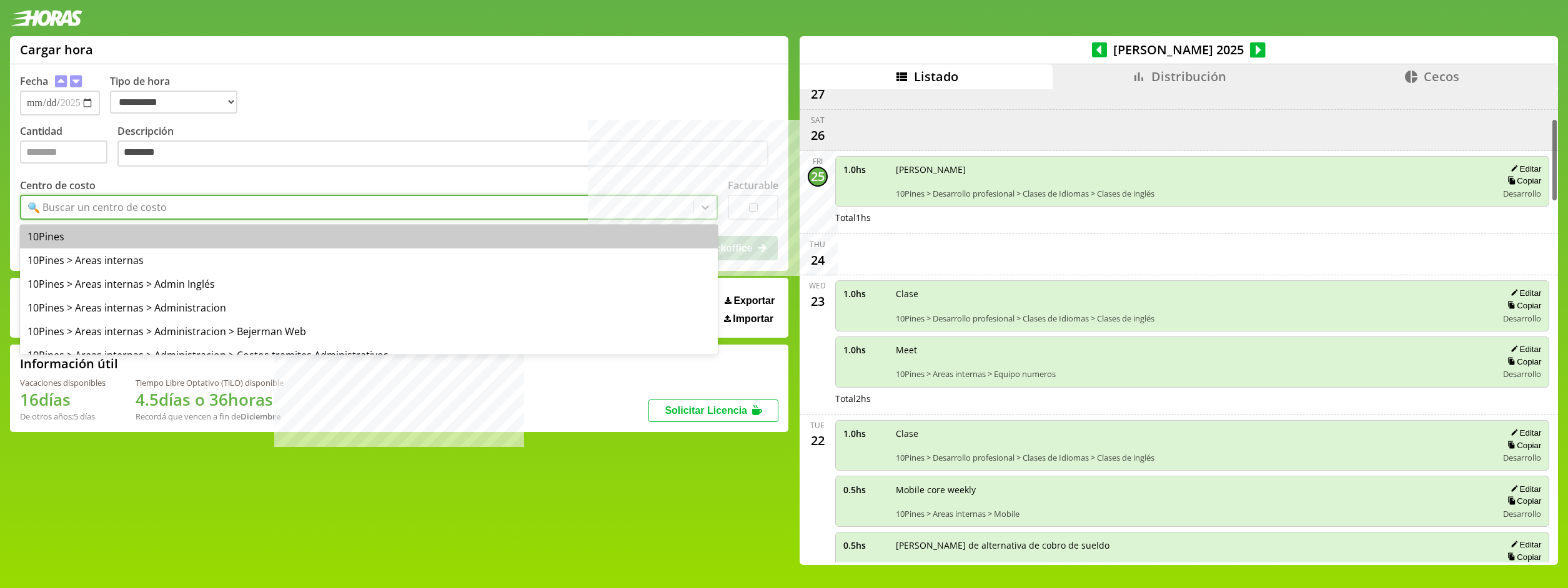 scroll, scrollTop: 170, scrollLeft: 0, axis: vertical 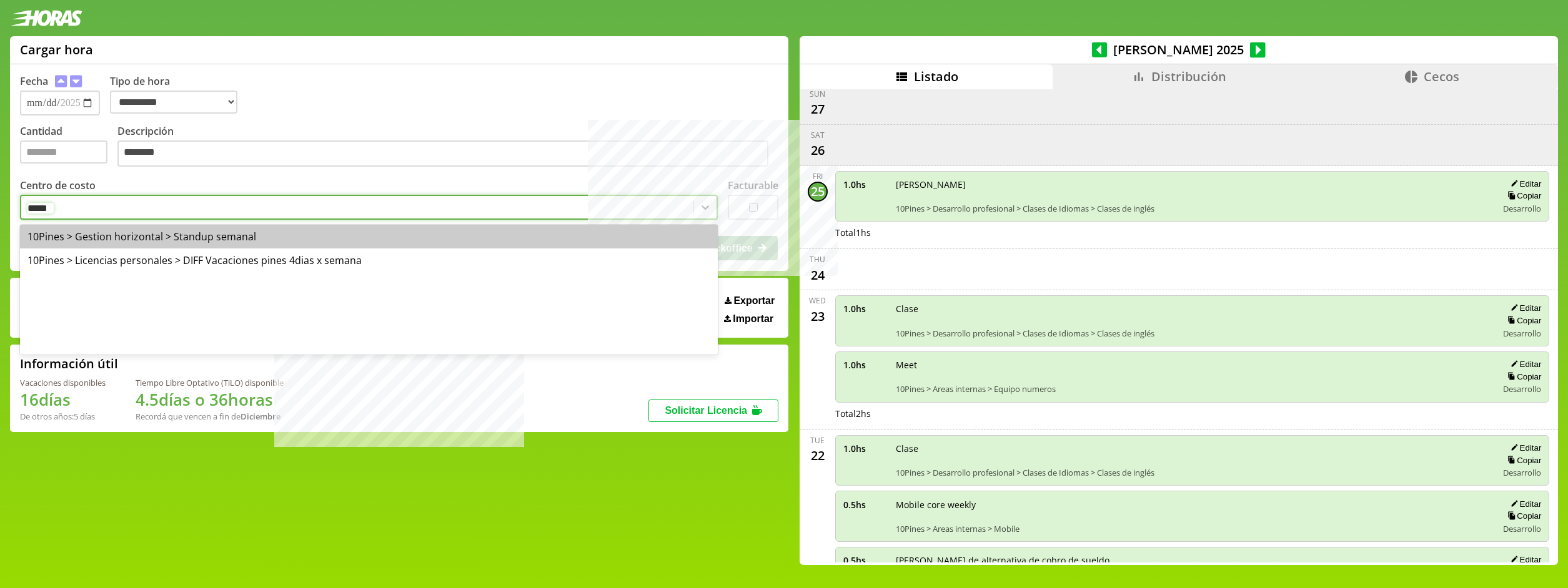 type on "******" 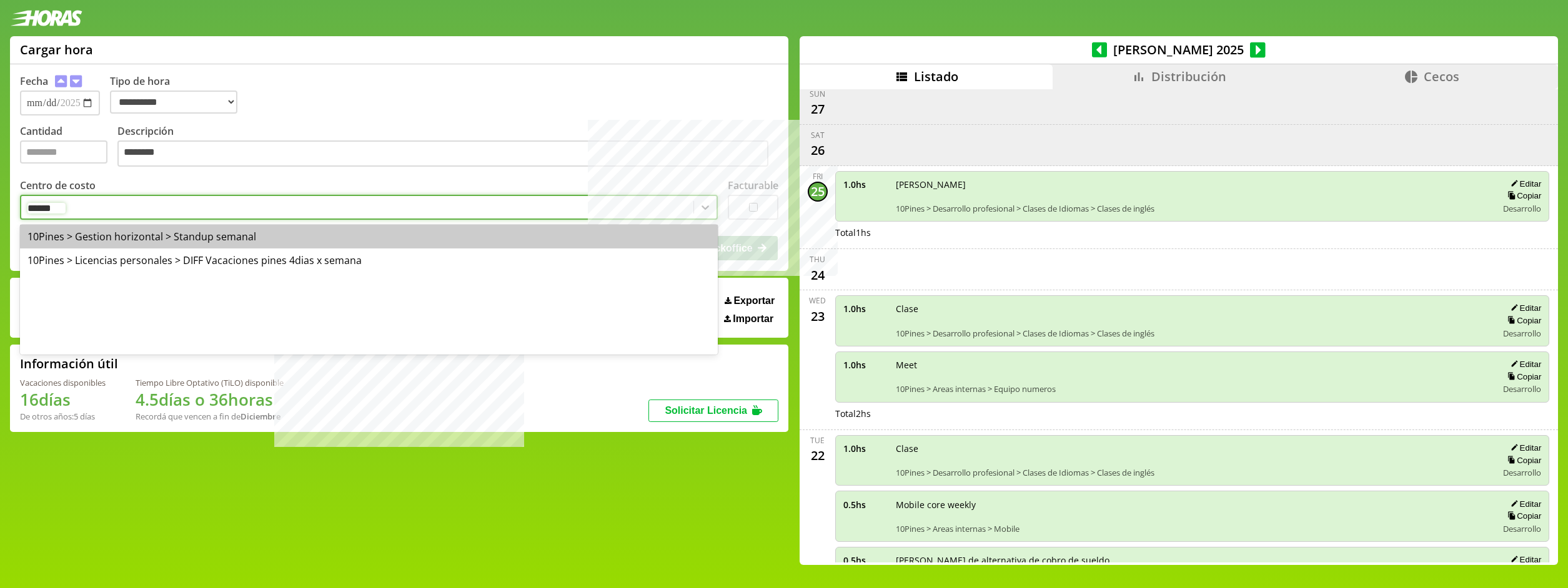 click on "10Pines > Gestion horizontal > Standup semanal" at bounding box center [369, 237] 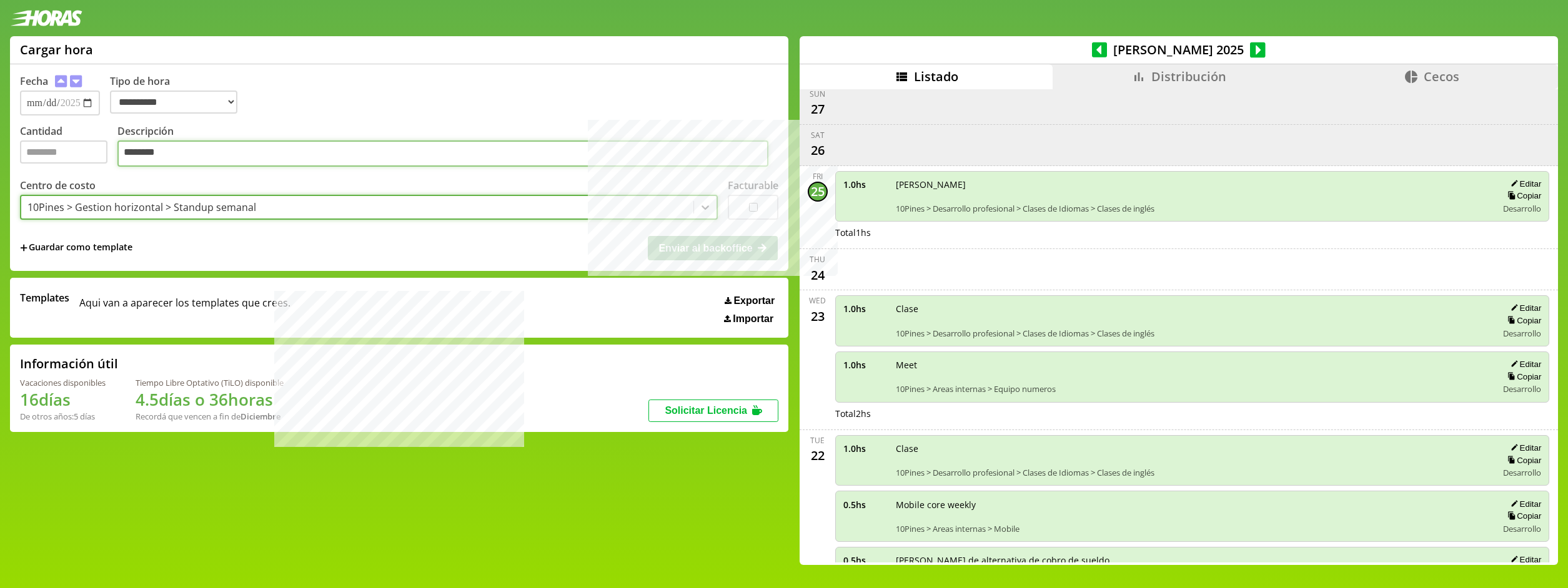 click on "********" at bounding box center (443, 154) 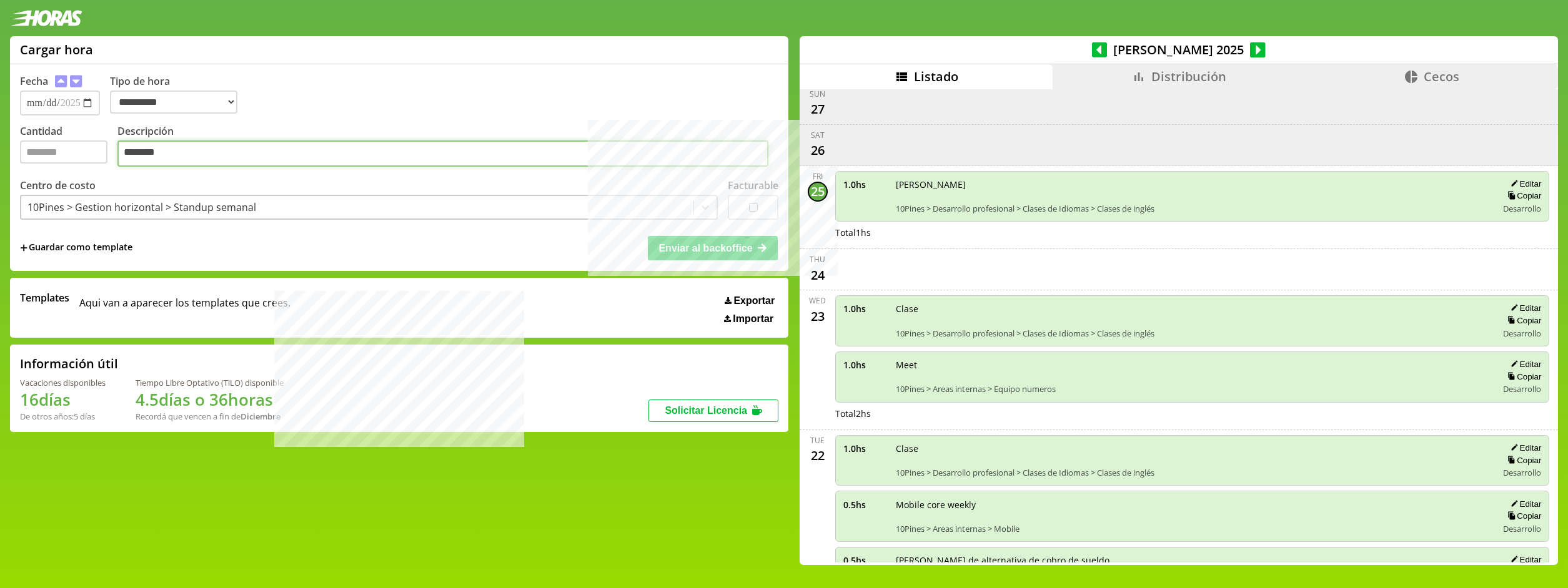 type on "********" 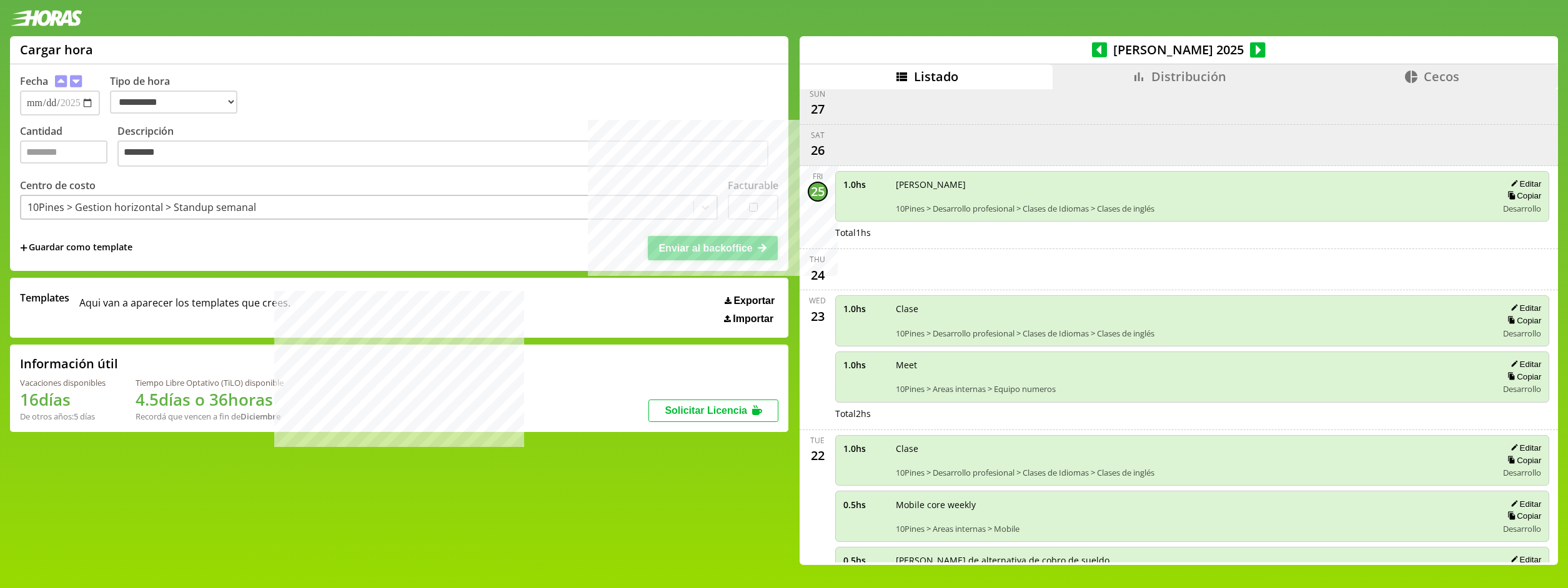 click on "Enviar al backoffice" at bounding box center [705, 248] 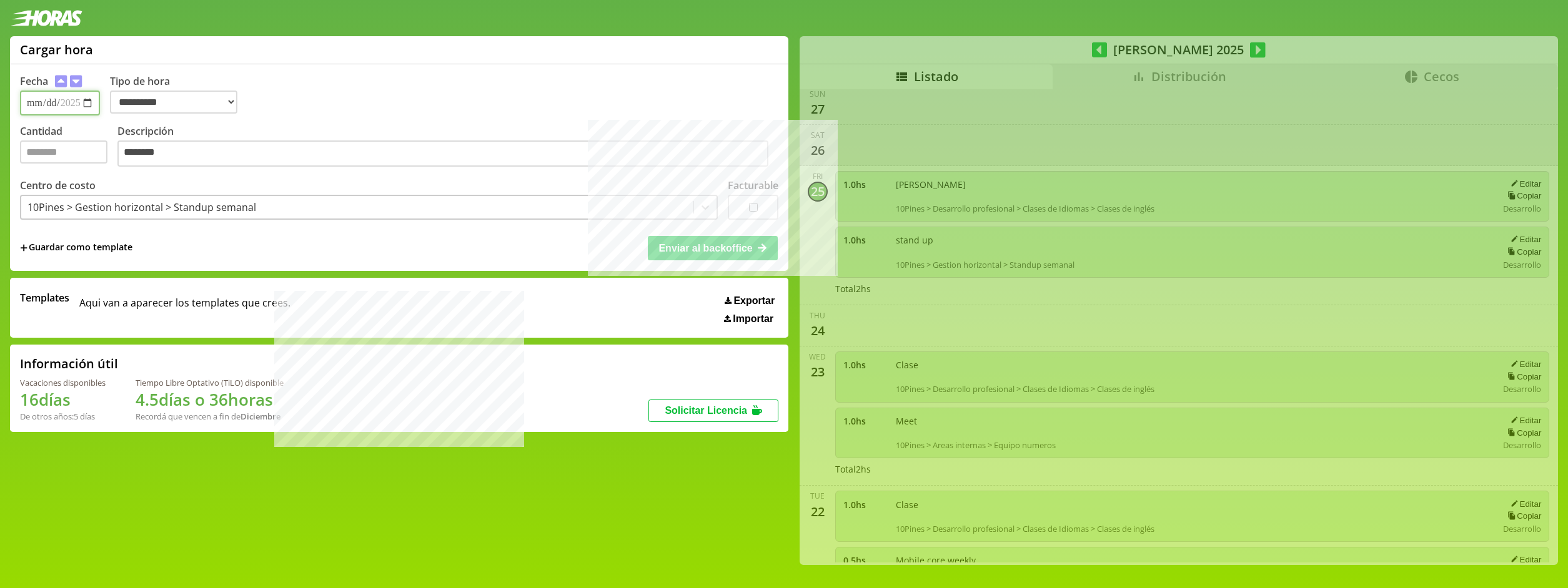 type 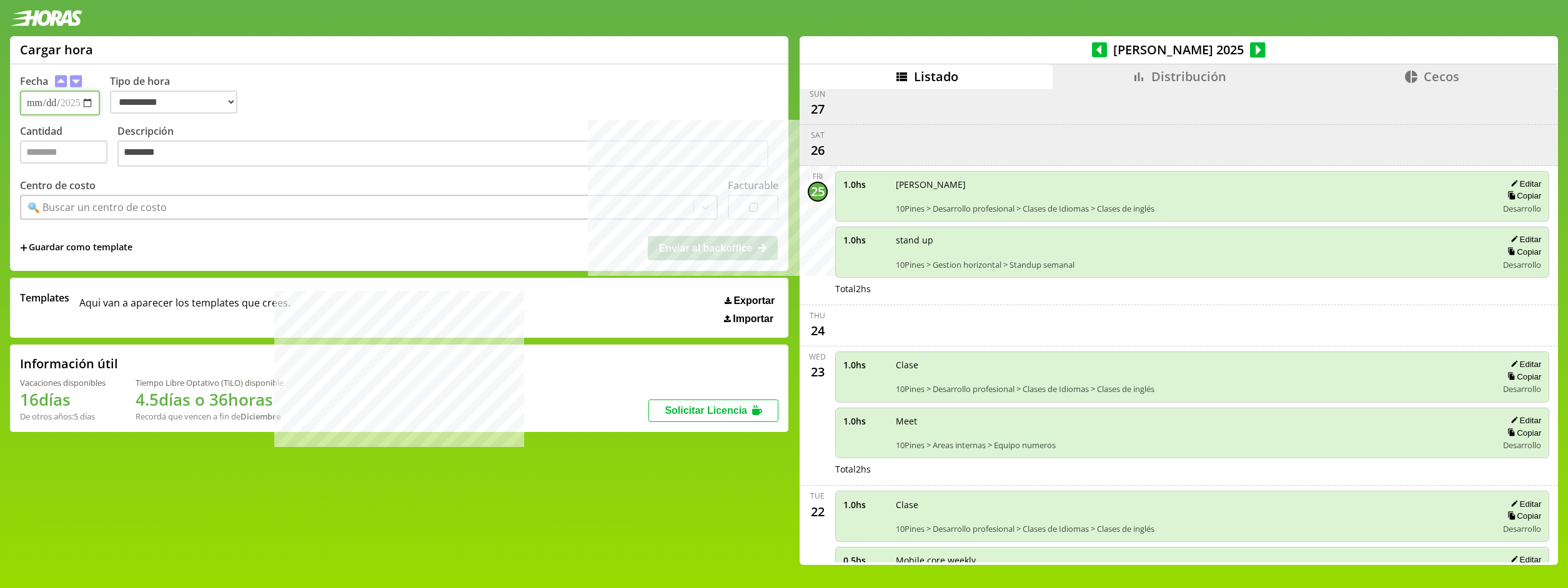 click on "**********" at bounding box center (60, 103) 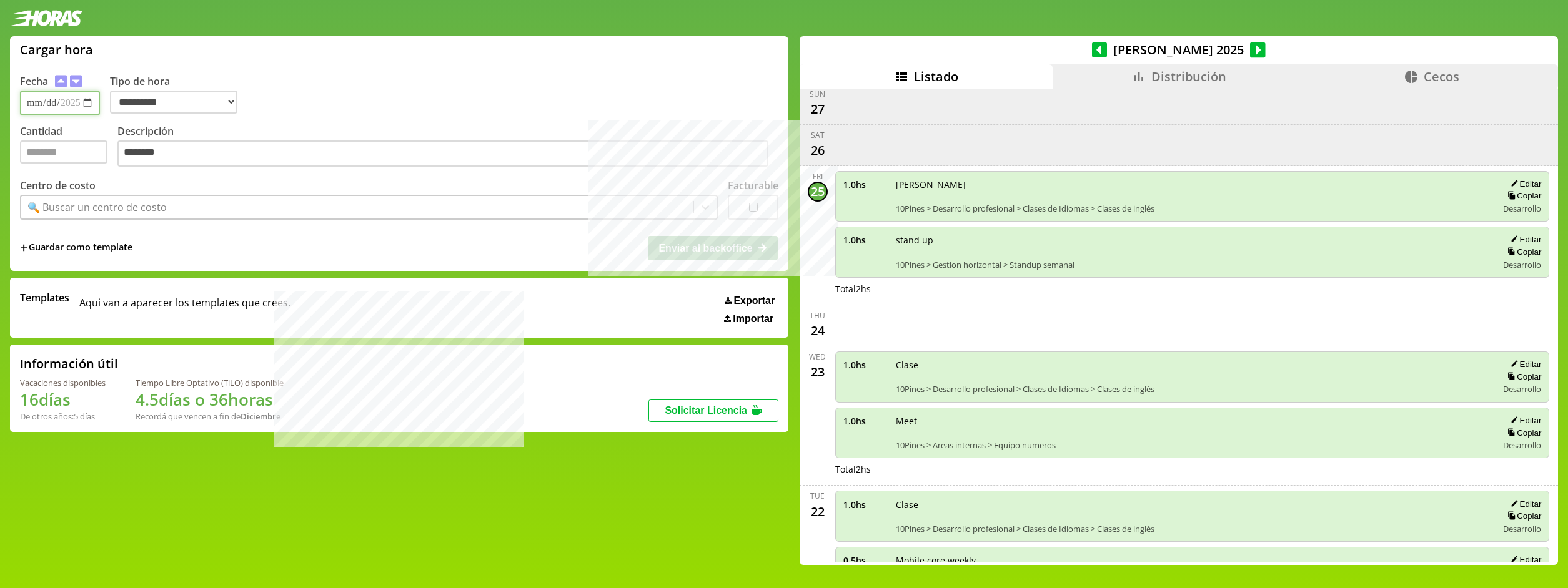type on "**********" 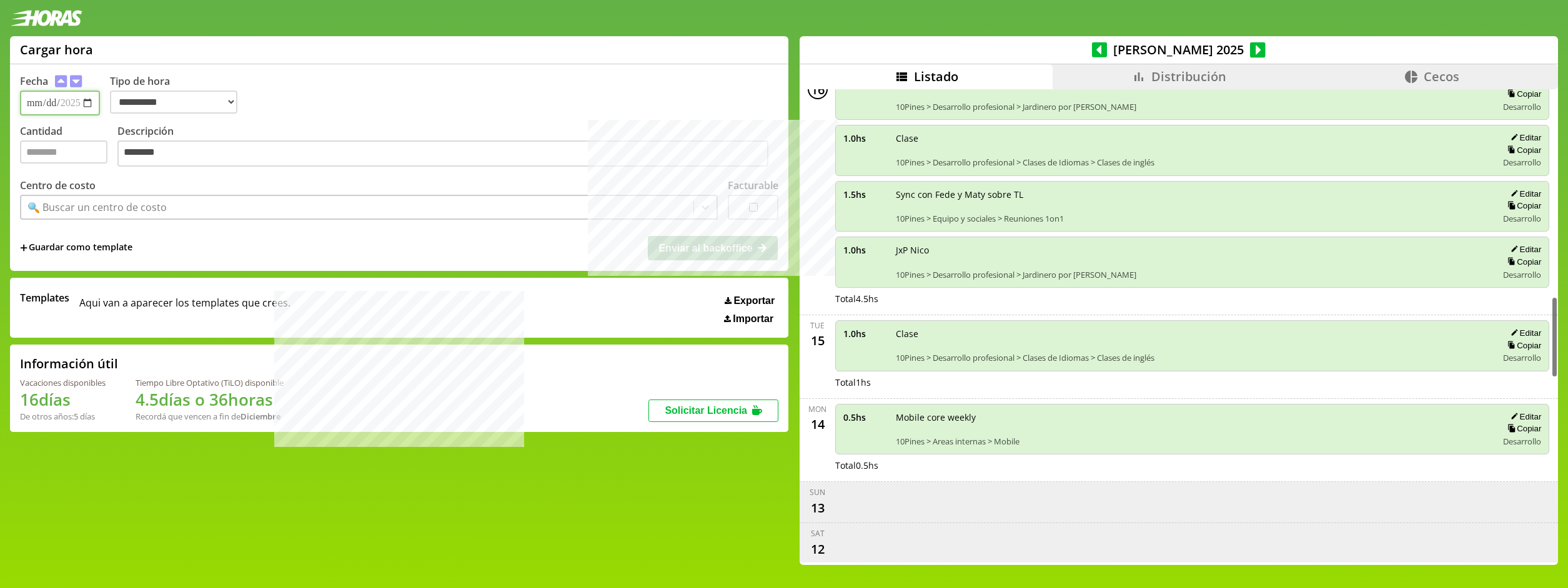scroll, scrollTop: 1191, scrollLeft: 0, axis: vertical 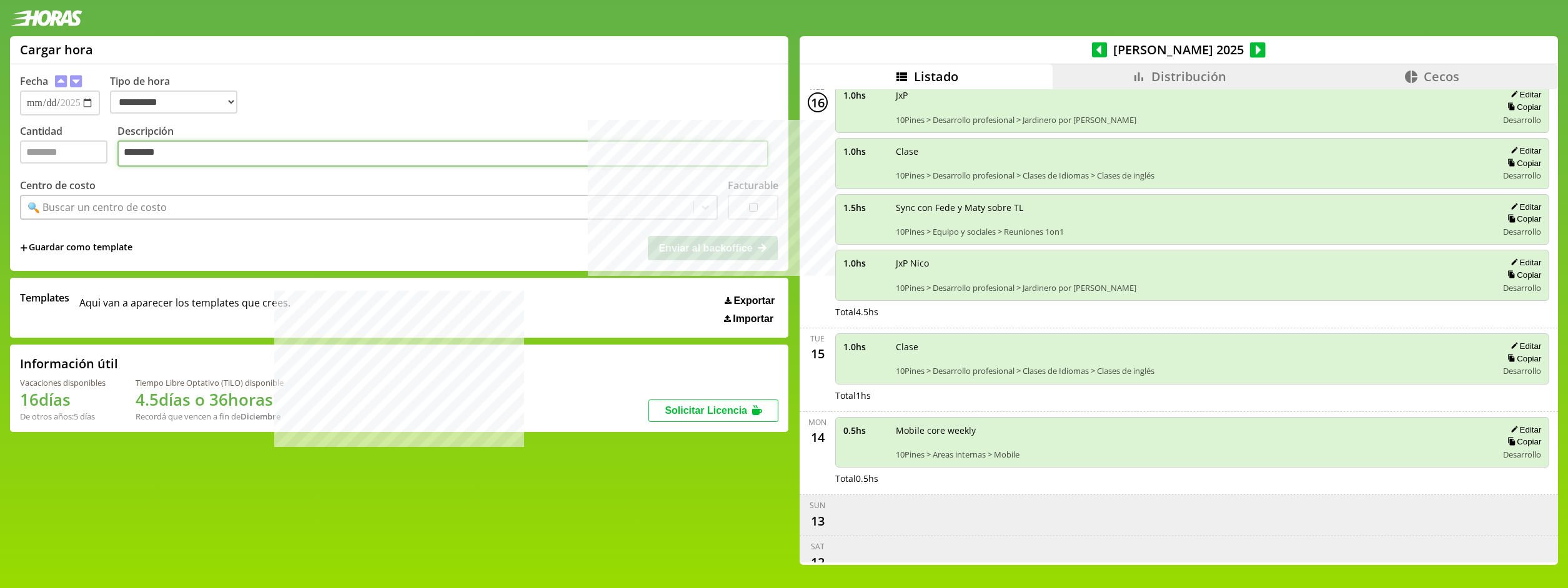 click on "********" at bounding box center [443, 154] 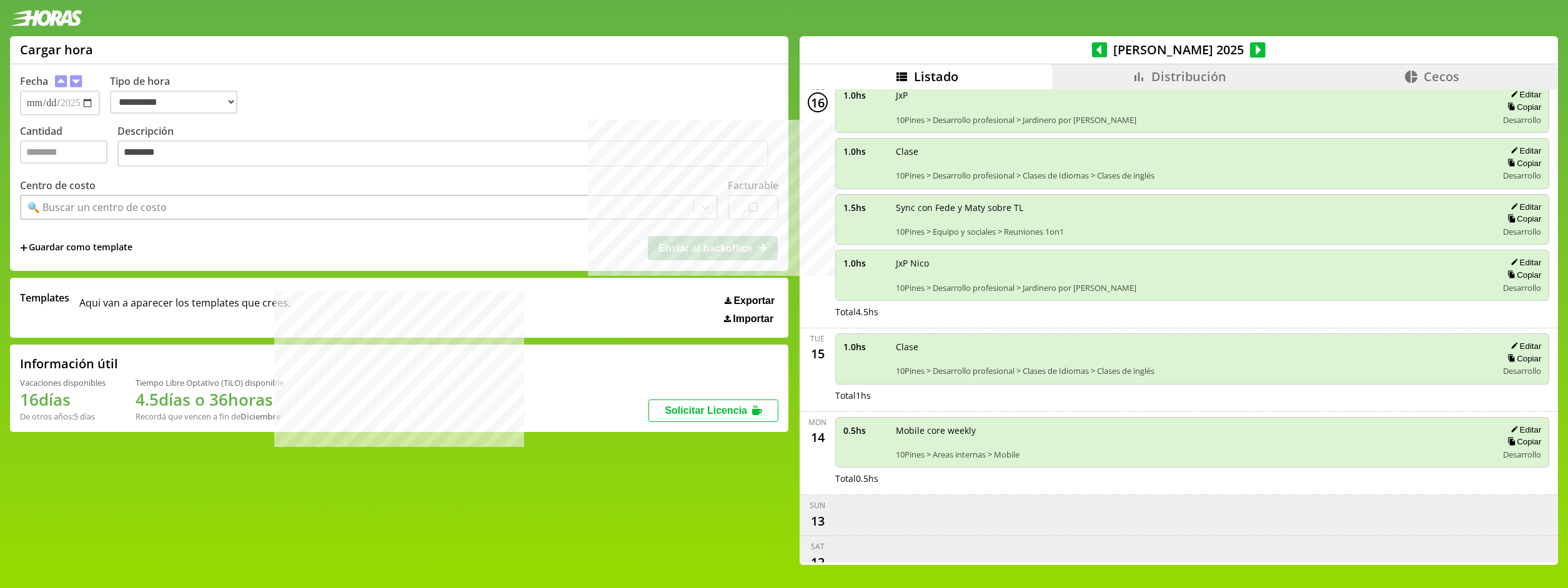 click on "🔍 Buscar un centro de costo" at bounding box center [357, 207] 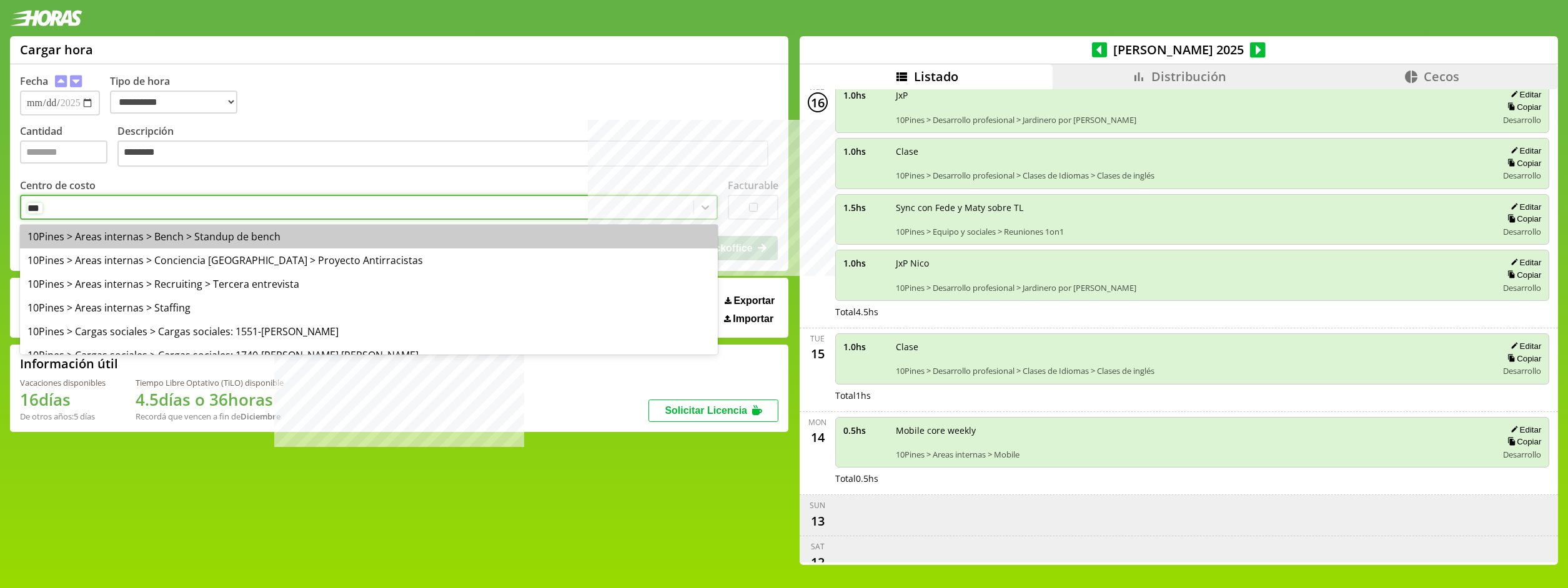 type on "****" 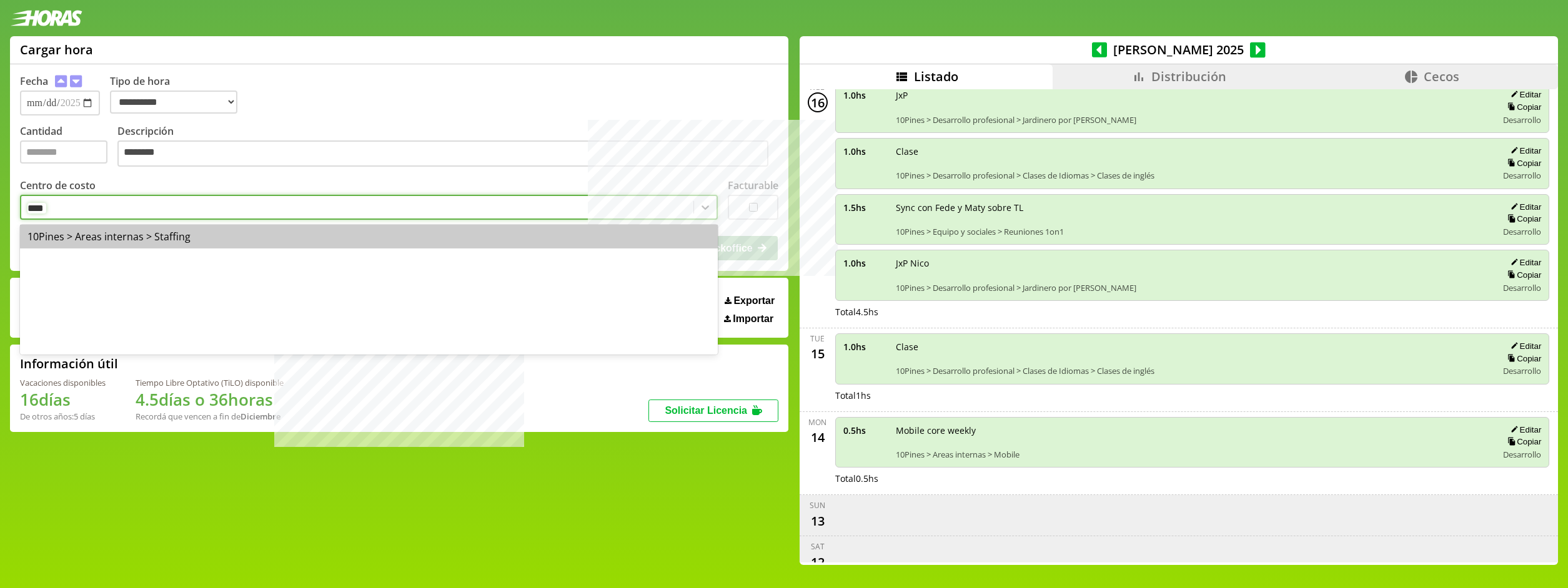 click on "10Pines > Areas internas > Staffing" at bounding box center (369, 237) 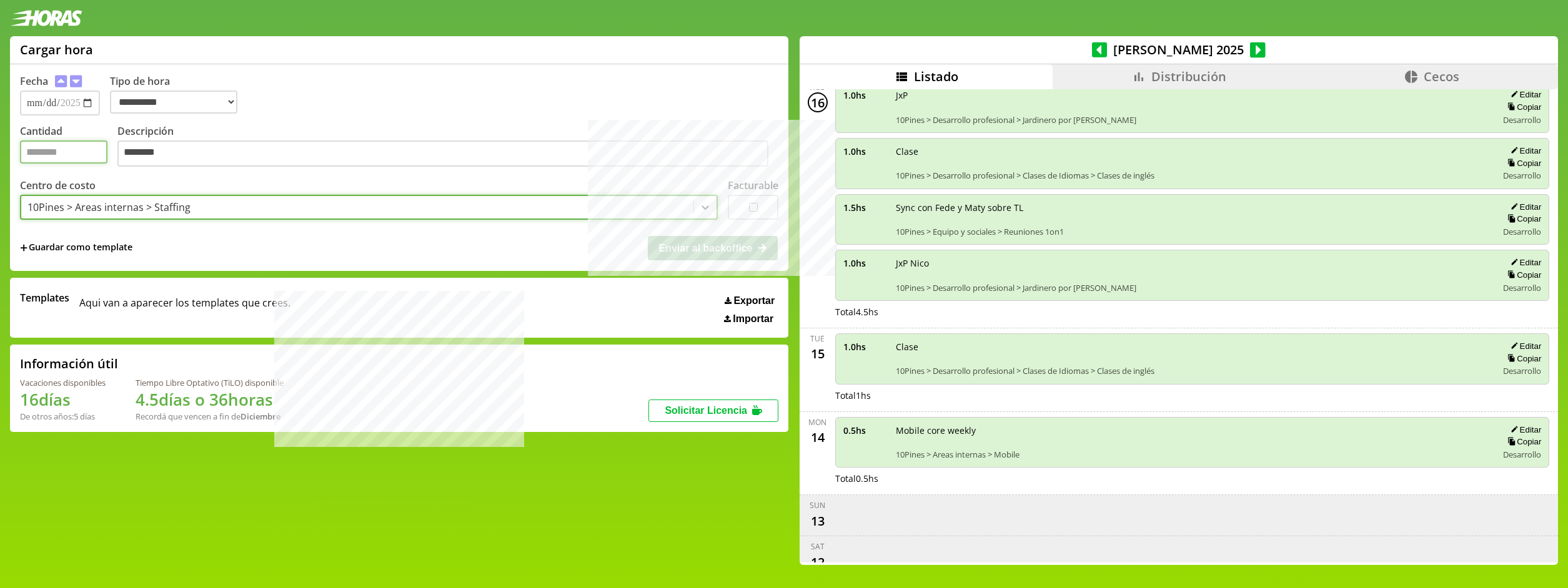 click on "Cantidad" at bounding box center (64, 152) 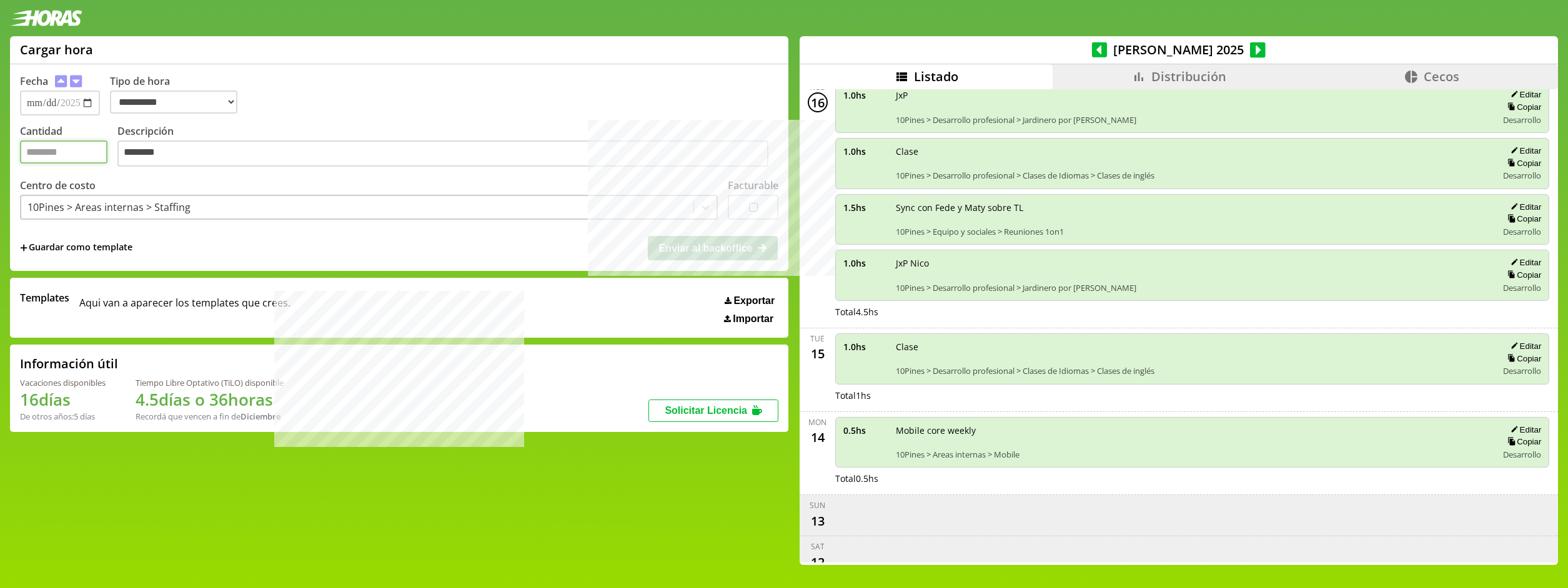 type on "***" 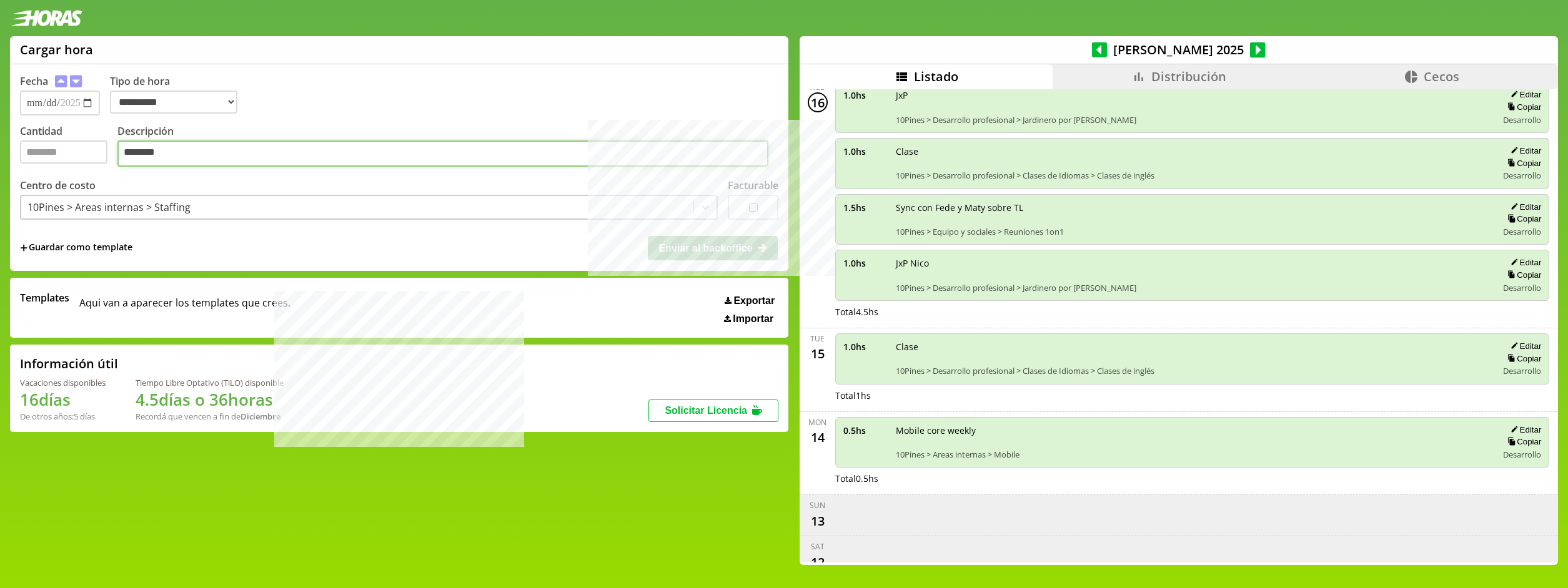 click on "********" at bounding box center [443, 154] 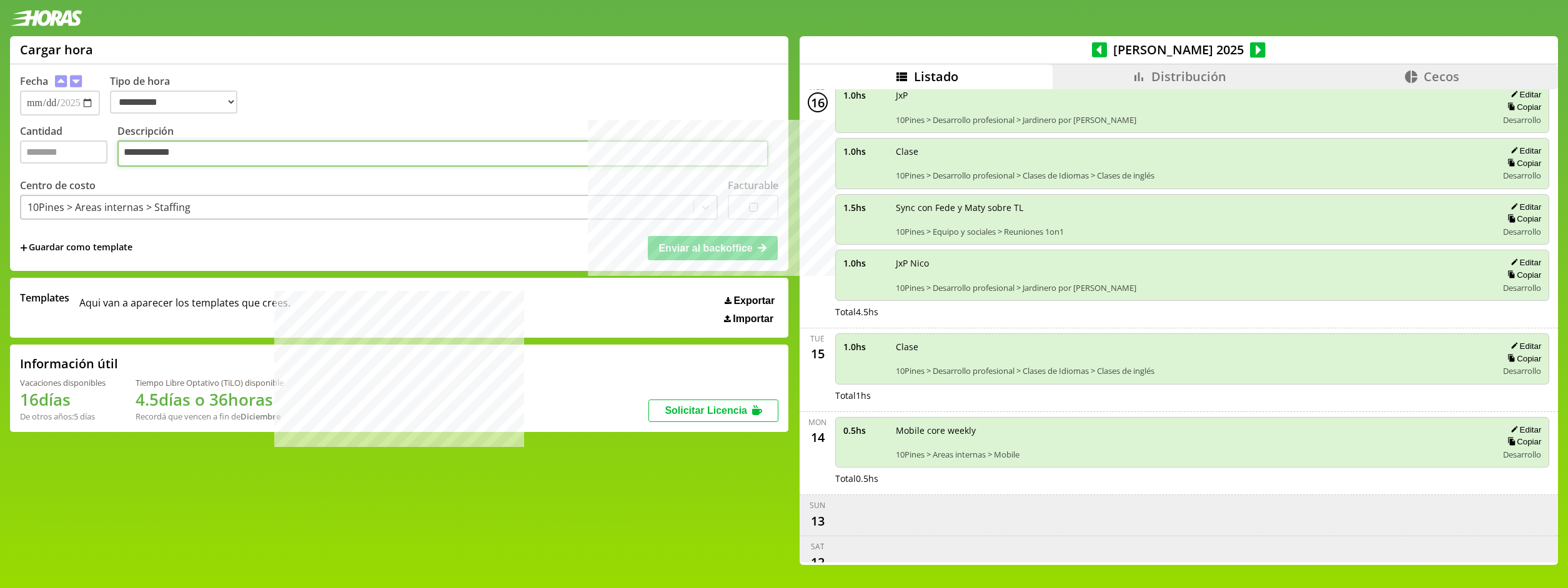 type on "**********" 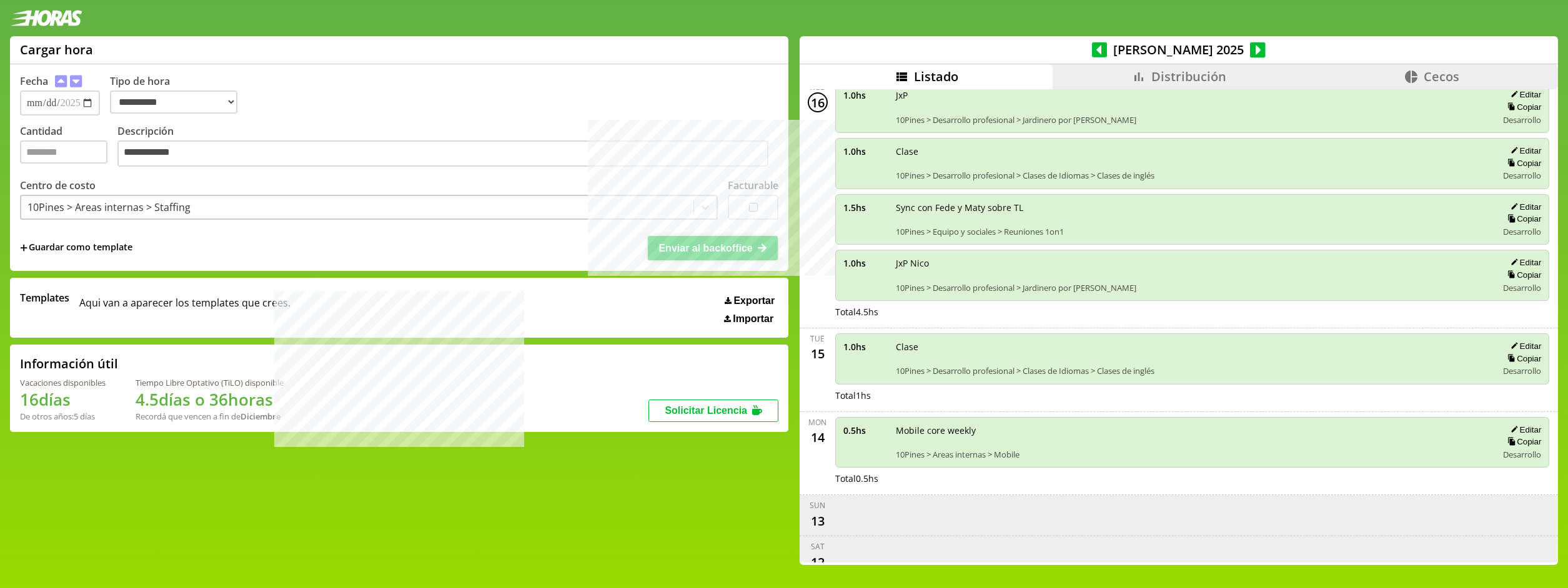 click on "Enviar al backoffice" at bounding box center [705, 248] 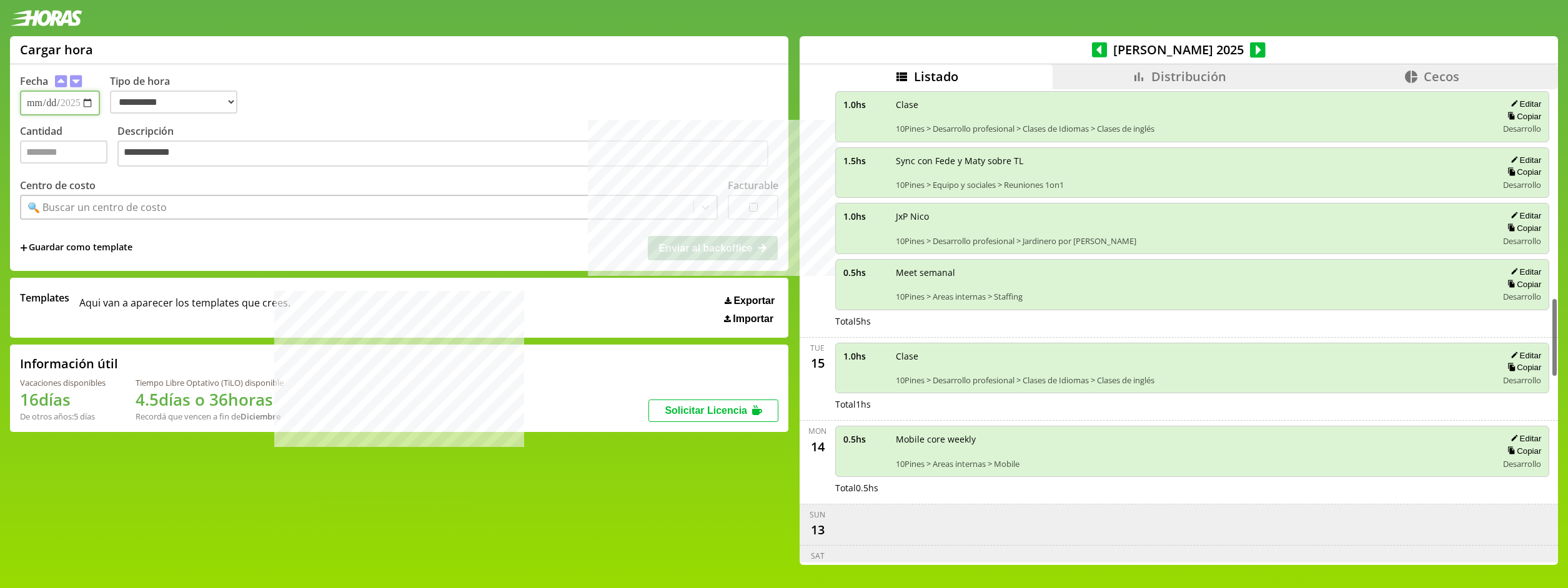 scroll, scrollTop: 1239, scrollLeft: 0, axis: vertical 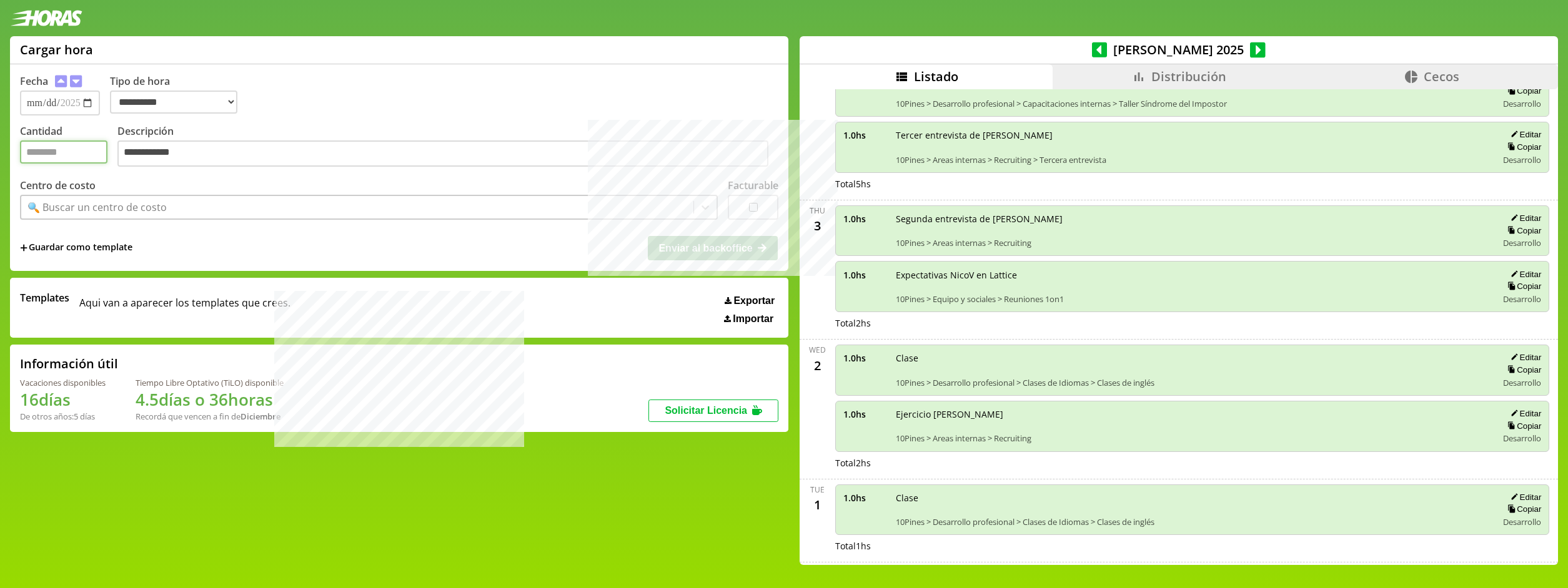 click on "Cantidad" at bounding box center [64, 152] 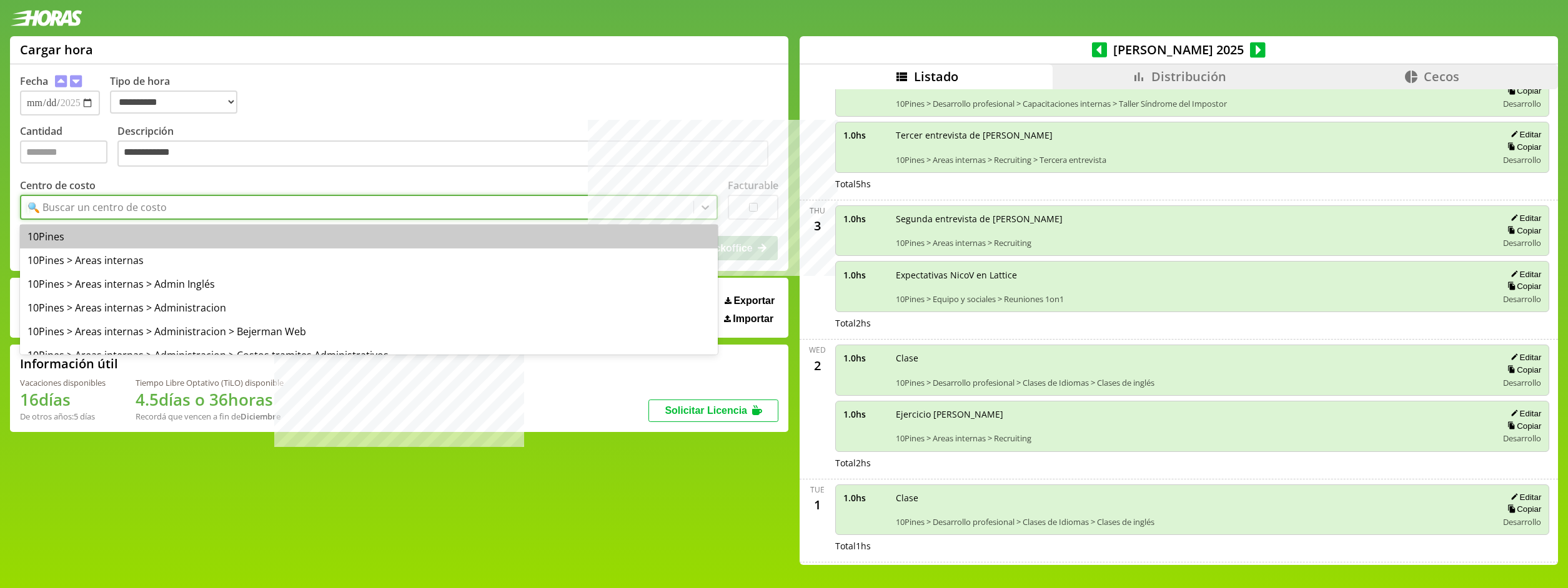 click on "🔍 Buscar un centro de costo" at bounding box center (97, 207) 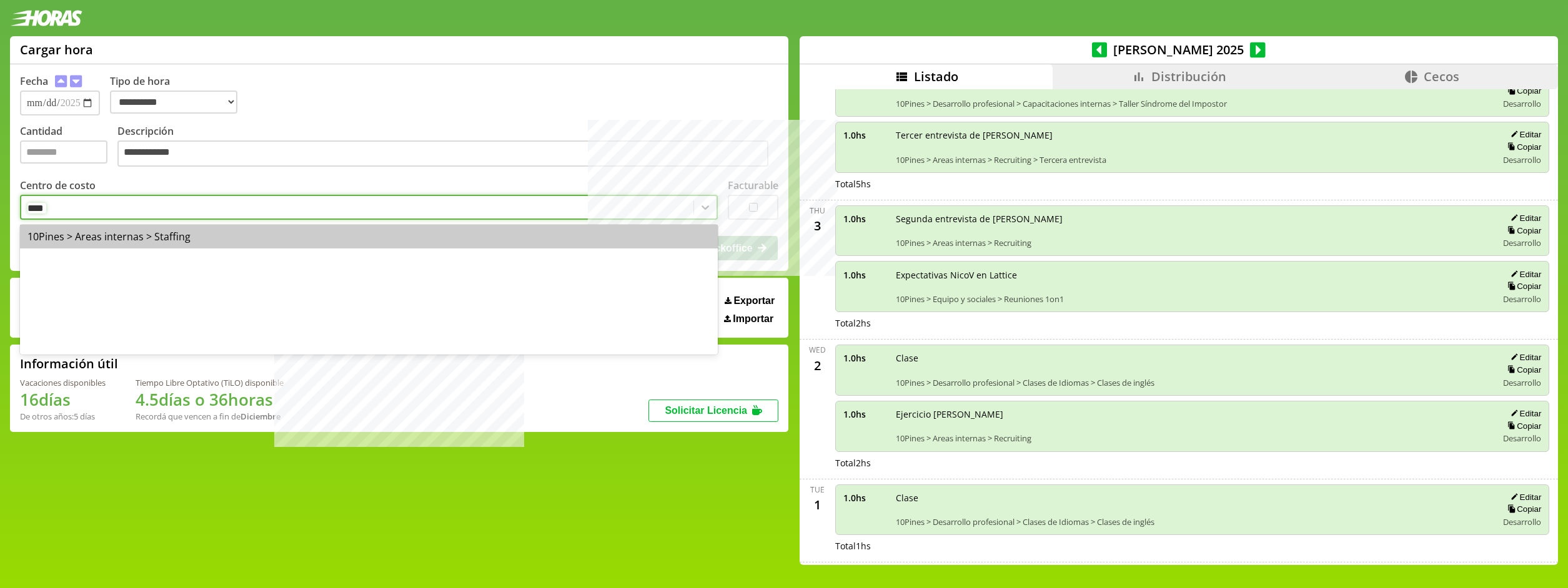 type on "*****" 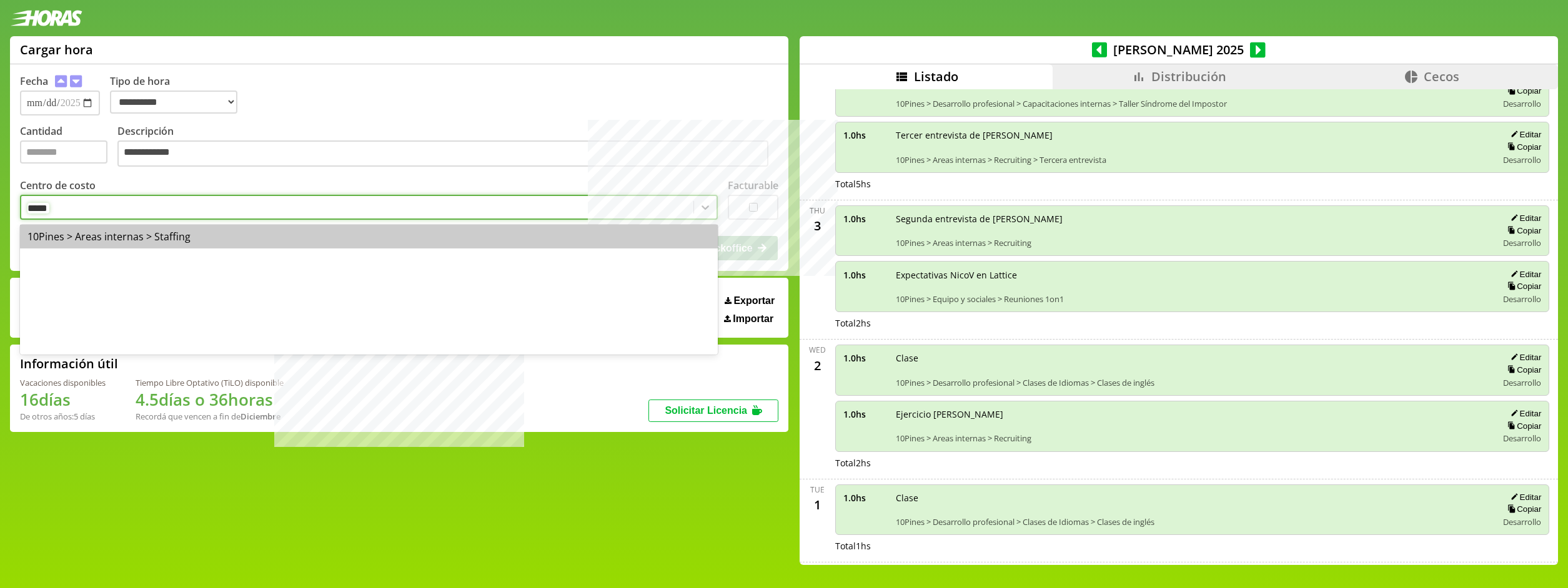 click on "10Pines > Areas internas > Staffing" at bounding box center (369, 237) 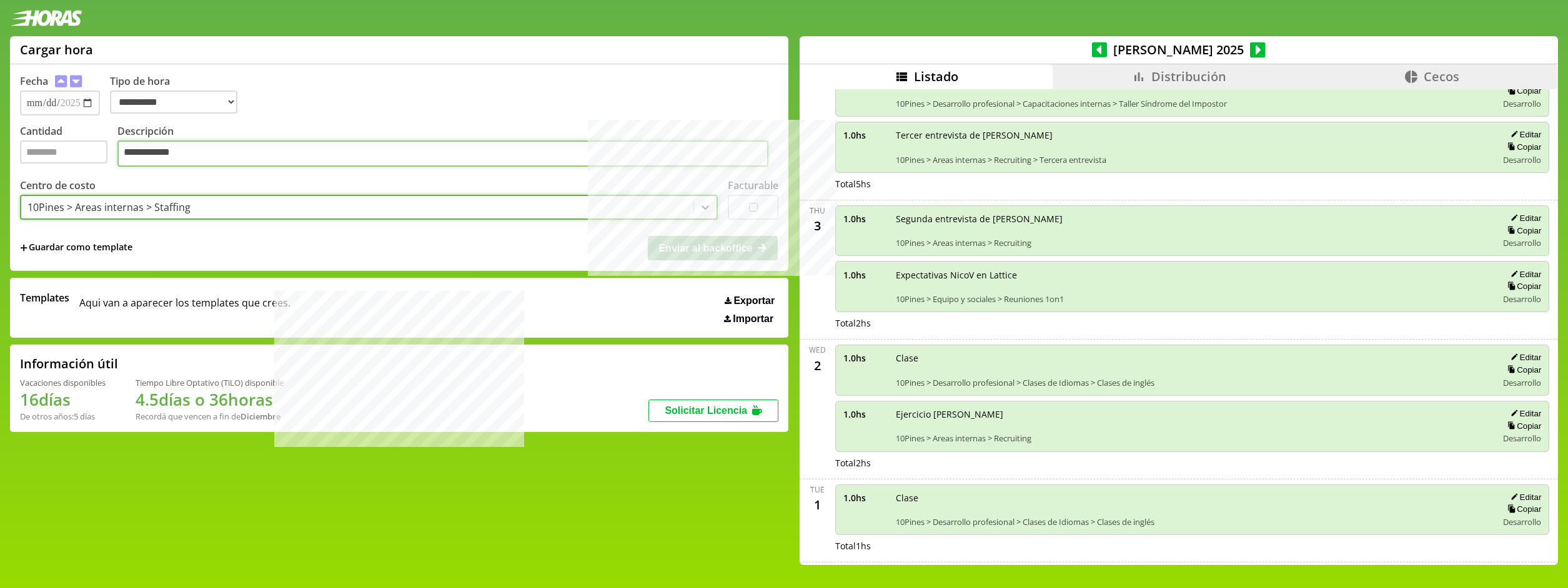 click on "**********" at bounding box center [443, 154] 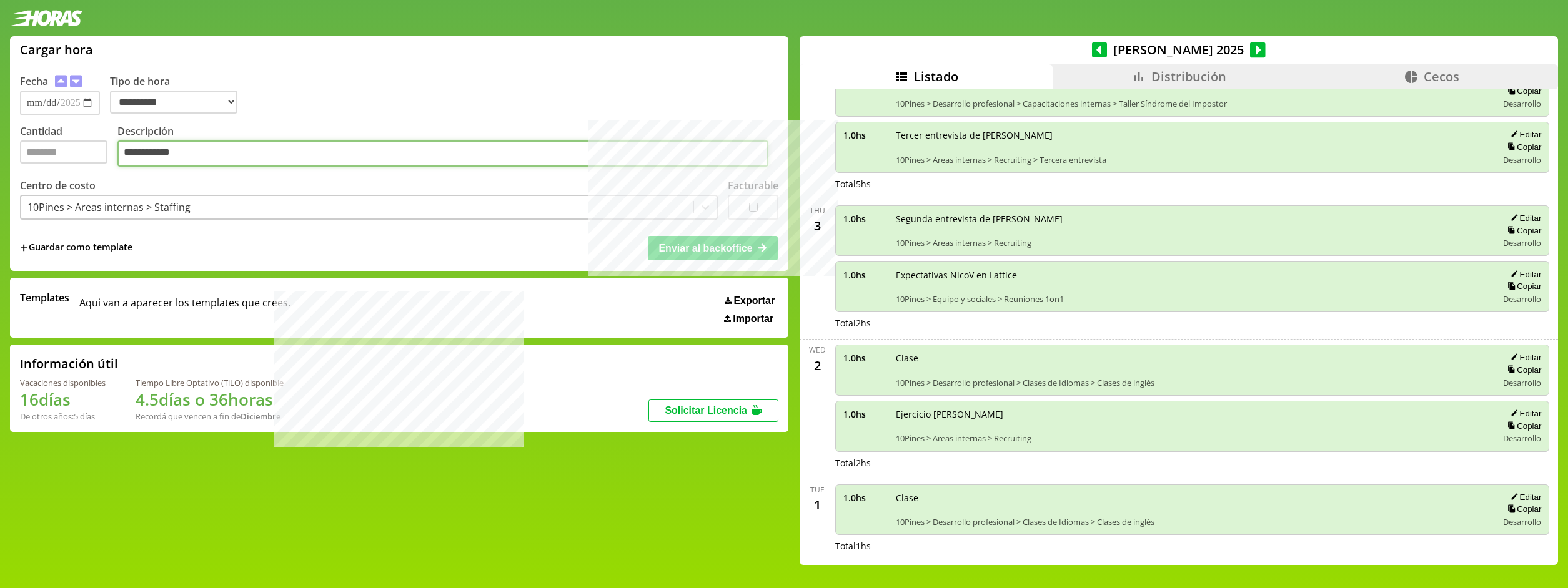 type on "**********" 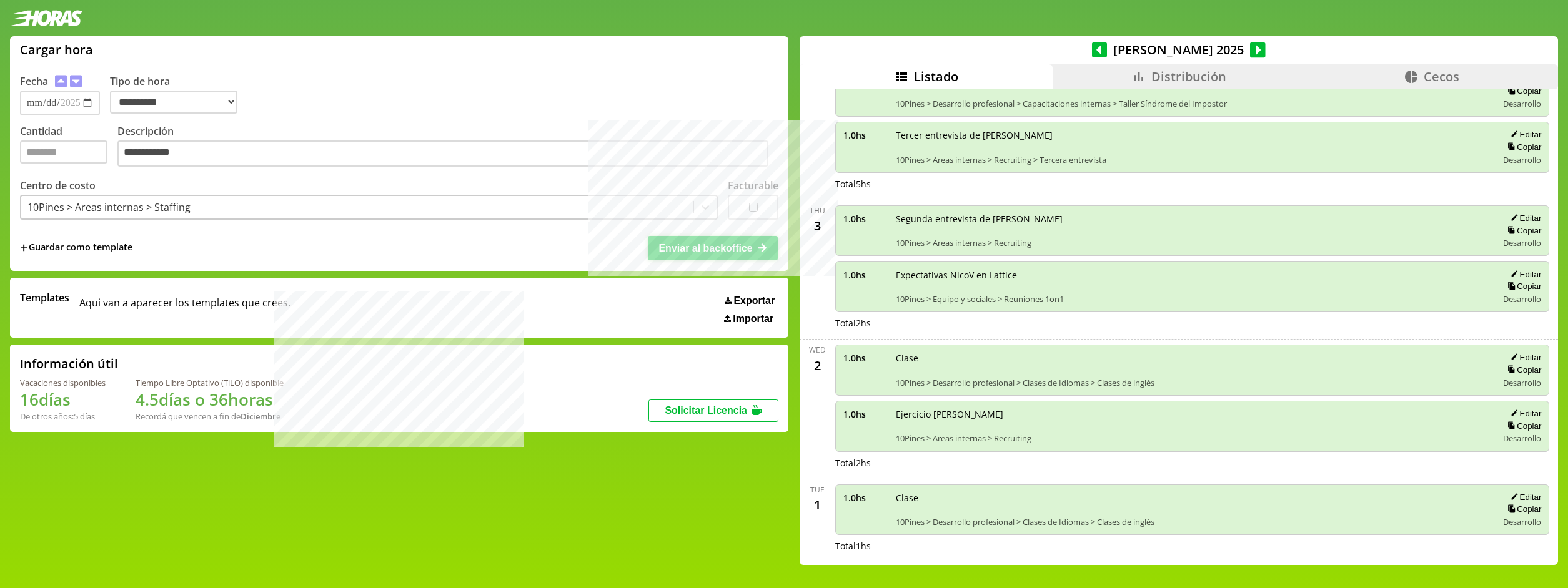 click on "Enviar al backoffice" at bounding box center (705, 248) 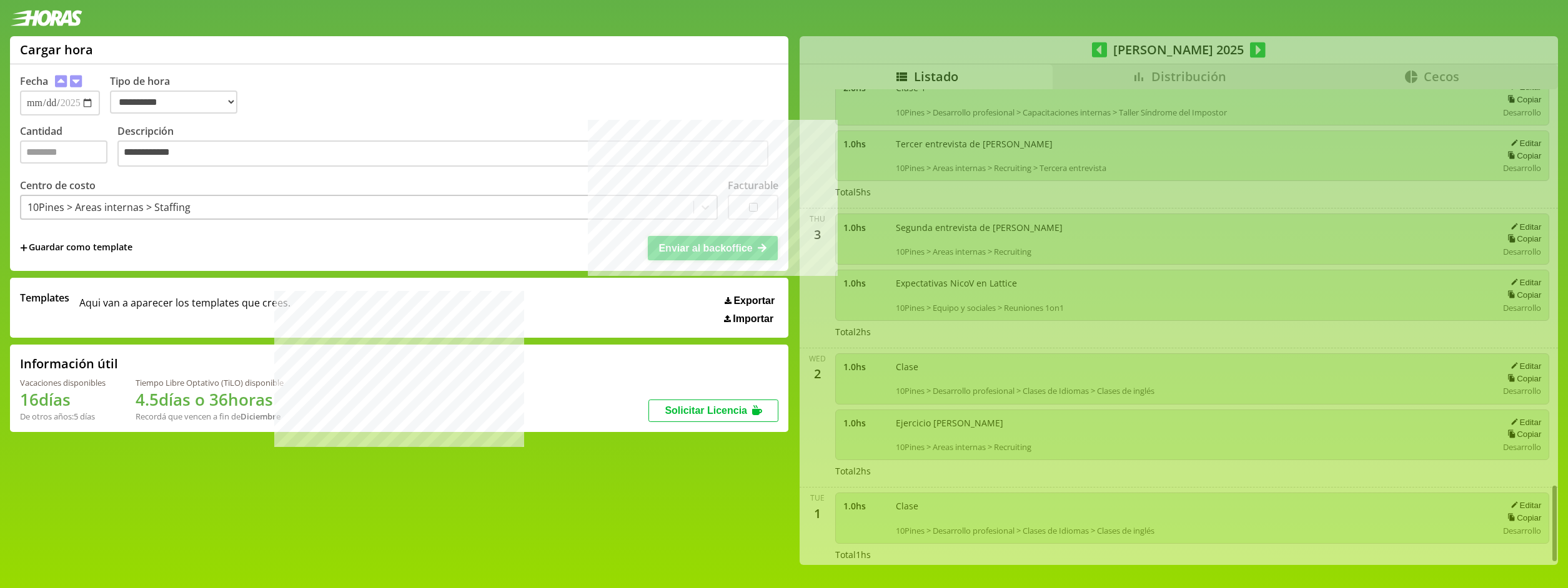 scroll, scrollTop: 2395, scrollLeft: 0, axis: vertical 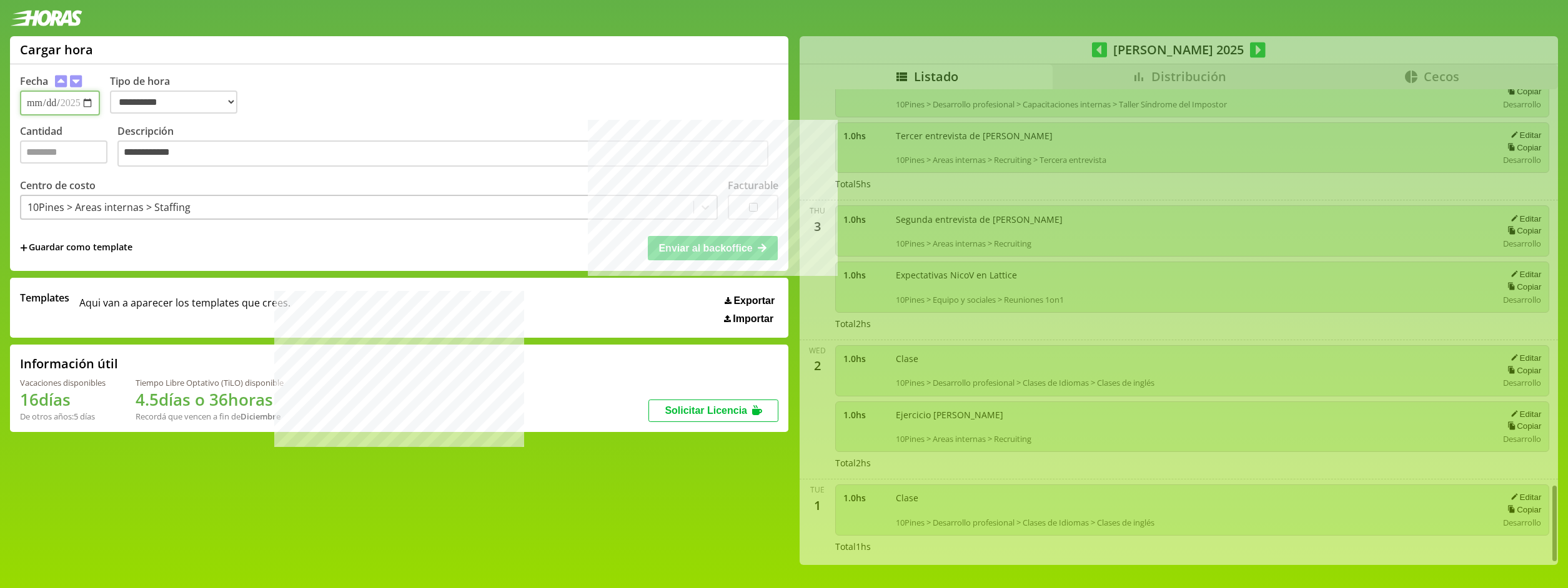 type 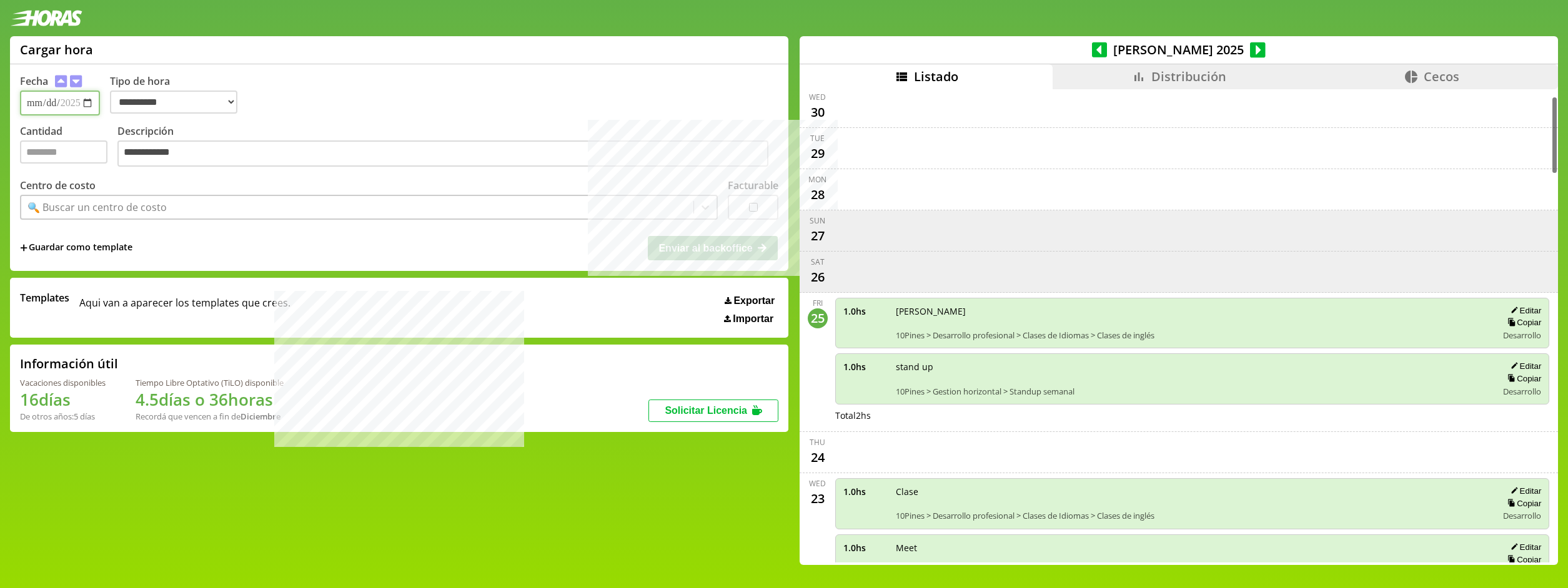 scroll, scrollTop: 44, scrollLeft: 0, axis: vertical 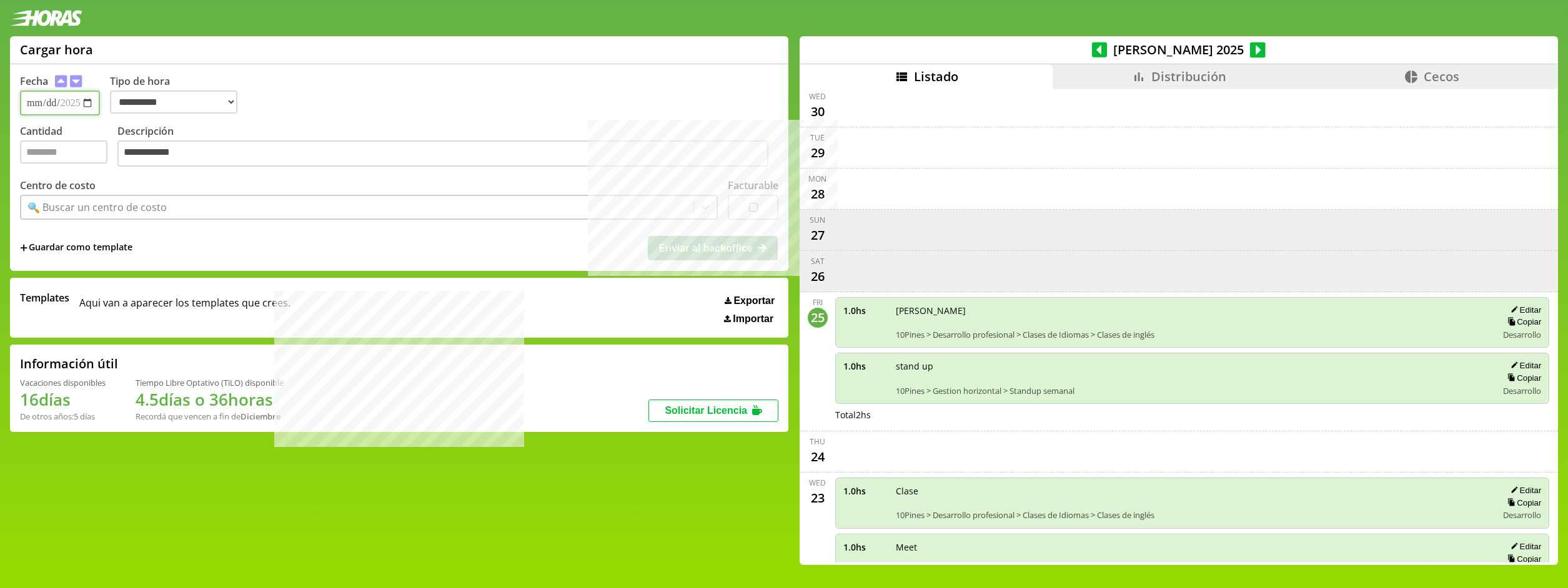 click on "**********" at bounding box center [60, 103] 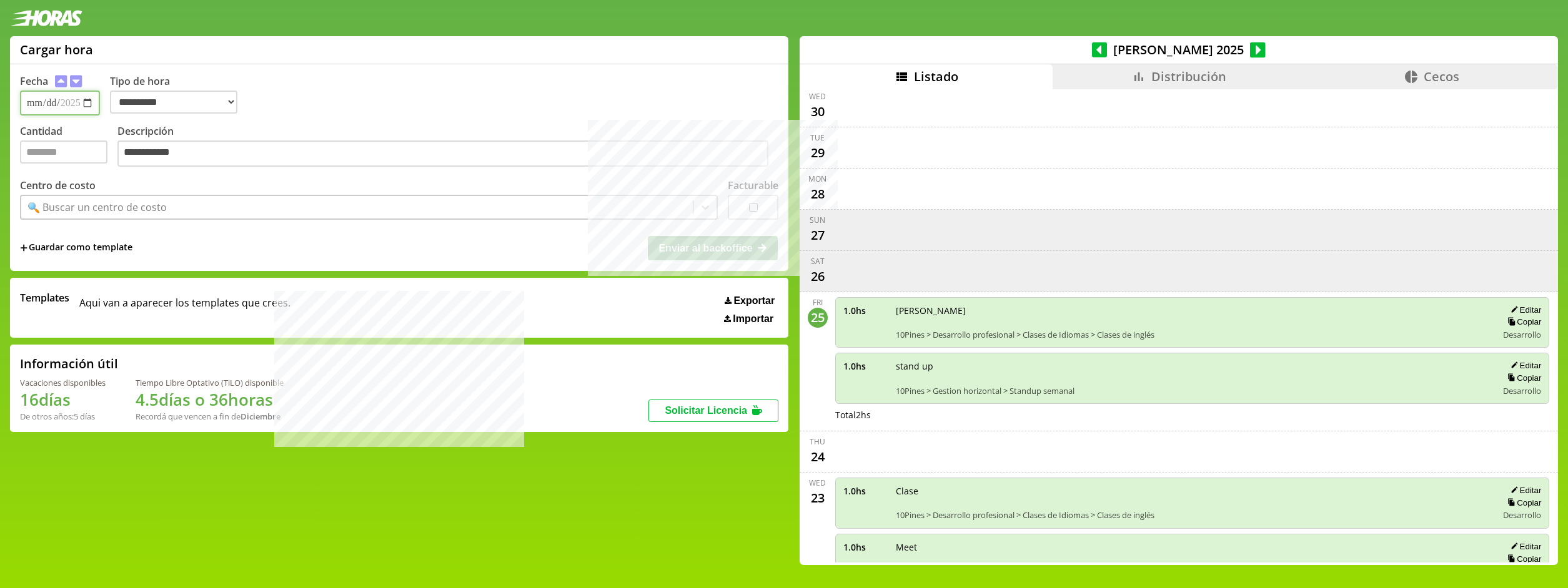 type on "**********" 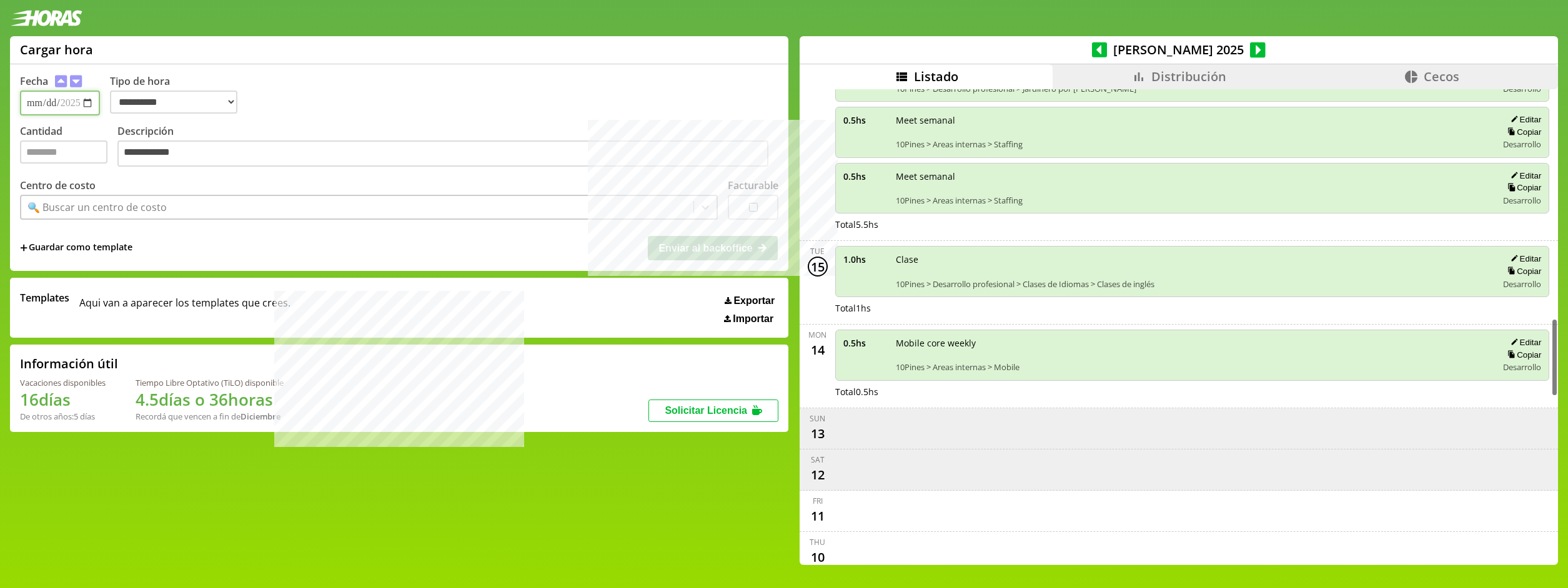 scroll, scrollTop: 1393, scrollLeft: 0, axis: vertical 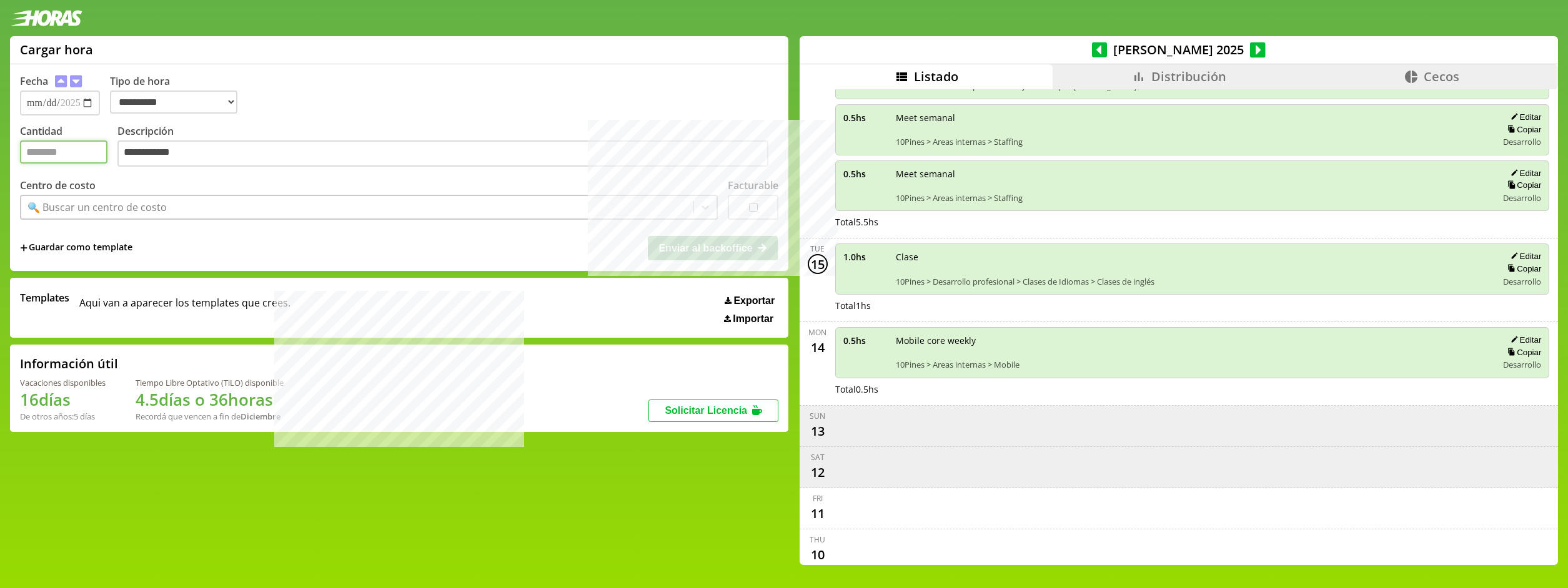 click on "Cantidad" at bounding box center (64, 152) 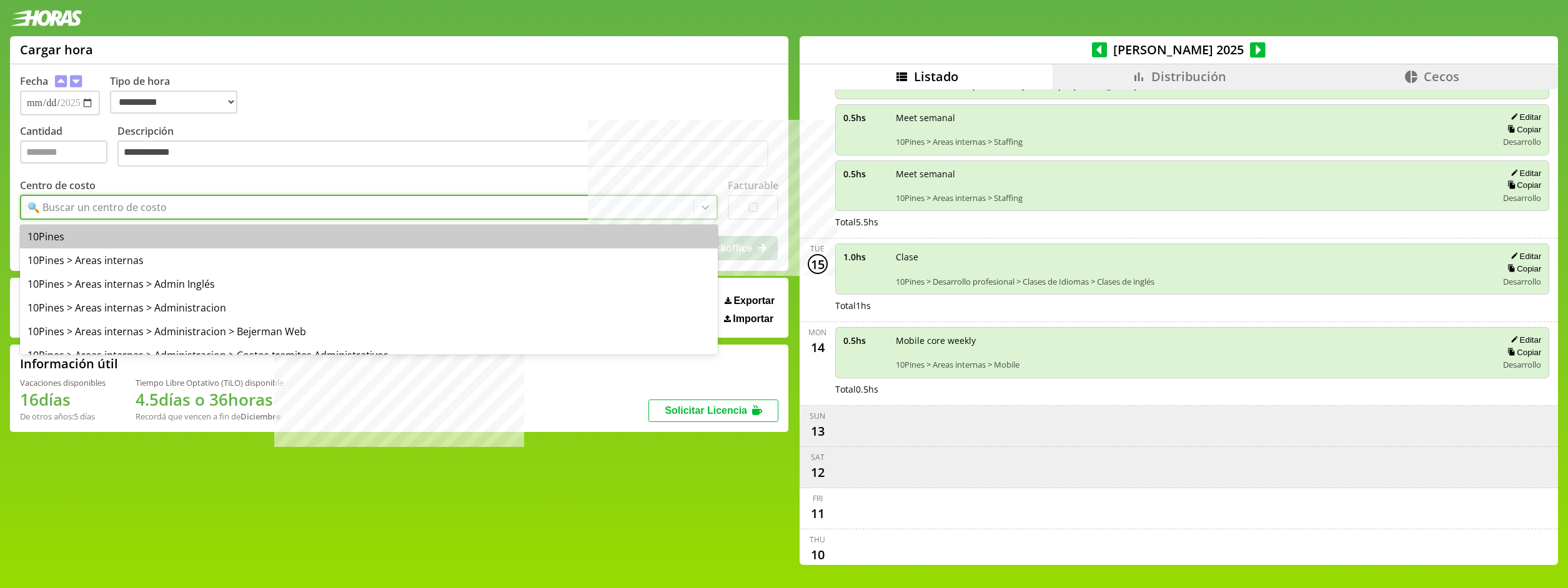 click on "🔍 Buscar un centro de costo" at bounding box center [97, 207] 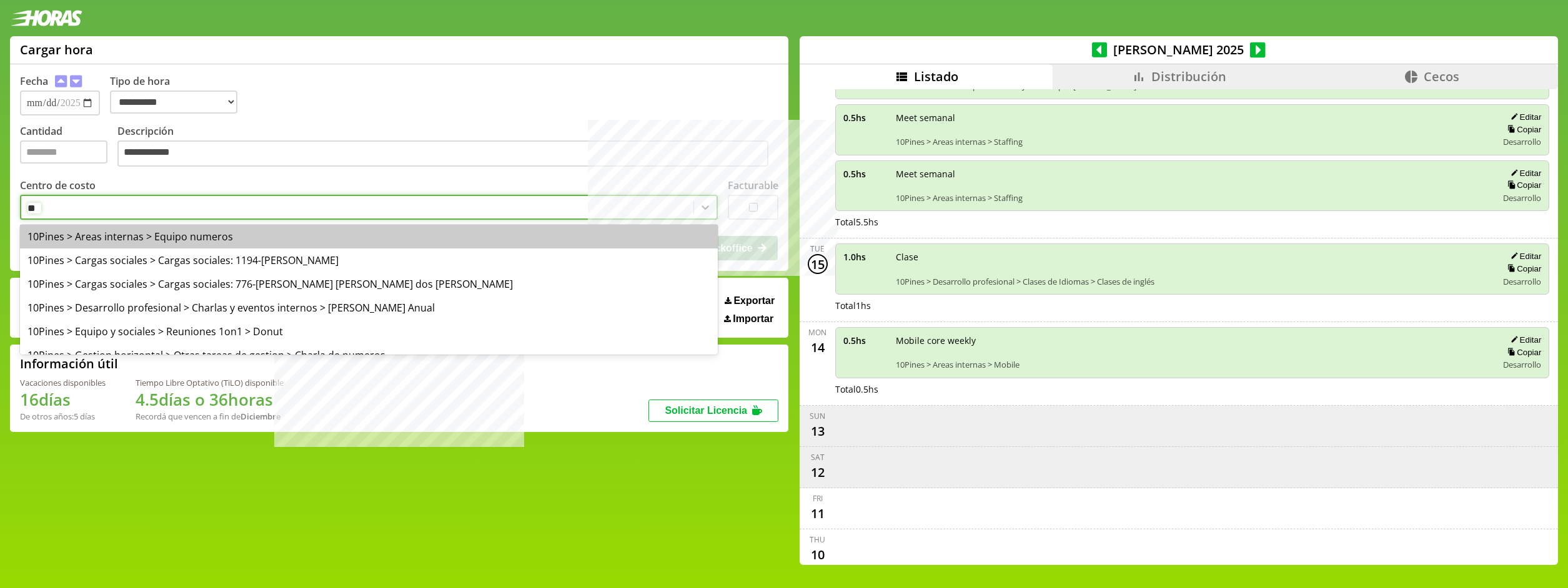 type on "***" 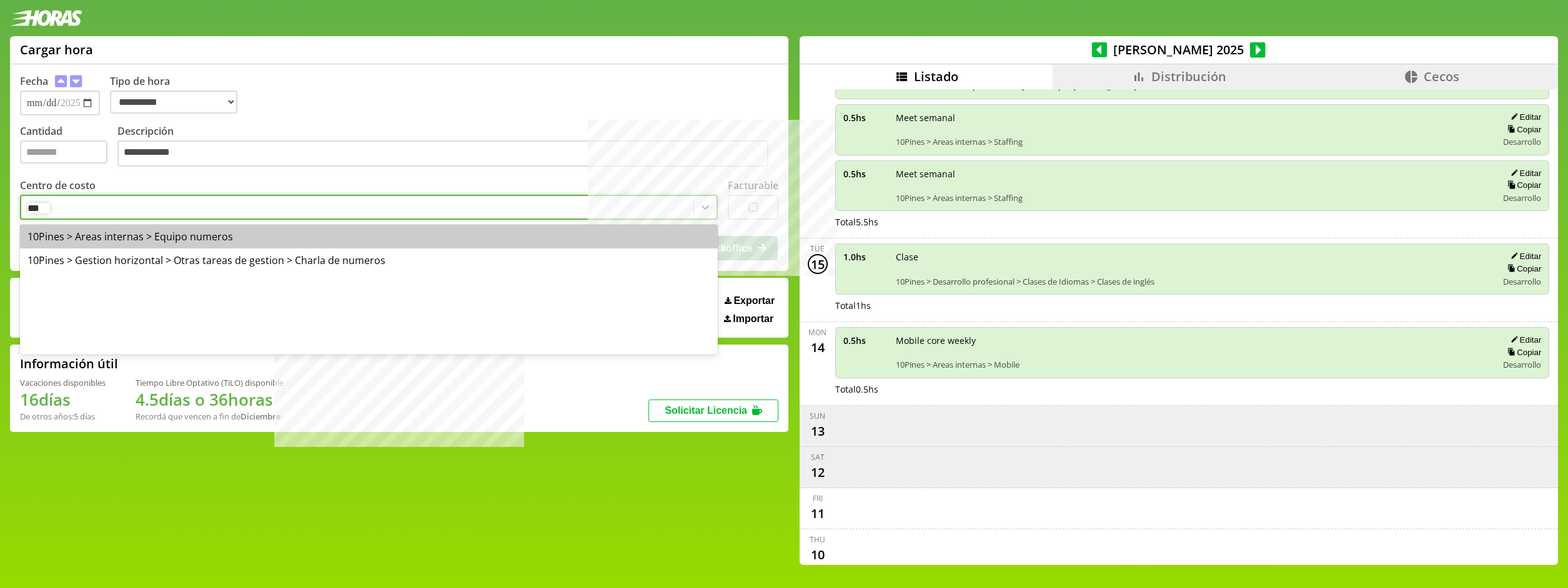 click on "10Pines > Areas internas > Equipo numeros" at bounding box center (369, 237) 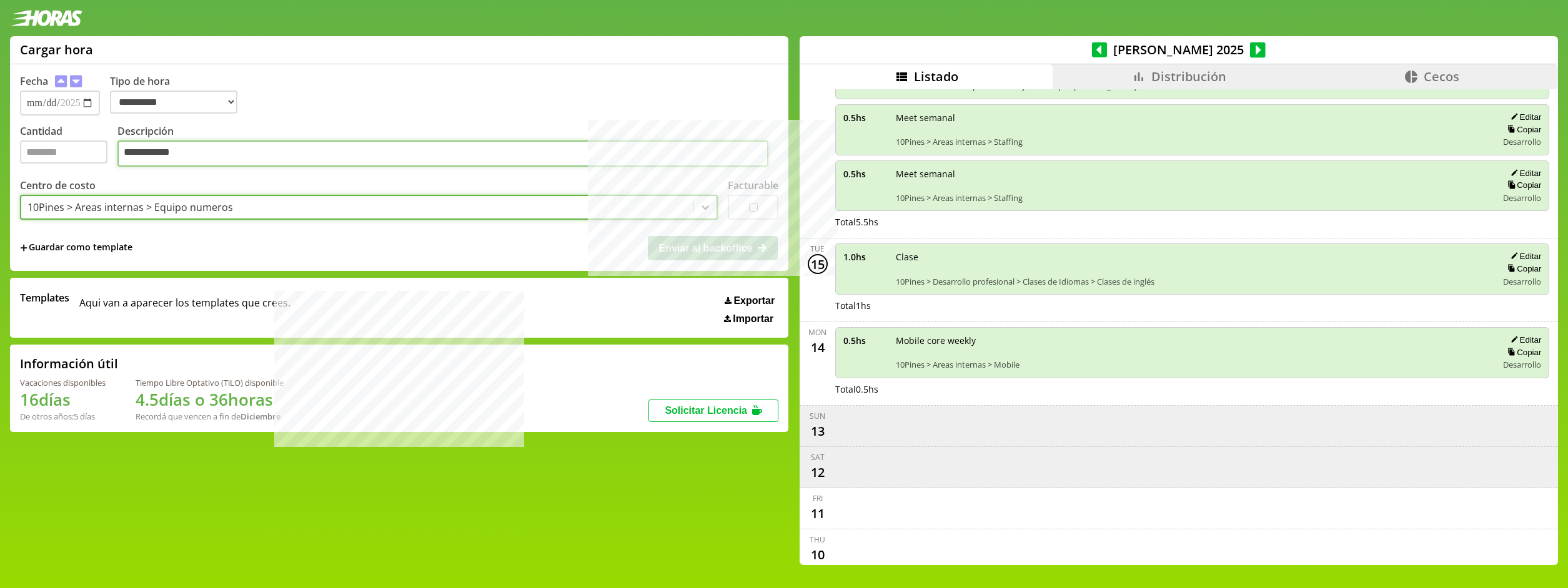 click on "**********" at bounding box center [443, 154] 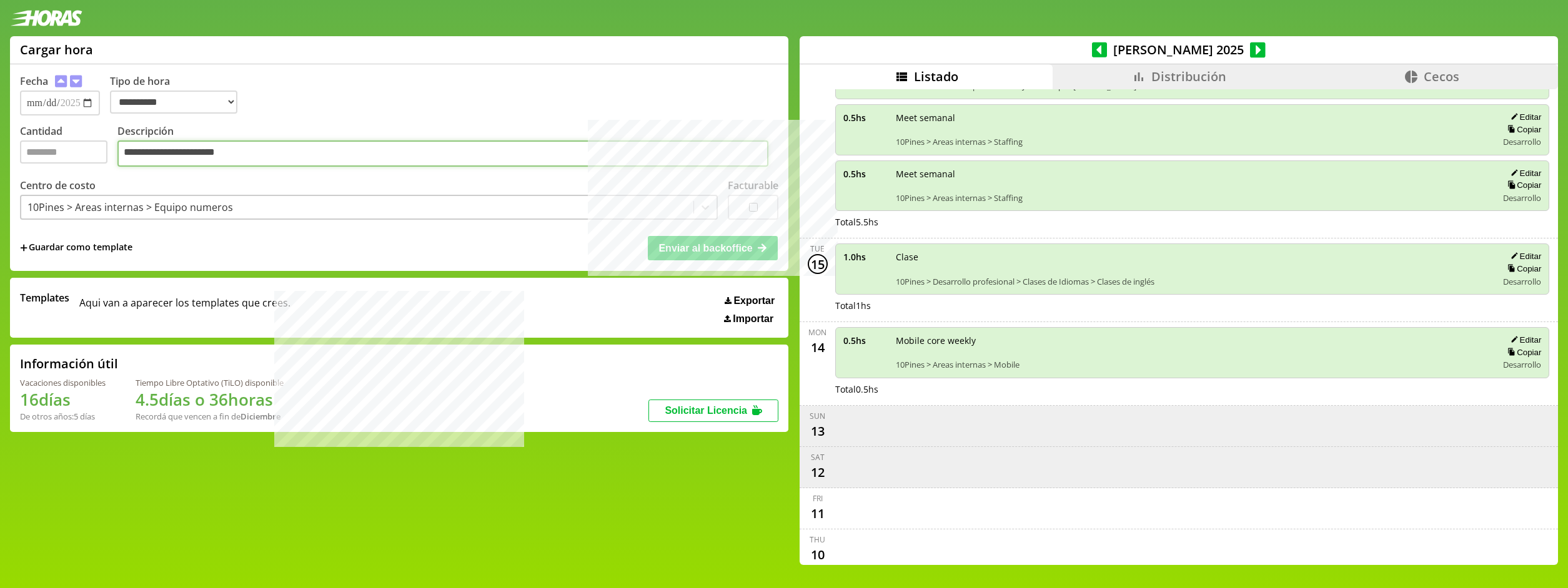 type on "**********" 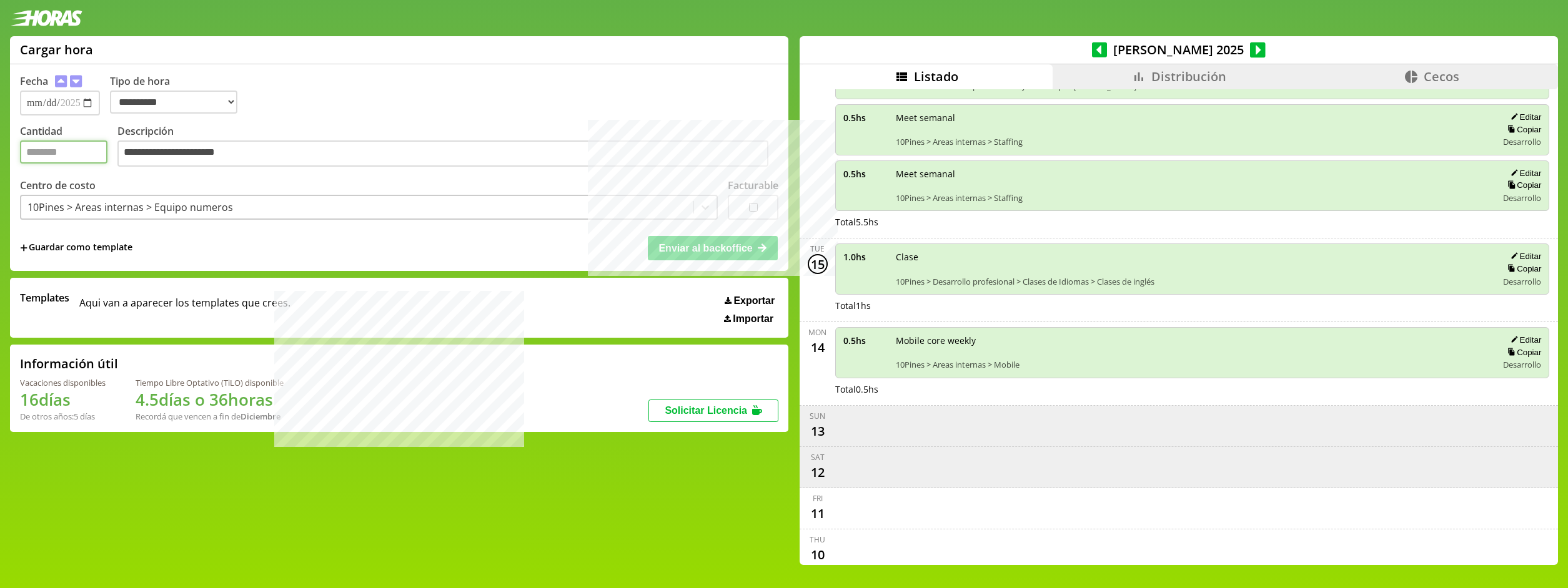 drag, startPoint x: 54, startPoint y: 157, endPoint x: 24, endPoint y: 157, distance: 30 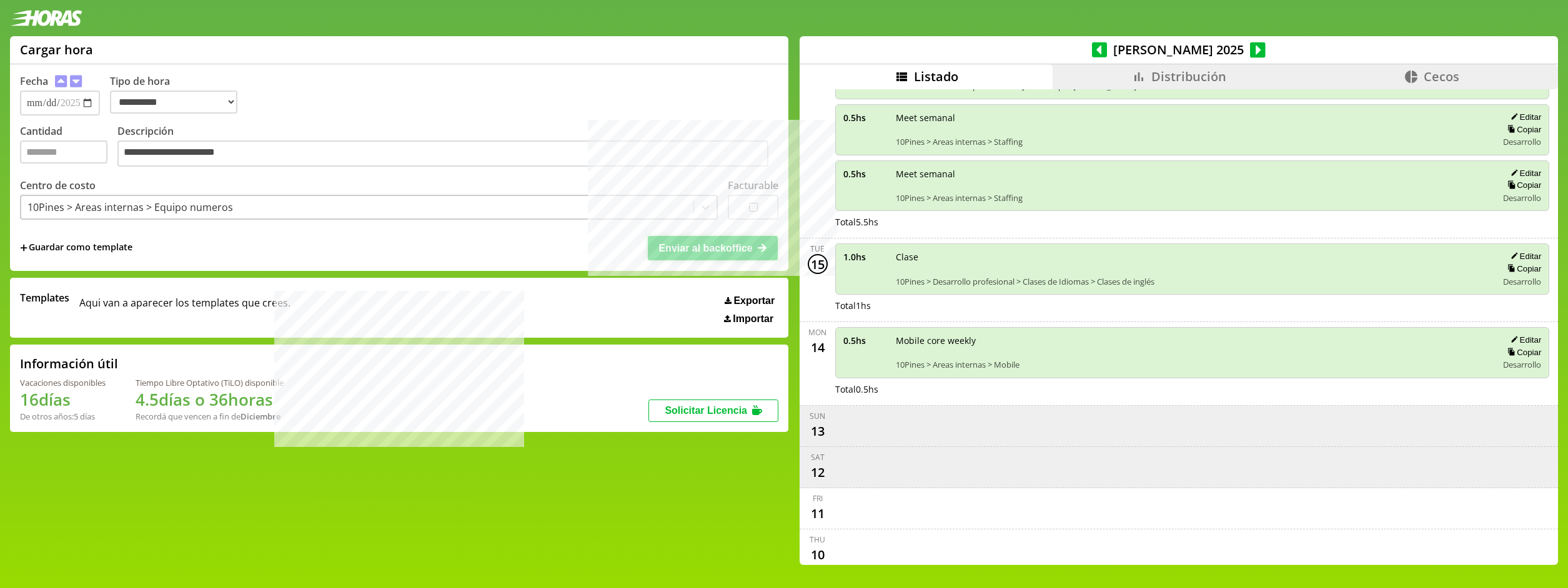 click on "Enviar al backoffice" at bounding box center (705, 248) 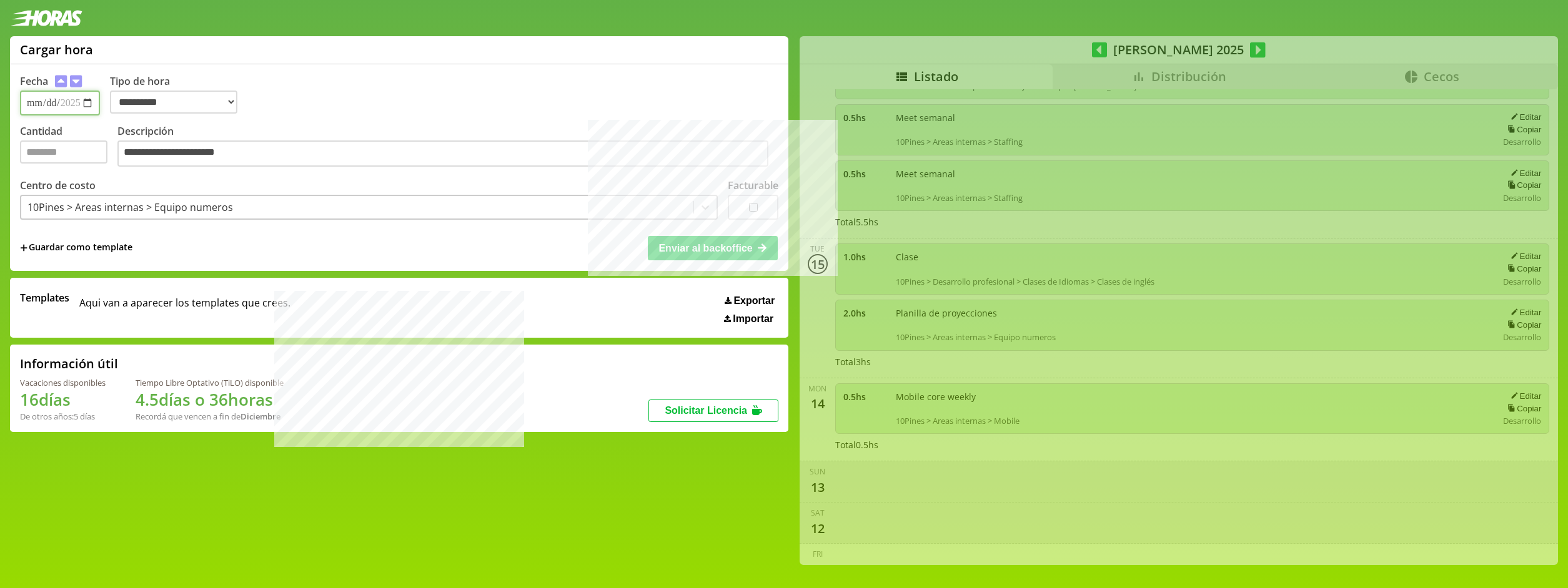 type 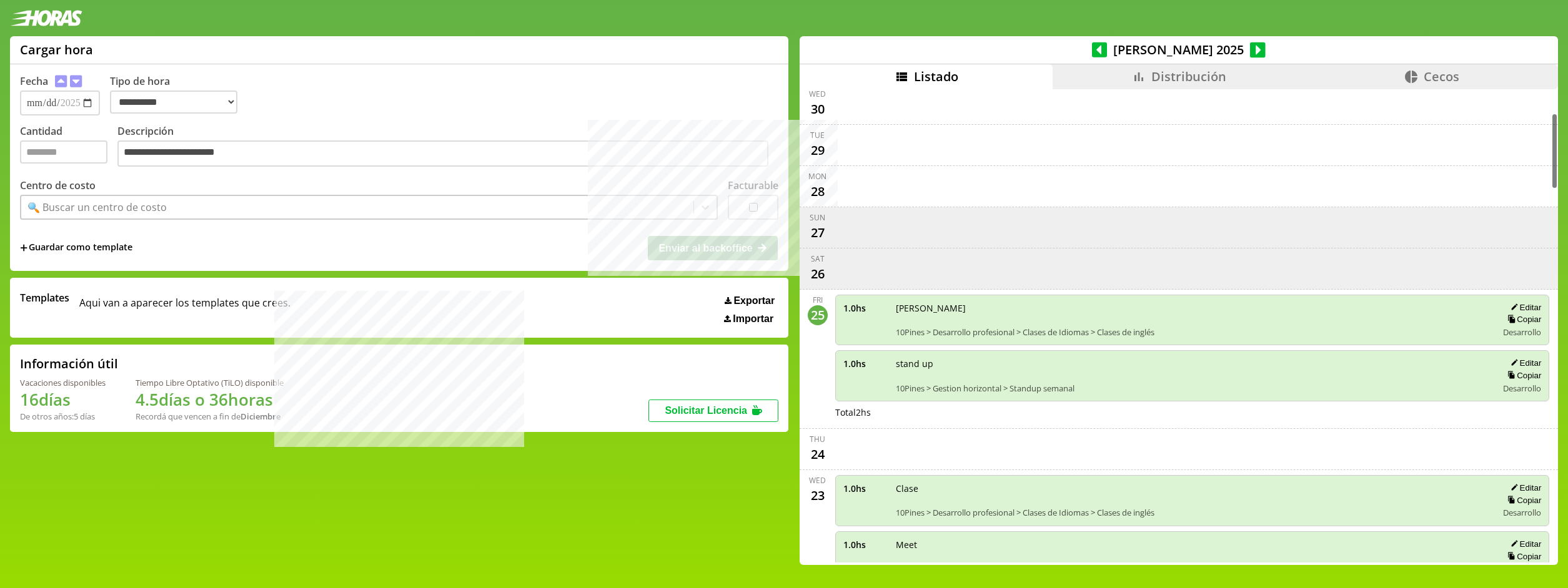 scroll, scrollTop: 0, scrollLeft: 0, axis: both 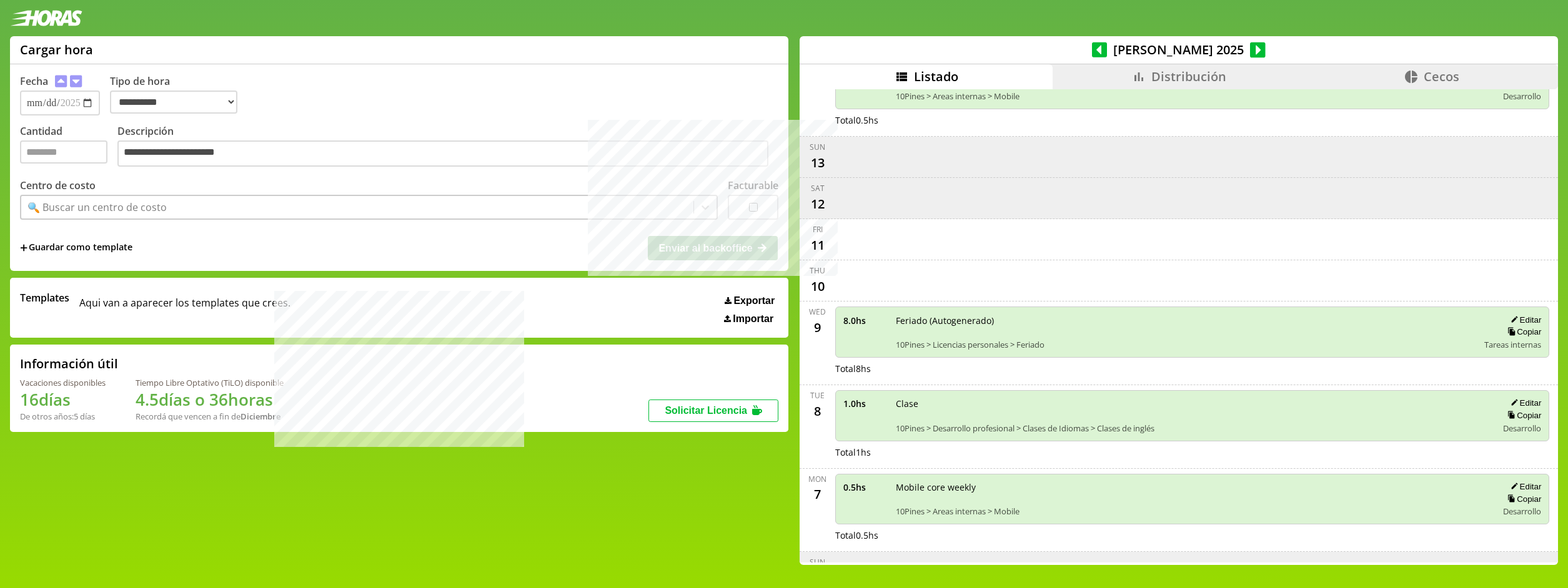click on "**********" at bounding box center [784, 305] 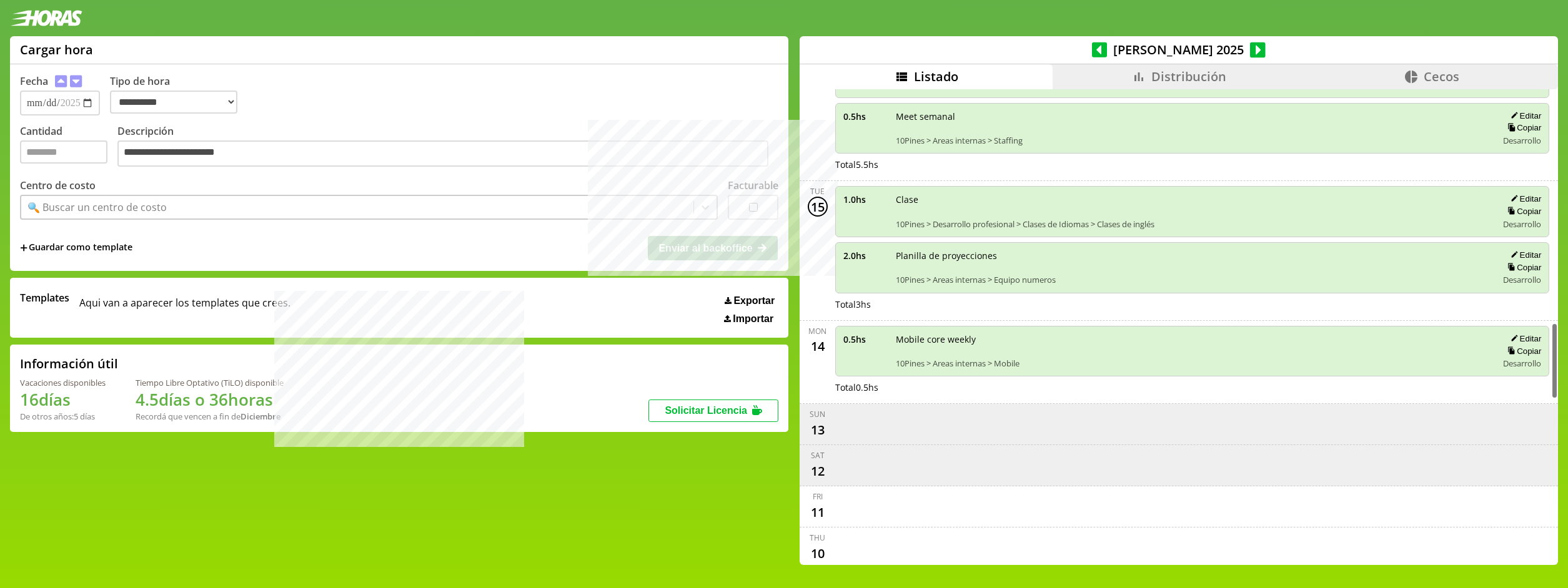 scroll, scrollTop: 1452, scrollLeft: 0, axis: vertical 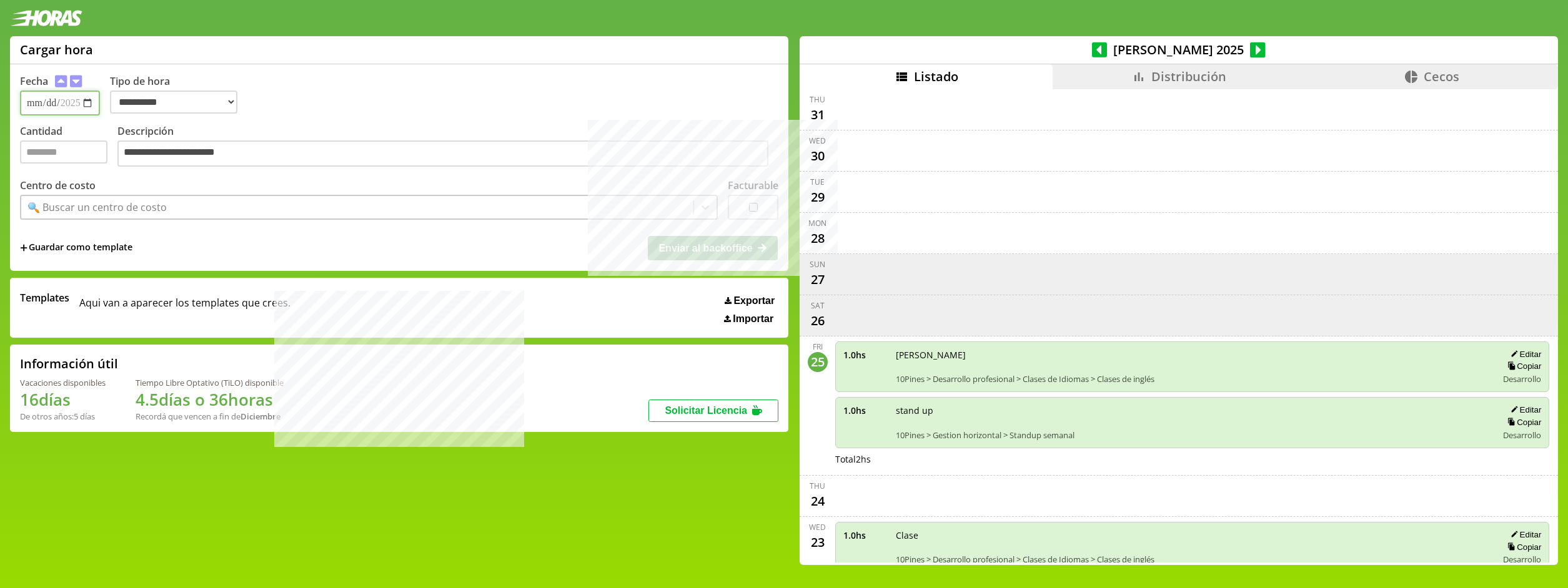 click on "**********" at bounding box center (60, 103) 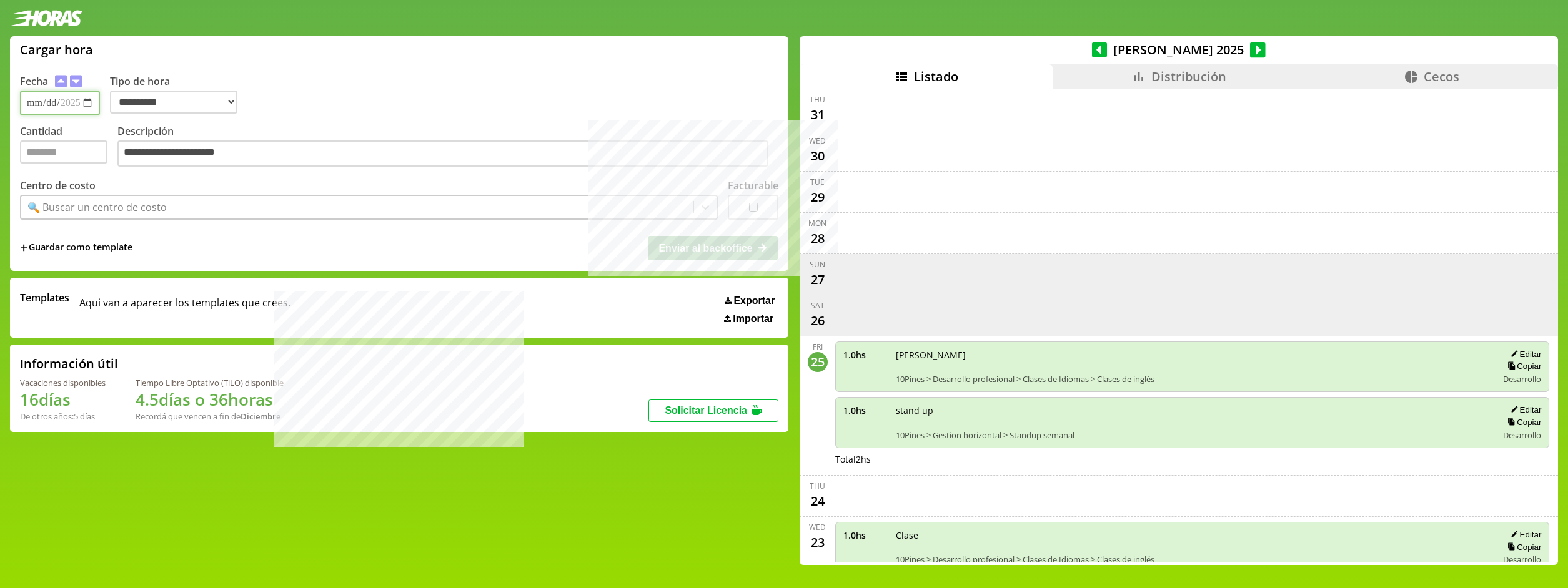 type on "**********" 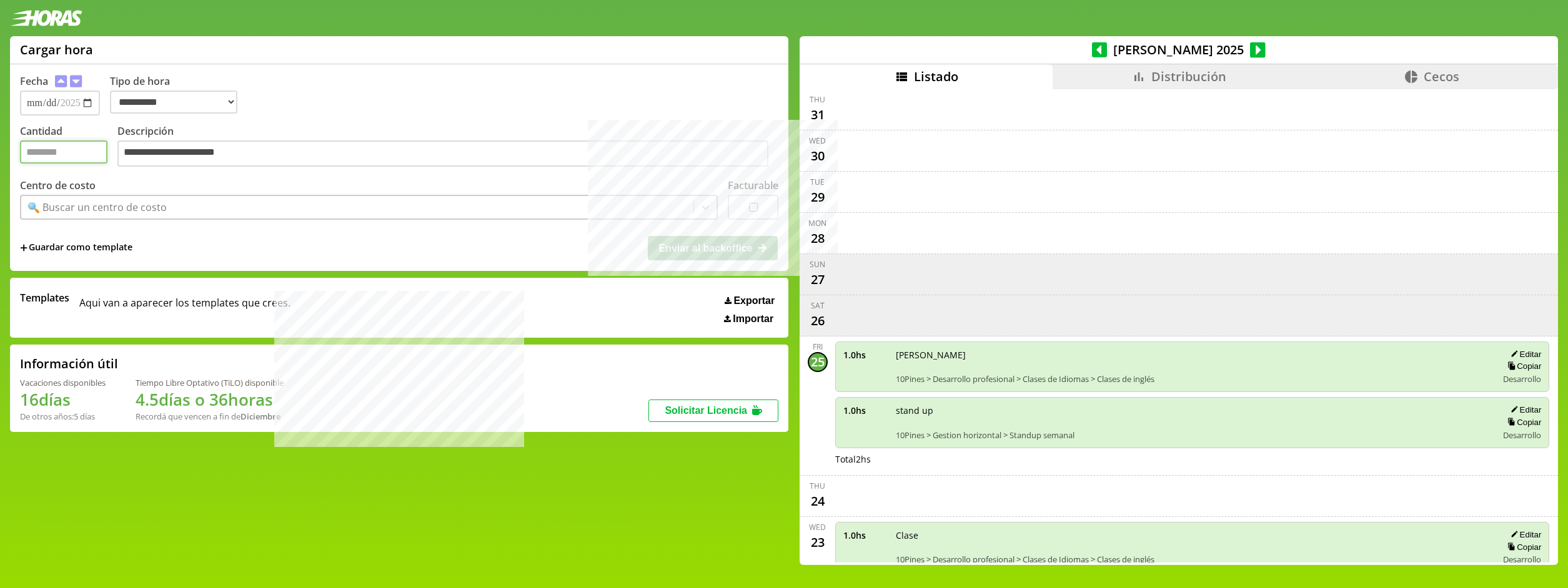 click on "Cantidad" at bounding box center [64, 152] 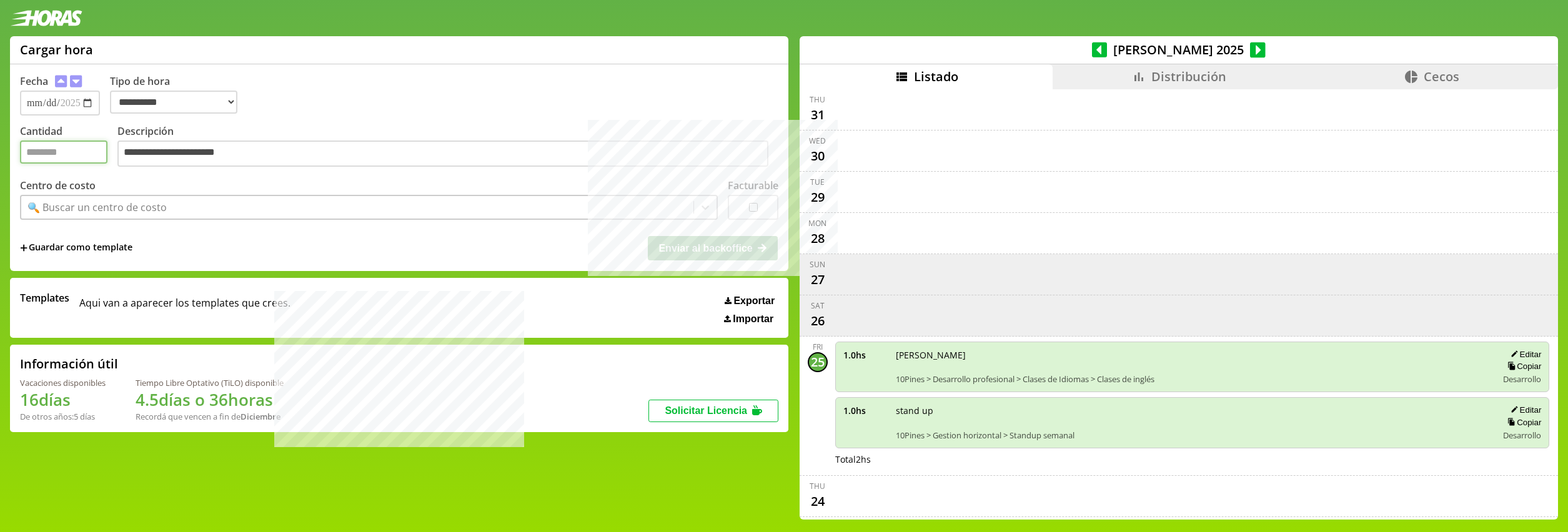 type on "*" 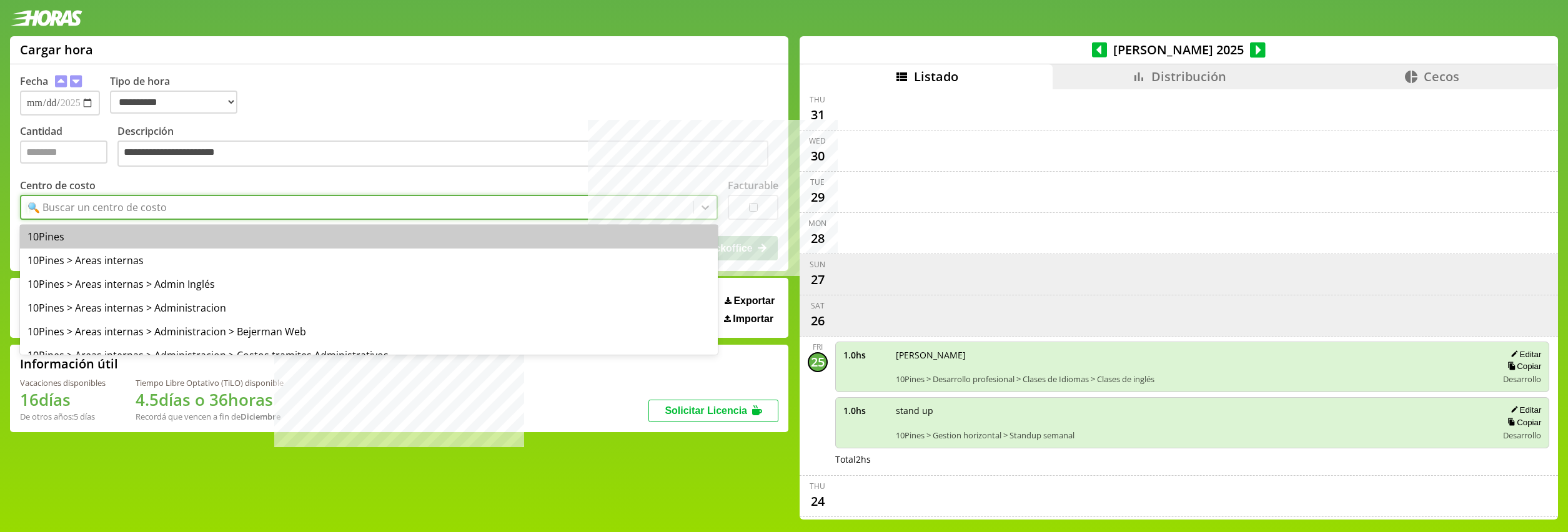 click on "🔍 Buscar un centro de costo" at bounding box center (357, 207) 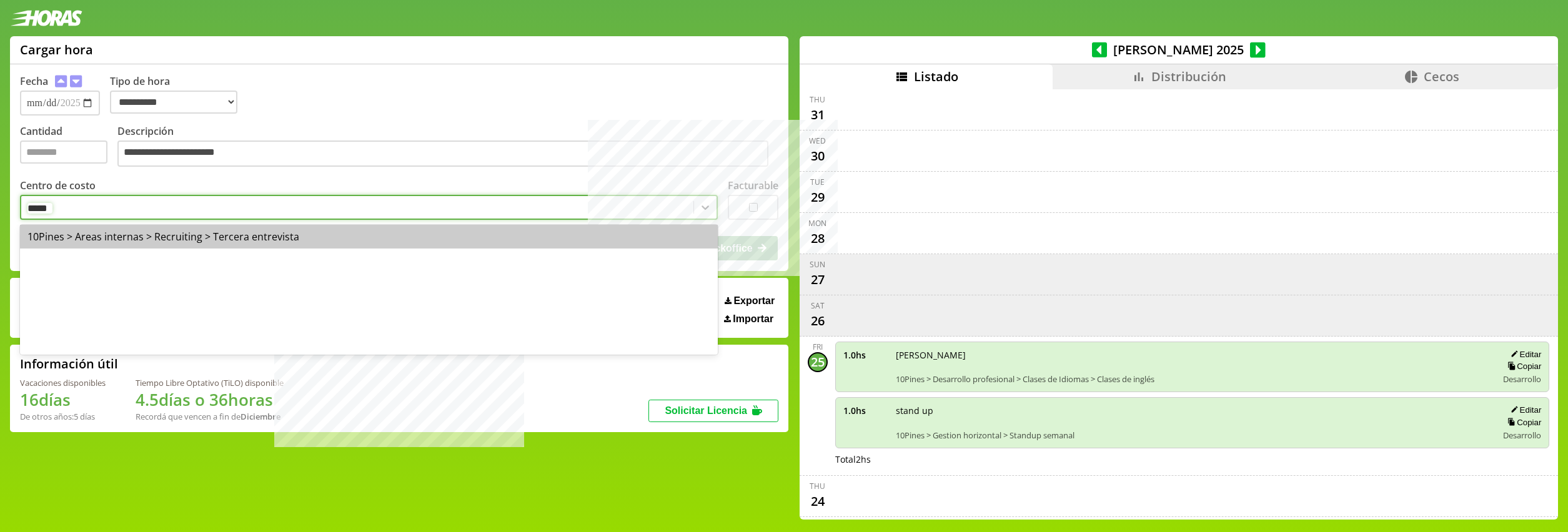 type on "******" 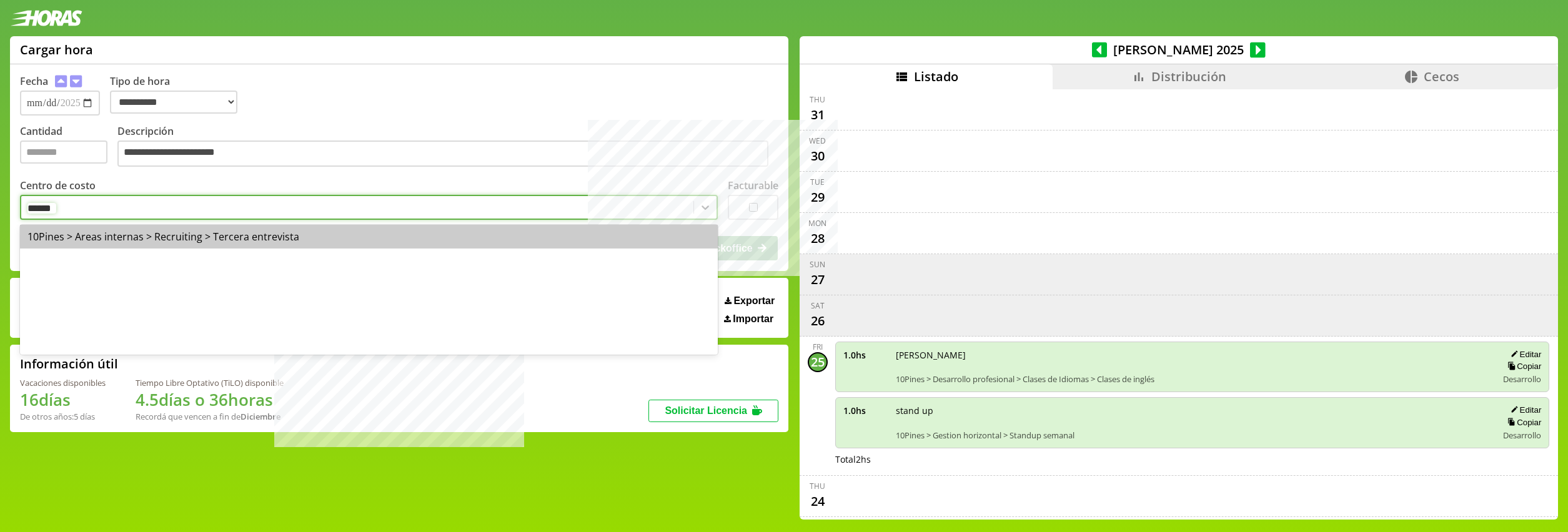 click on "10Pines > Areas internas > Recruiting > Tercera entrevista" at bounding box center [369, 237] 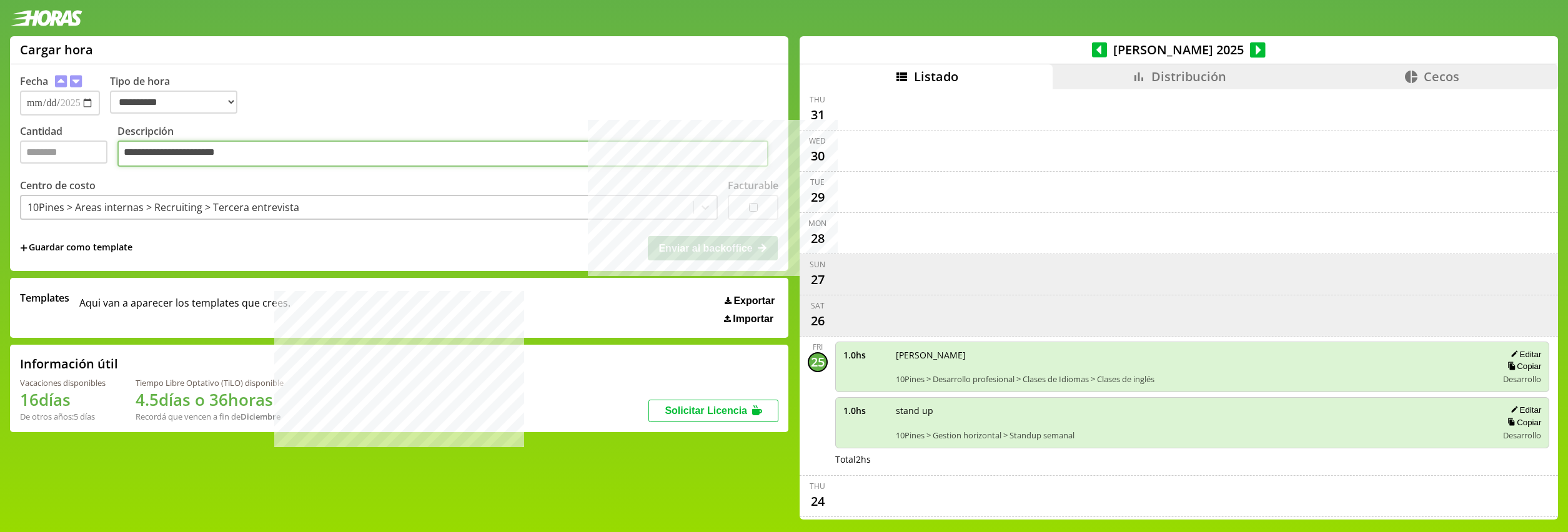 click on "**********" at bounding box center (443, 154) 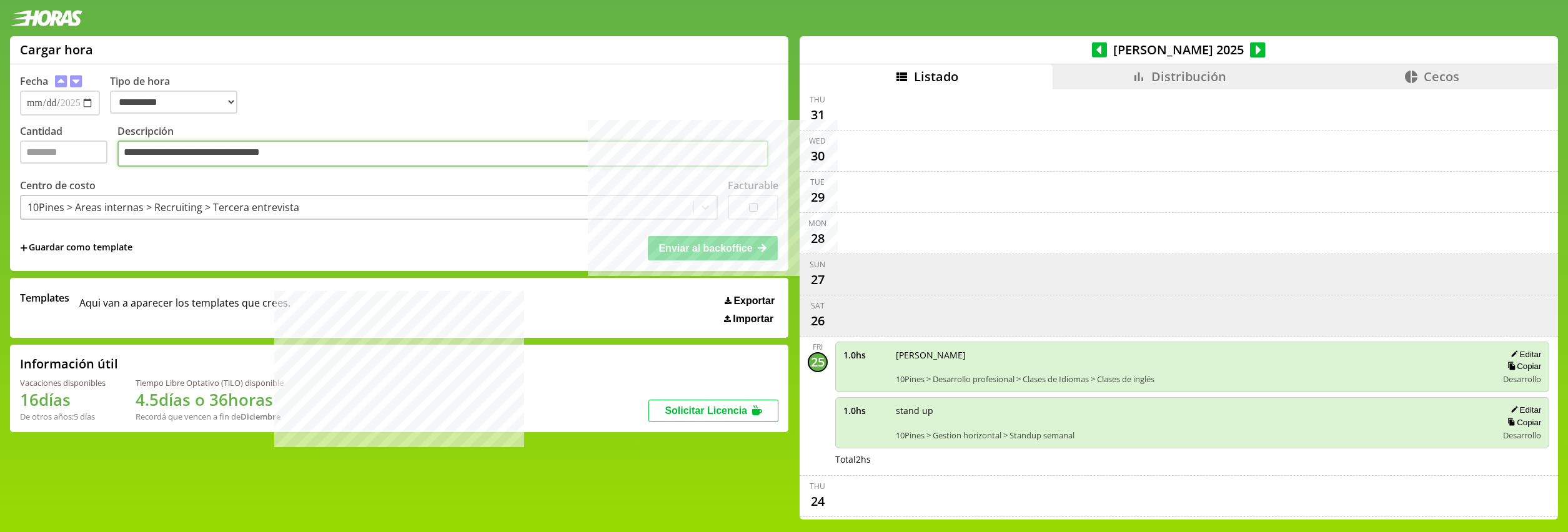 type on "**********" 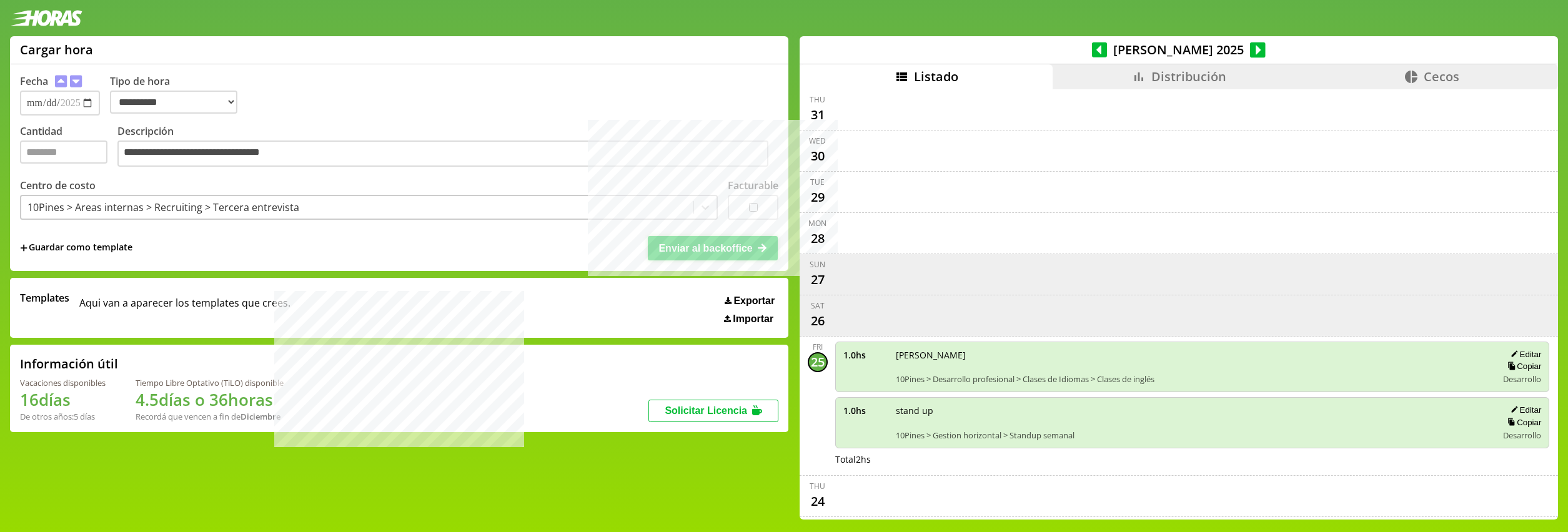 click on "Enviar al backoffice" at bounding box center [705, 248] 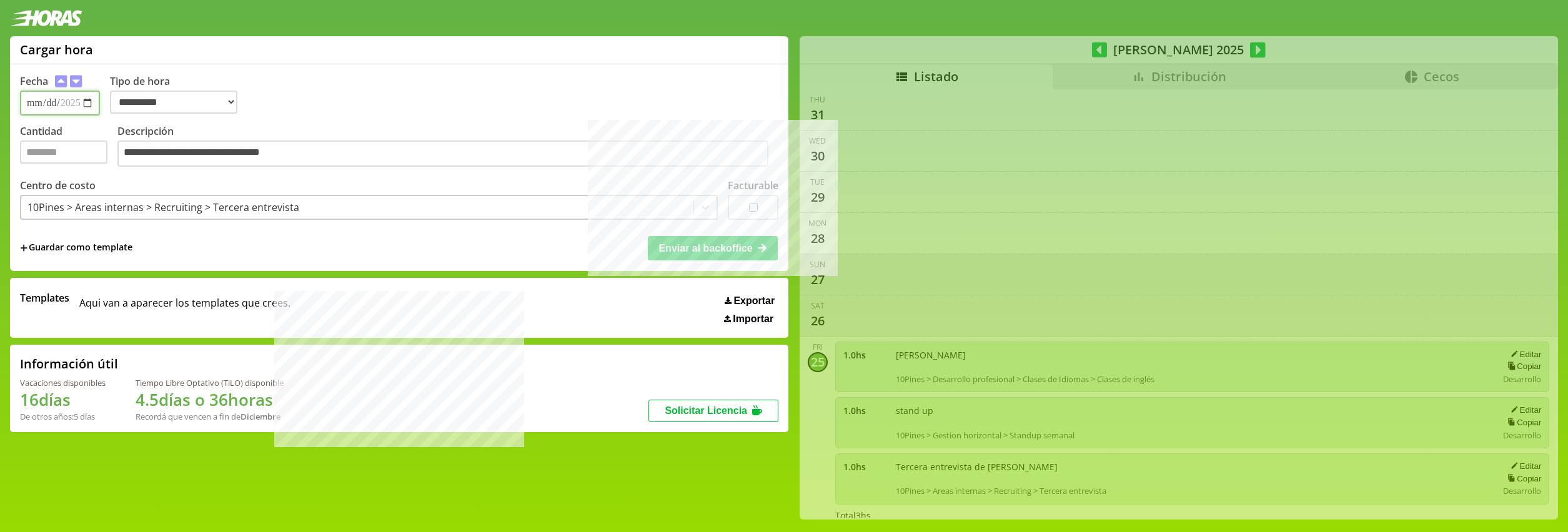 type 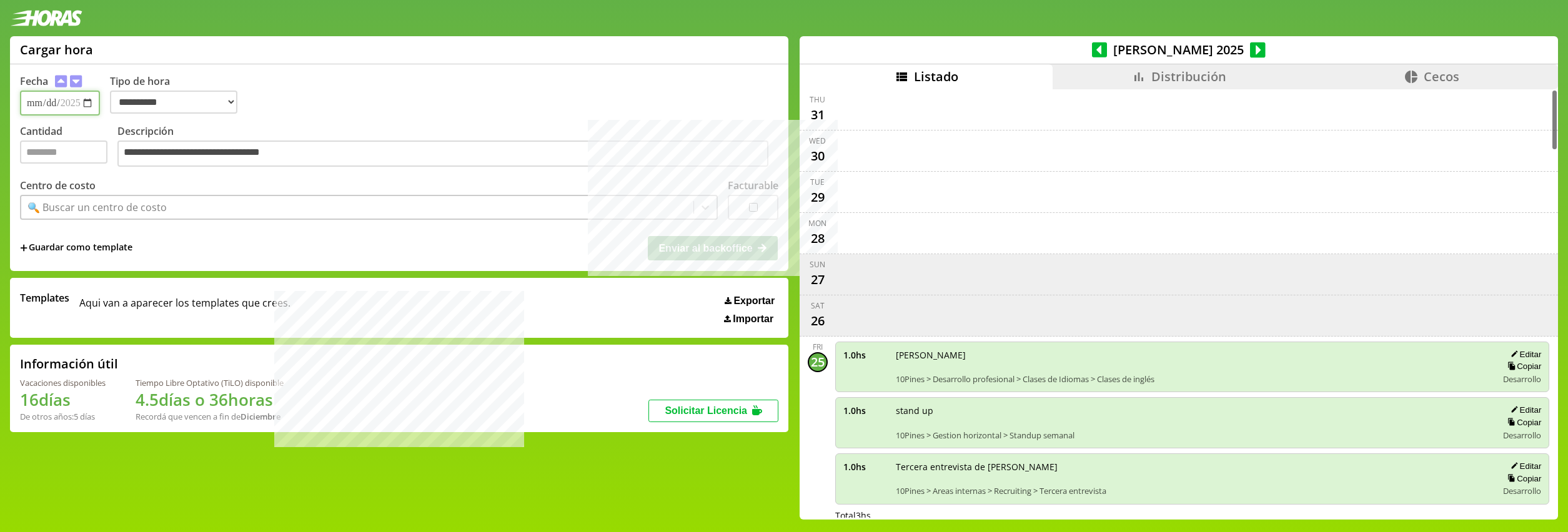 scroll, scrollTop: 175, scrollLeft: 0, axis: vertical 